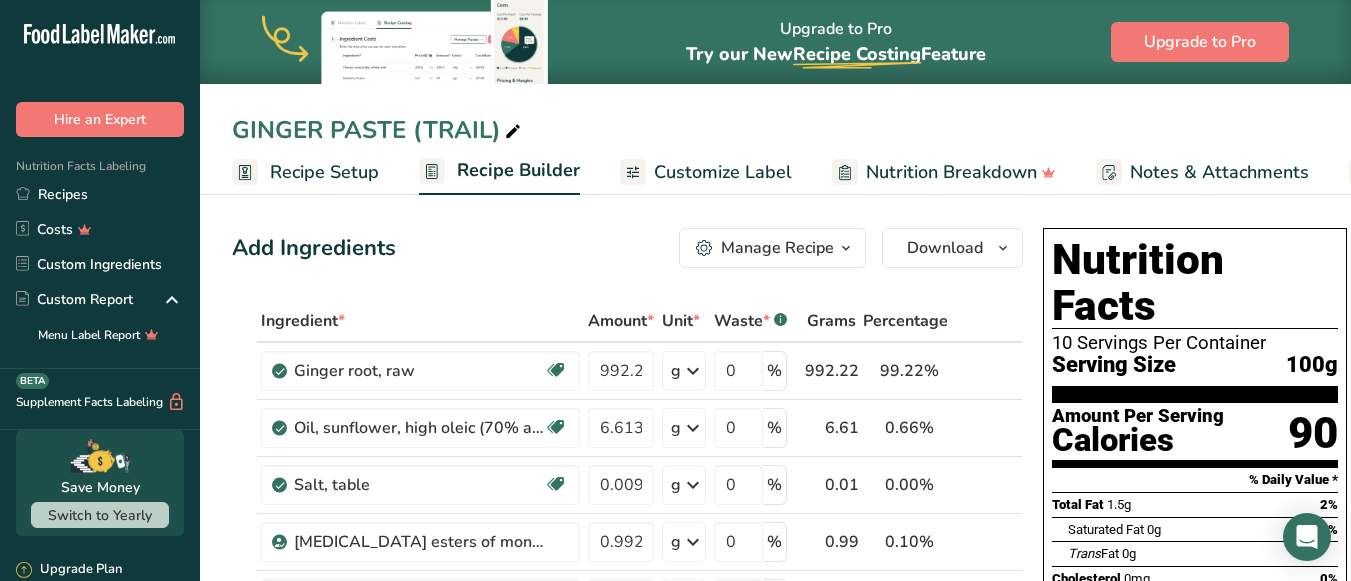 scroll, scrollTop: 0, scrollLeft: 0, axis: both 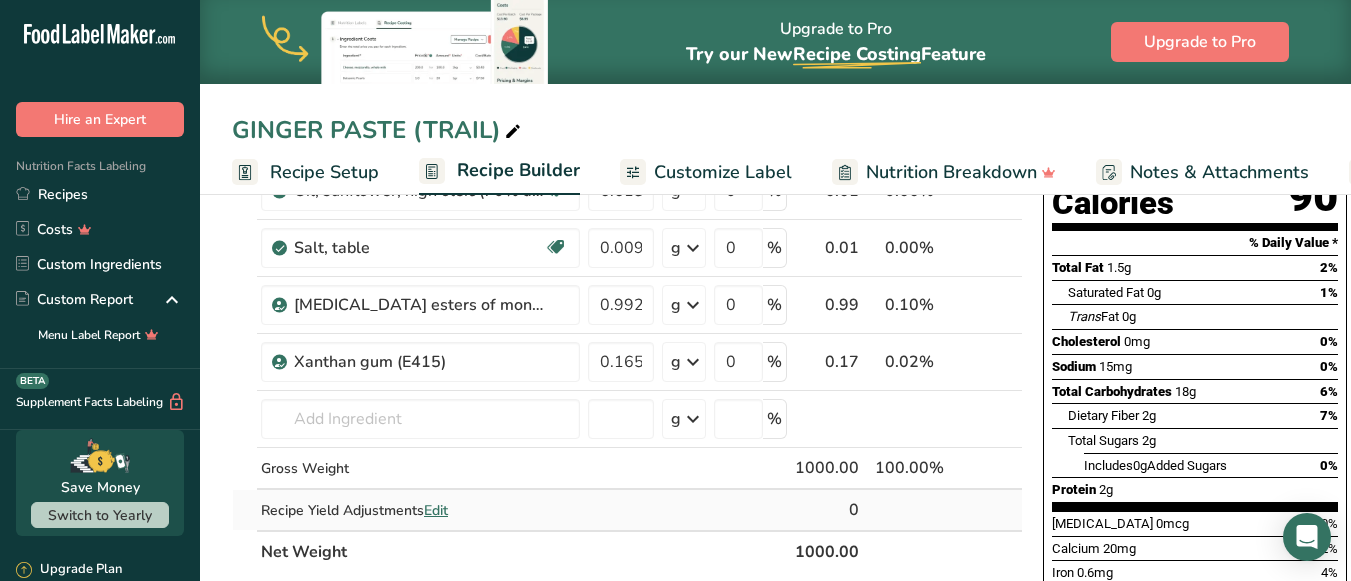 click on "Edit" at bounding box center [436, 510] 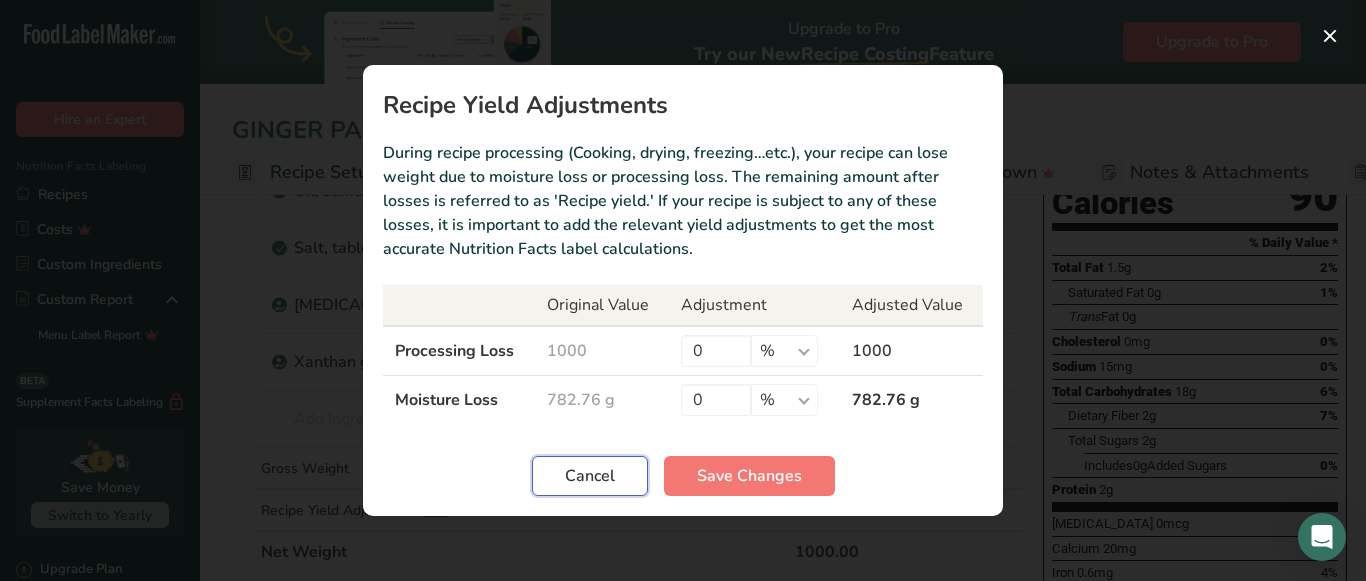 click on "Cancel" at bounding box center (590, 476) 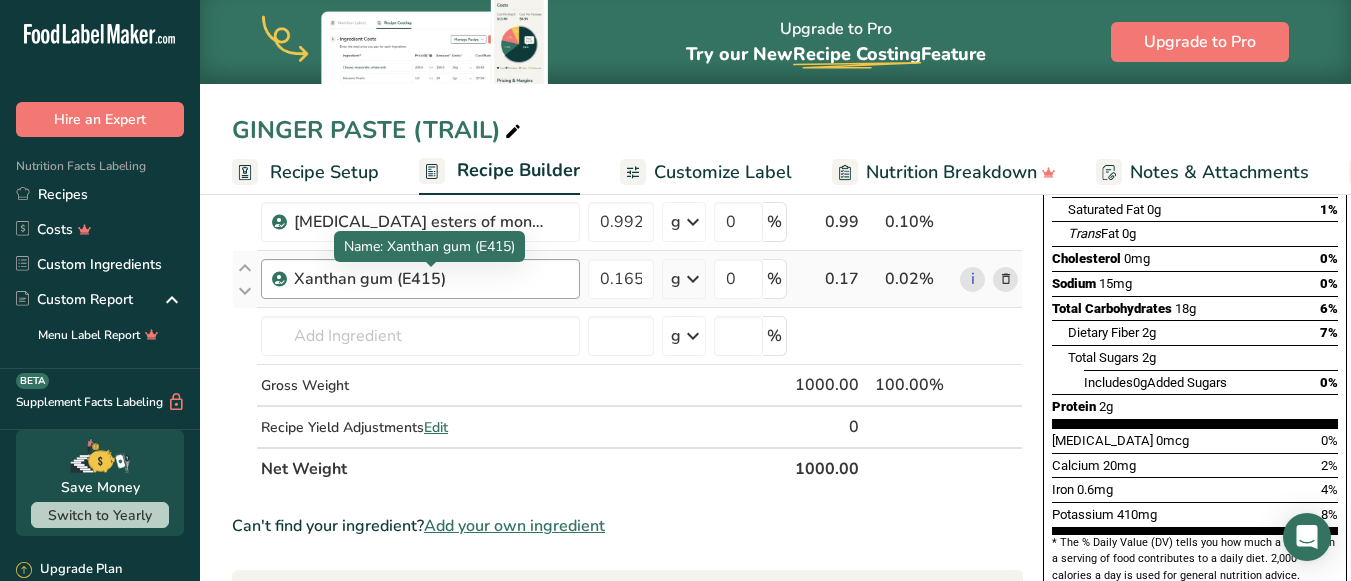scroll, scrollTop: 322, scrollLeft: 0, axis: vertical 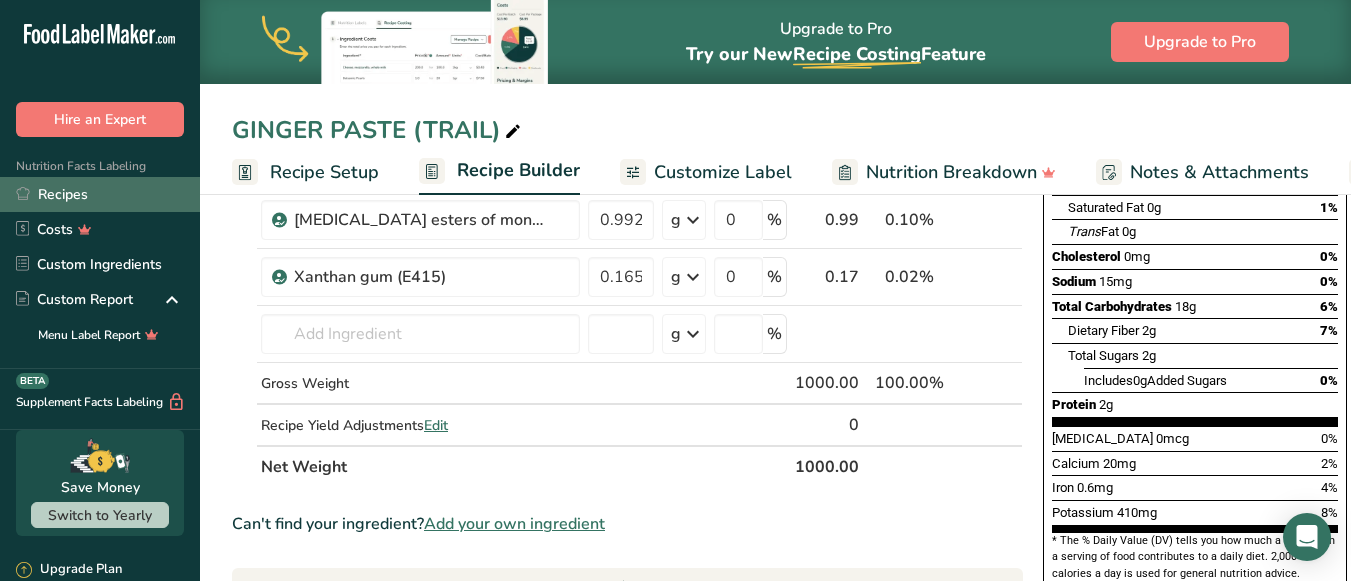 click on "Recipes" at bounding box center [100, 194] 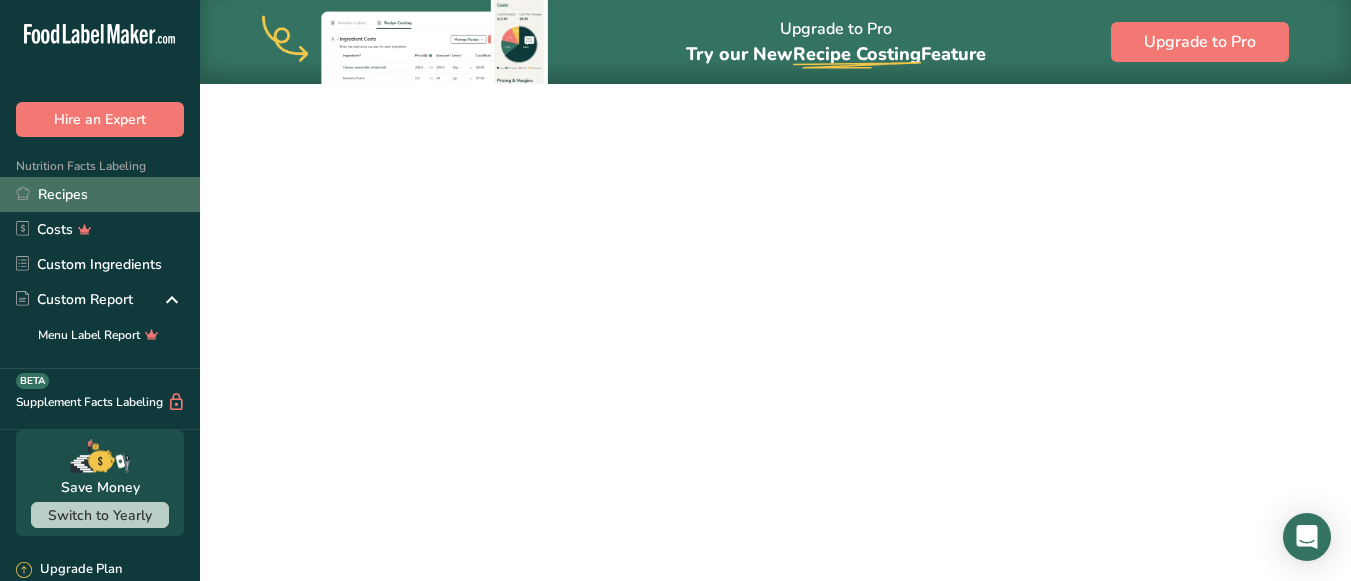 scroll, scrollTop: 0, scrollLeft: 0, axis: both 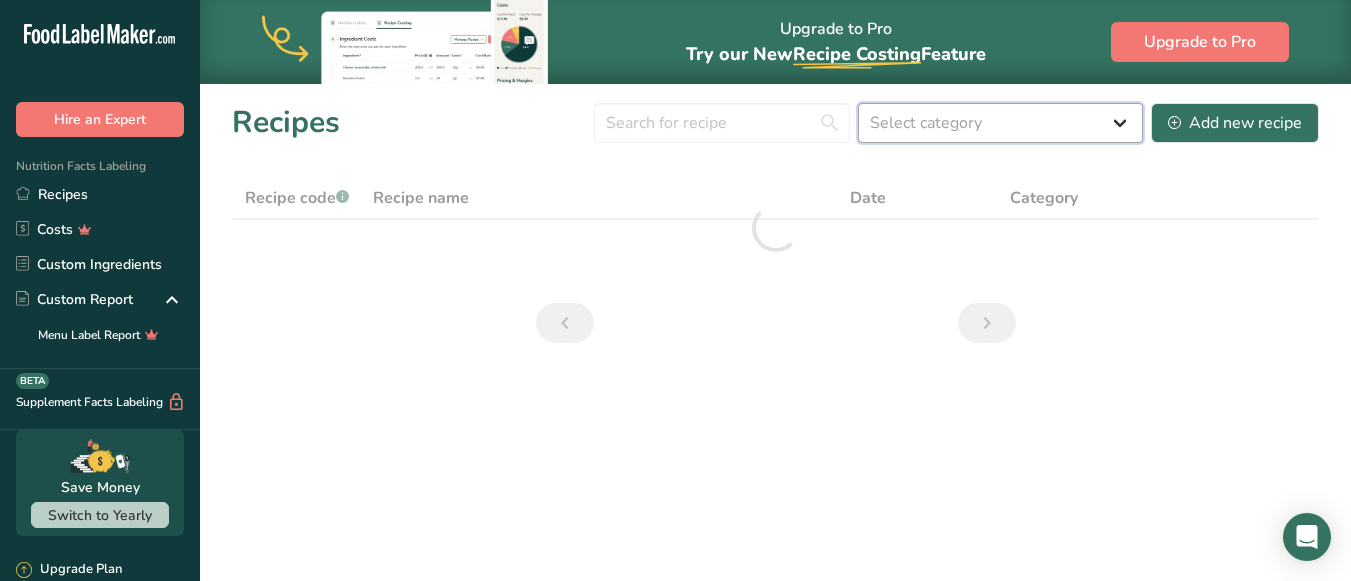 click on "Select category
All
Baked Goods
[GEOGRAPHIC_DATA]
Confectionery
Cooked Meals, Salads, & Sauces
[GEOGRAPHIC_DATA]
Snacks" at bounding box center [1000, 123] 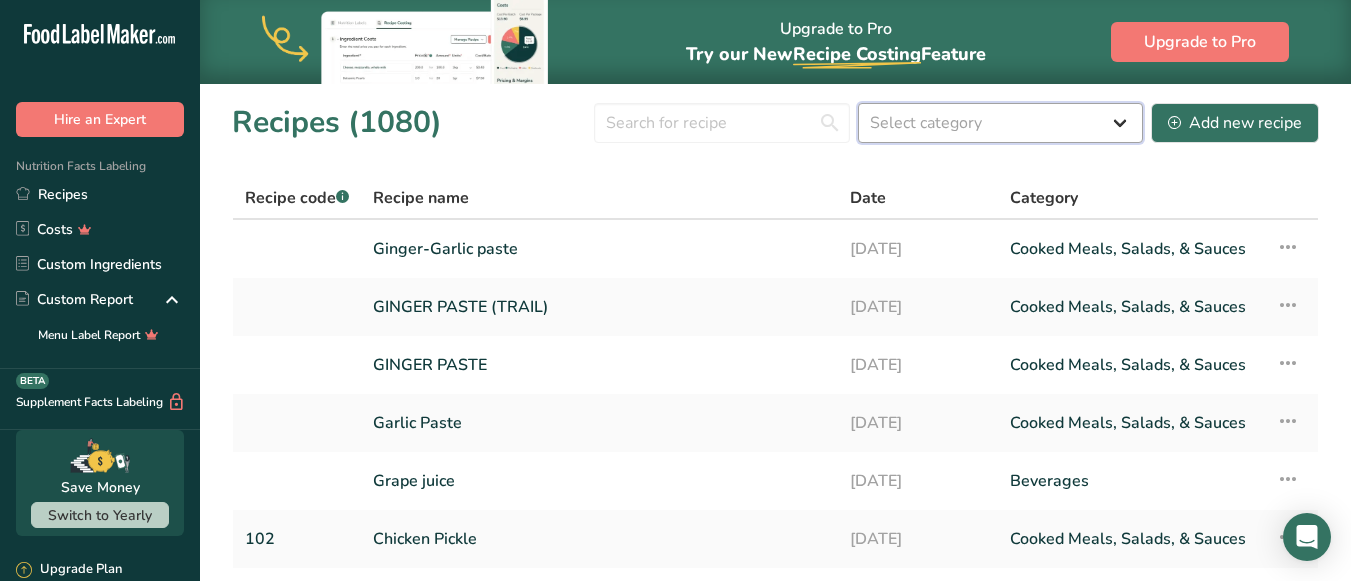 select on "6" 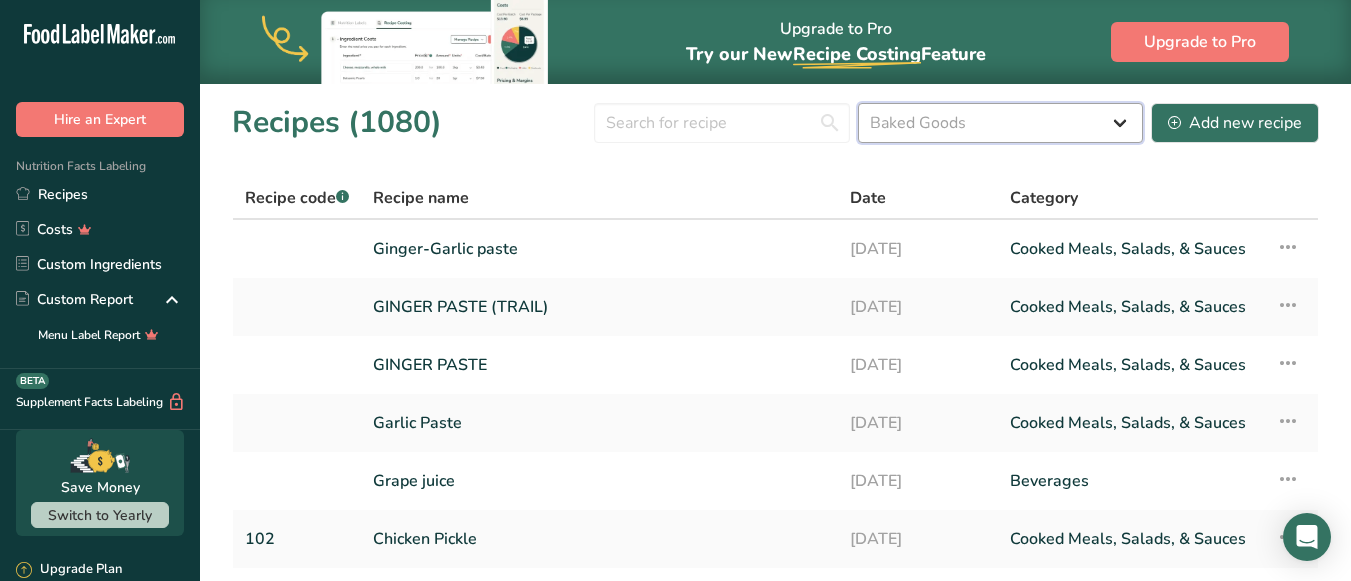 click on "Select category
All
Baked Goods
[GEOGRAPHIC_DATA]
Confectionery
Cooked Meals, Salads, & Sauces
[GEOGRAPHIC_DATA]
Snacks" at bounding box center (1000, 123) 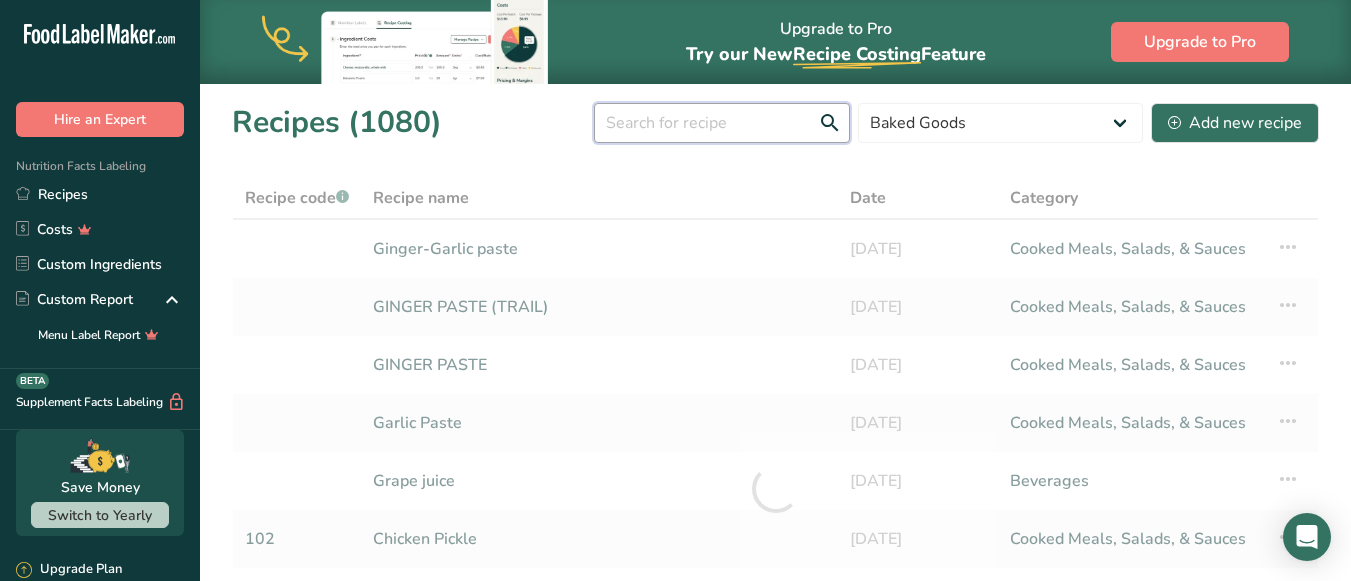click at bounding box center [722, 123] 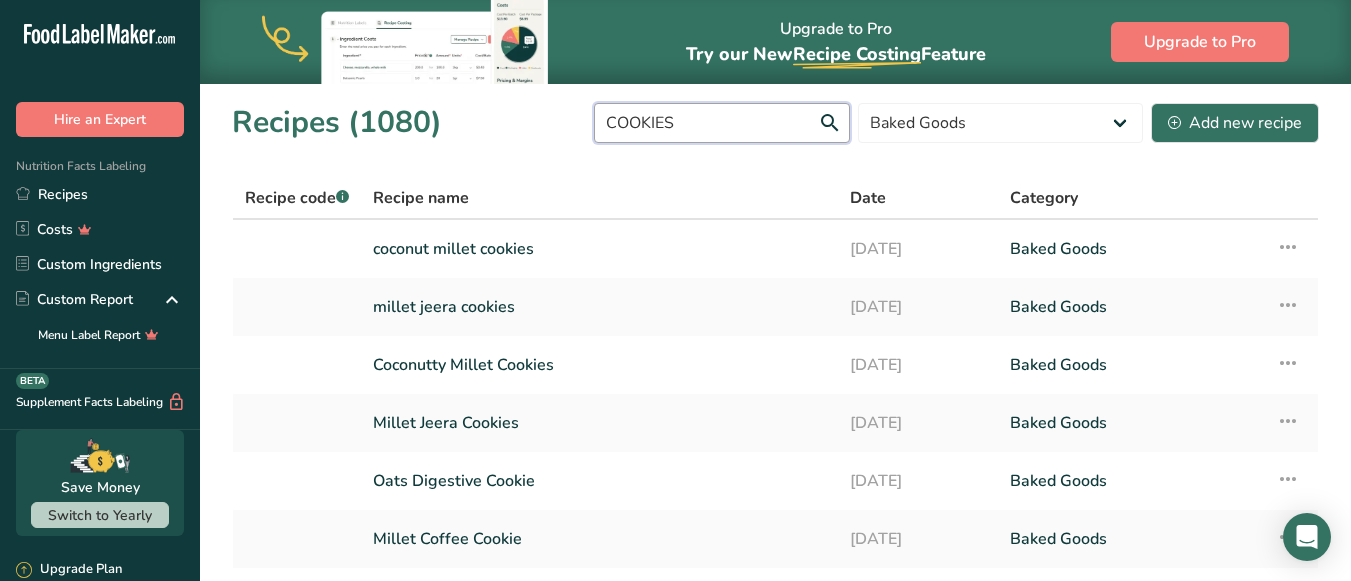 click on "COOKIES" at bounding box center [722, 123] 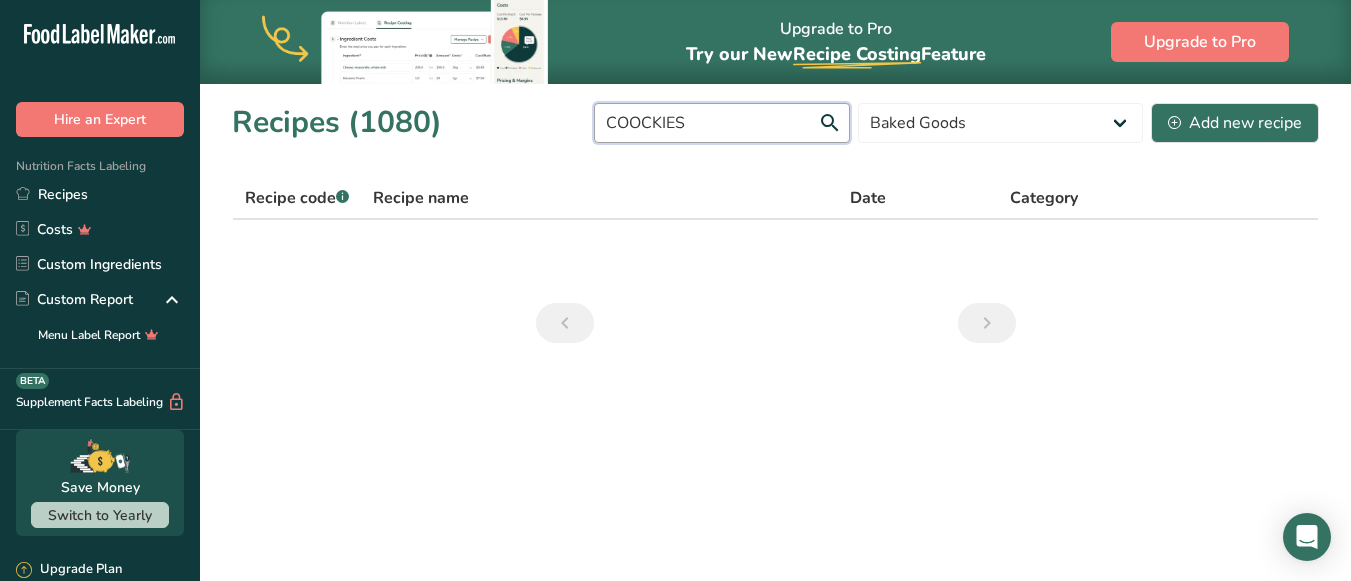 click on "COOCKIES" at bounding box center (722, 123) 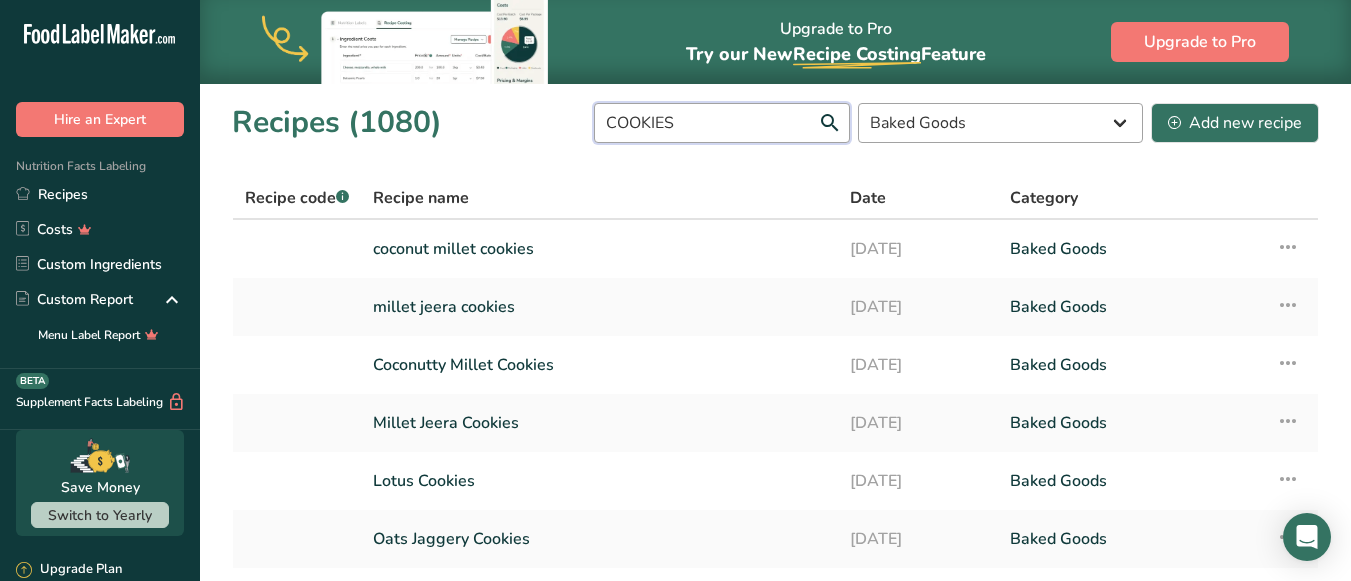 type on "COOKIES" 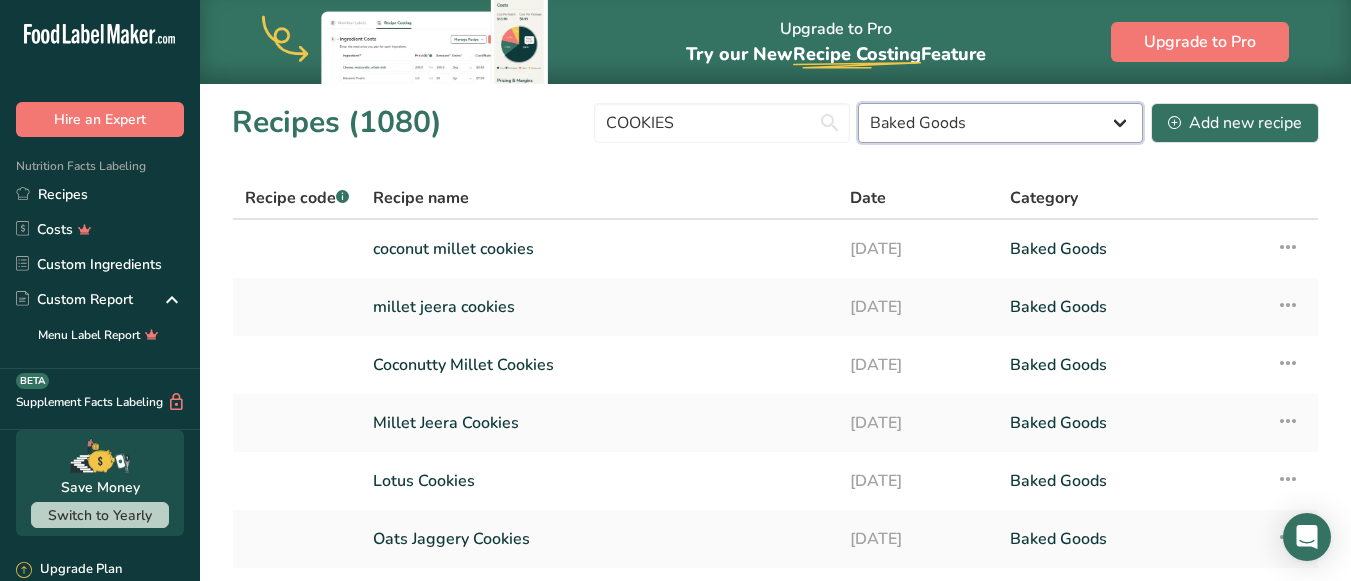 click on "All
Baked Goods
[GEOGRAPHIC_DATA]
Confectionery
Cooked Meals, Salads, & Sauces
[GEOGRAPHIC_DATA]
Snacks" at bounding box center [1000, 123] 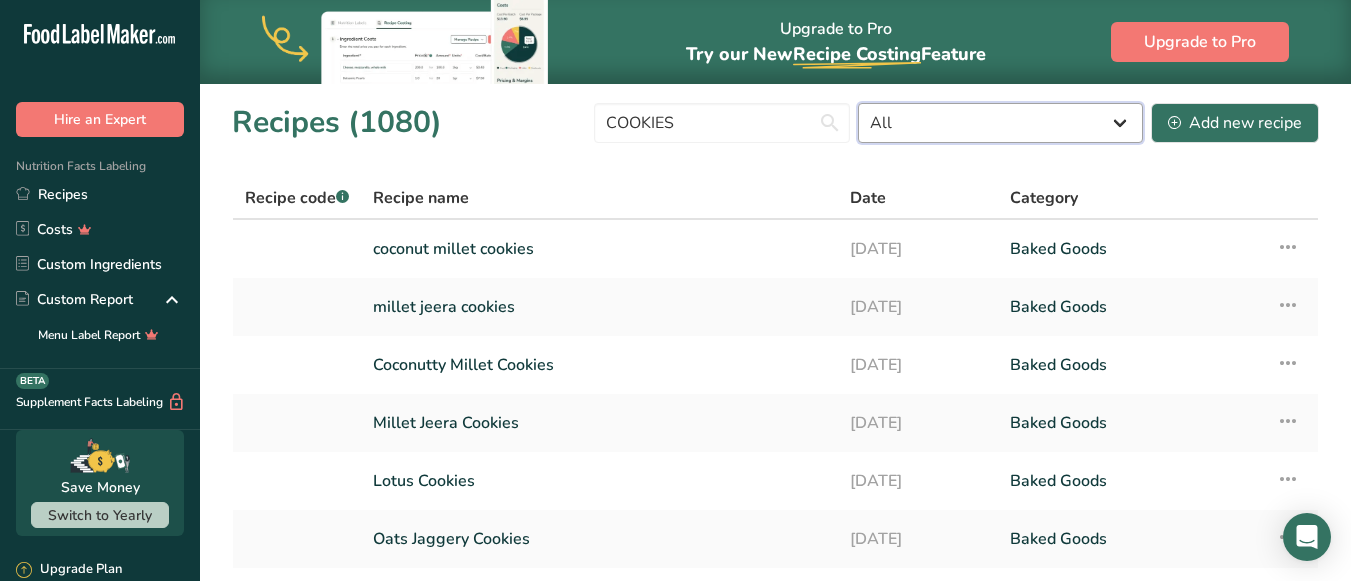 click on "All
Baked Goods
[GEOGRAPHIC_DATA]
Confectionery
Cooked Meals, Salads, & Sauces
[GEOGRAPHIC_DATA]
Snacks" at bounding box center (1000, 123) 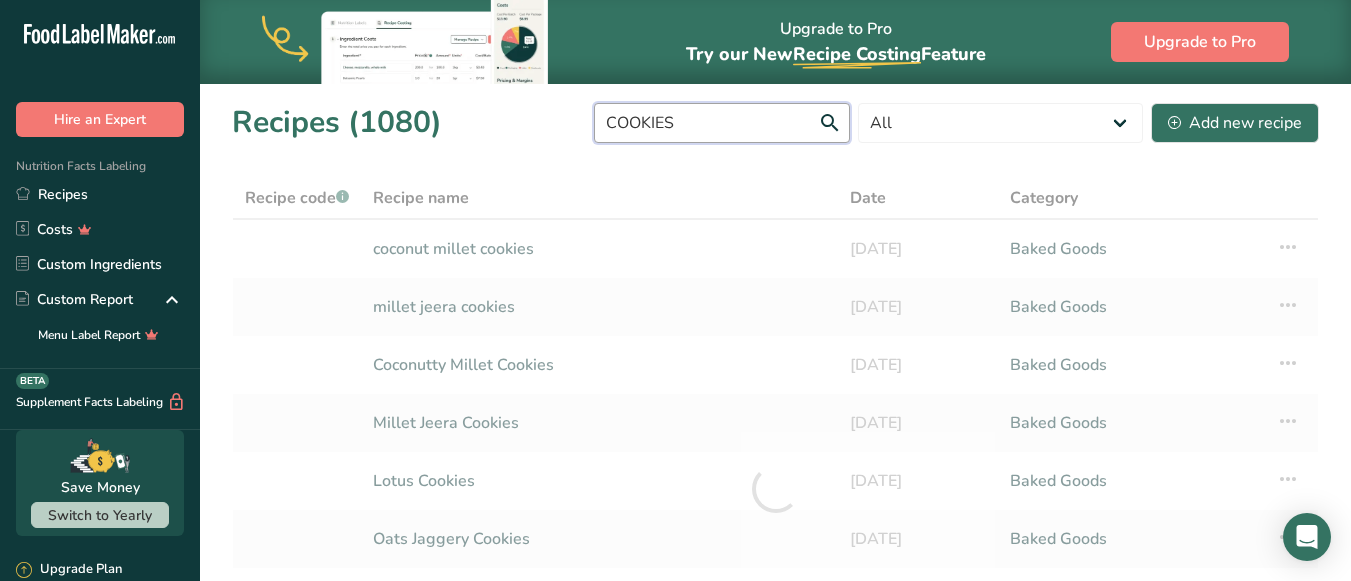 click on "COOKIES" at bounding box center (722, 123) 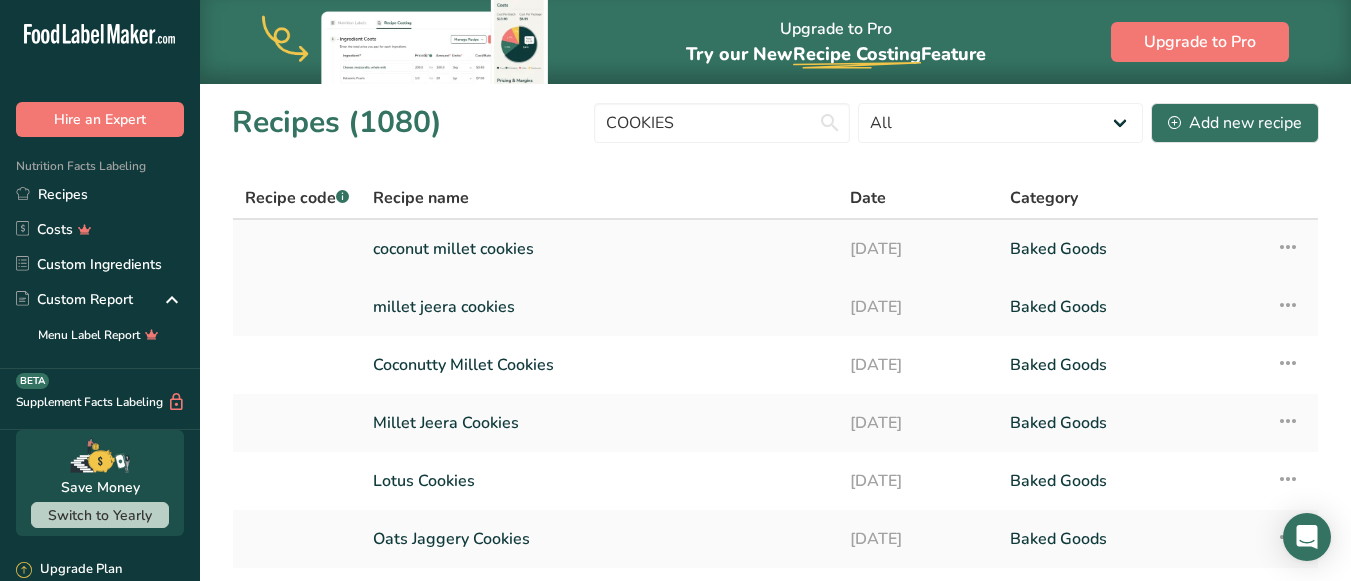 click on "coconut millet cookies" at bounding box center [599, 249] 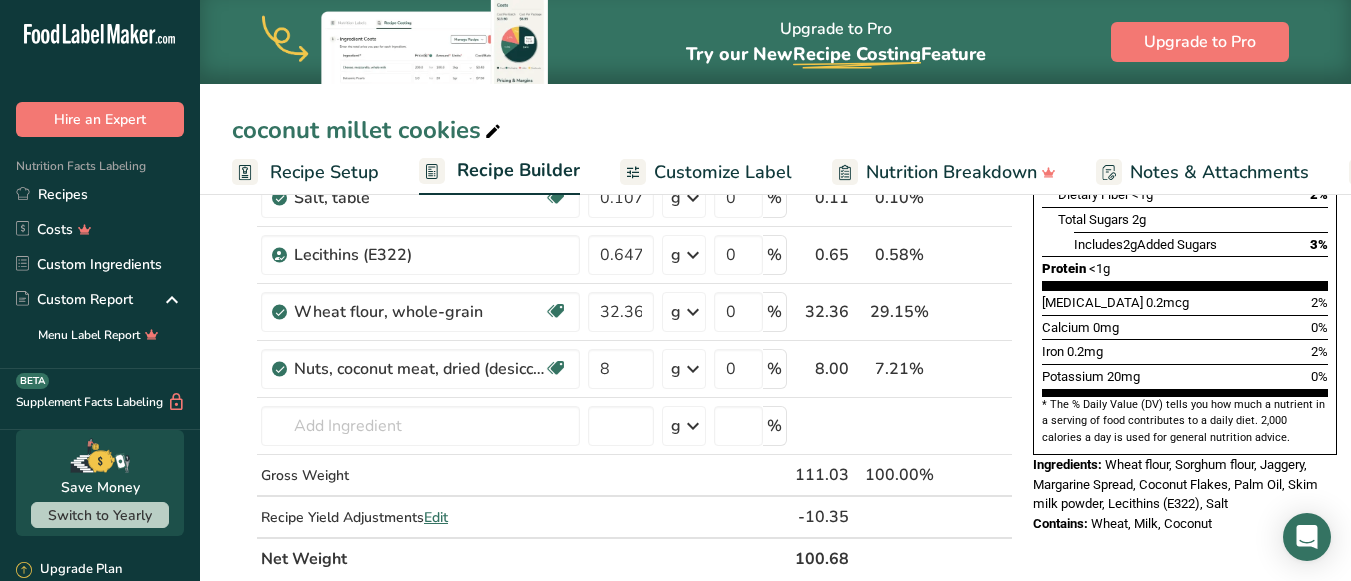 scroll, scrollTop: 459, scrollLeft: 0, axis: vertical 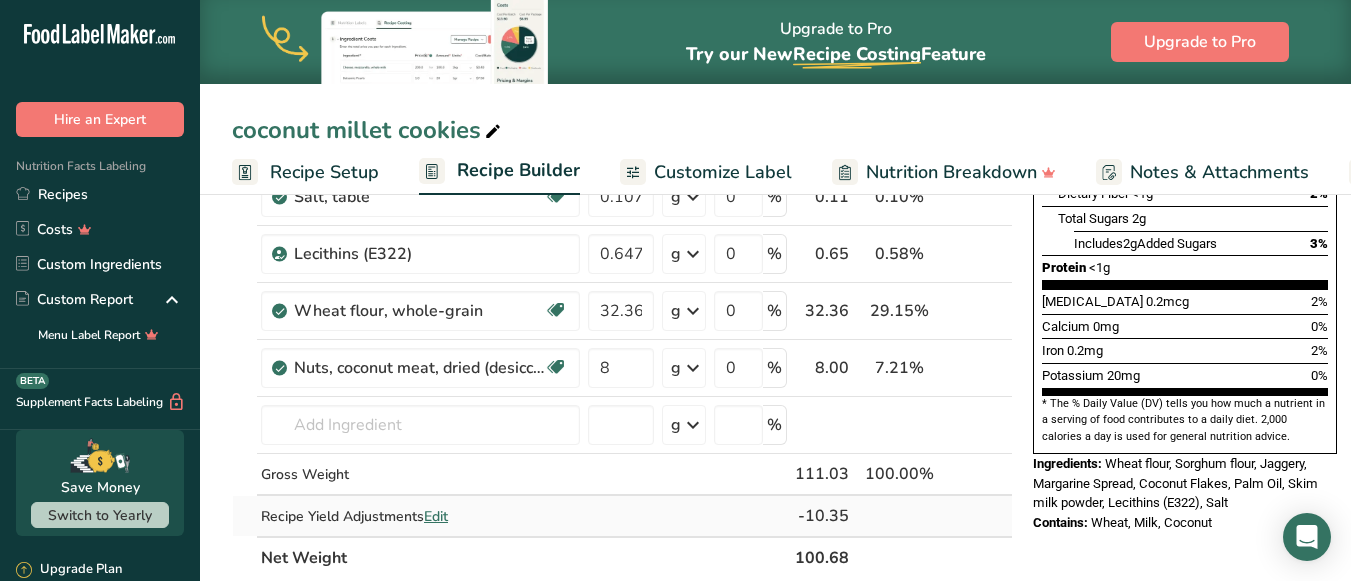click on "Recipe Yield Adjustments
Edit" at bounding box center [420, 516] 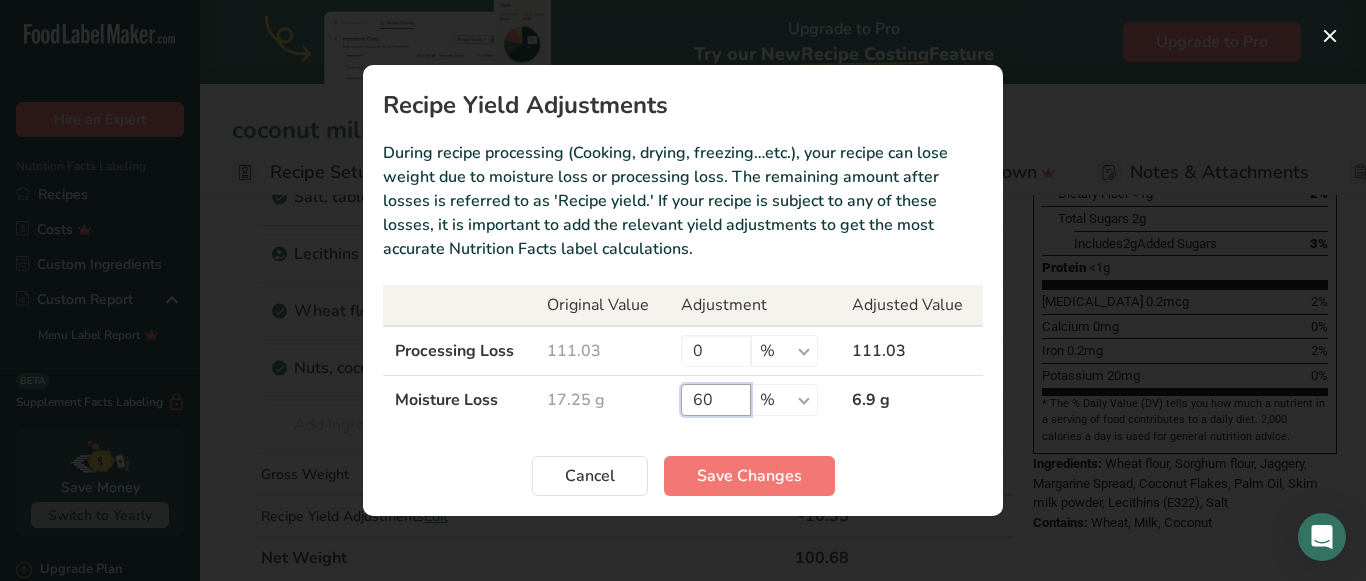 click on "60" at bounding box center (716, 400) 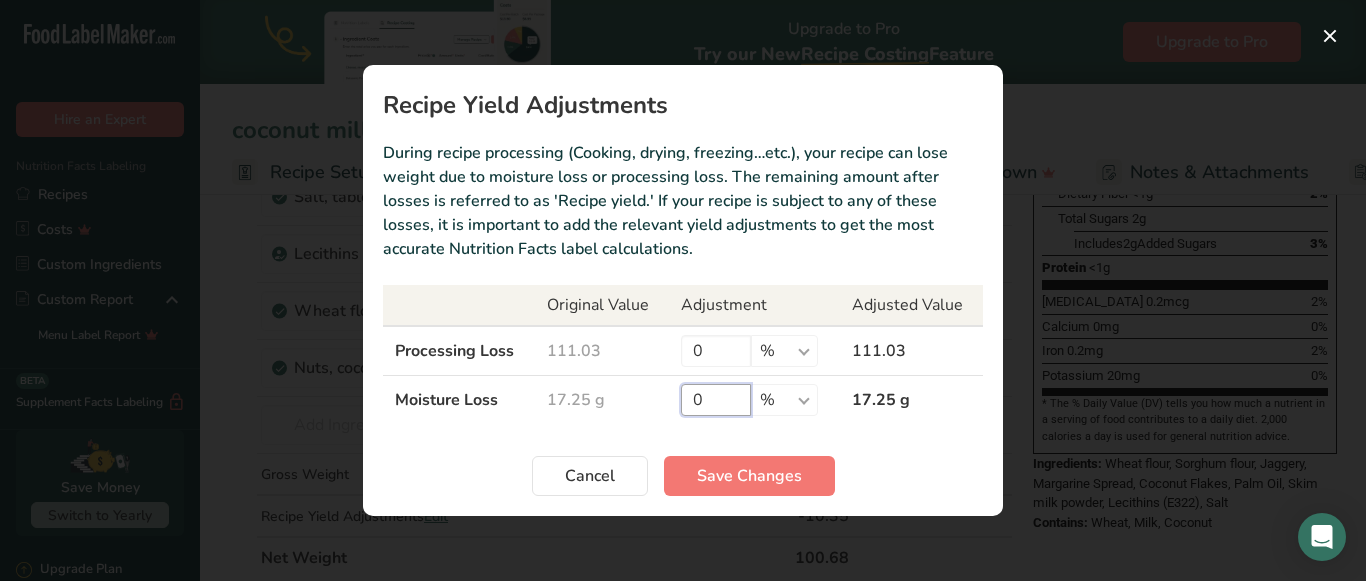 type on "60" 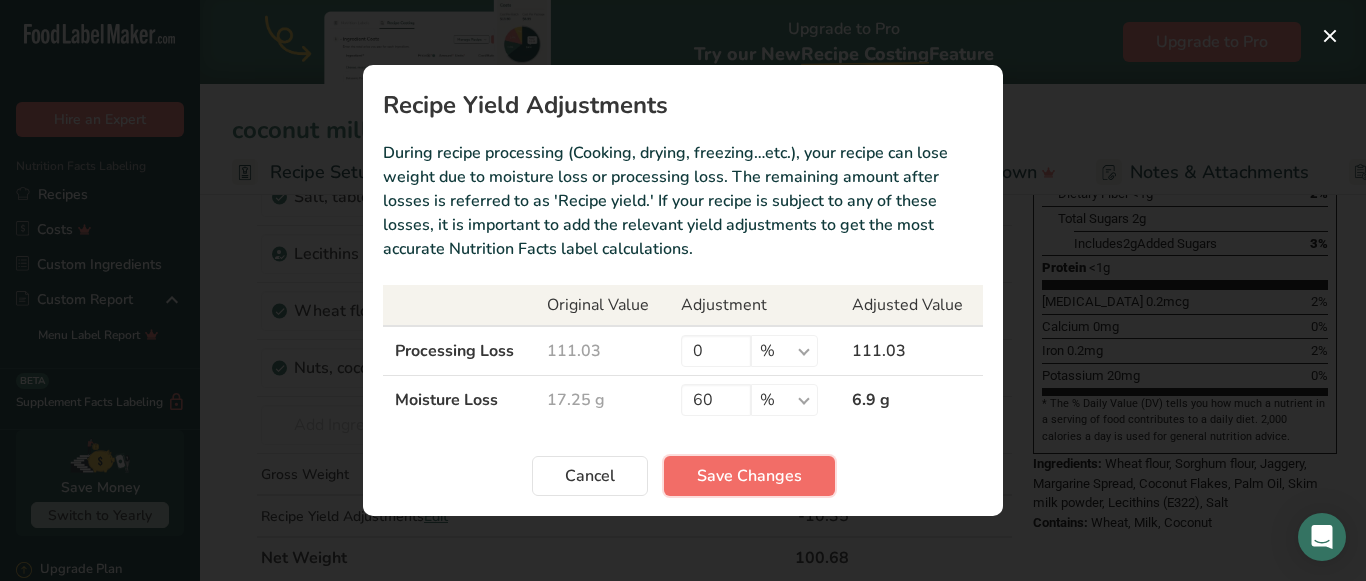 click on "Save Changes" at bounding box center [749, 476] 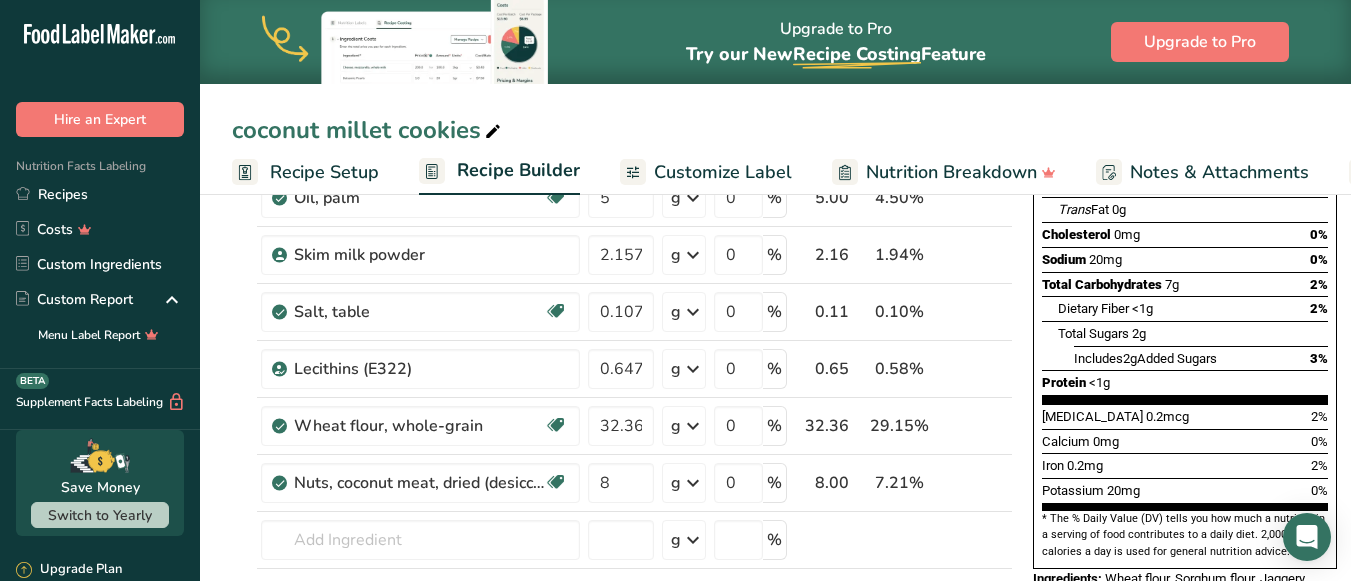 scroll, scrollTop: 345, scrollLeft: 0, axis: vertical 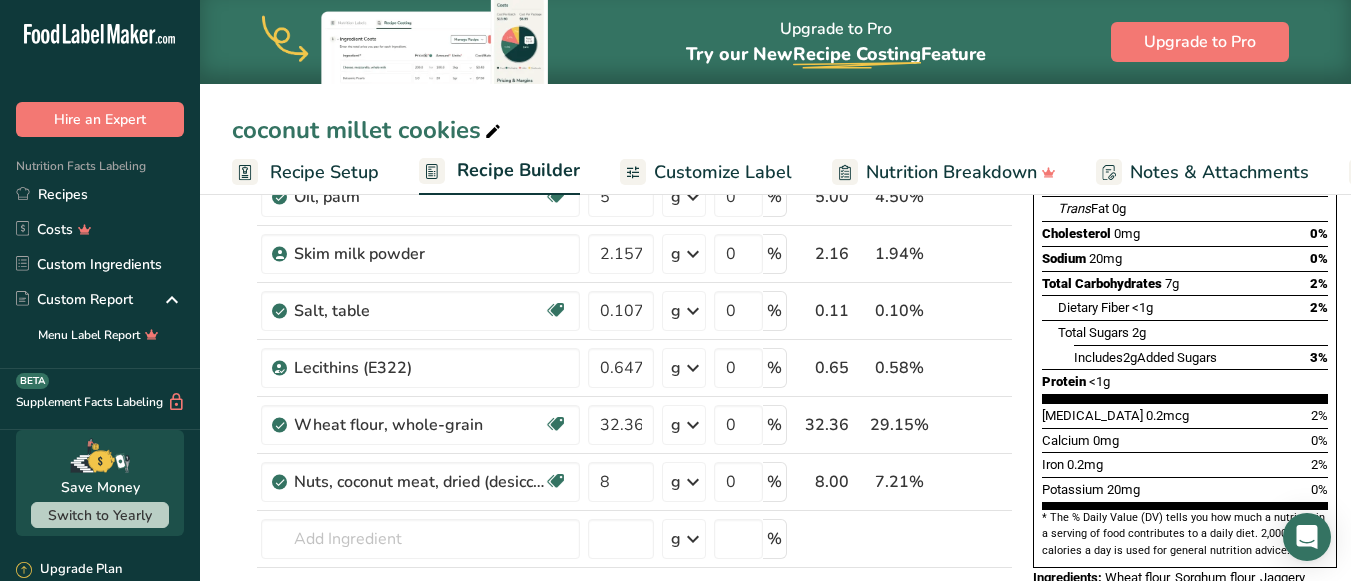 click on "Recipe Setup" at bounding box center (324, 172) 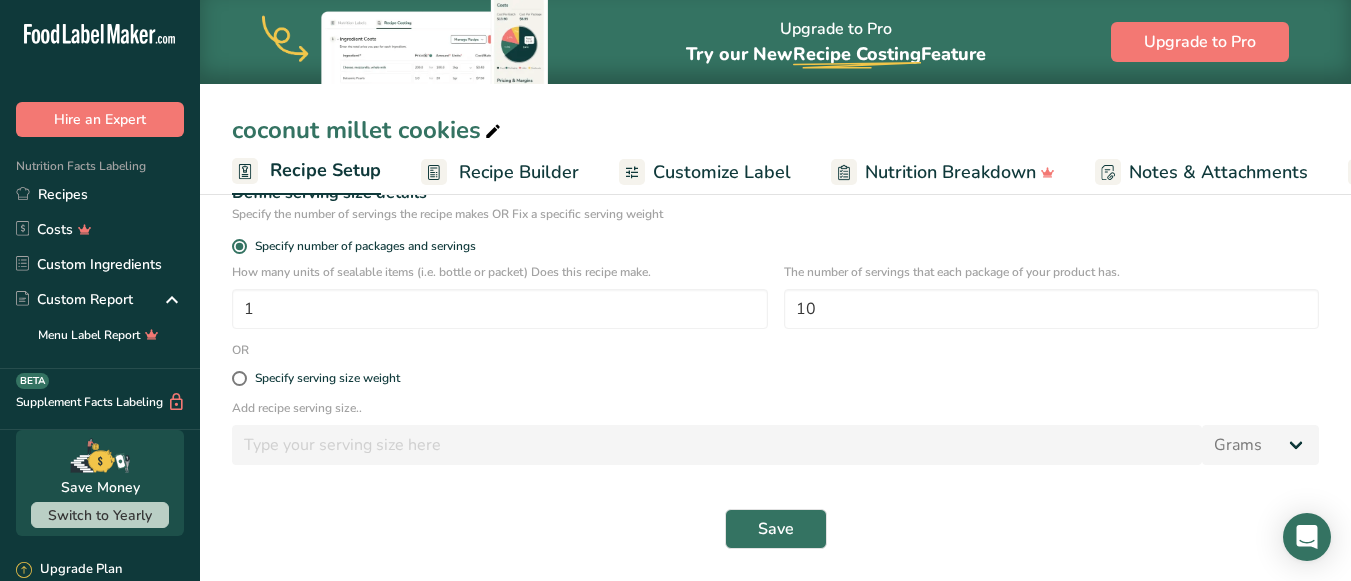 scroll, scrollTop: 0, scrollLeft: 7, axis: horizontal 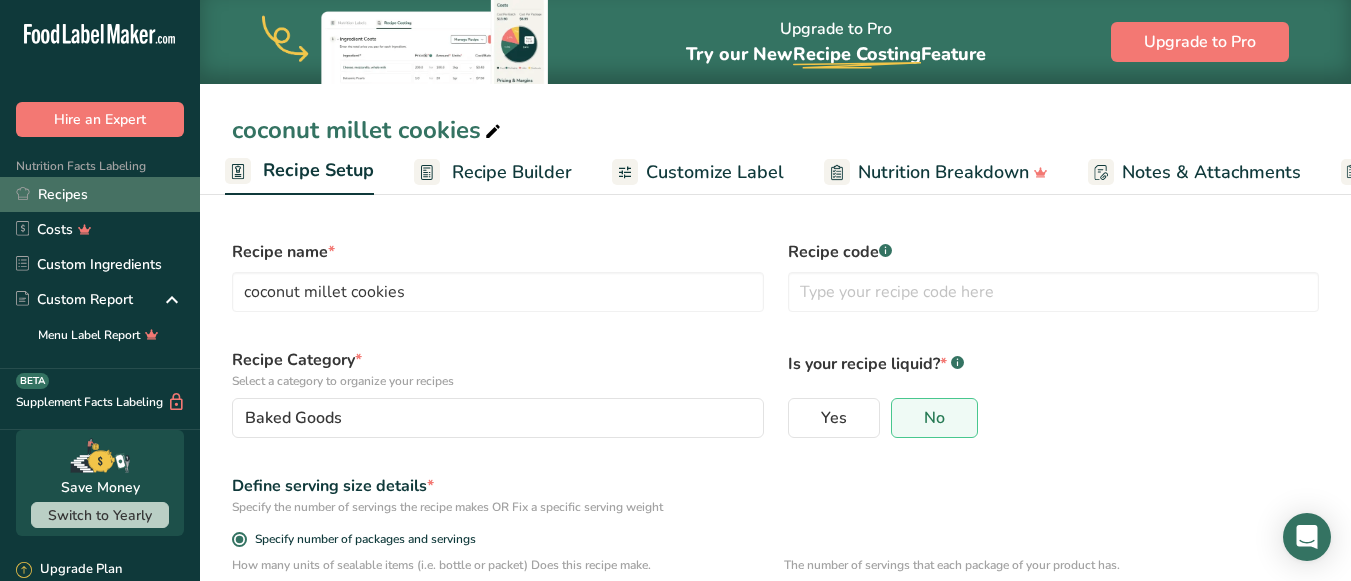 click on "Recipes" at bounding box center (100, 194) 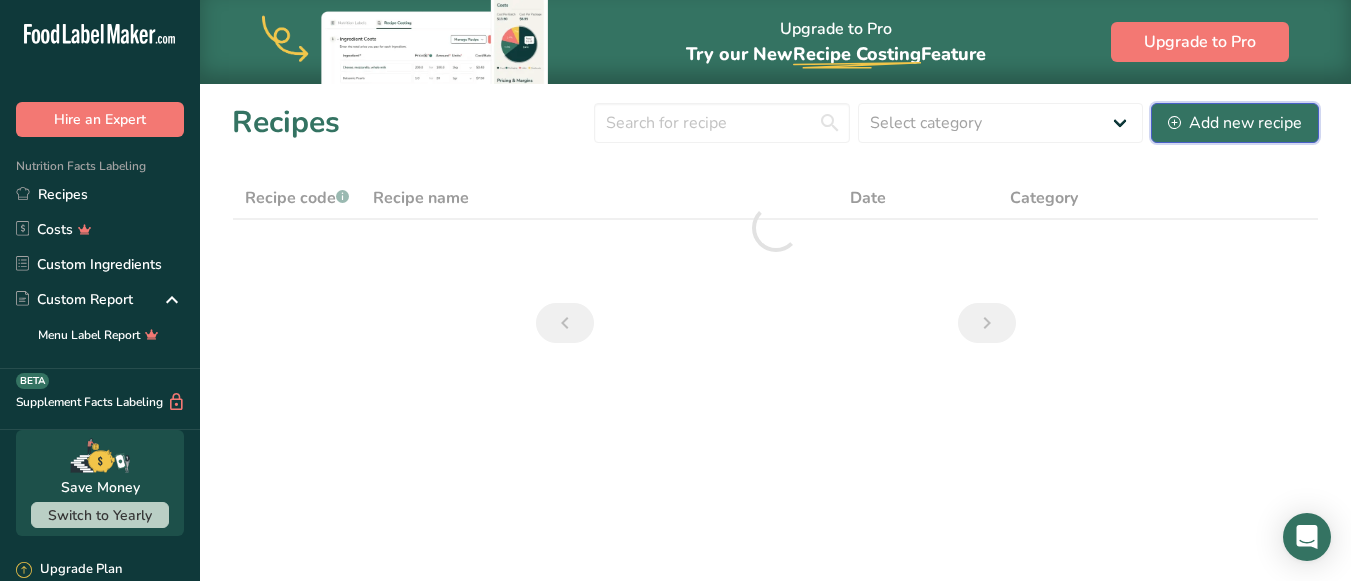 click on "Add new recipe" at bounding box center [1235, 123] 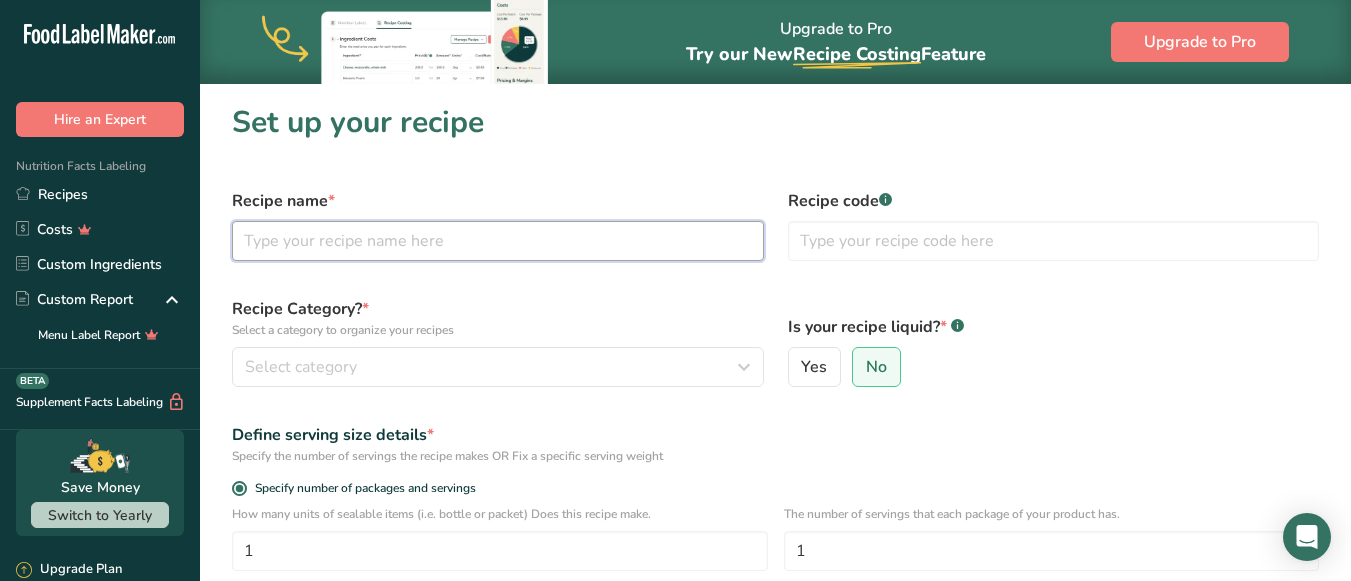 click at bounding box center (498, 241) 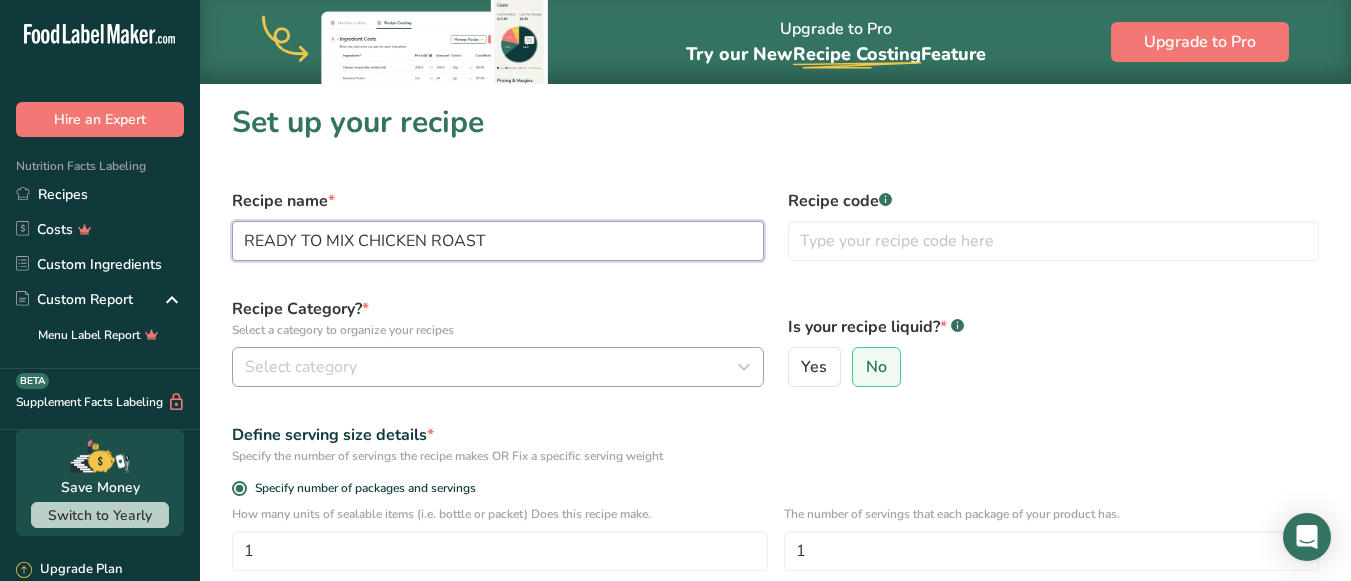 type on "READY TO MIX CHICKEN ROAST" 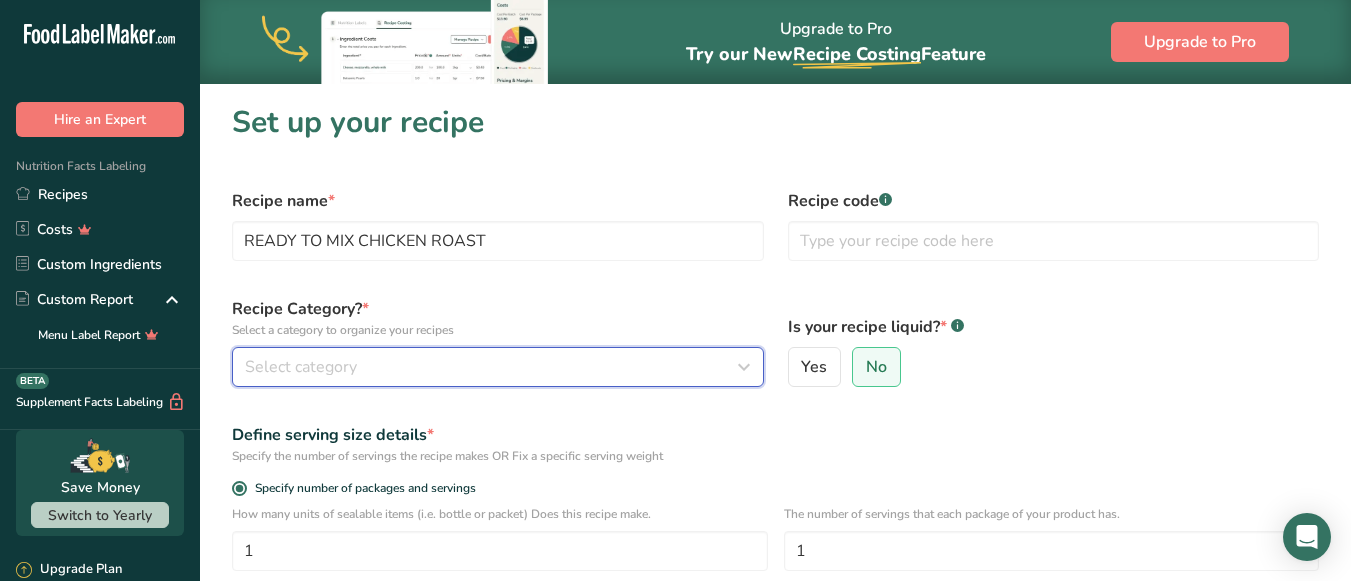 click on "Select category" at bounding box center [301, 367] 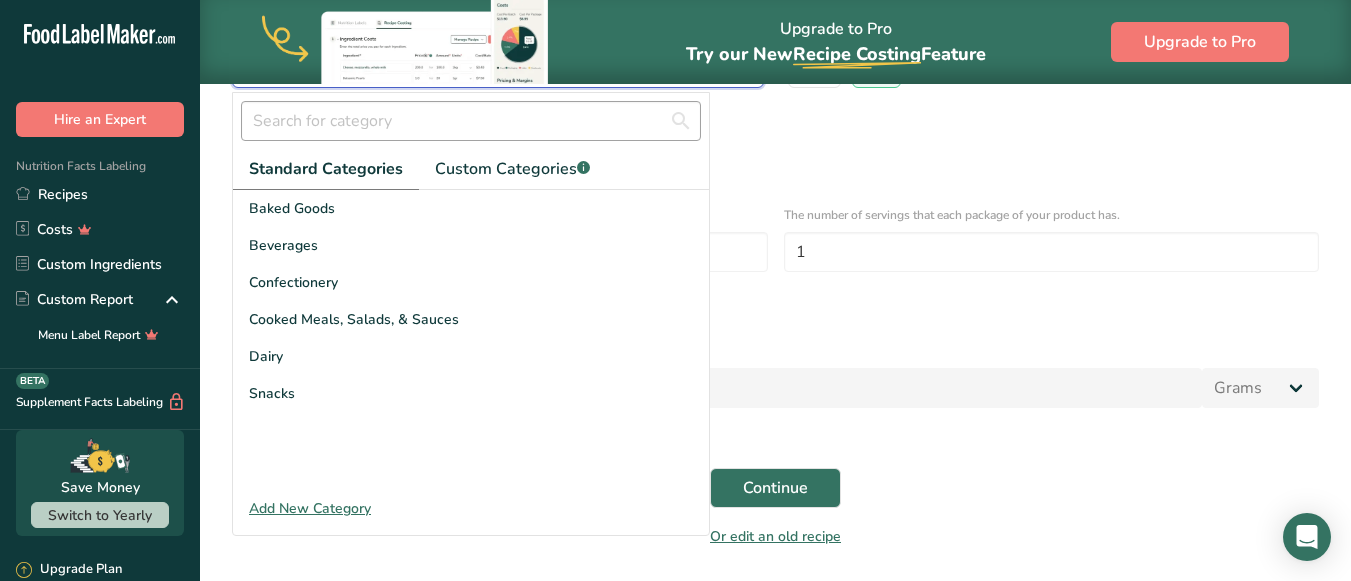 scroll, scrollTop: 300, scrollLeft: 0, axis: vertical 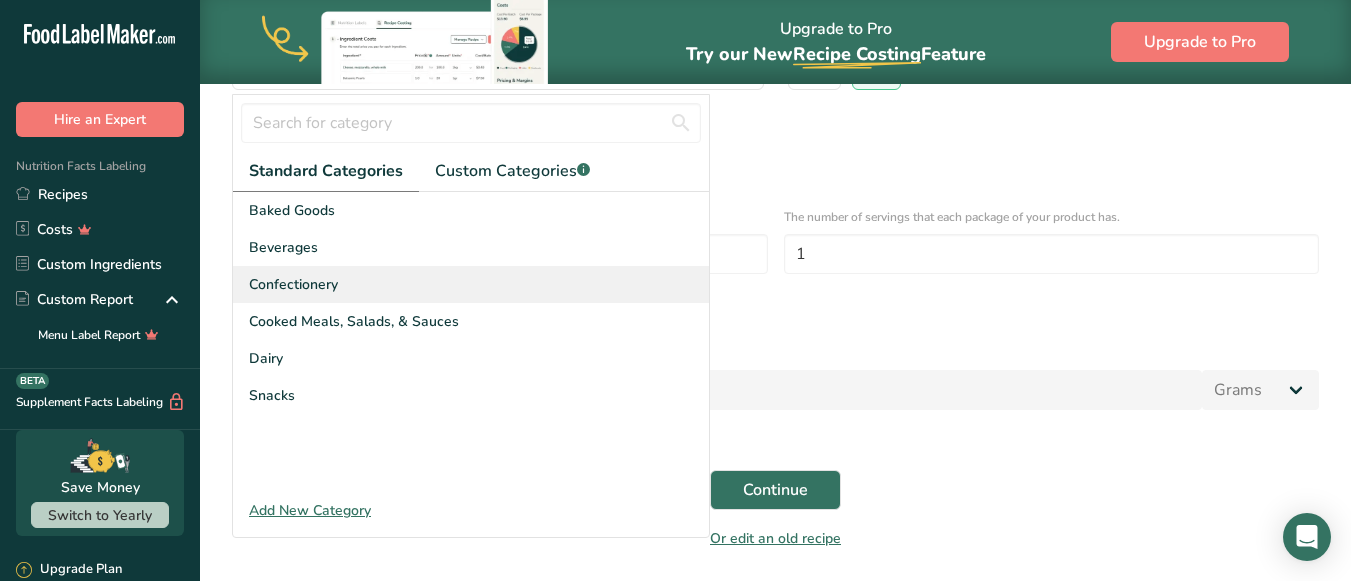 click on "Confectionery" at bounding box center [293, 284] 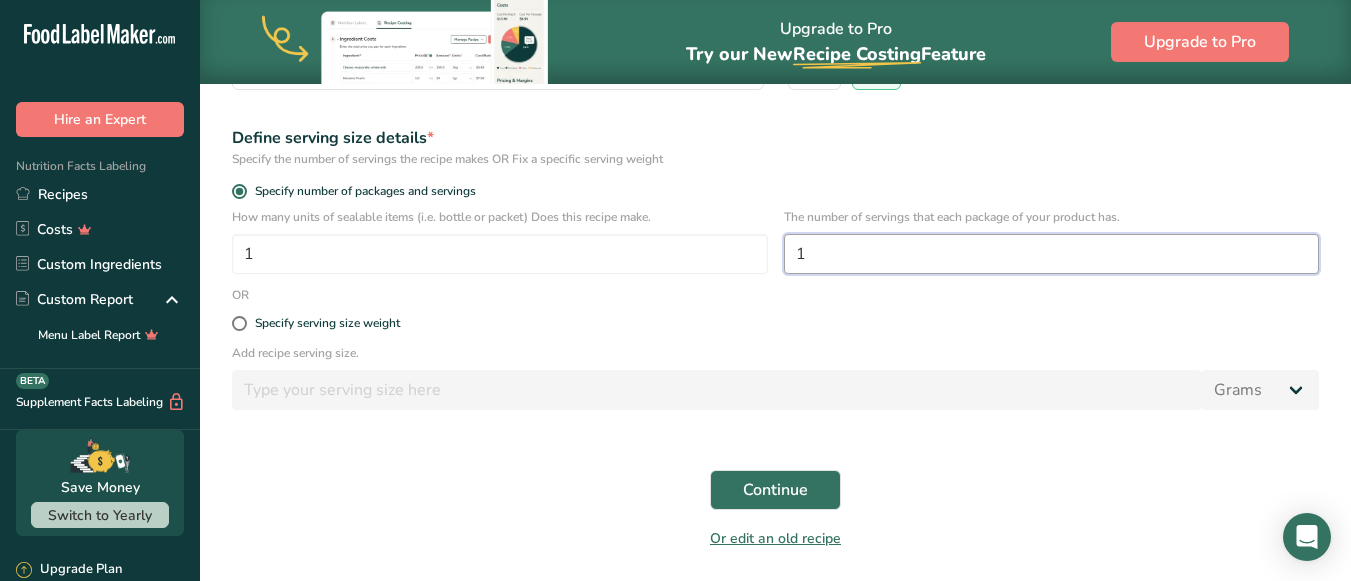 click on "1" at bounding box center [1052, 254] 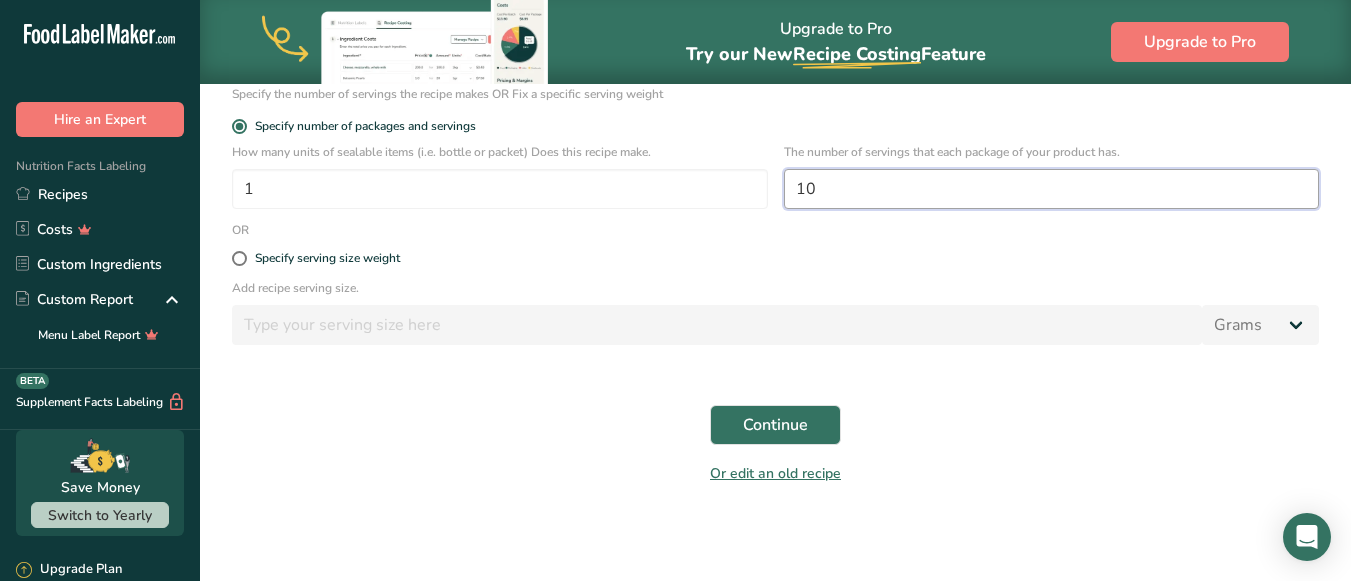 scroll, scrollTop: 0, scrollLeft: 0, axis: both 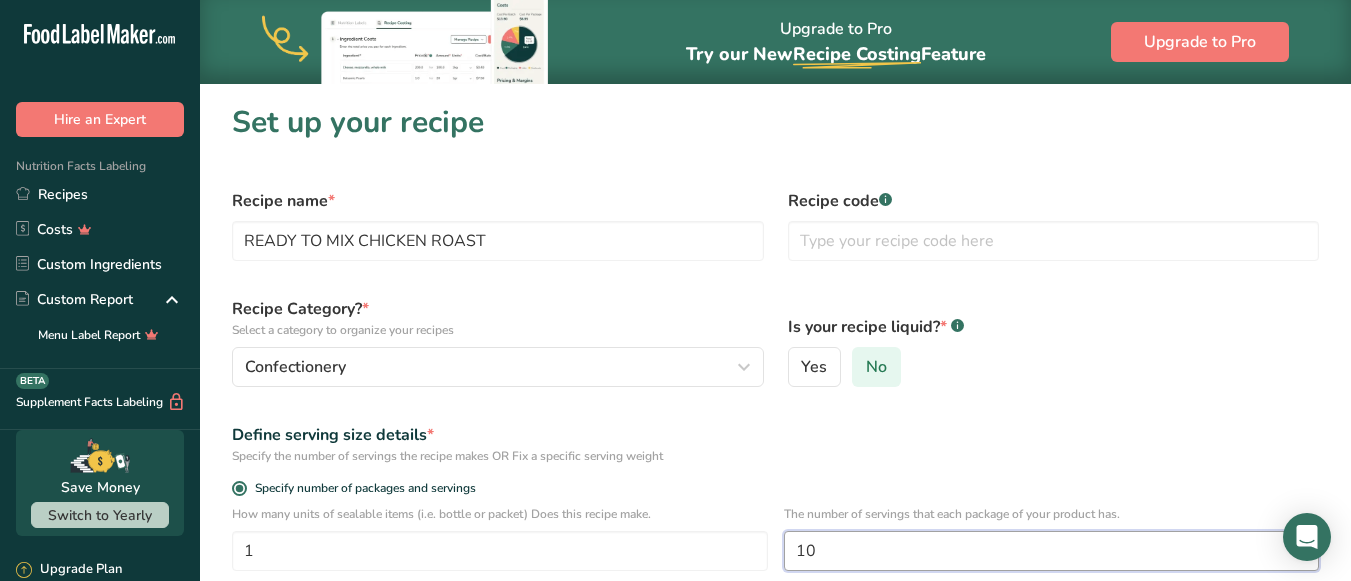 type on "10" 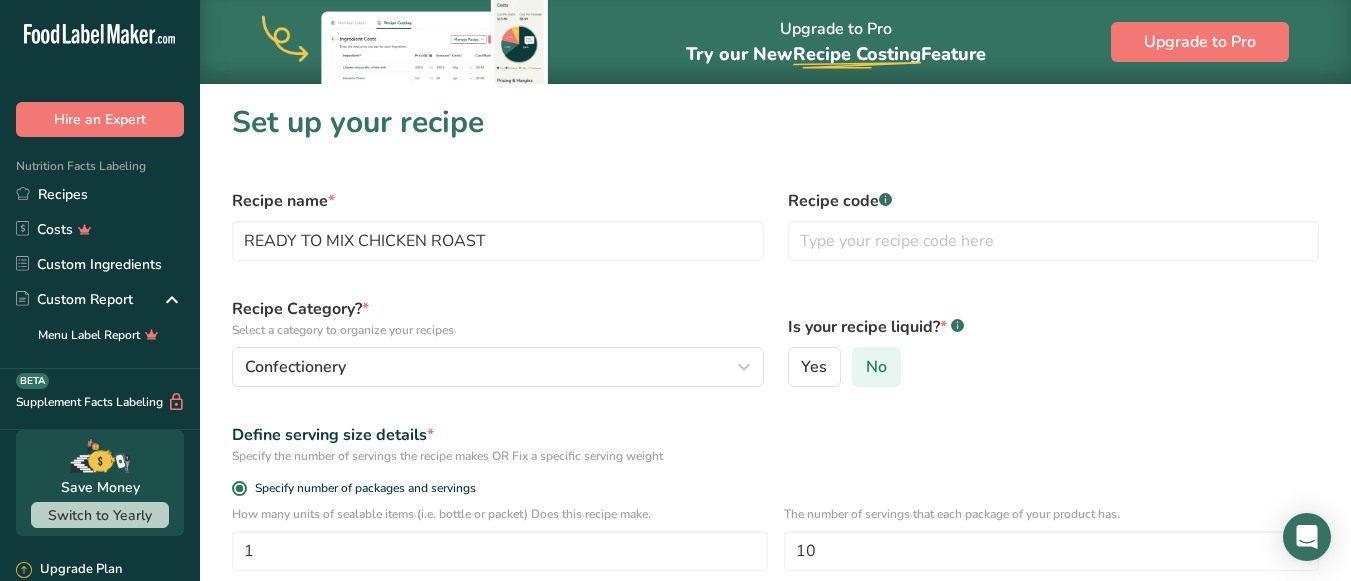 click on "No" at bounding box center (876, 367) 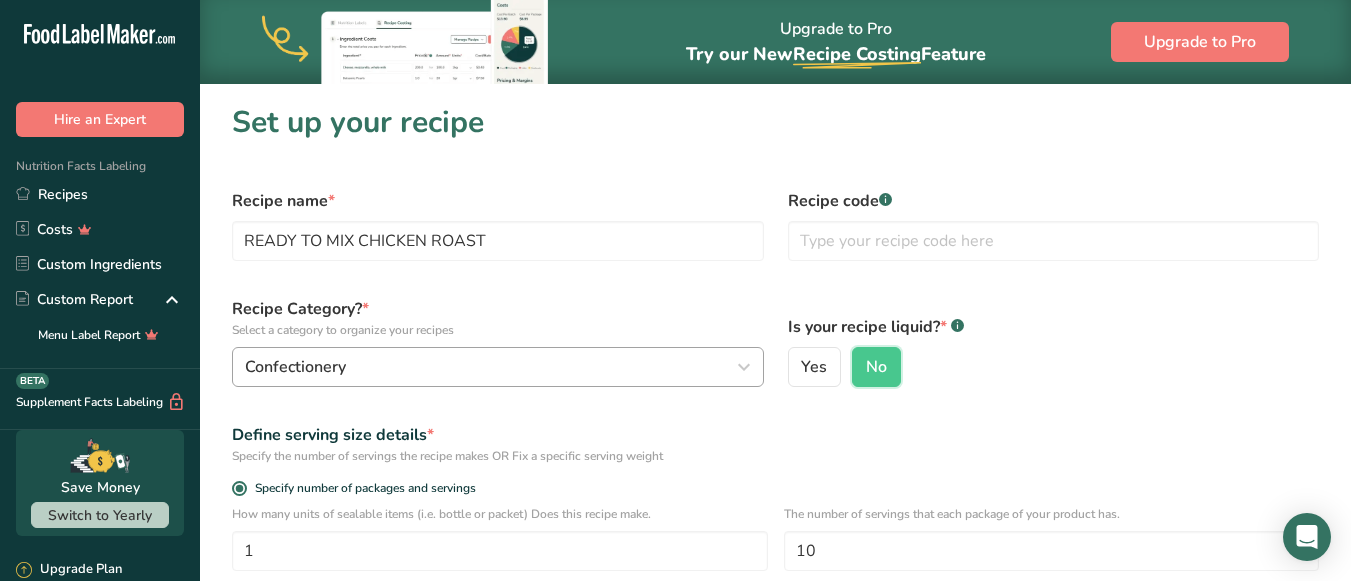 scroll, scrollTop: 362, scrollLeft: 0, axis: vertical 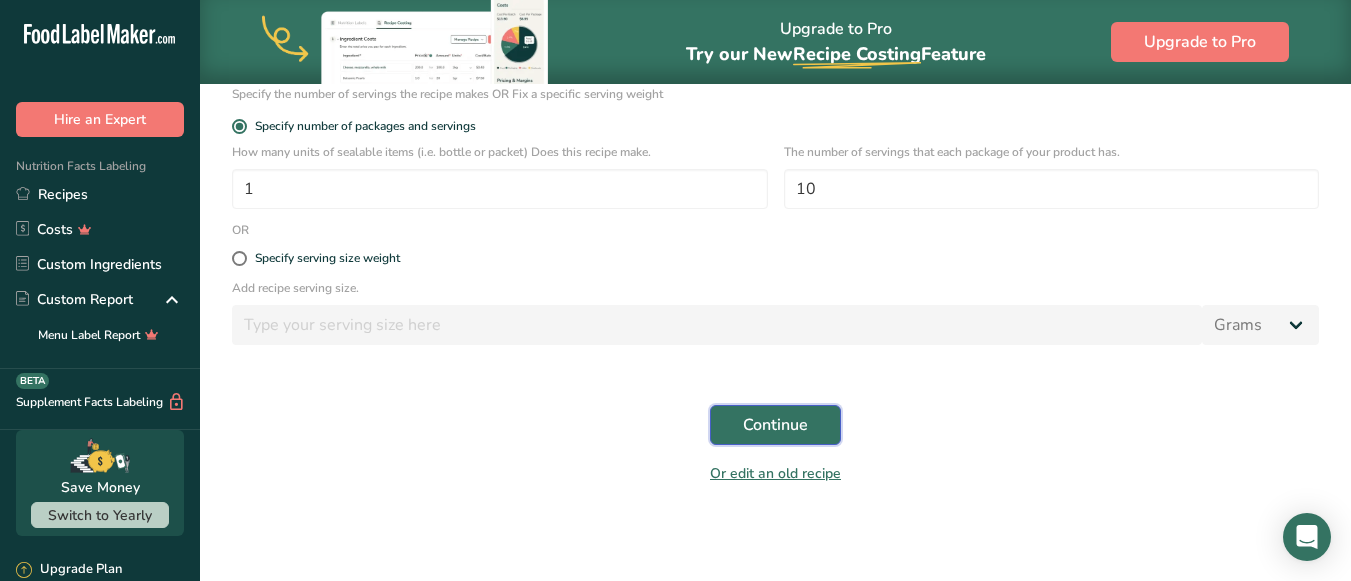 click on "Continue" at bounding box center [775, 425] 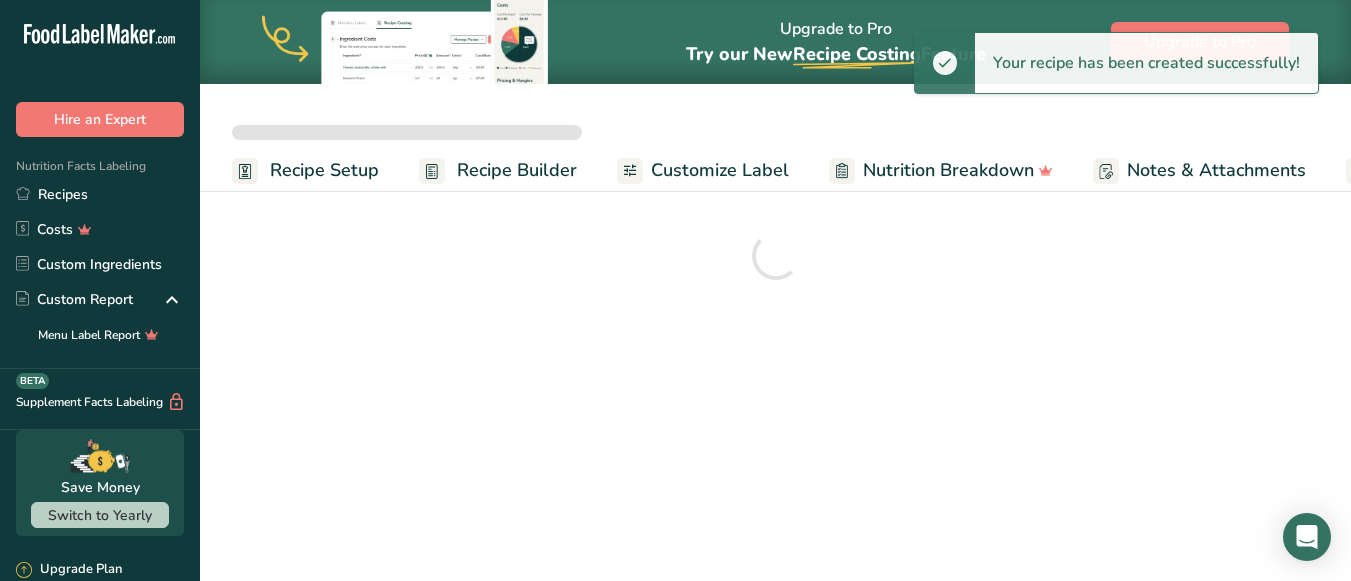 scroll, scrollTop: 0, scrollLeft: 0, axis: both 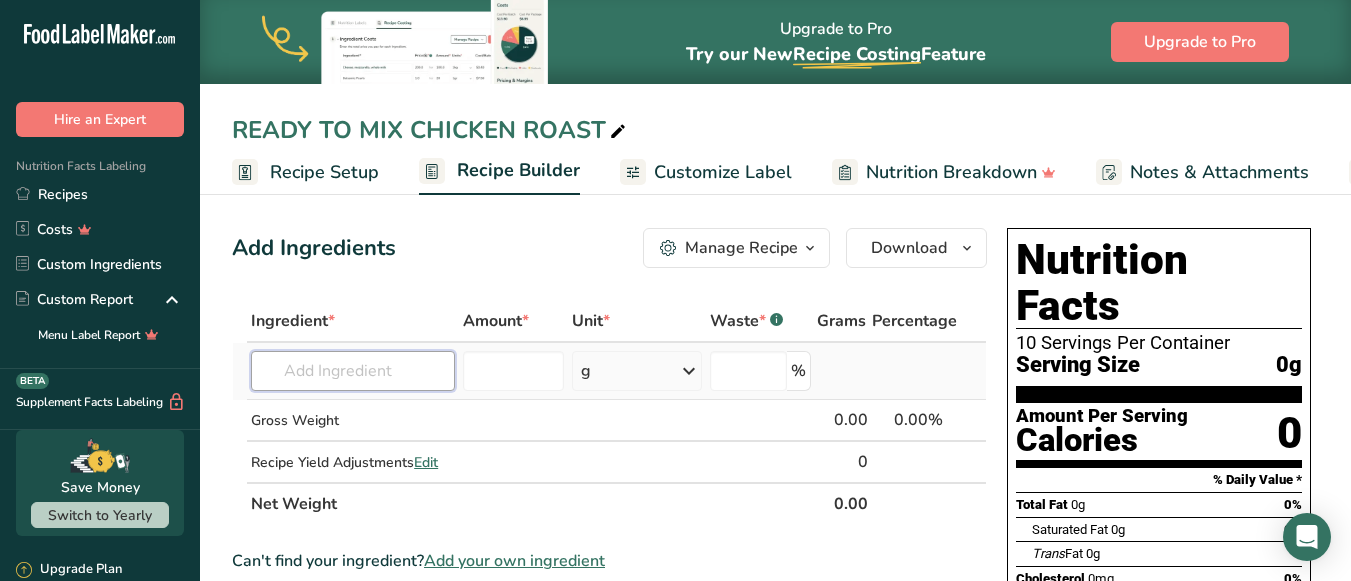 click at bounding box center [353, 371] 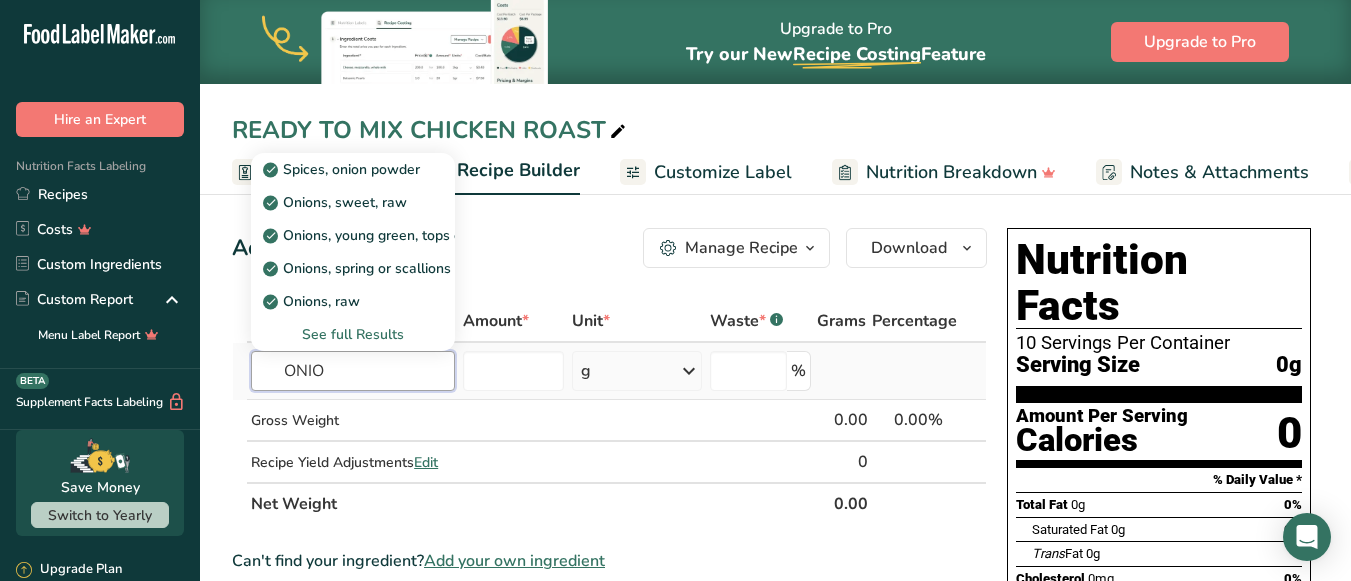 type on "ONIO" 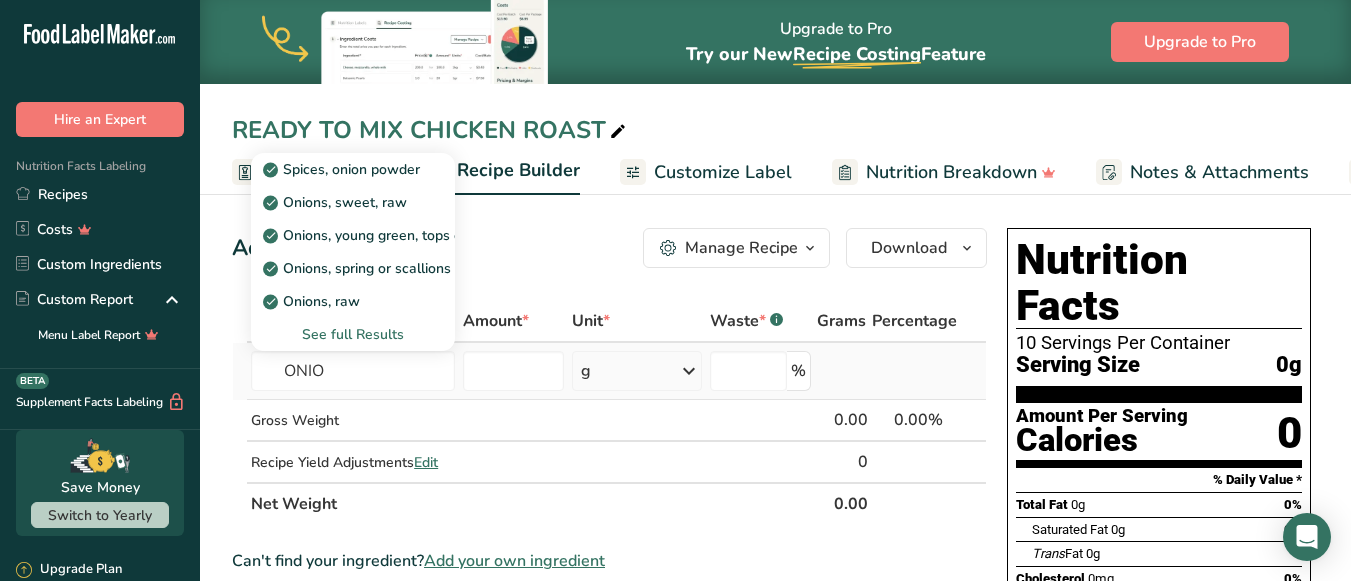 type 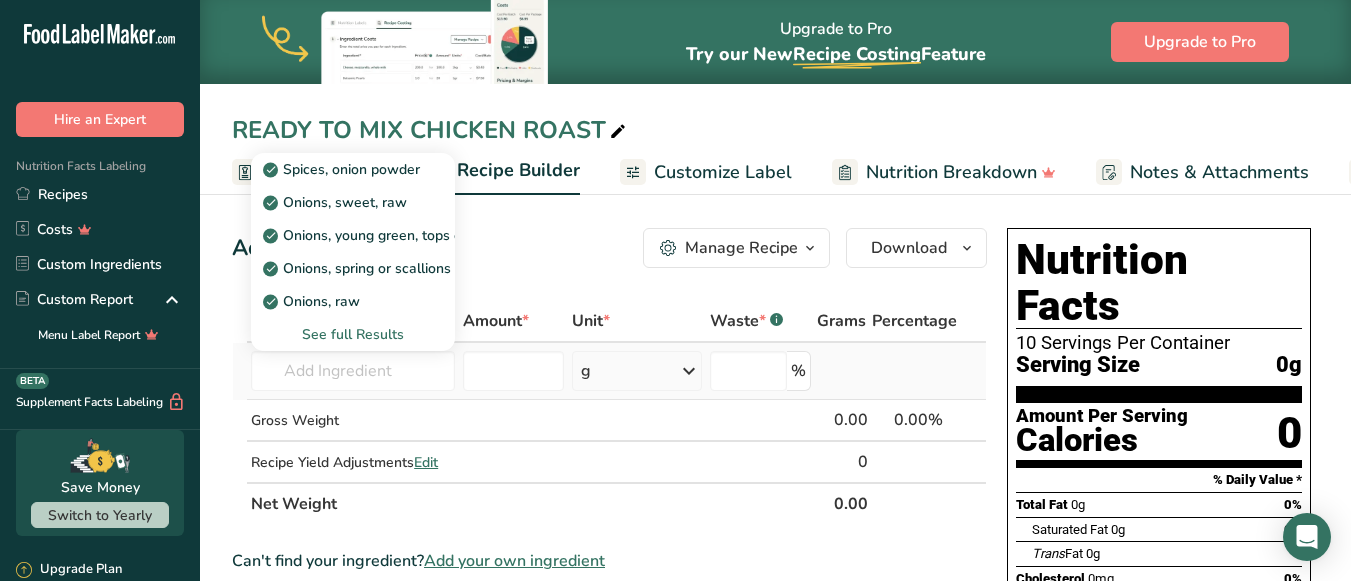 click on "See full Results" at bounding box center (353, 334) 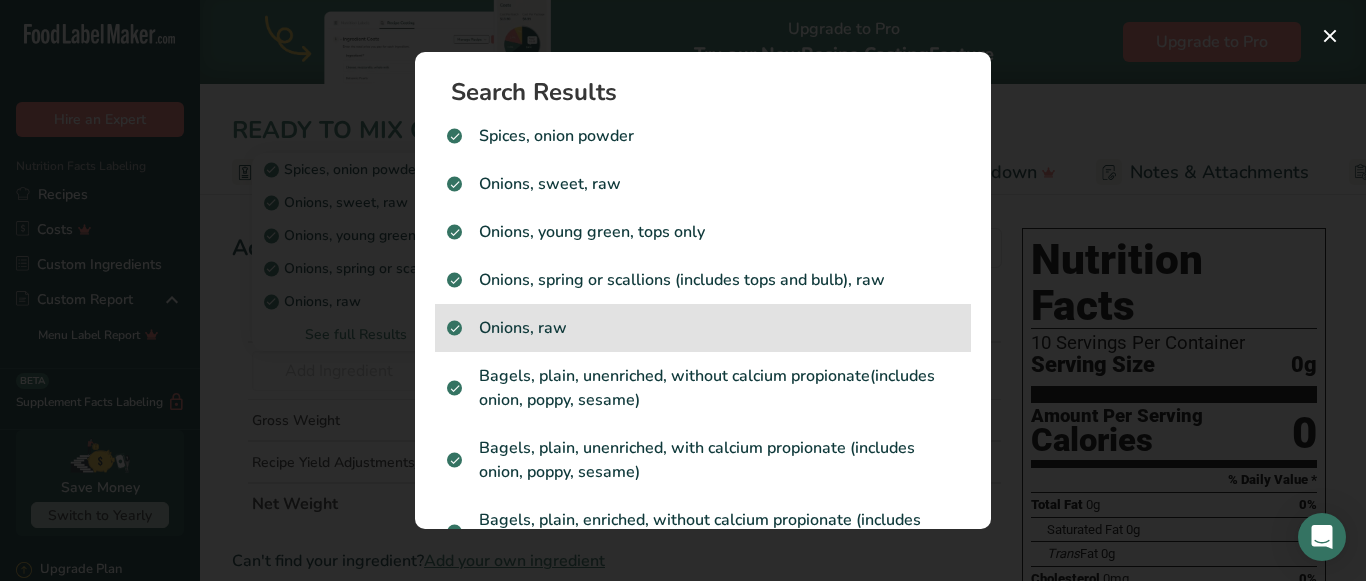 click on "Onions, raw" at bounding box center [703, 328] 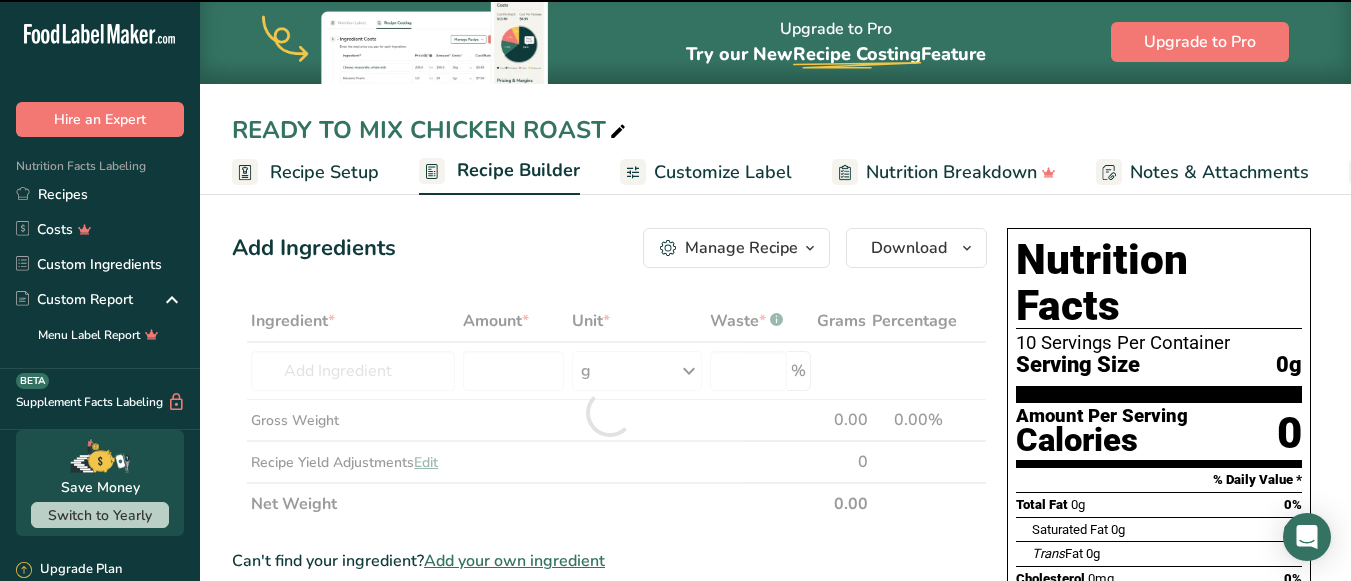 type on "0" 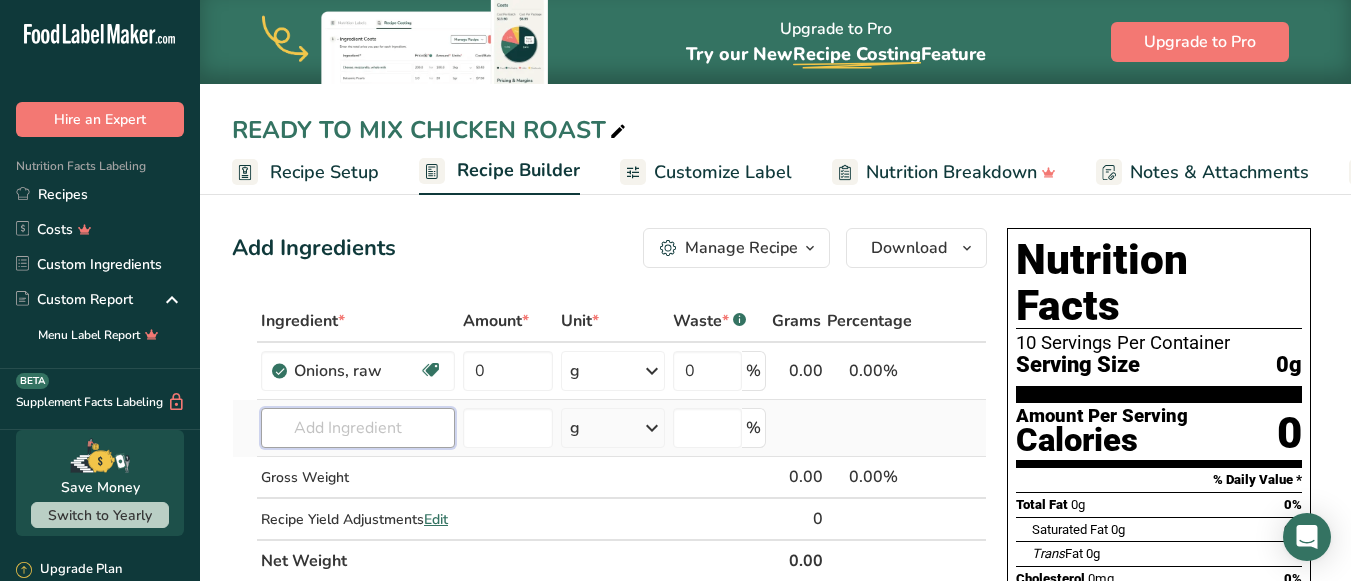 click at bounding box center (358, 428) 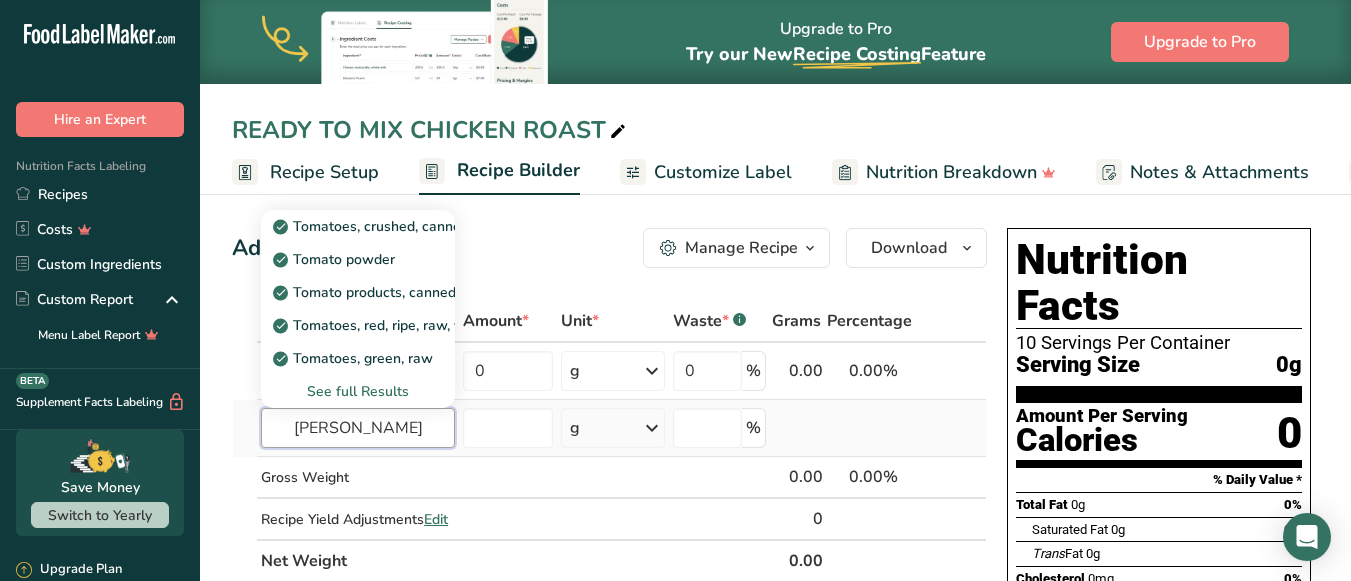 type on "[PERSON_NAME]" 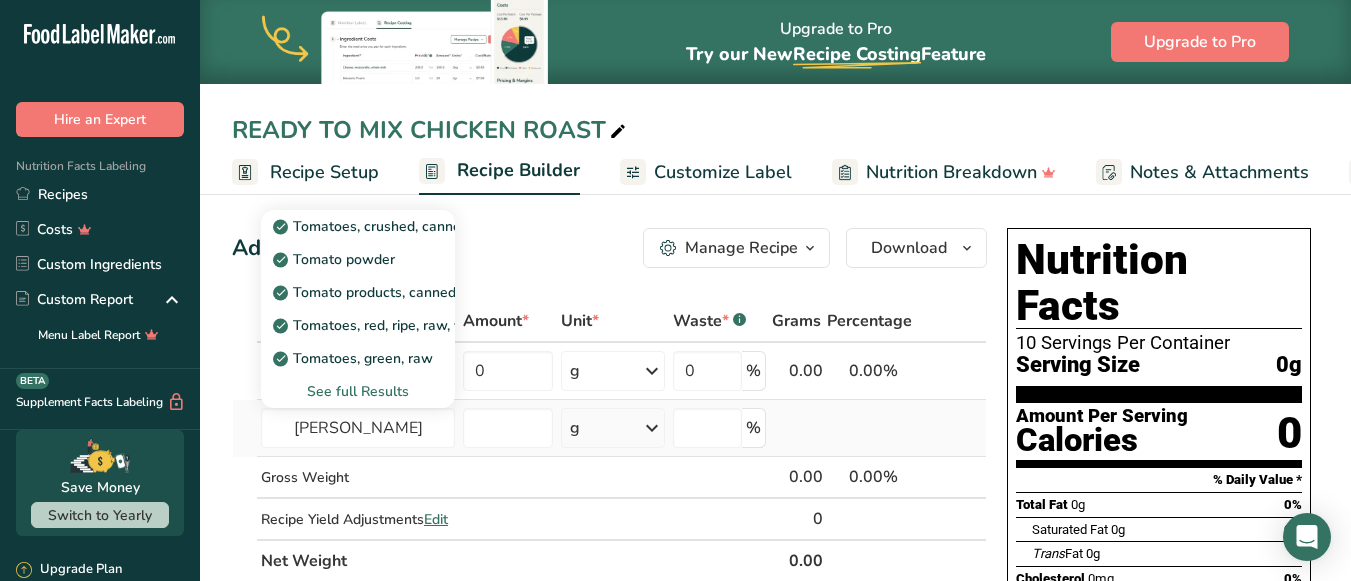 type 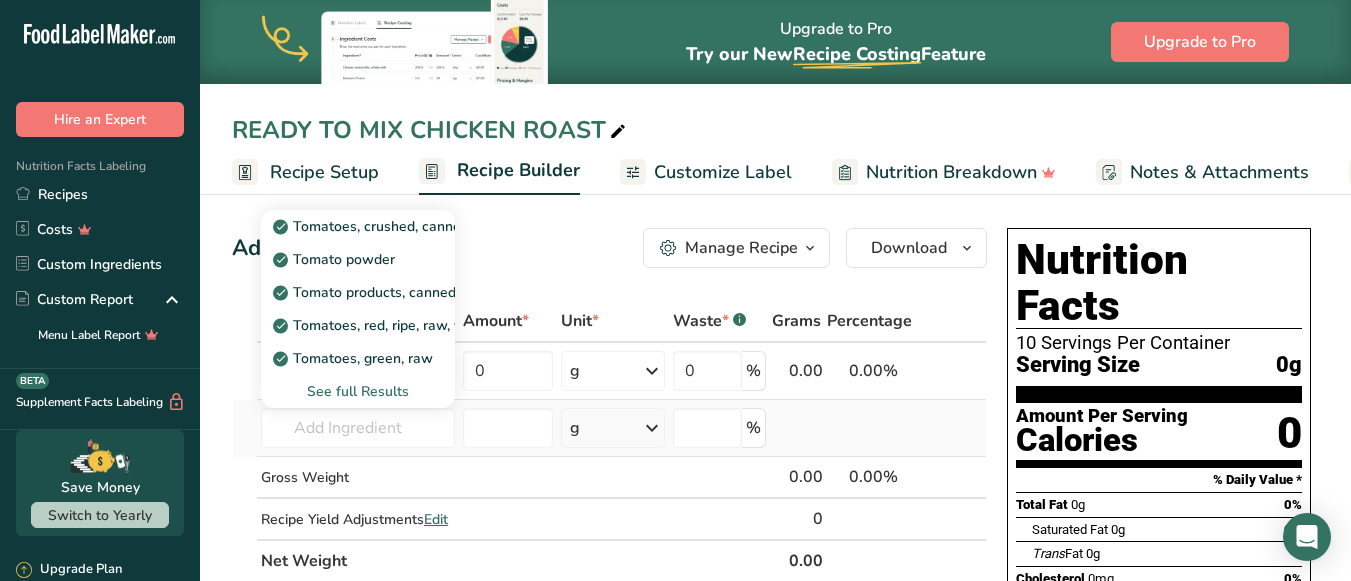 click on "See full Results" at bounding box center (358, 391) 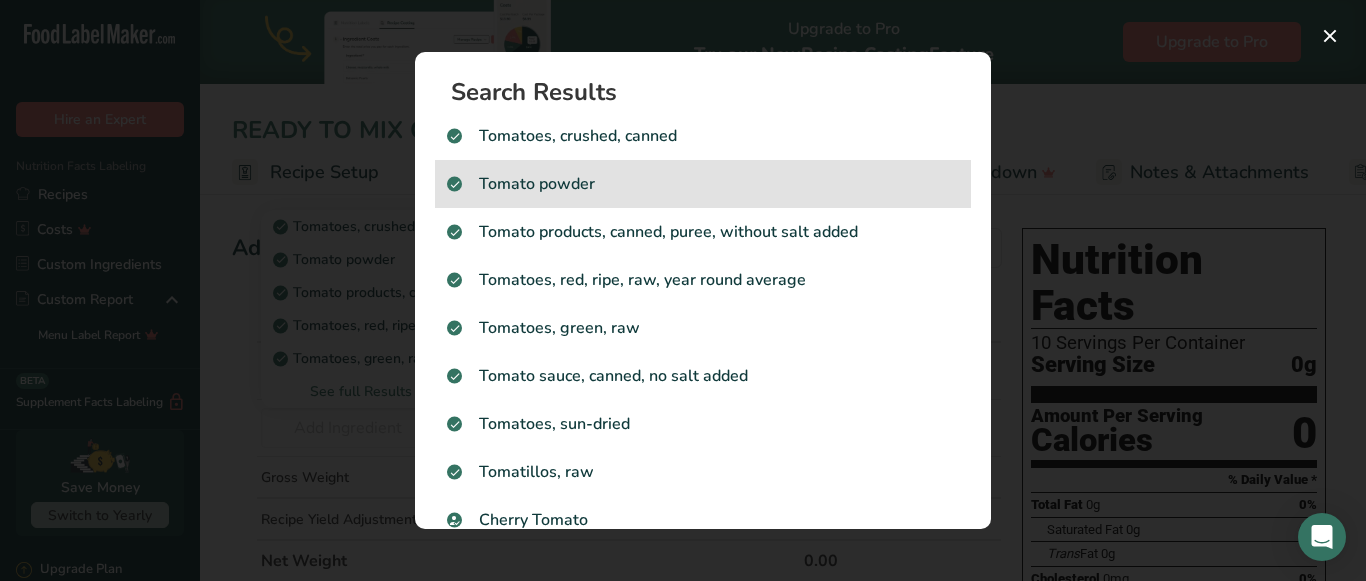 click on "Tomato powder" at bounding box center [703, 184] 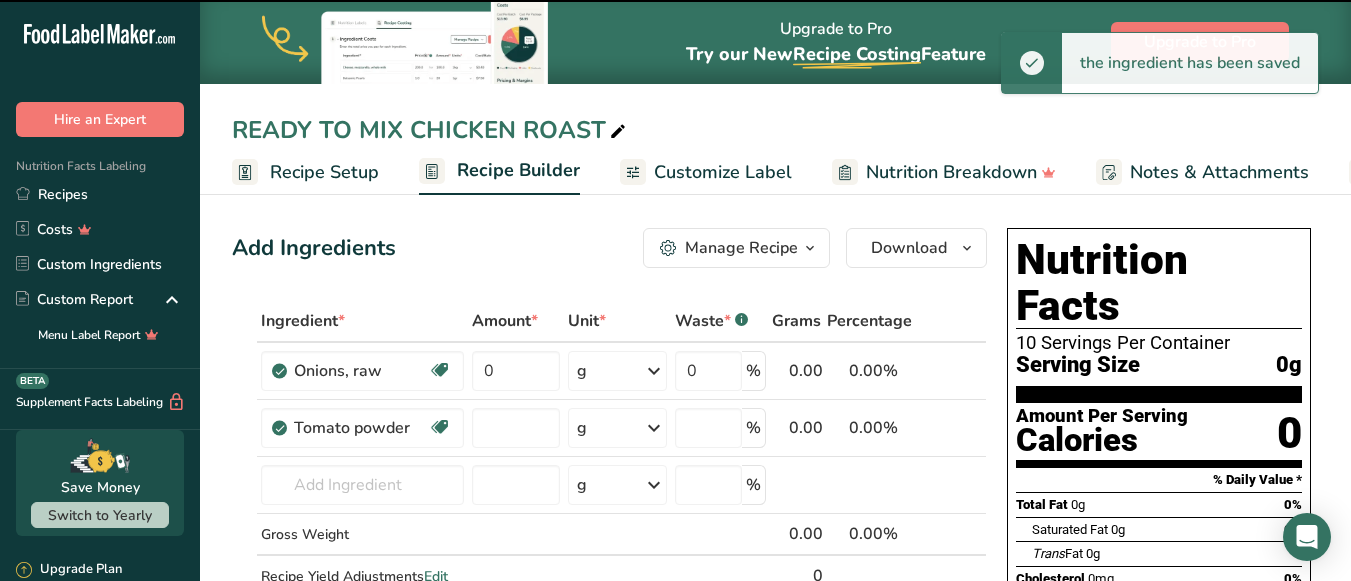 type on "0" 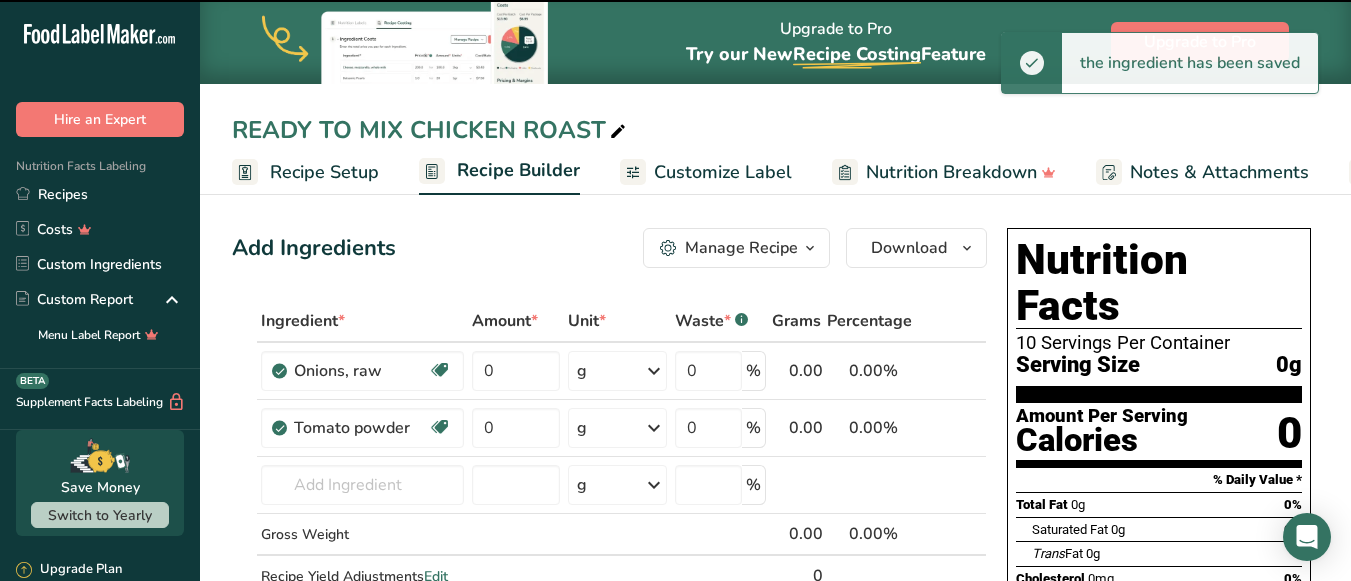 click on "Recipe Setup" at bounding box center [324, 172] 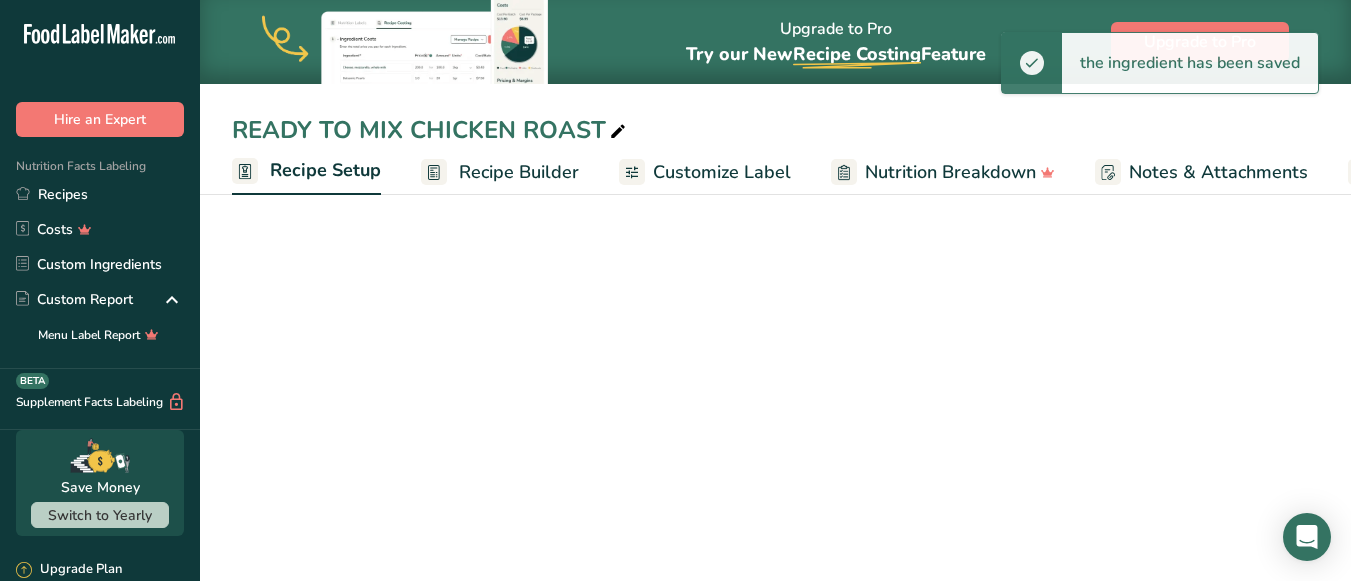 scroll, scrollTop: 0, scrollLeft: 7, axis: horizontal 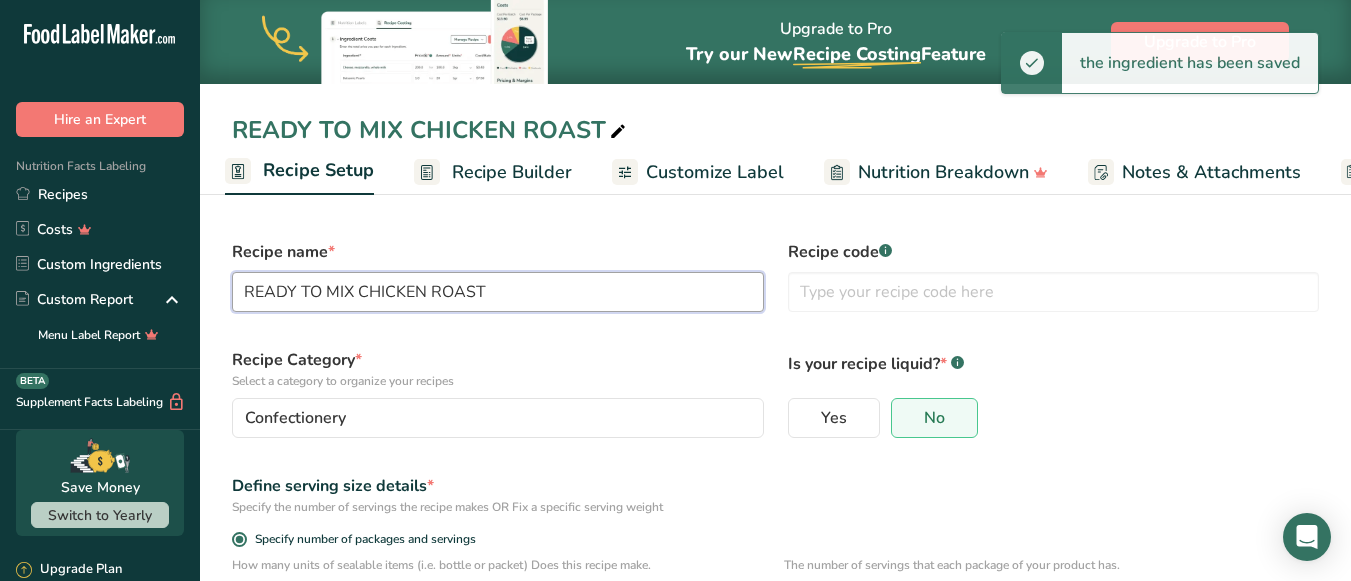 click on "READY TO MIX CHICKEN ROAST" at bounding box center (498, 292) 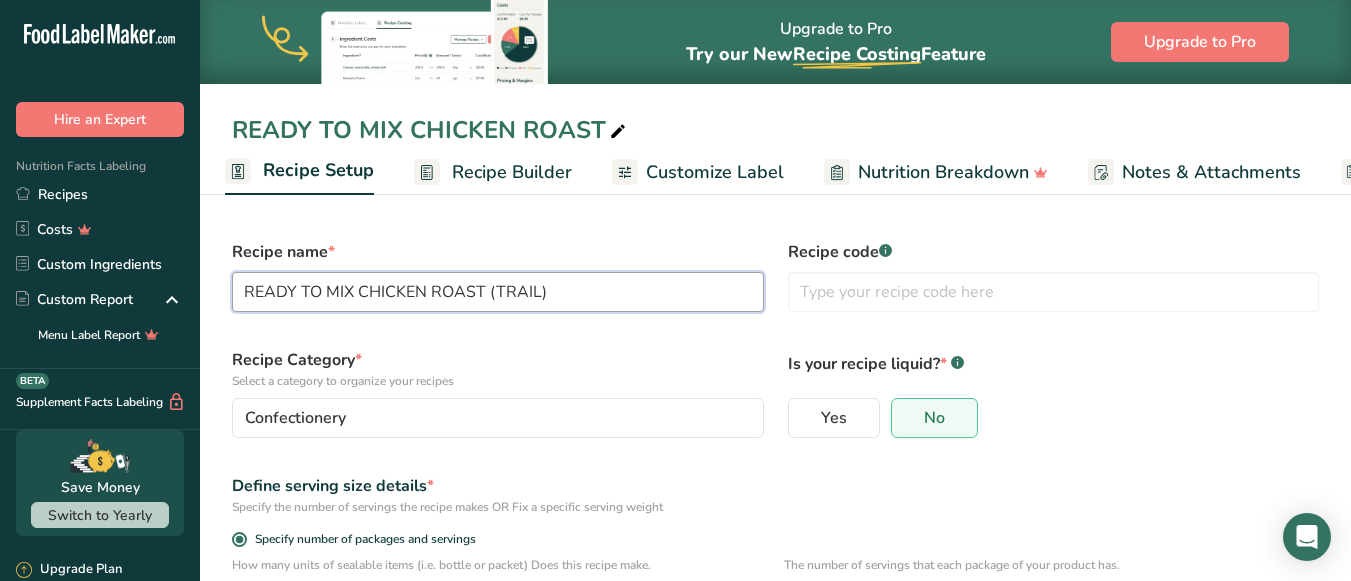 type on "READY TO MIX CHICKEN ROAST (TRAIL)" 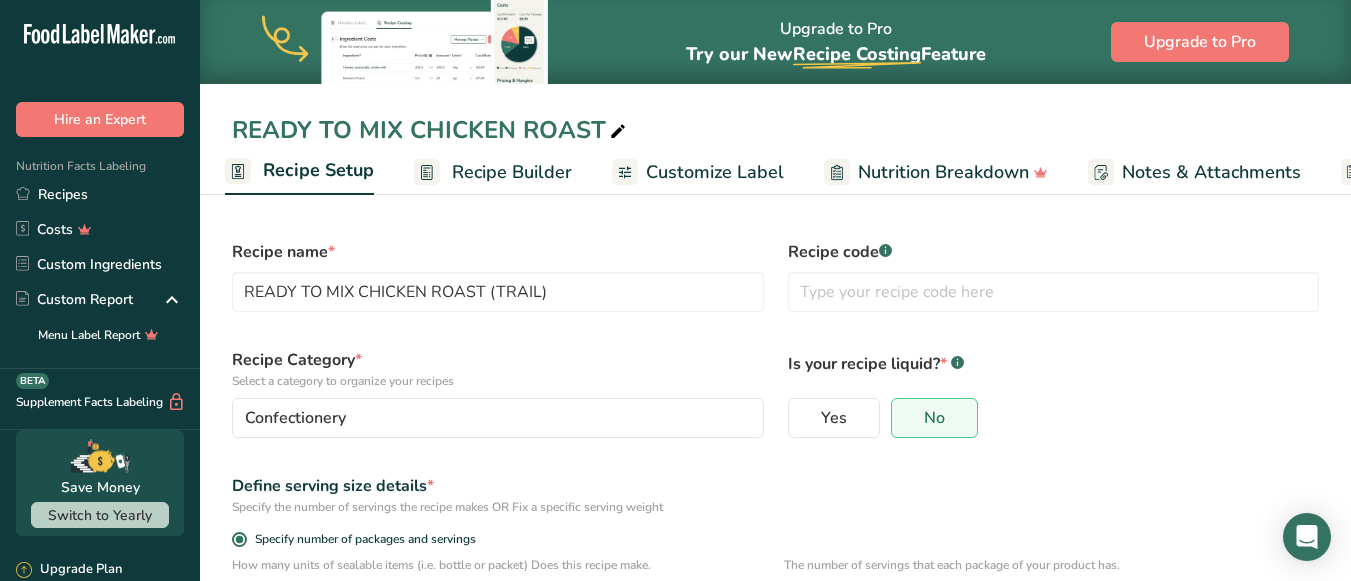 click on "Recipe Builder" at bounding box center (512, 172) 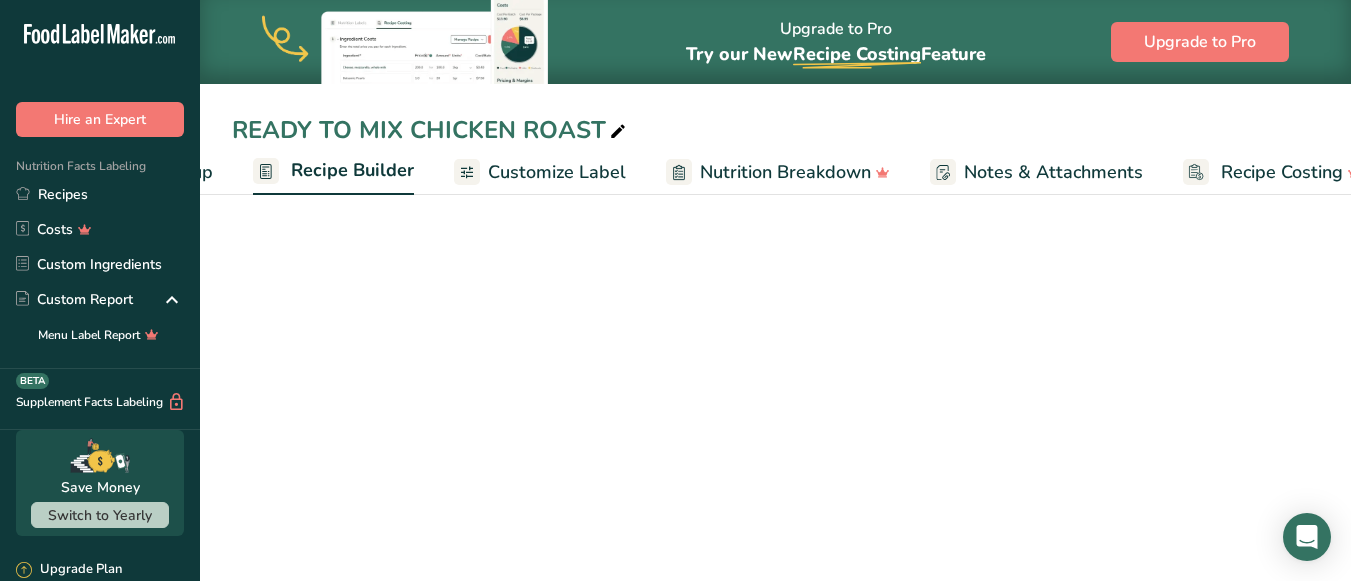 scroll, scrollTop: 0, scrollLeft: 193, axis: horizontal 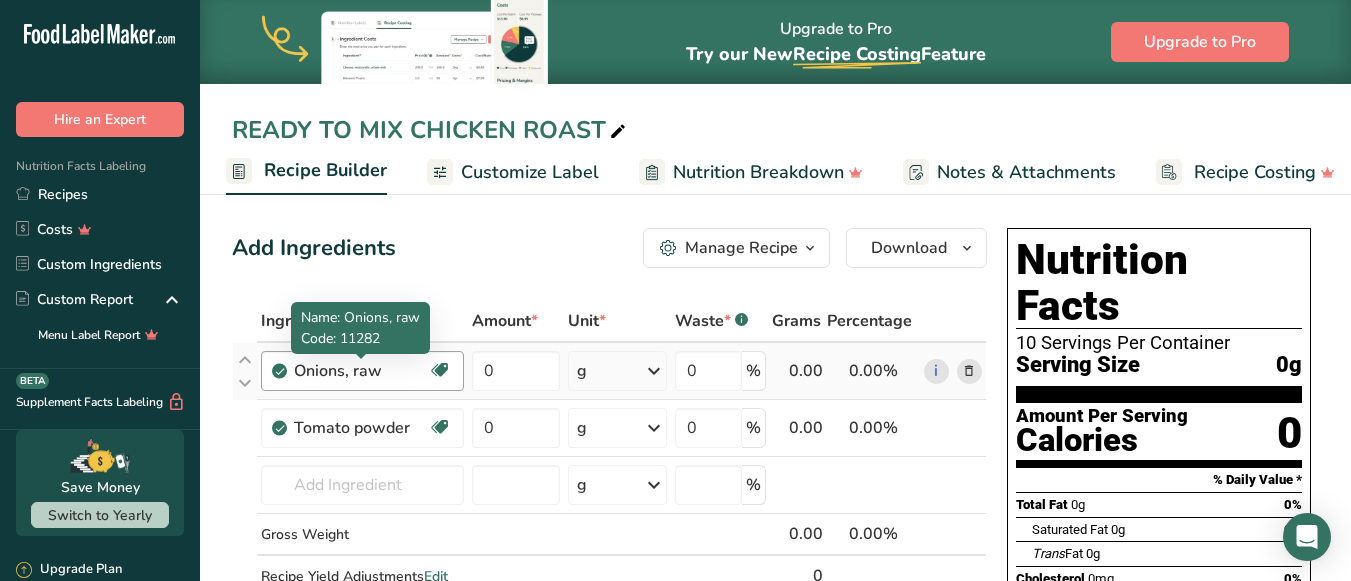 click on "Onions, raw" at bounding box center [361, 371] 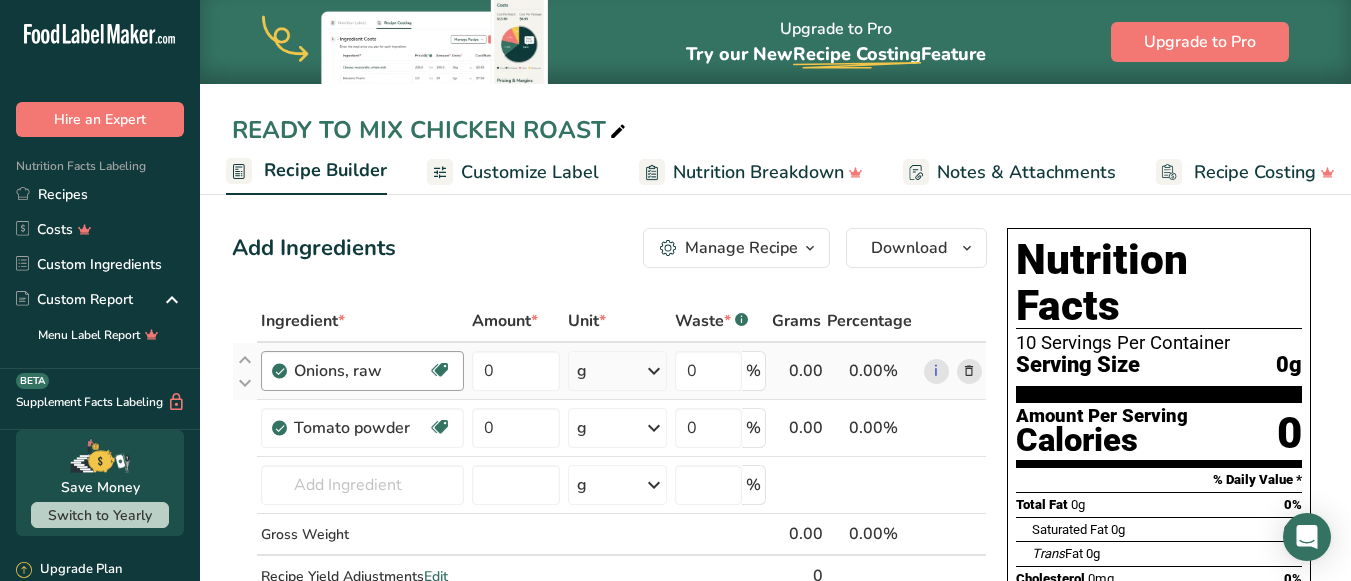click on "Onions, raw" at bounding box center (361, 371) 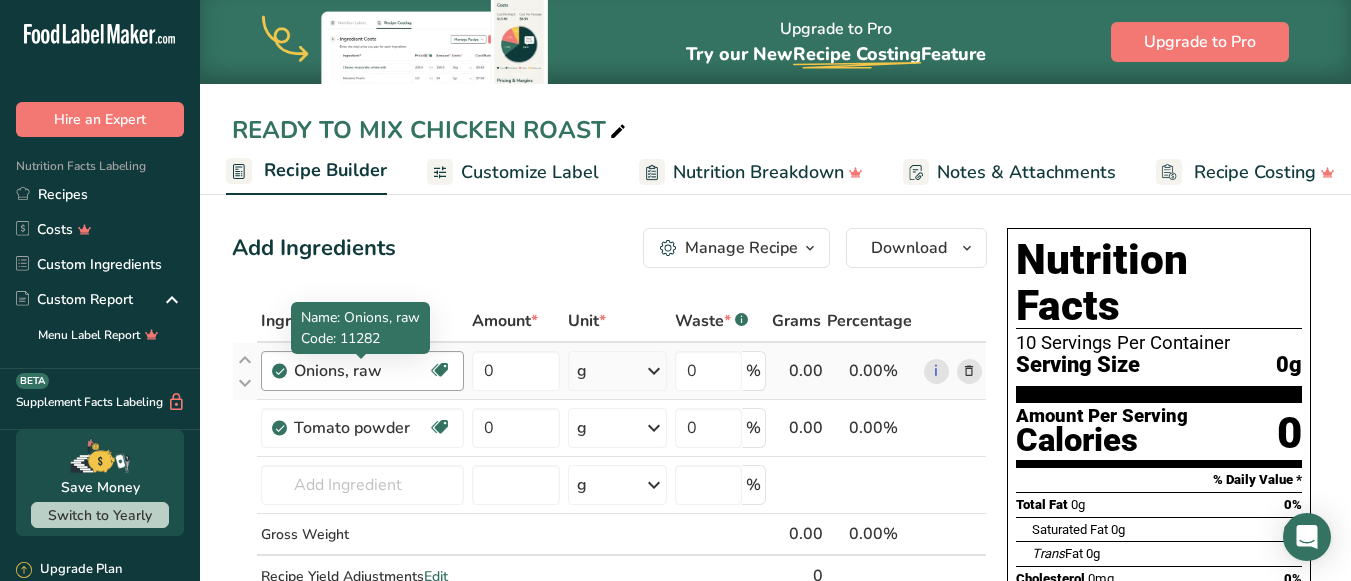 click on "Onions, raw" at bounding box center (361, 371) 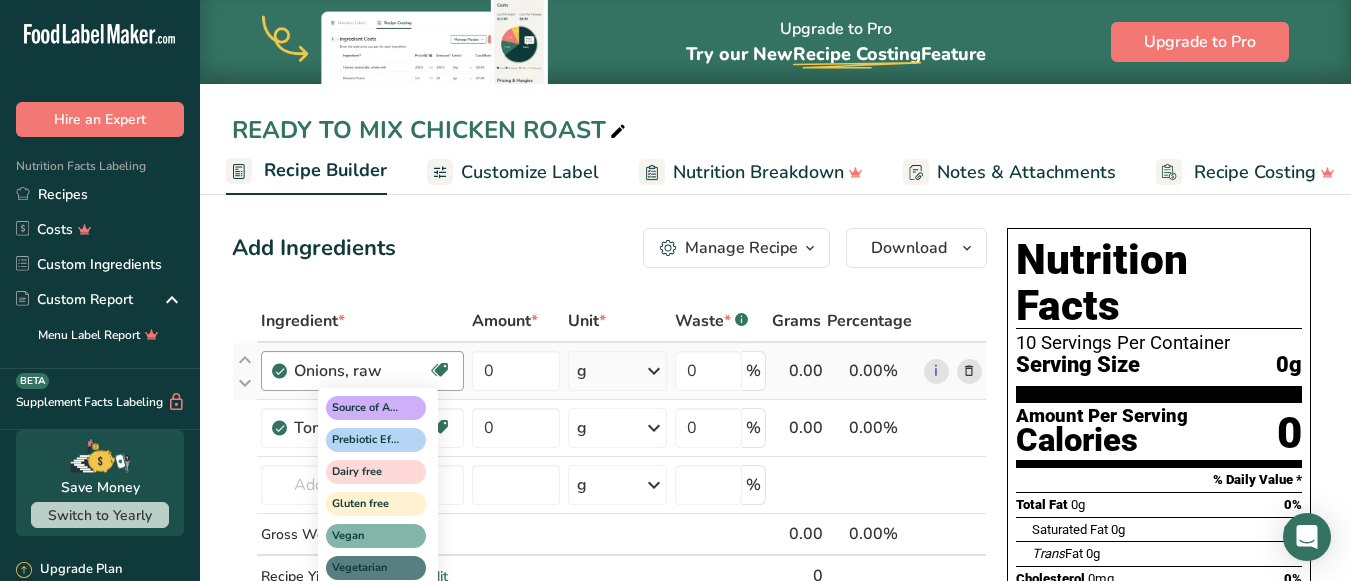 click at bounding box center (440, 370) 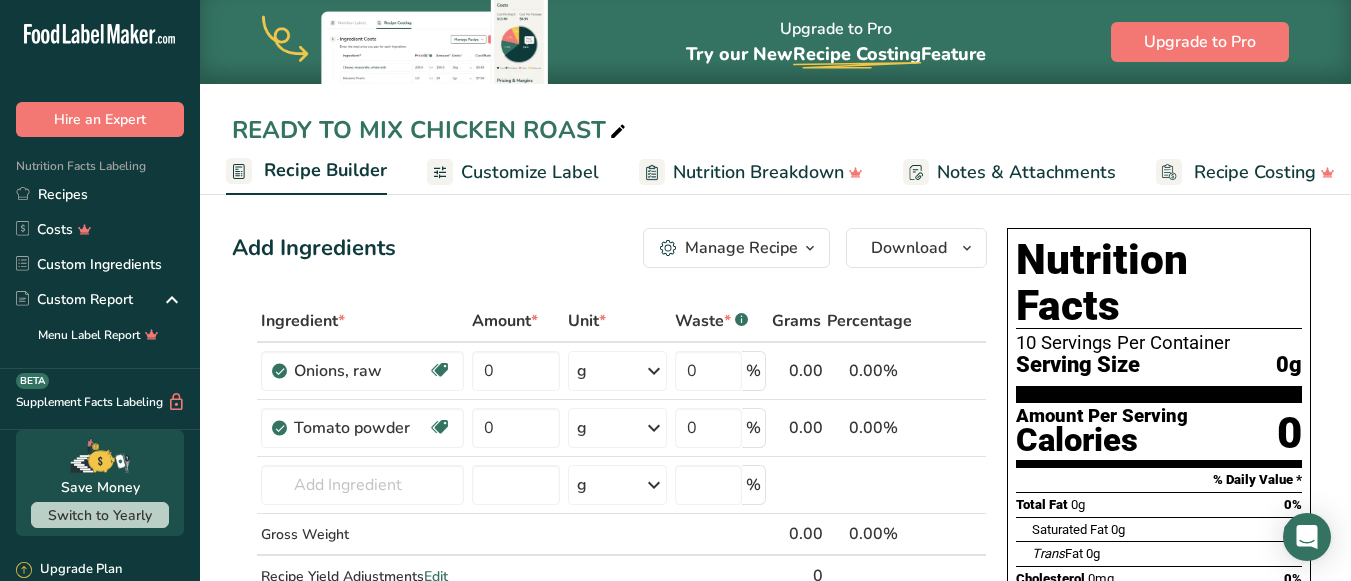 click on "Add Ingredients
Manage Recipe         Delete Recipe           Duplicate Recipe             Scale Recipe             Save as Sub-Recipe   .a-a{fill:#347362;}.b-a{fill:#fff;}                               Nutrition Breakdown                   Recipe Card
NEW
[MEDICAL_DATA] Pattern Report             Activity History
Download
Choose your preferred label style
Standard FDA label
Standard FDA label
The most common format for nutrition facts labels in compliance with the FDA's typeface, style and requirements
Tabular FDA label
A label format compliant with the FDA regulations presented in a tabular (horizontal) display.
Linear FDA label
A simple linear display for small sized packages.
Simplified FDA label" at bounding box center (775, 771) 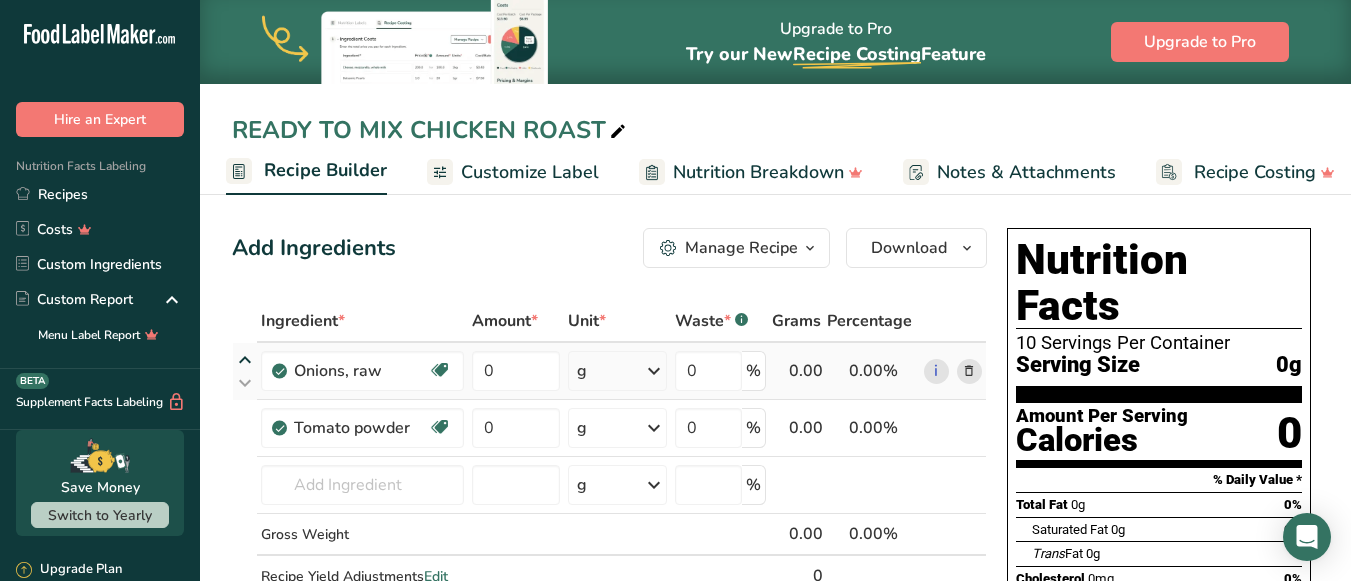 click at bounding box center (245, 360) 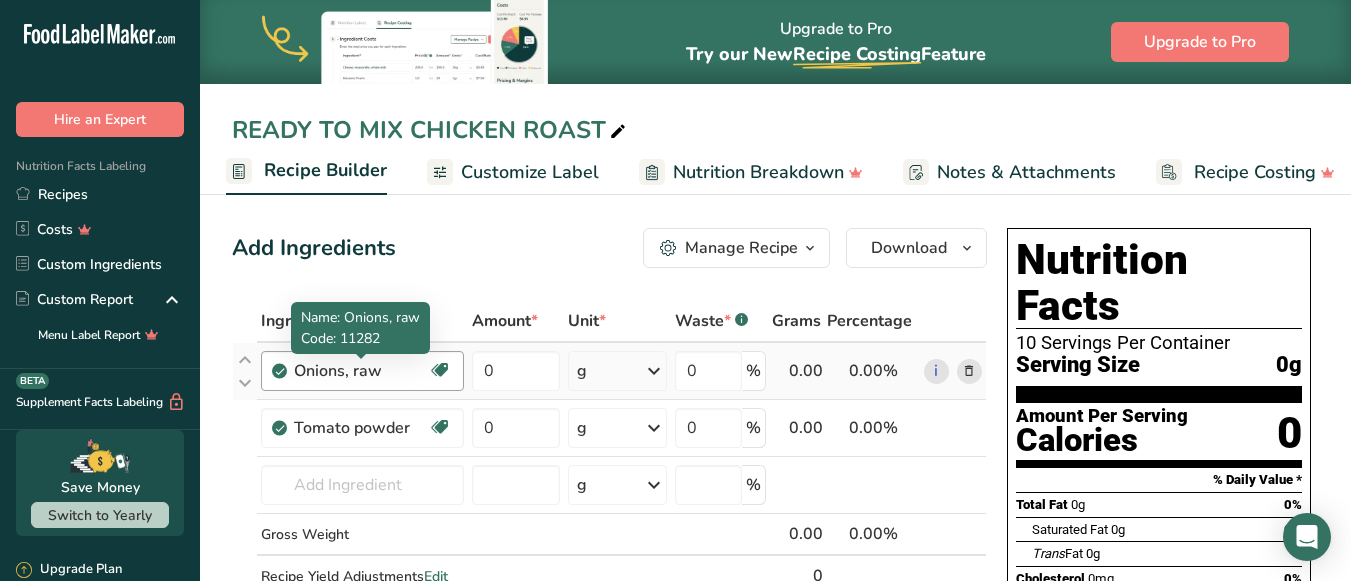 click on "Onions, raw" at bounding box center [361, 371] 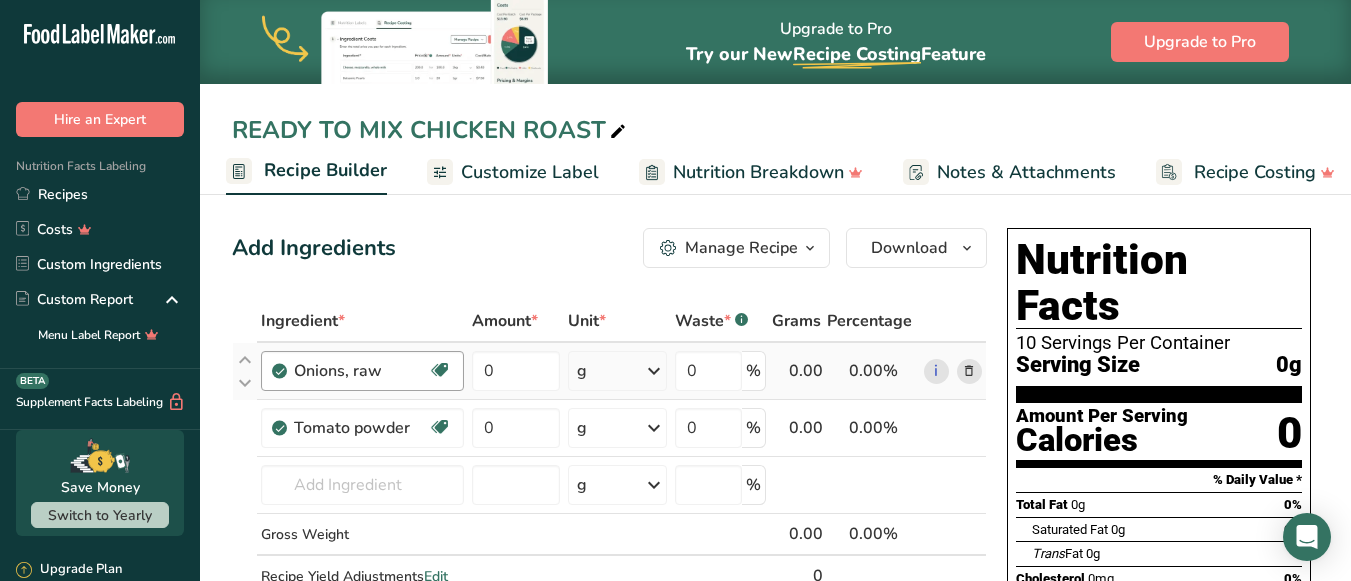 click on "Onions, raw" at bounding box center [361, 371] 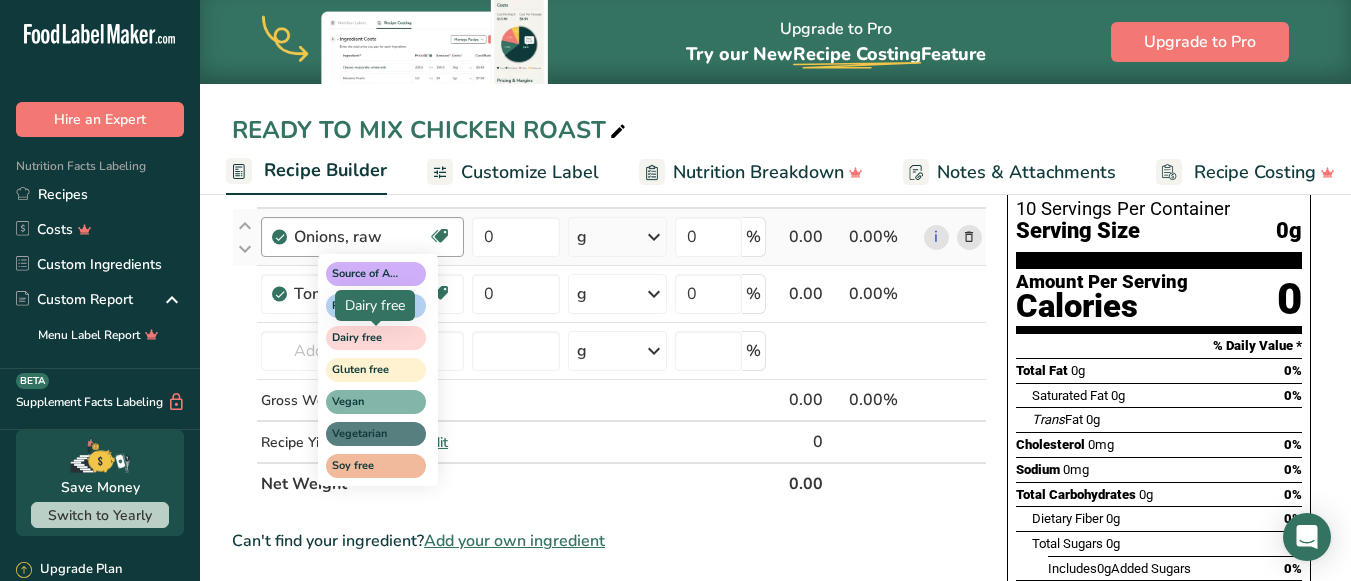 scroll, scrollTop: 135, scrollLeft: 0, axis: vertical 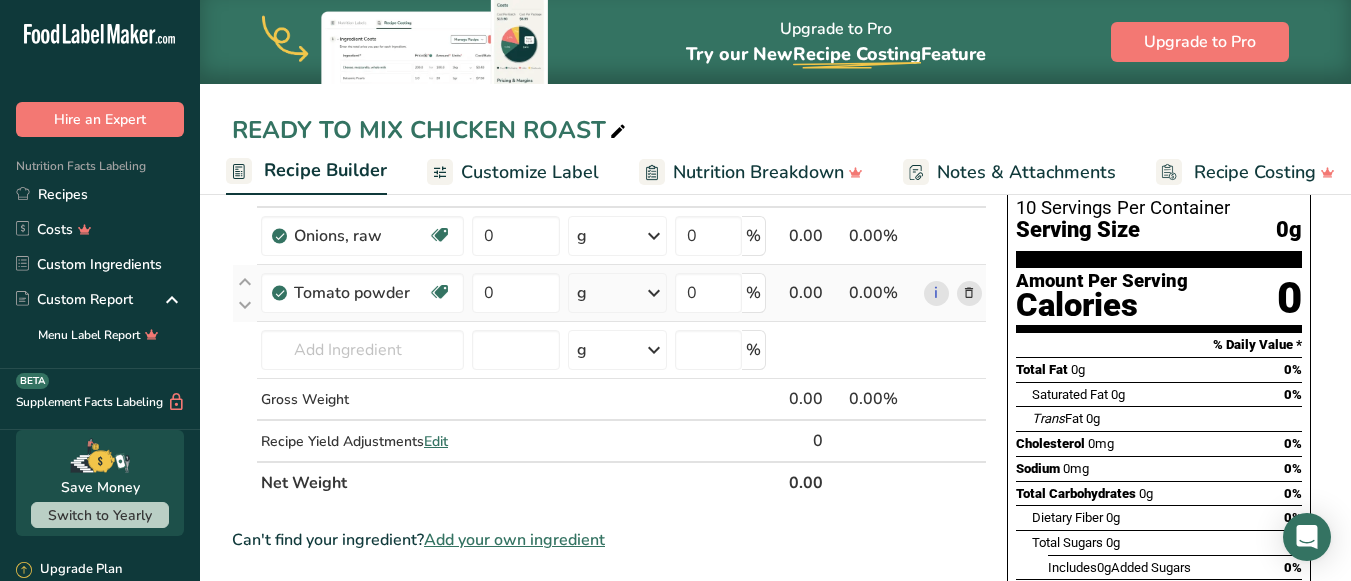 click at bounding box center (969, 293) 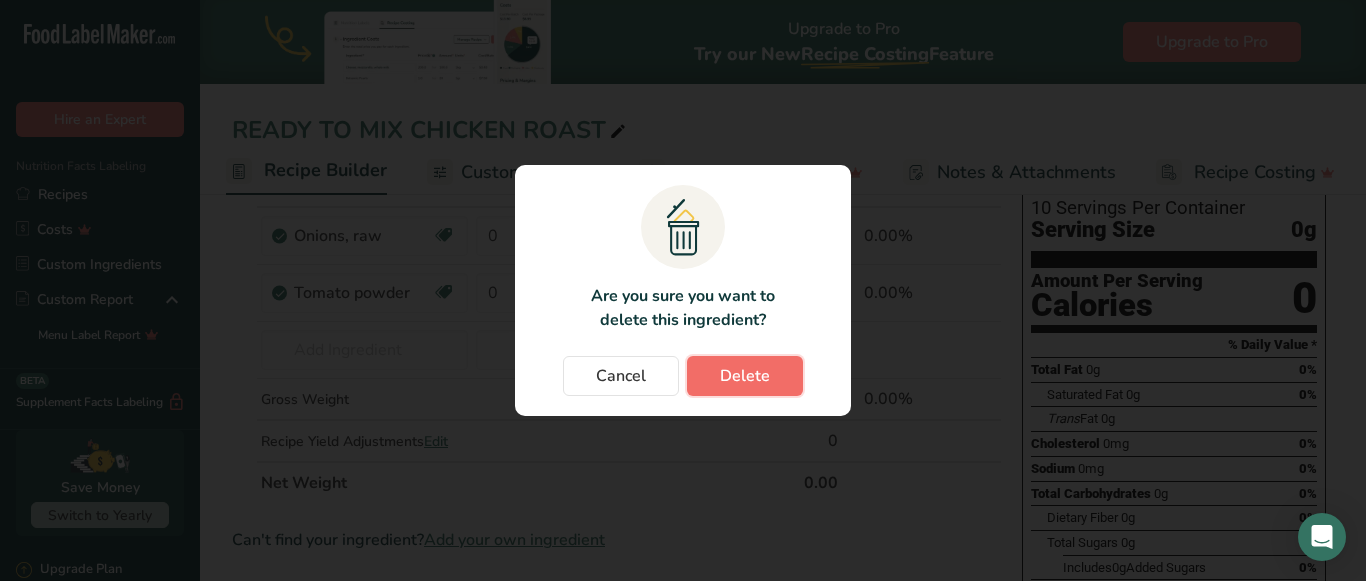 click on "Delete" at bounding box center (745, 376) 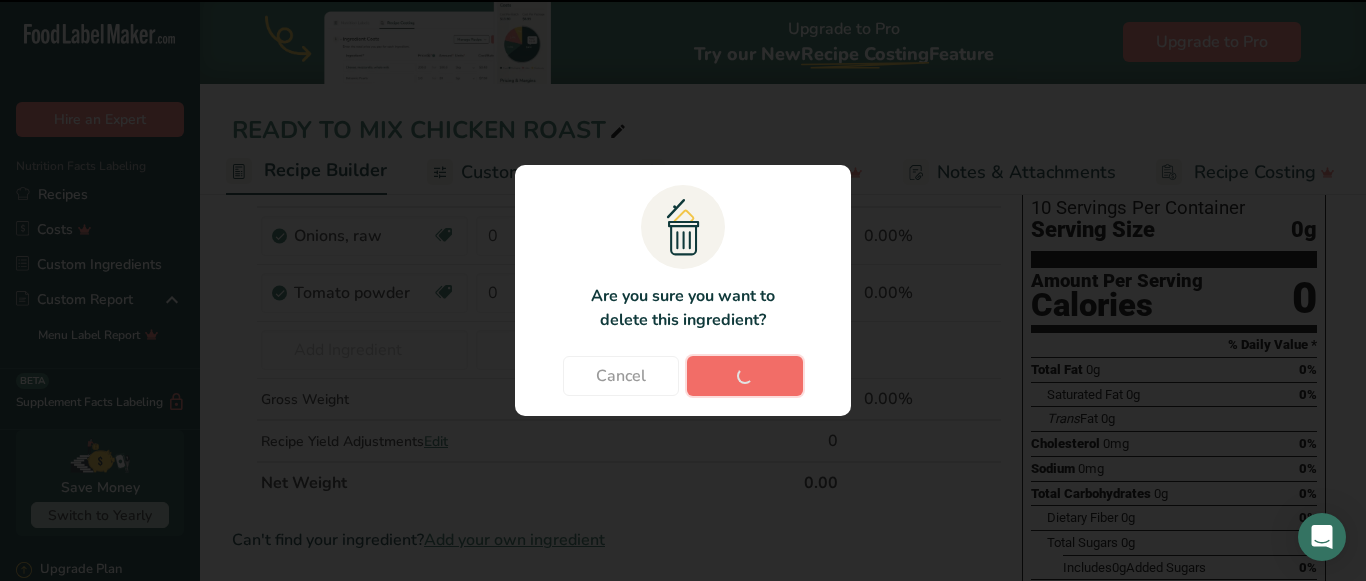 type 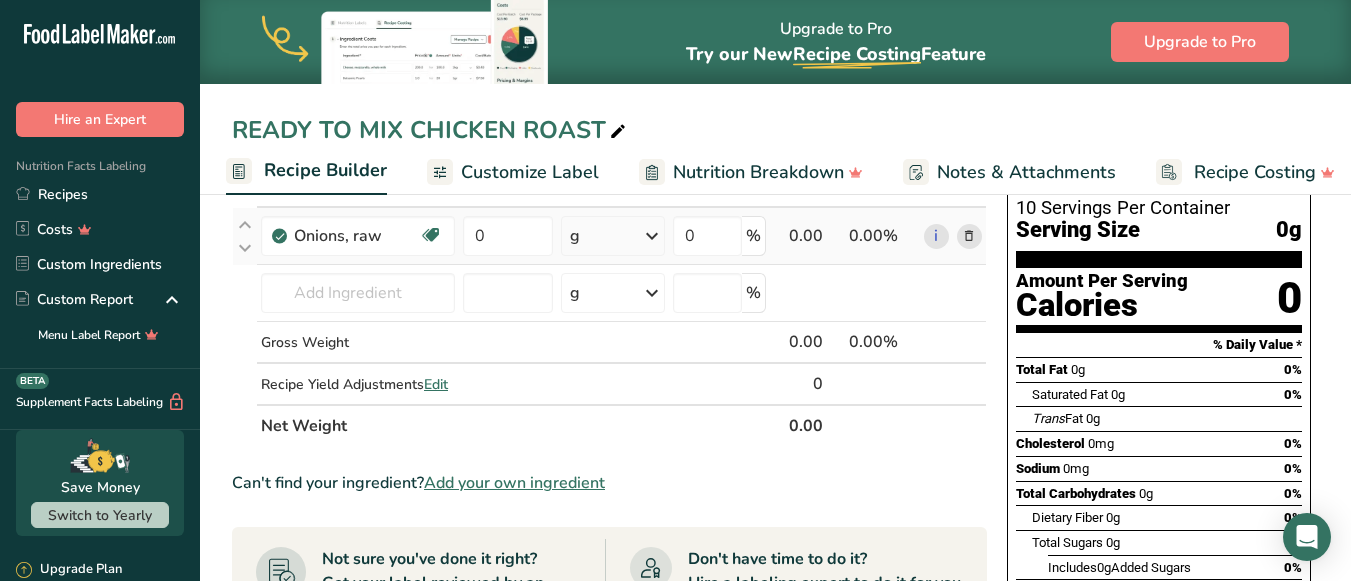 click at bounding box center [969, 236] 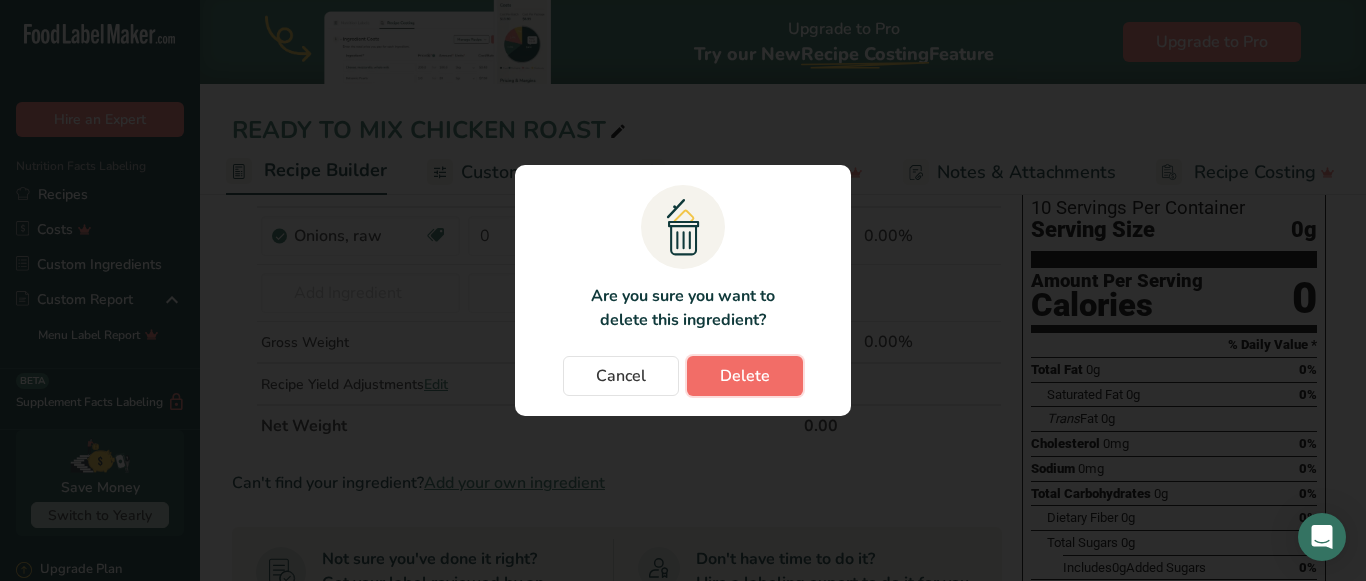 click on "Delete" at bounding box center [745, 376] 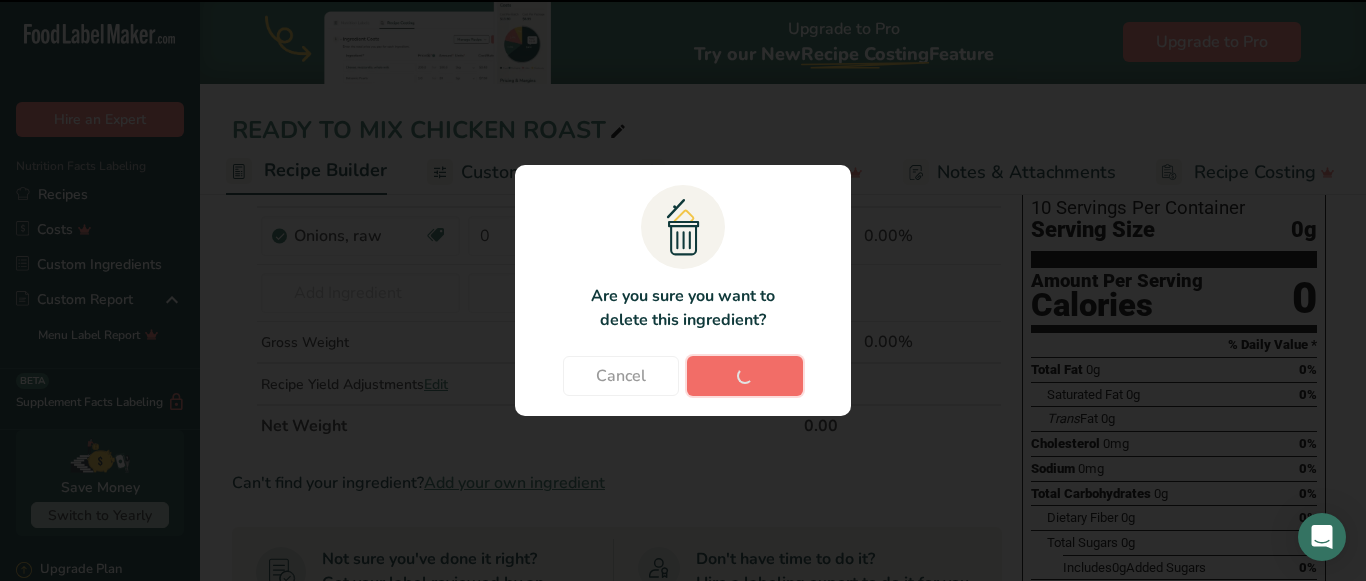 type 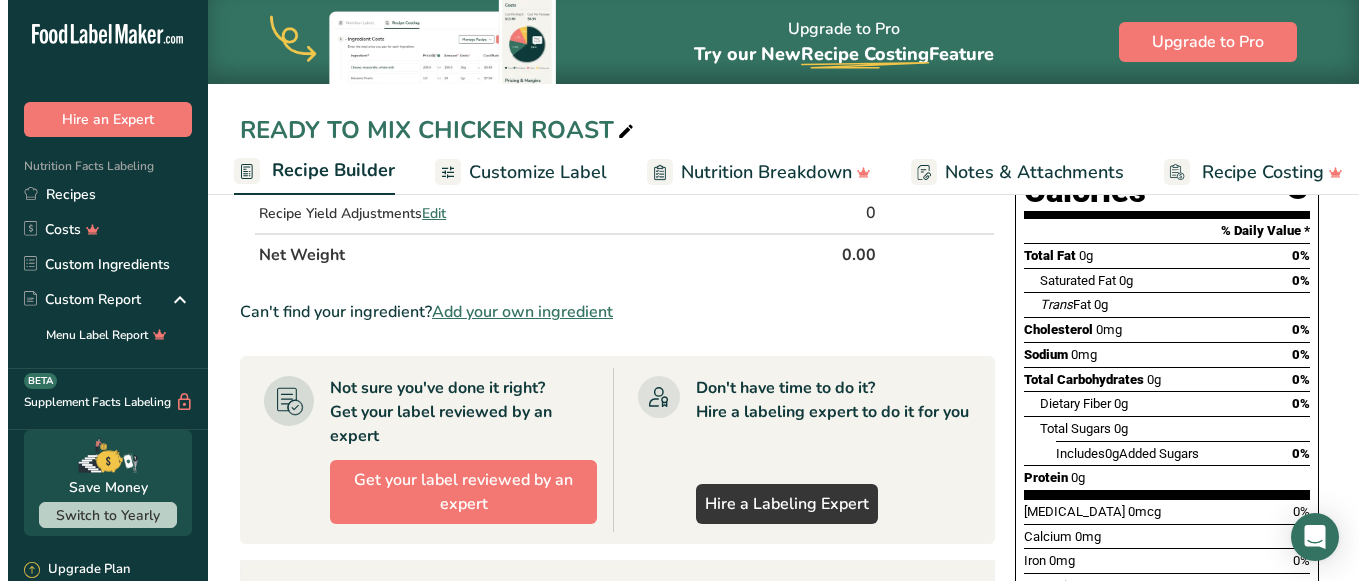 scroll, scrollTop: 0, scrollLeft: 0, axis: both 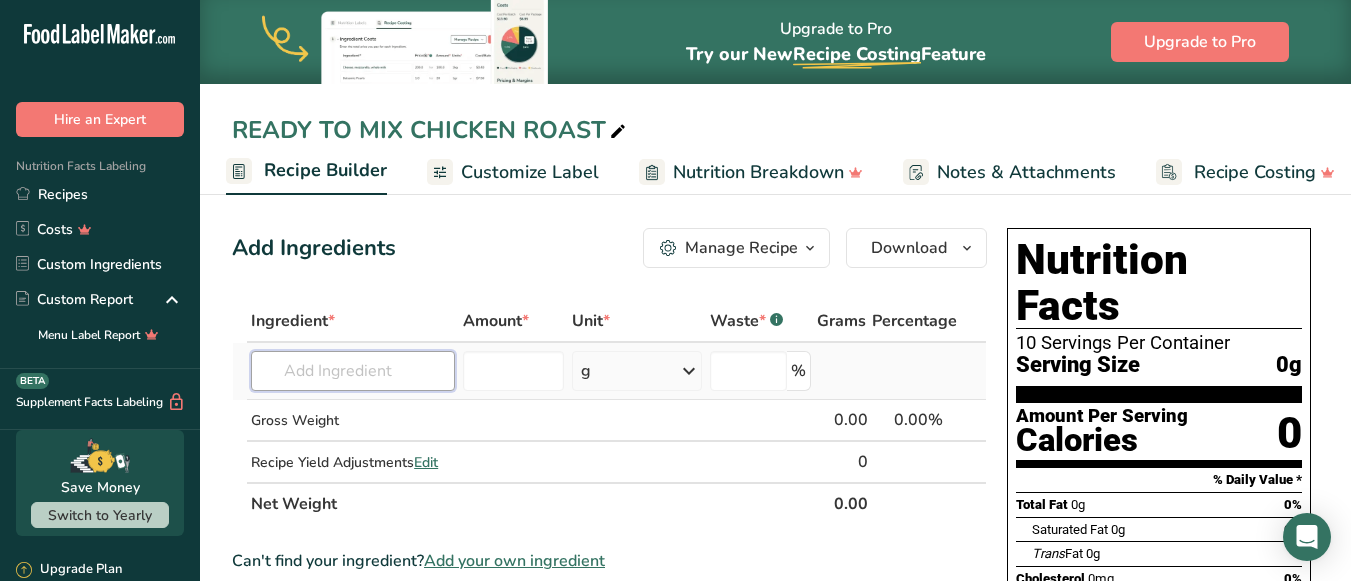 click at bounding box center (353, 371) 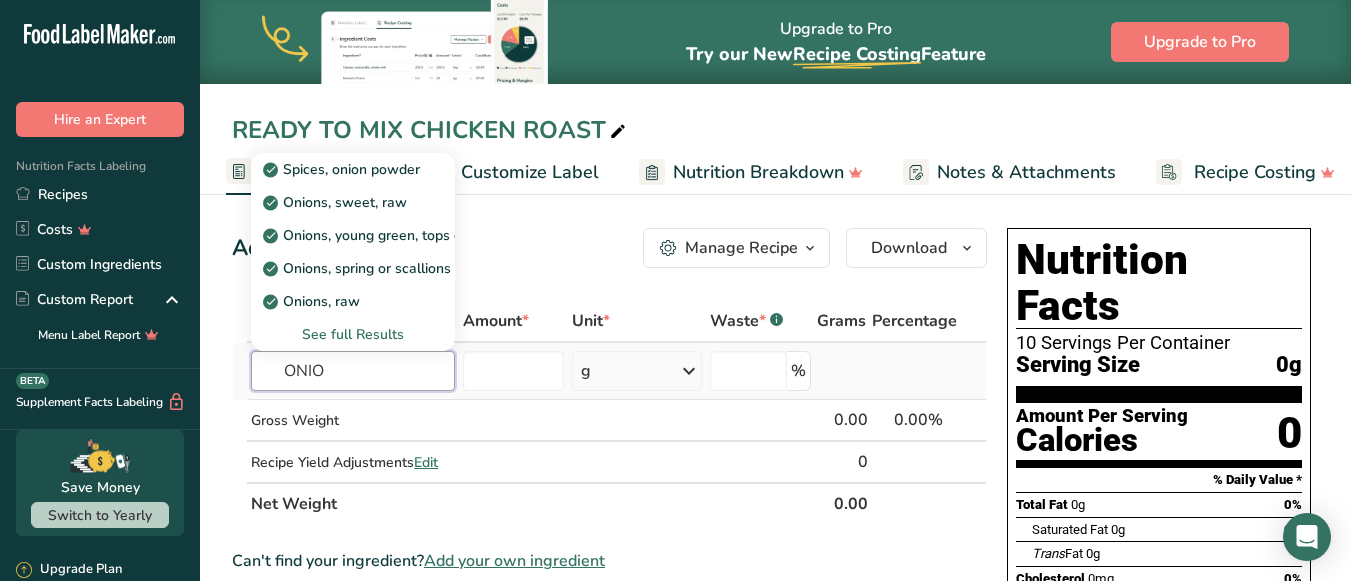 type on "ONIO" 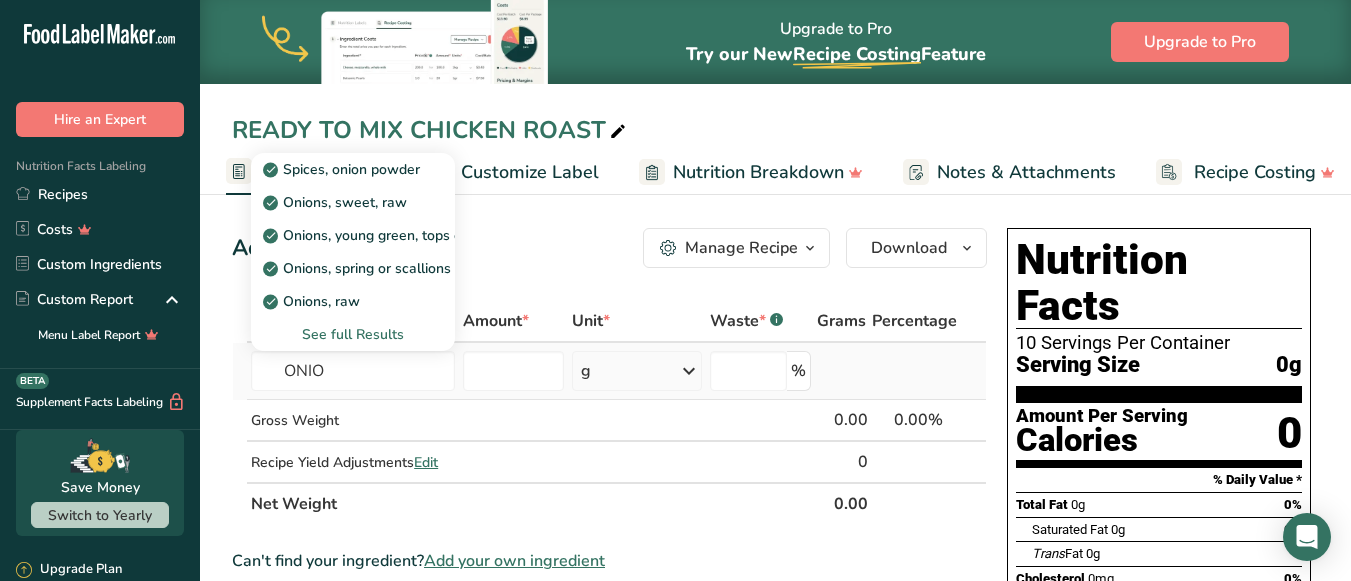 type 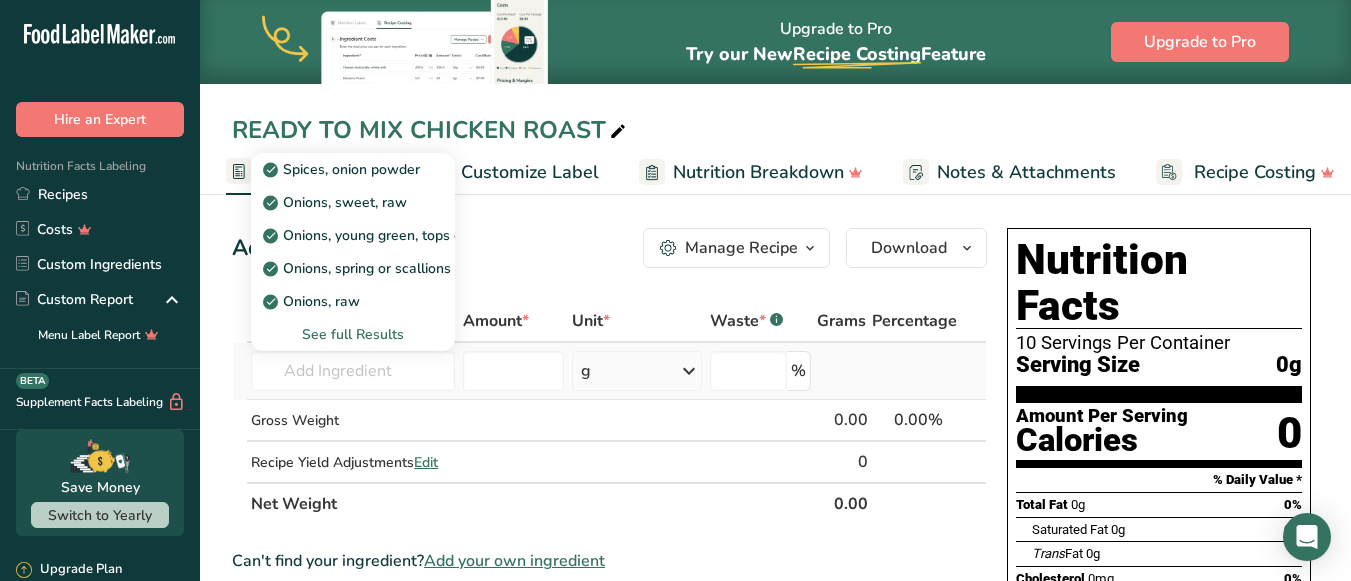 click on "See full Results" at bounding box center (353, 334) 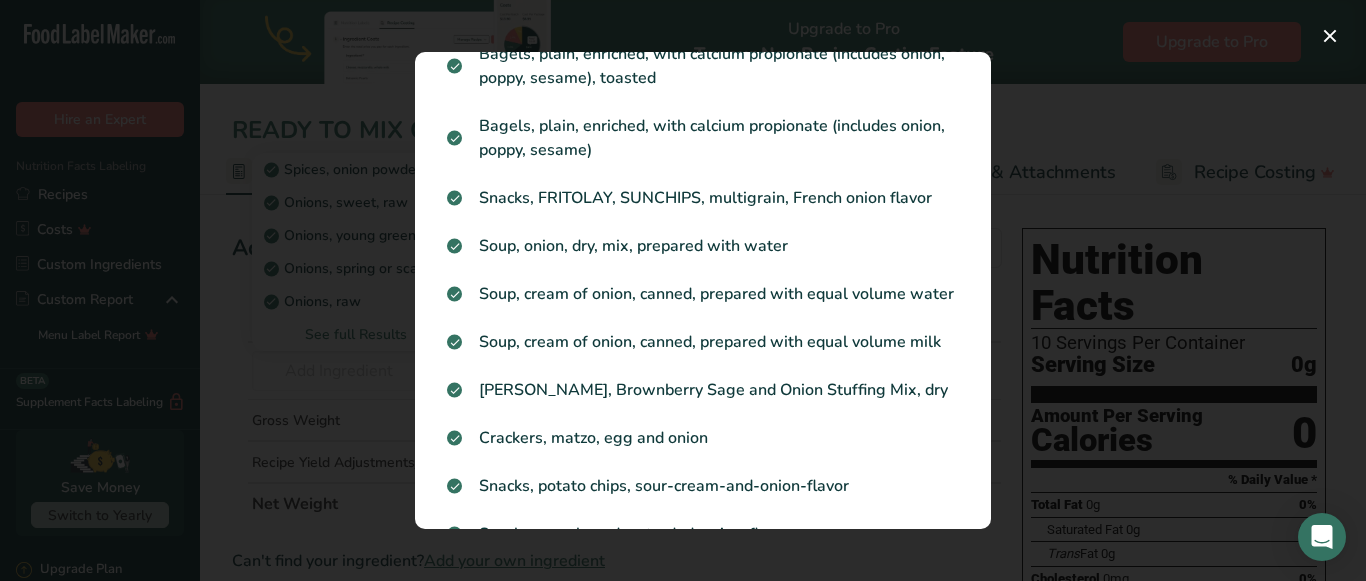 scroll, scrollTop: 0, scrollLeft: 0, axis: both 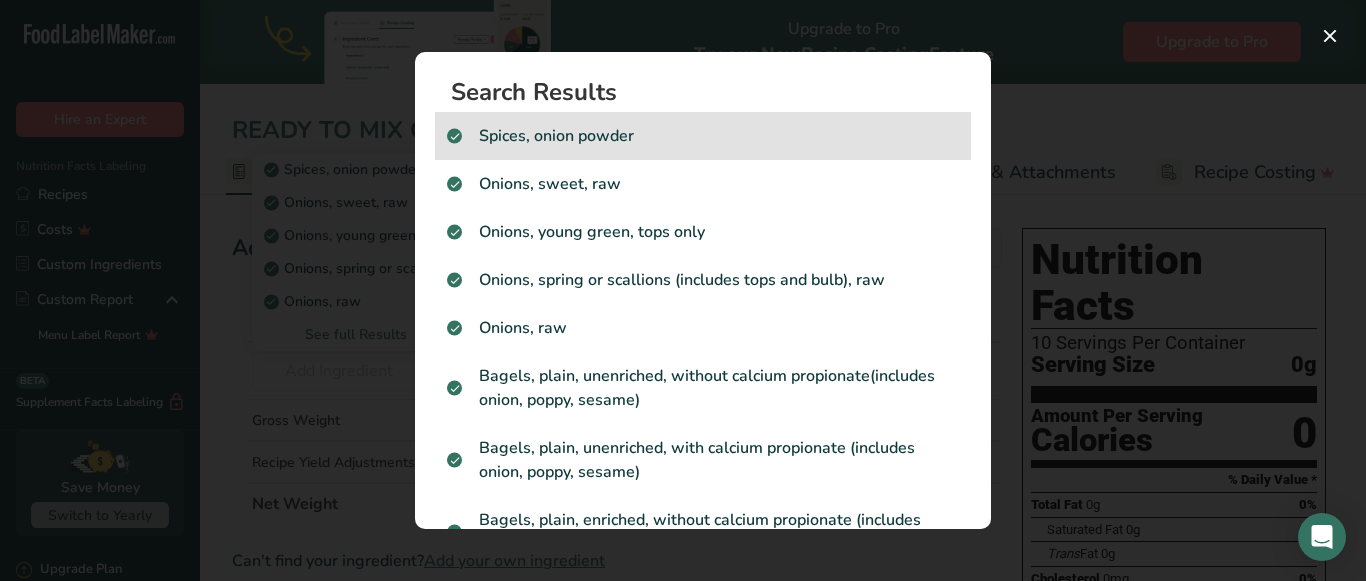 click on "Spices, onion powder" at bounding box center (703, 136) 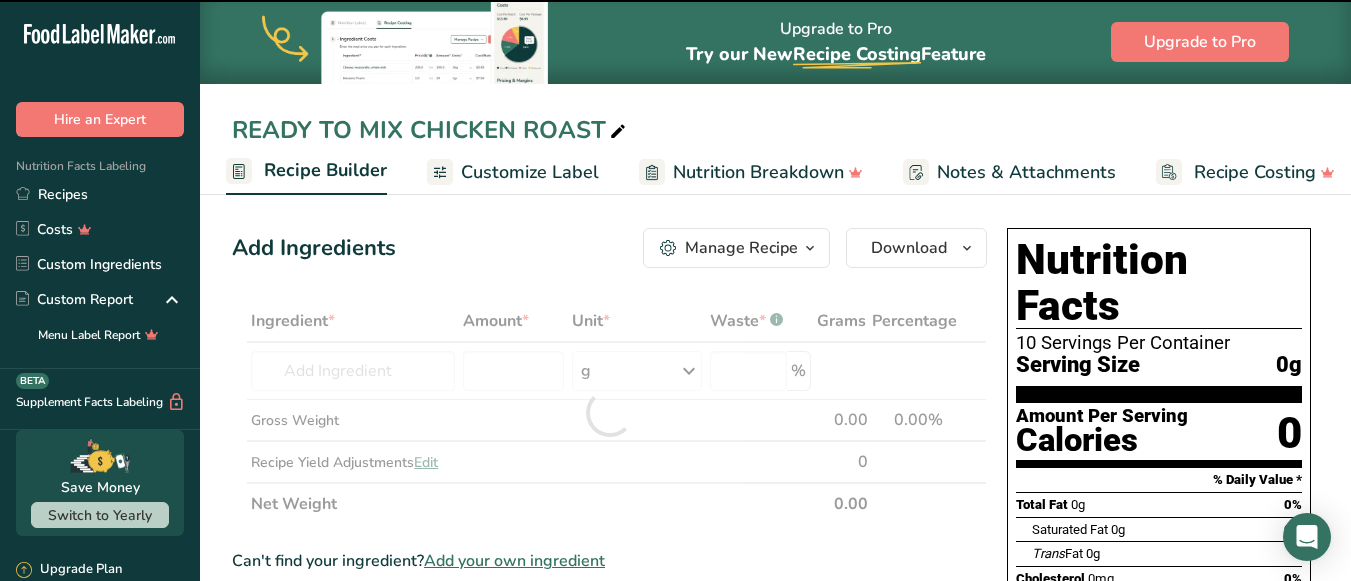 type on "0" 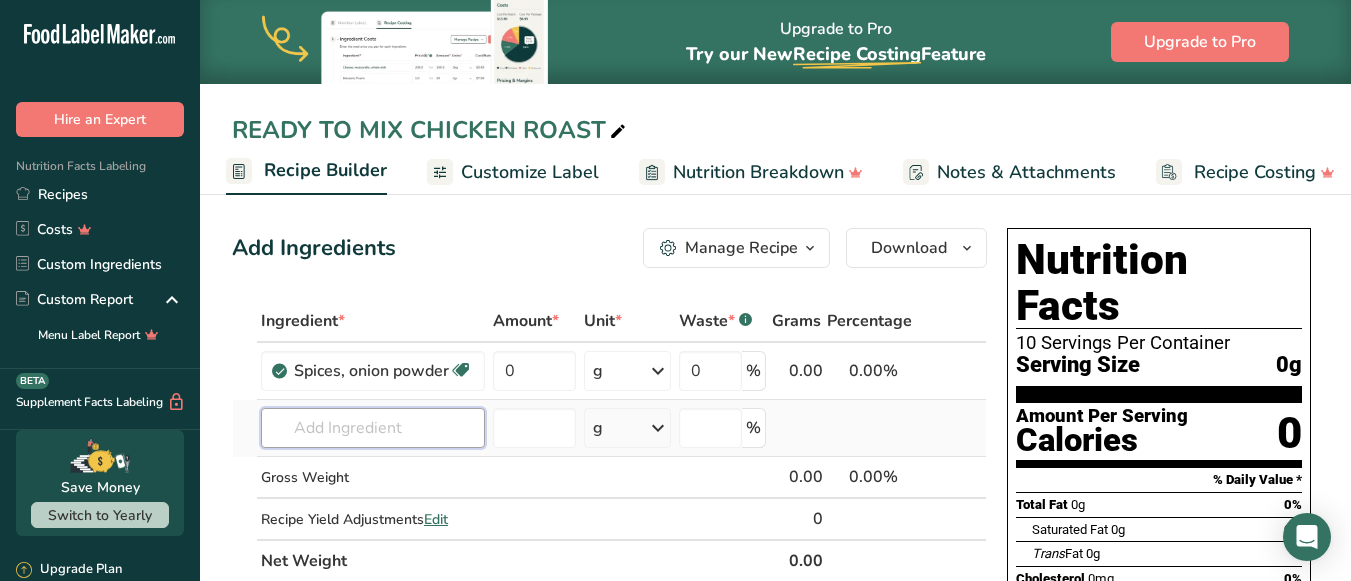click at bounding box center [373, 428] 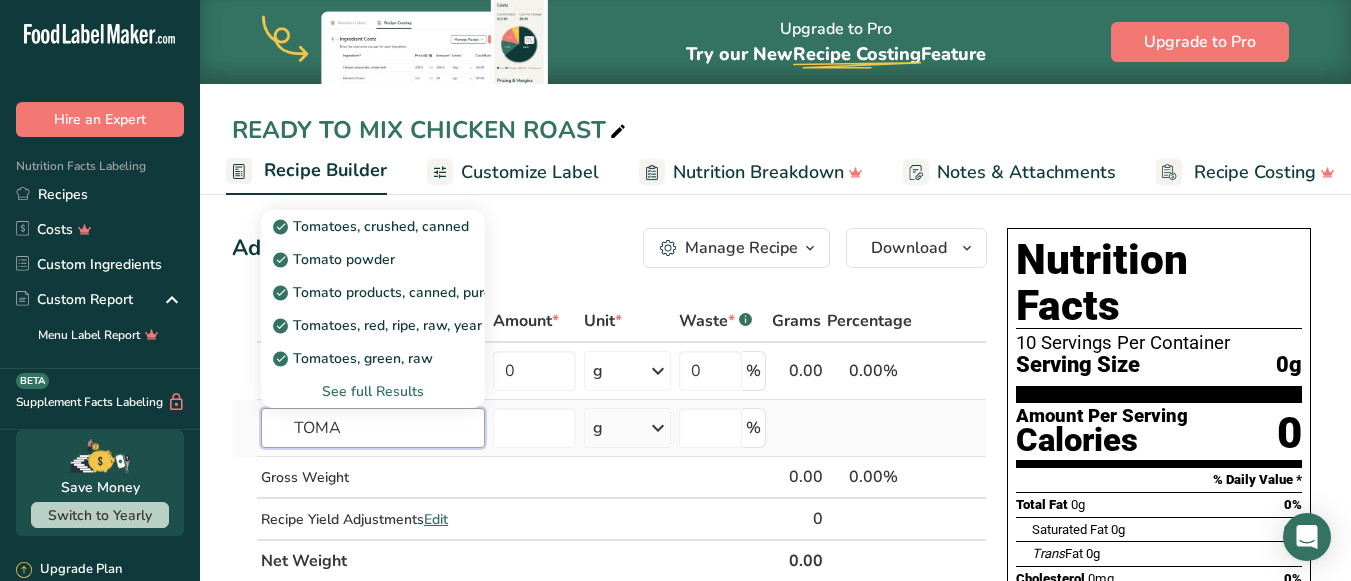type on "TOMA" 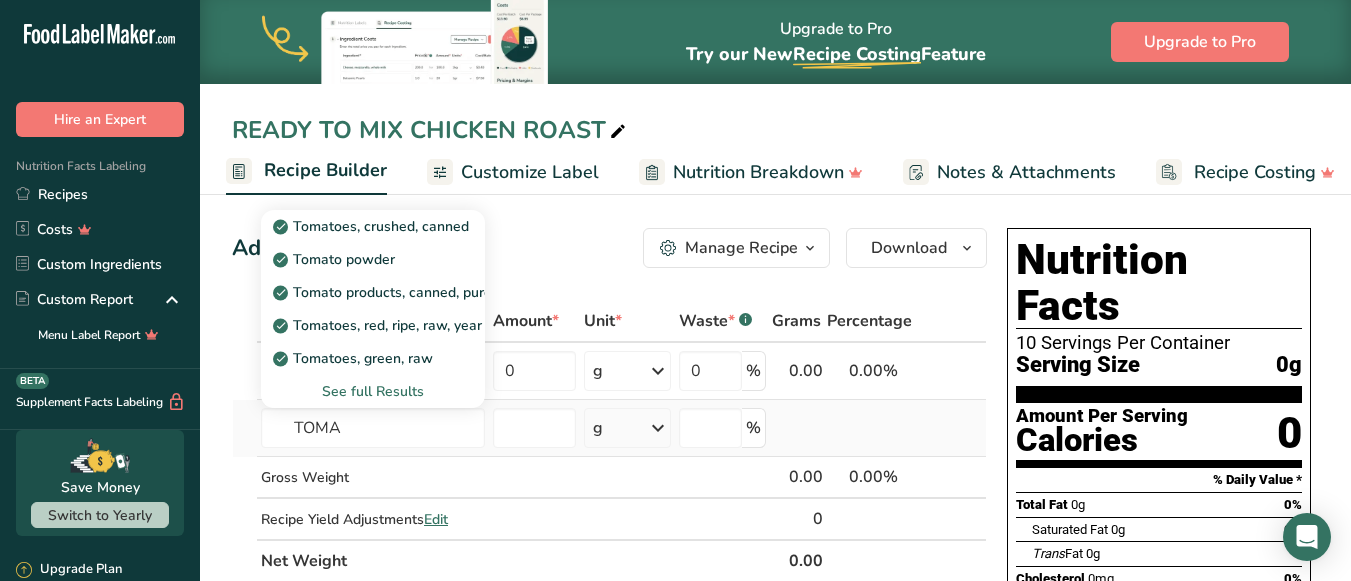 type 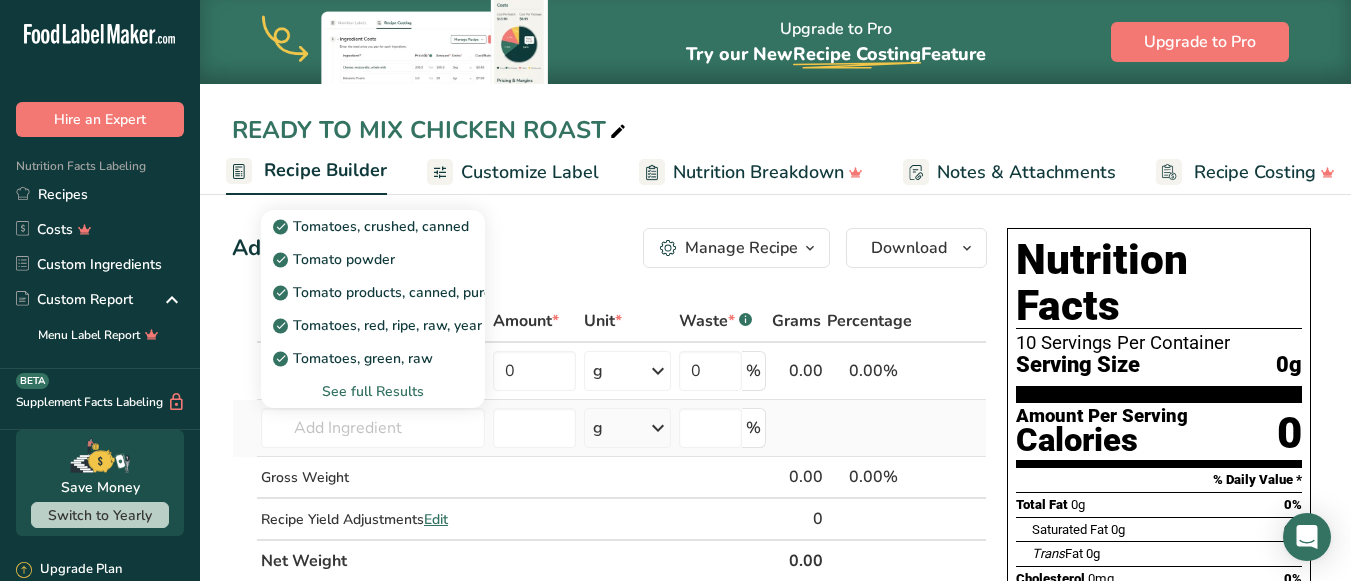 click on "See full Results" at bounding box center (373, 391) 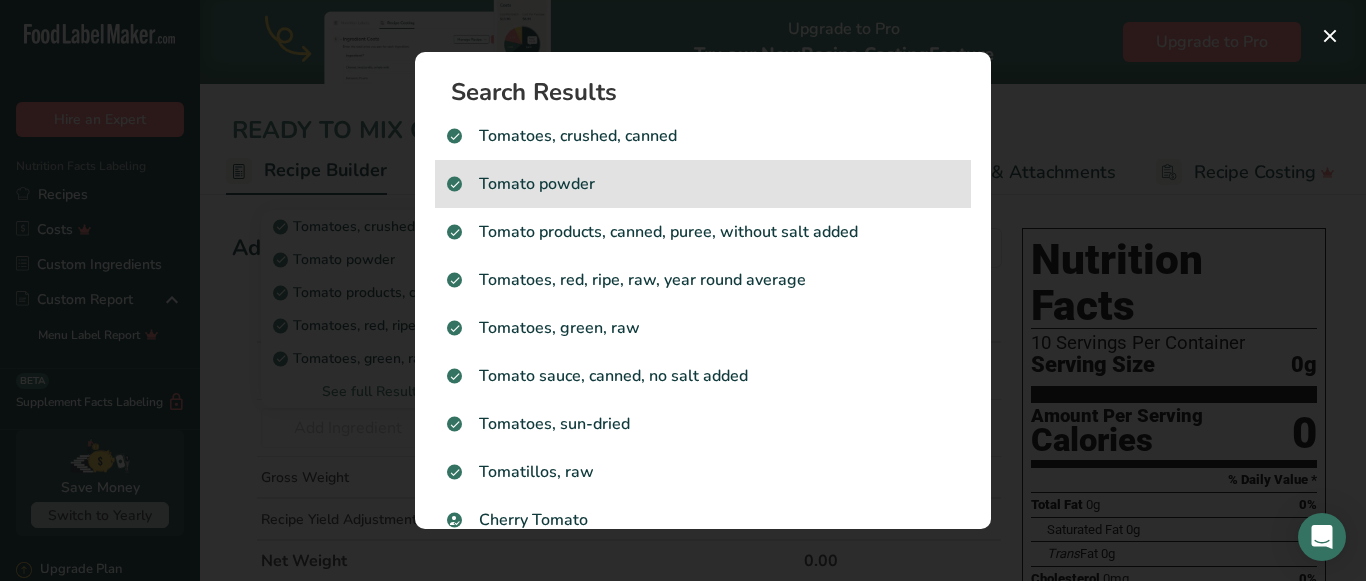 click on "Tomato powder" at bounding box center (703, 184) 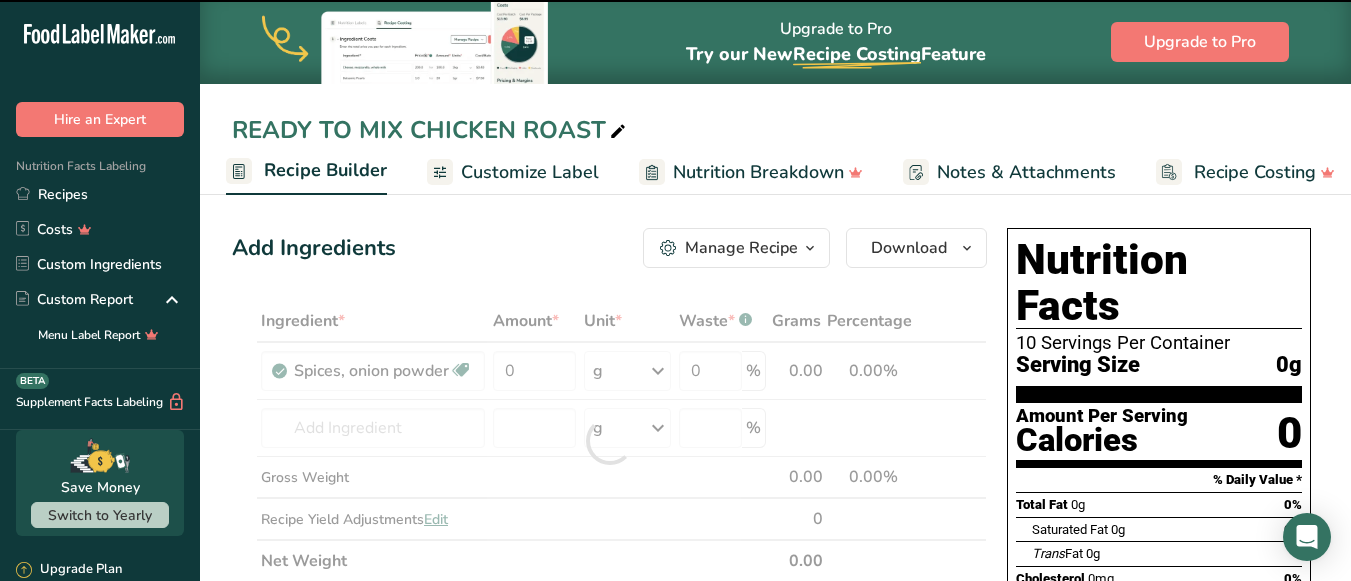 type on "0" 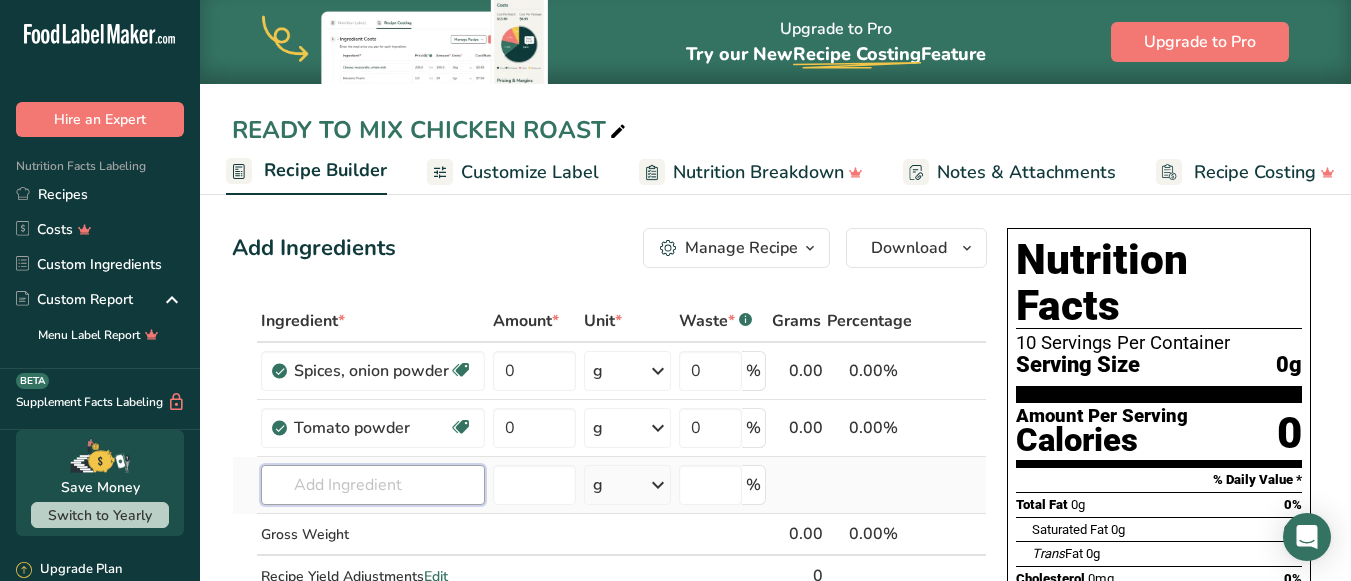 click at bounding box center [373, 485] 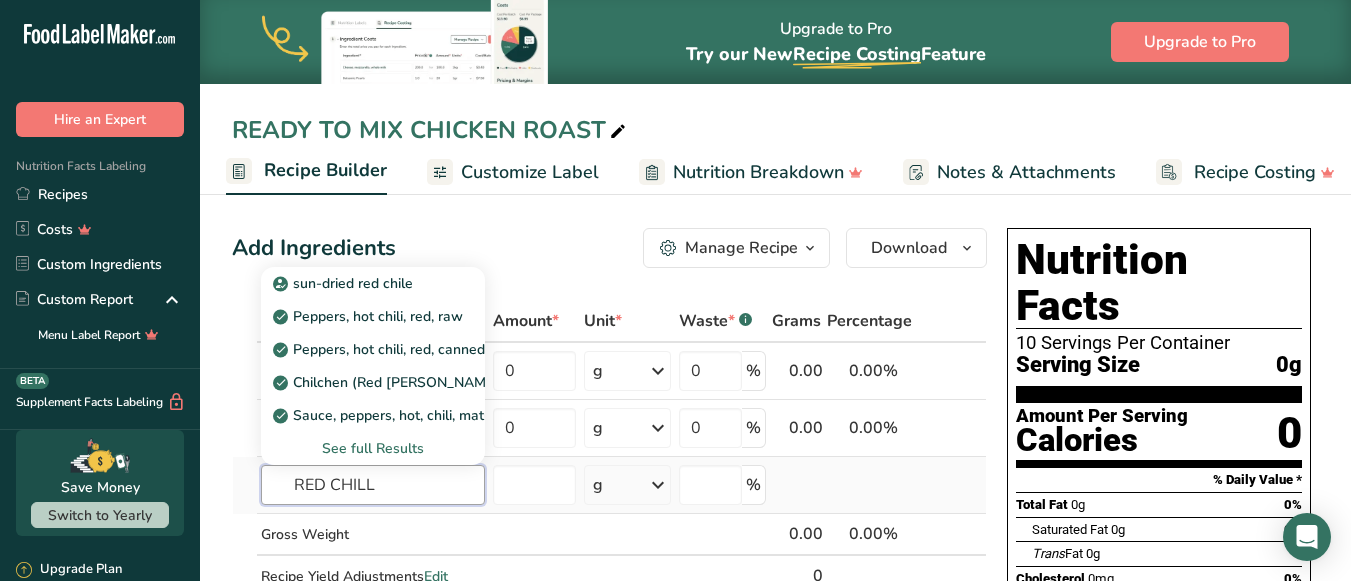type on "RED CHILL" 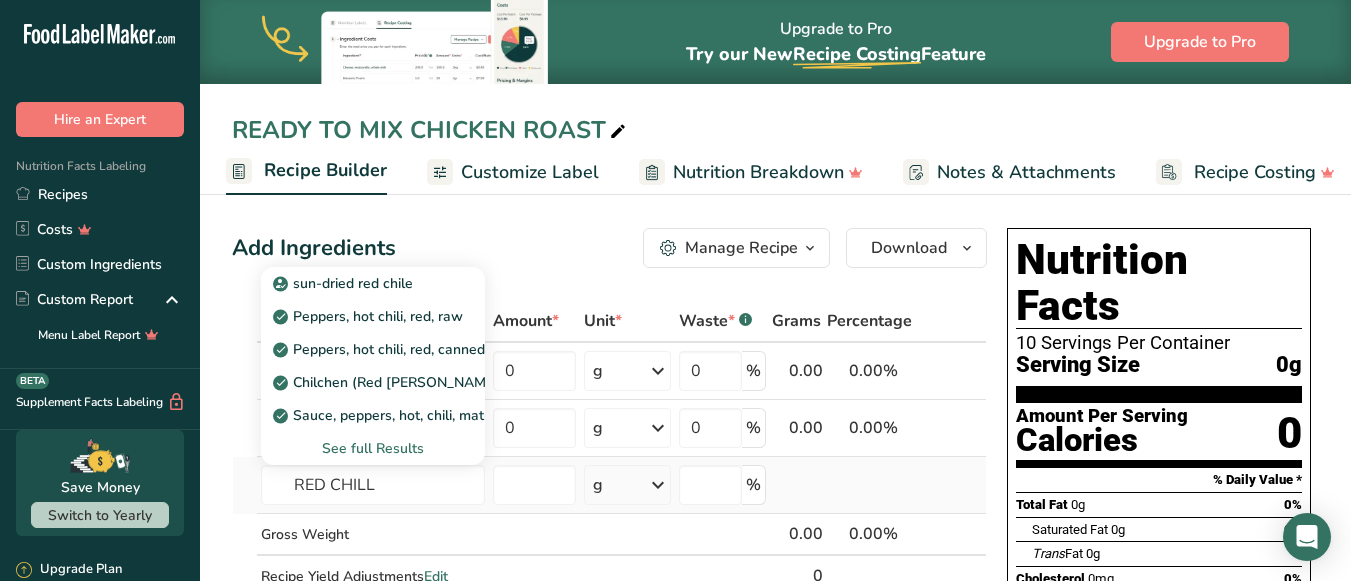 type 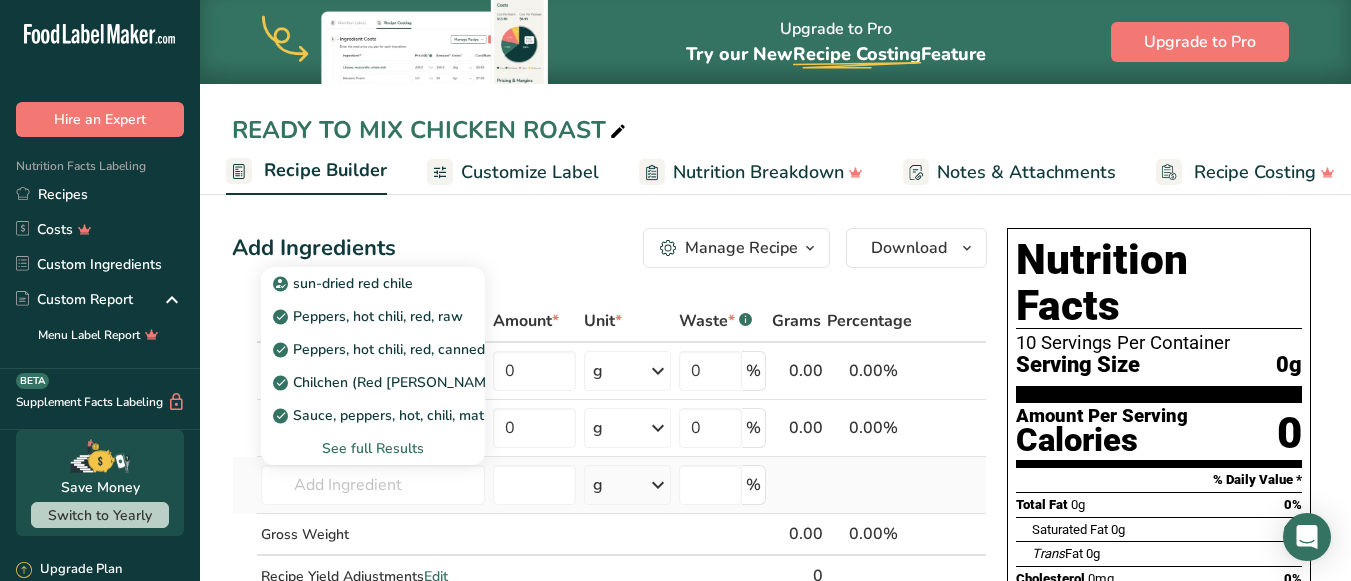 click on "See full Results" at bounding box center (373, 448) 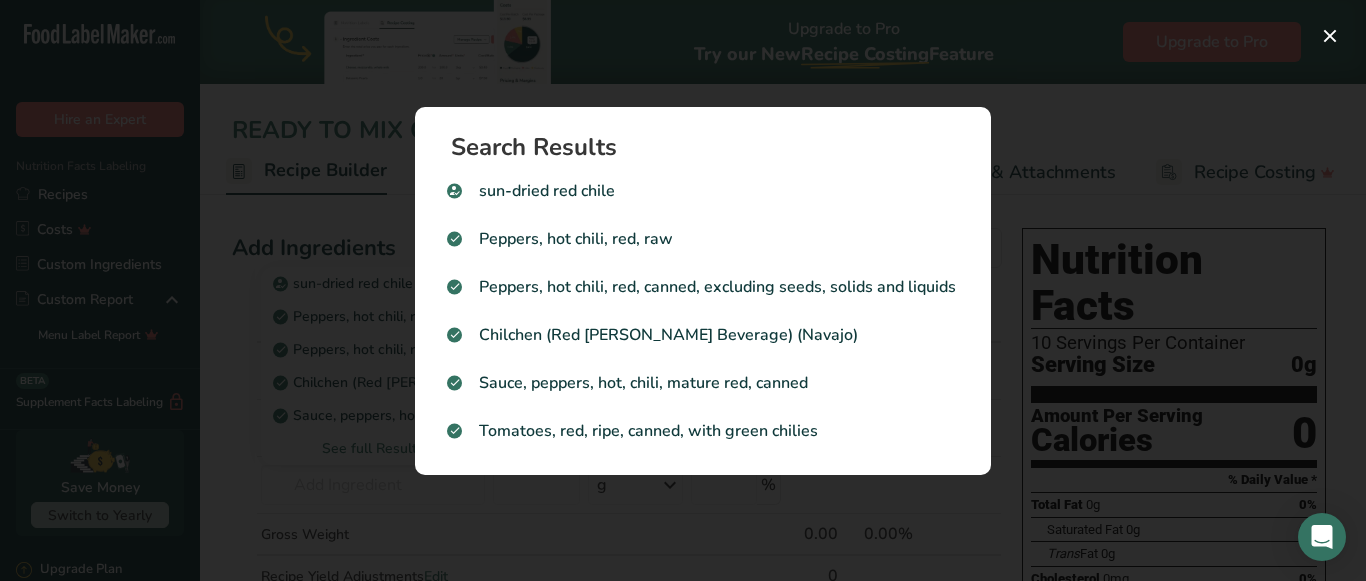 click at bounding box center [683, 290] 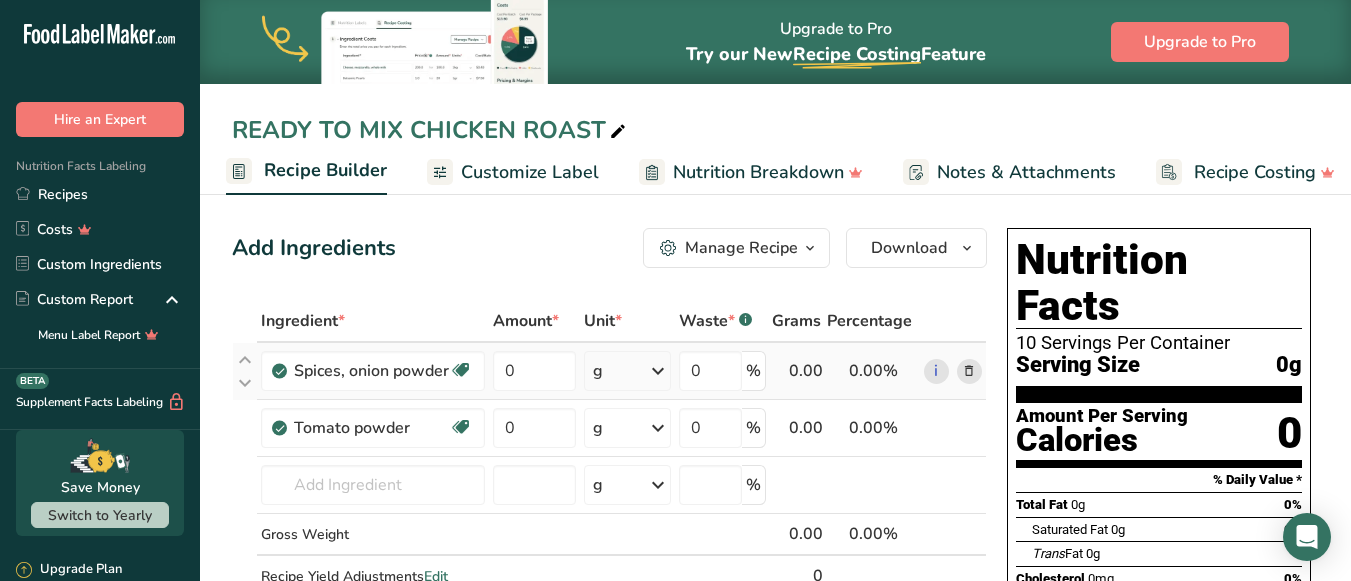 click at bounding box center [969, 371] 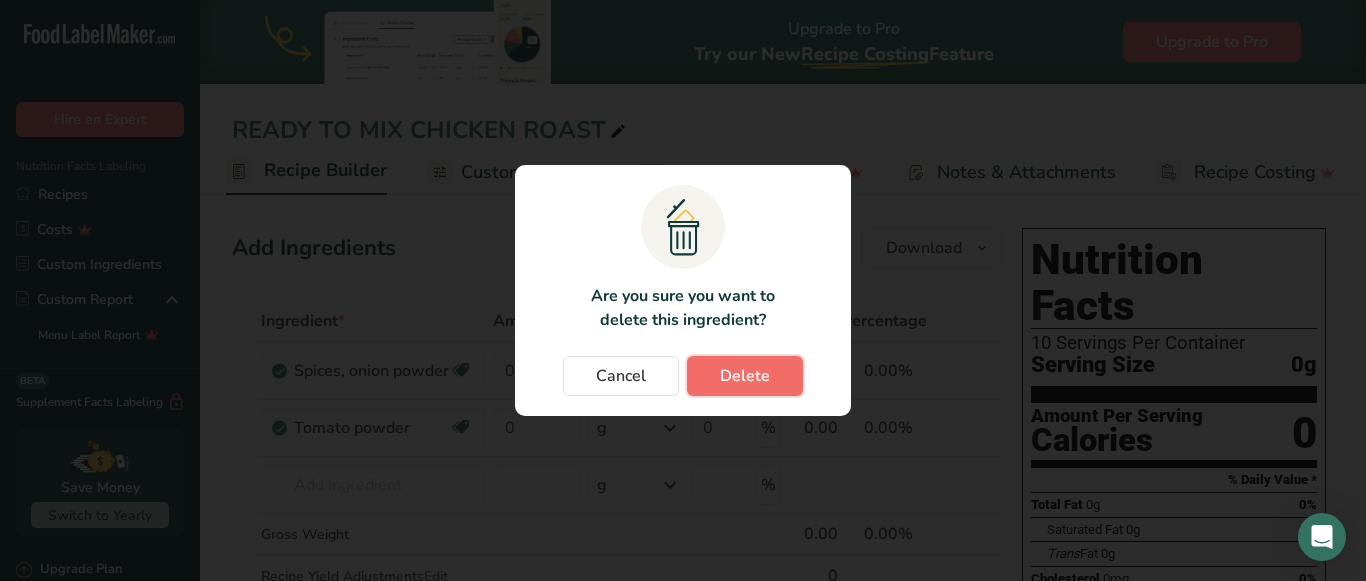 click on "Delete" at bounding box center (745, 376) 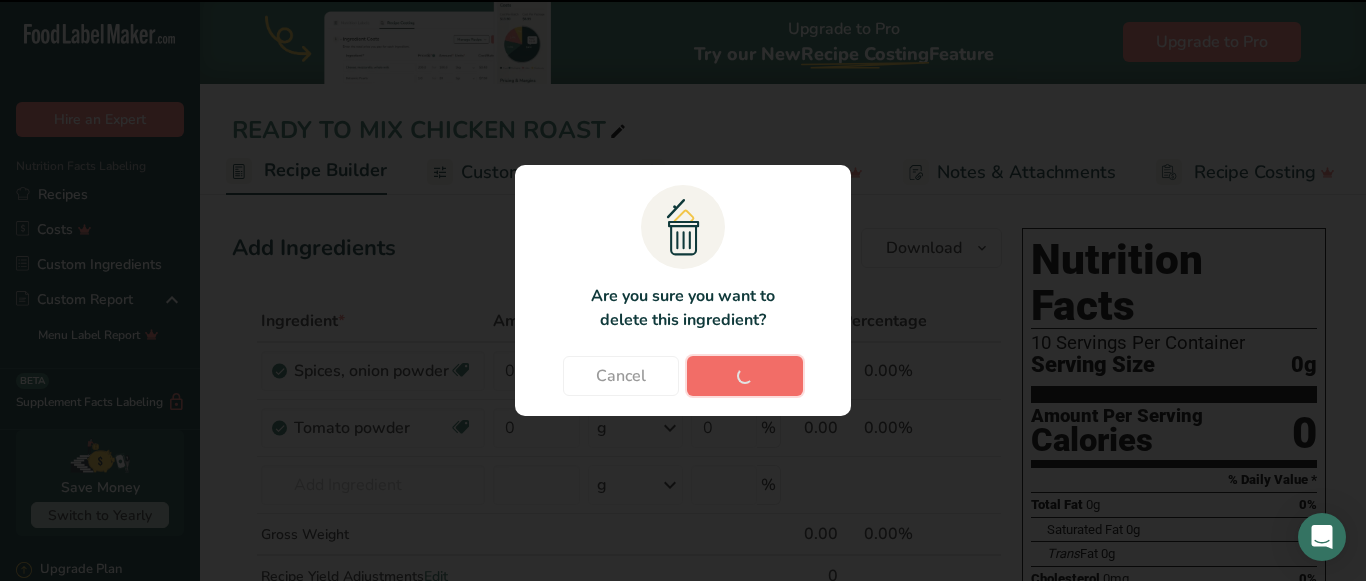 type 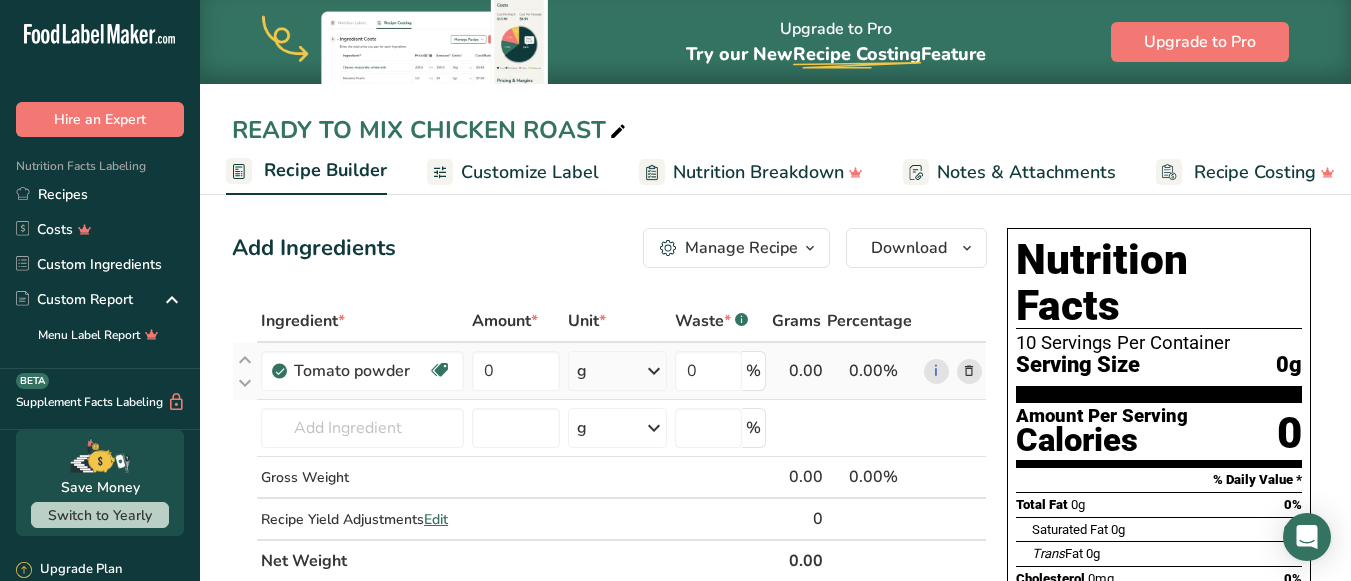 click at bounding box center (969, 371) 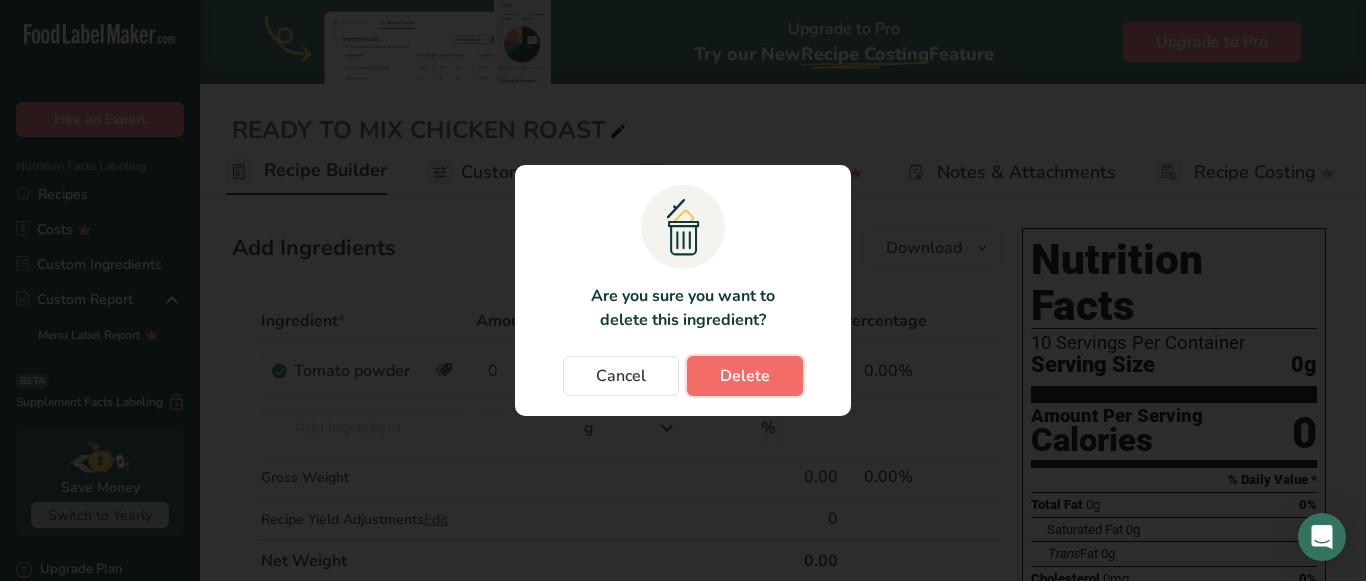 click on "Delete" at bounding box center [745, 376] 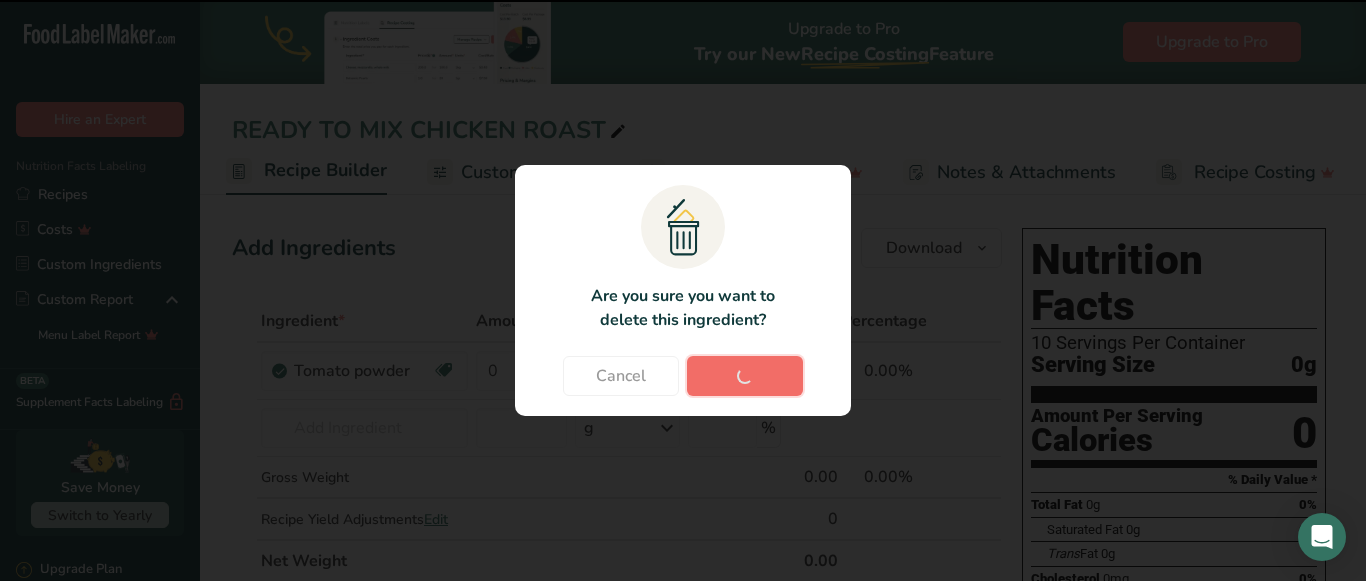 type 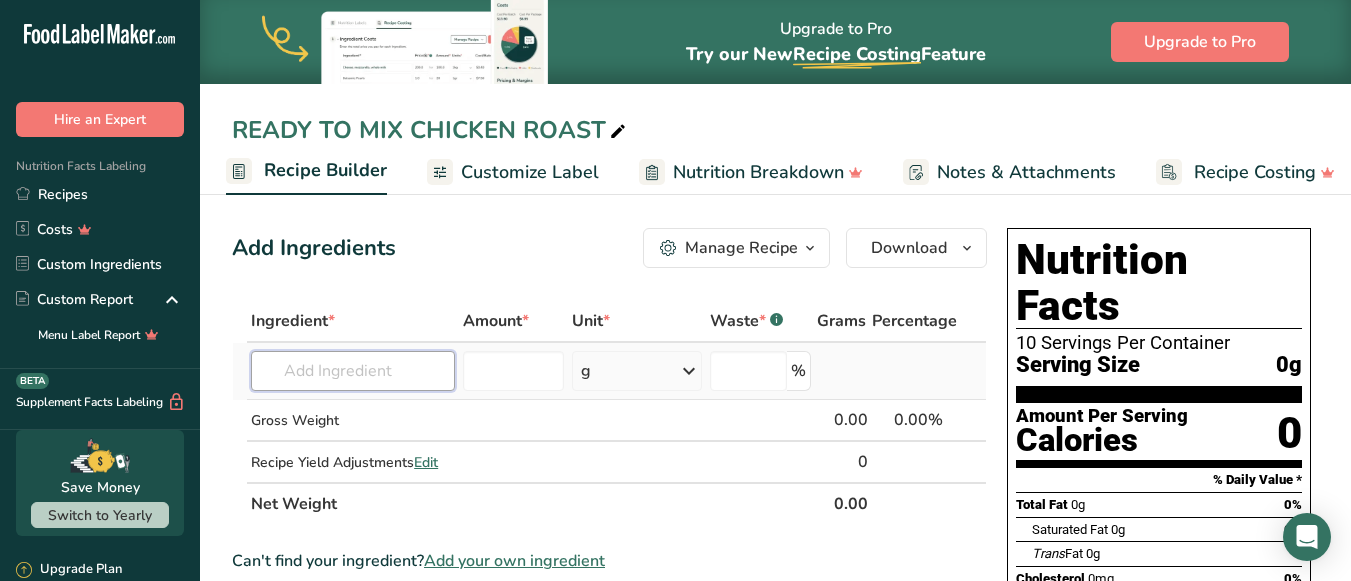click at bounding box center [353, 371] 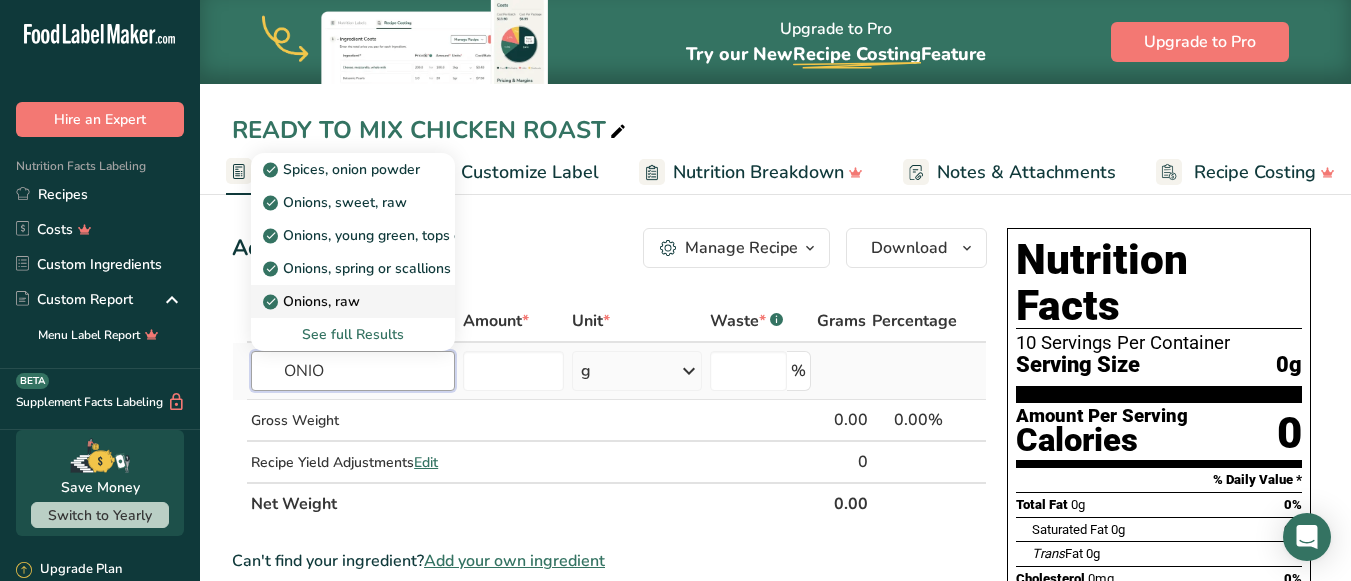 type on "ONIO" 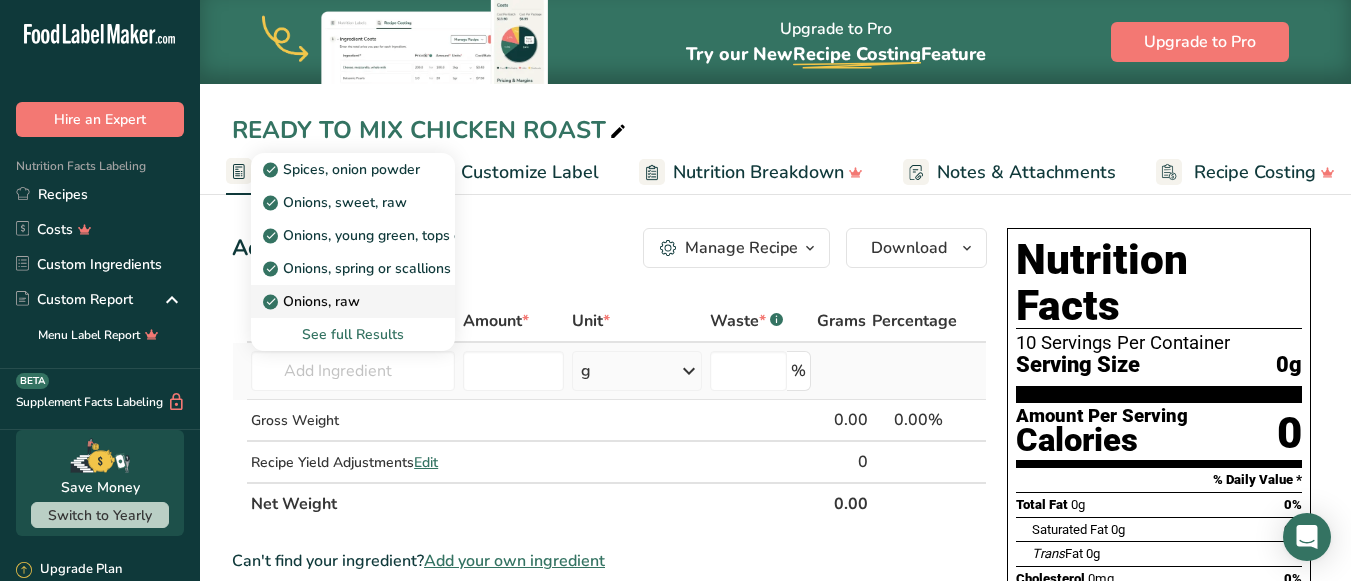 click on "Onions, raw" at bounding box center (313, 301) 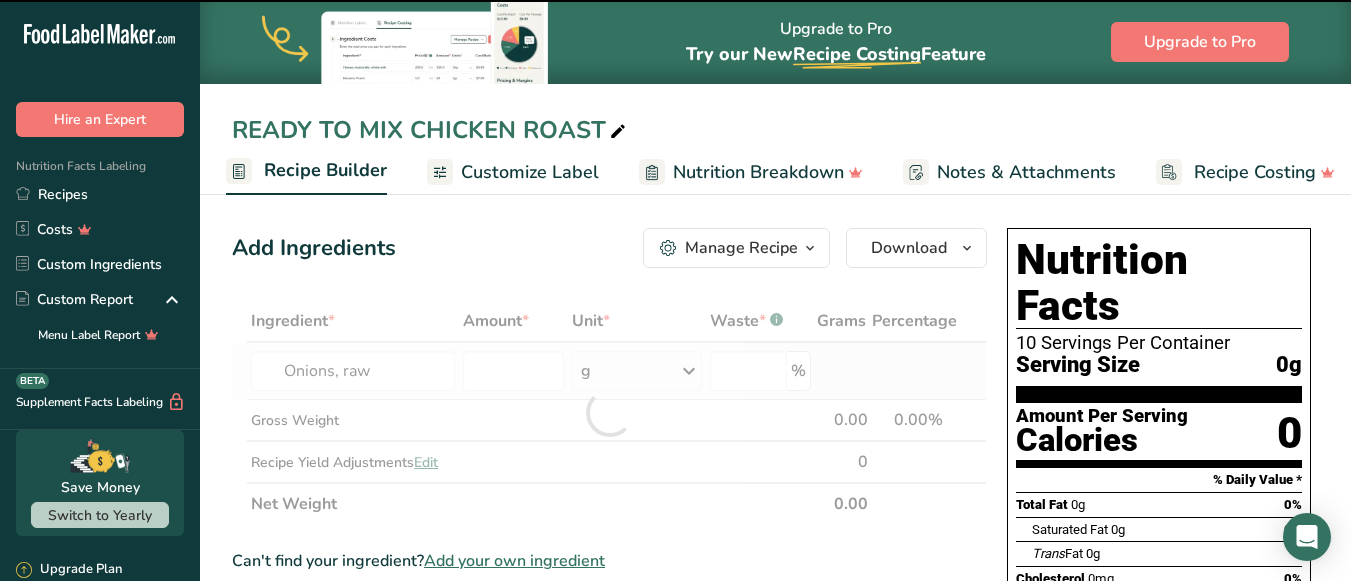 type on "0" 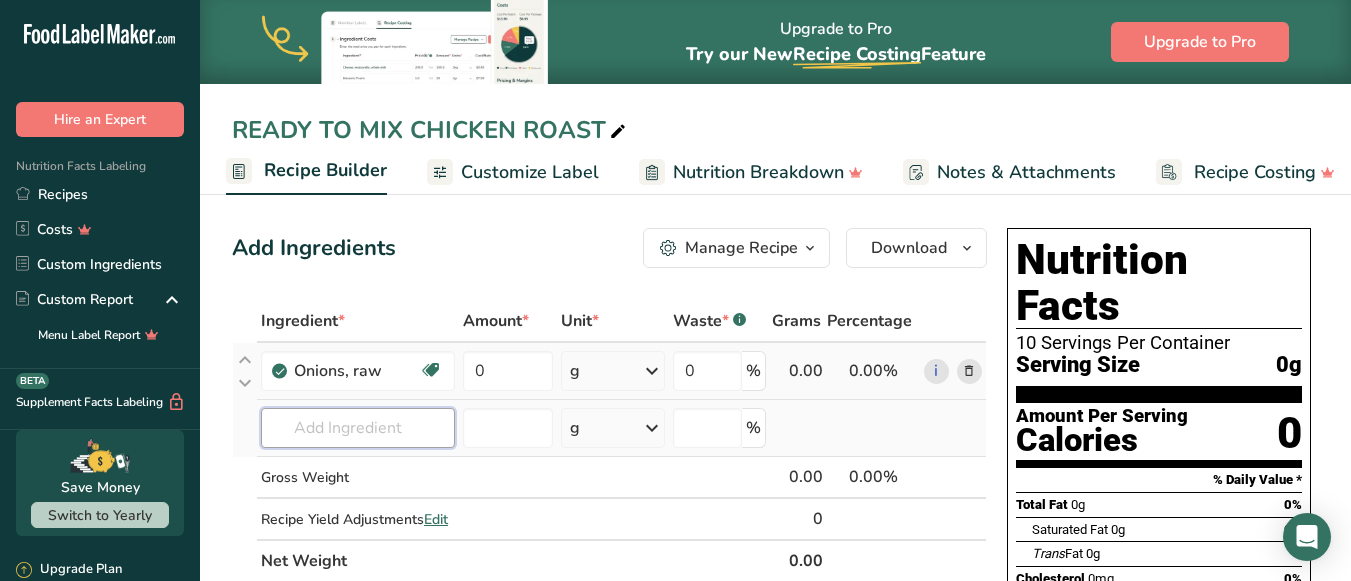 click at bounding box center [358, 428] 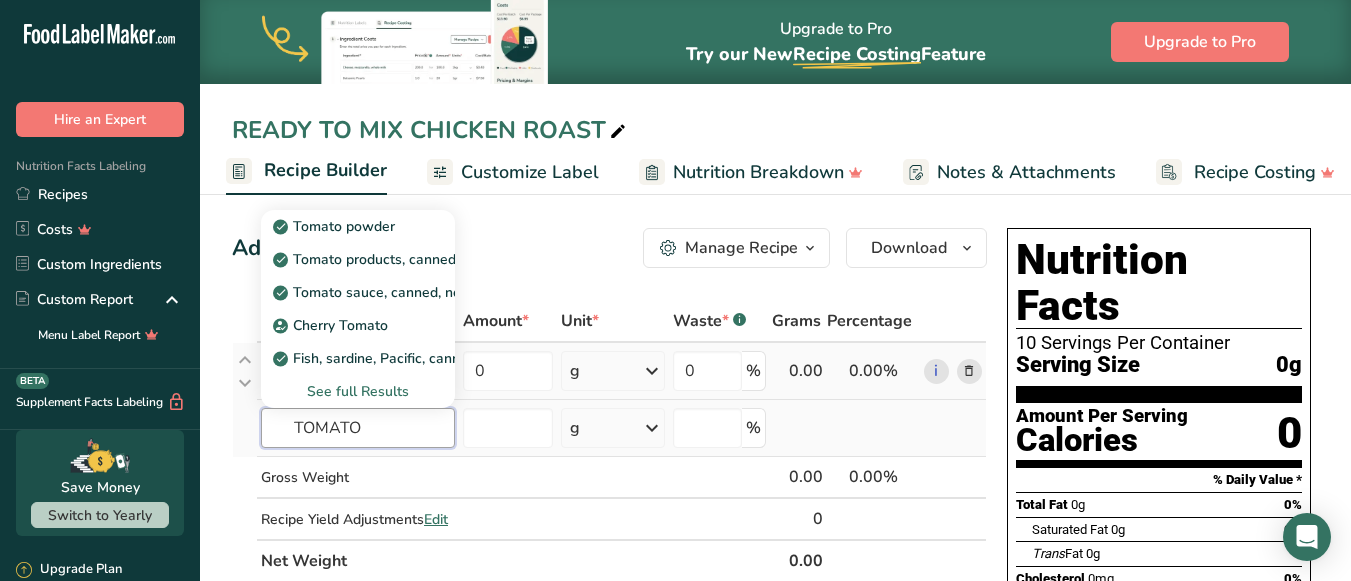 type on "TOMATO" 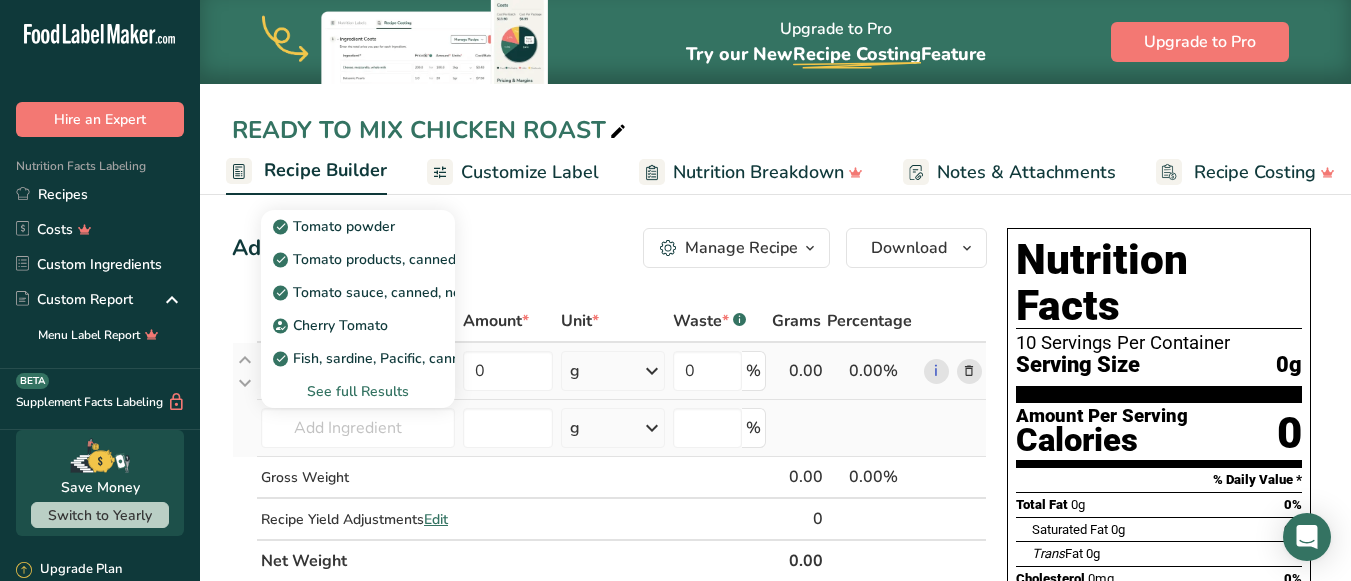 click on "See full Results" at bounding box center (358, 391) 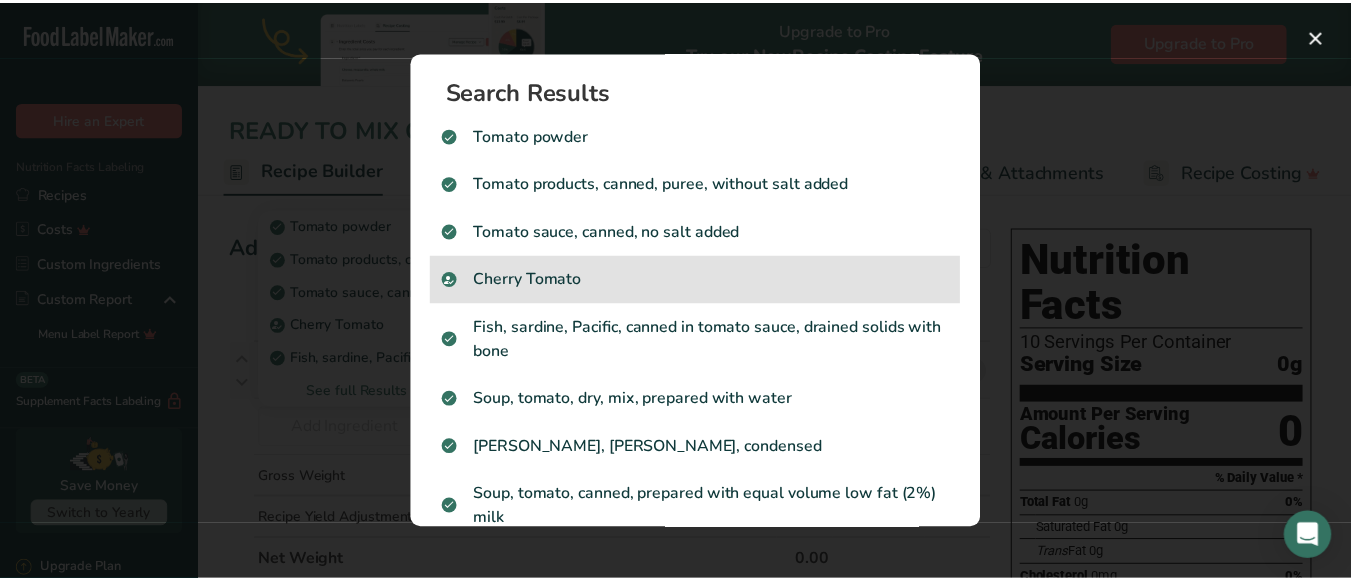 scroll, scrollTop: 55, scrollLeft: 0, axis: vertical 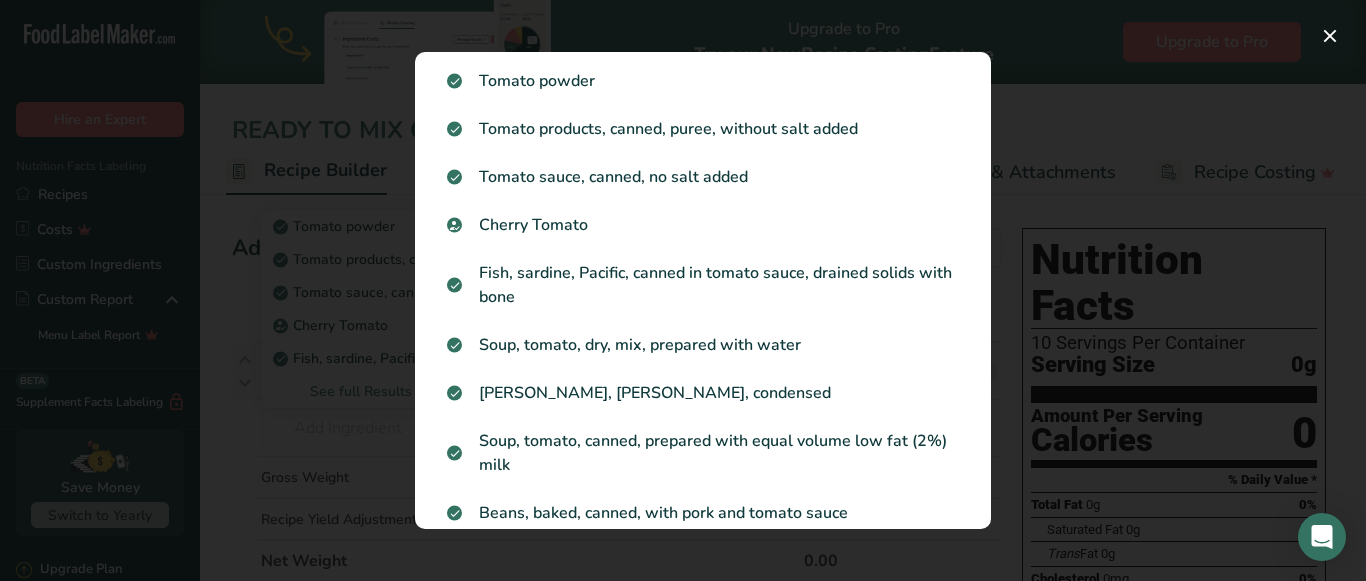 click at bounding box center (683, 290) 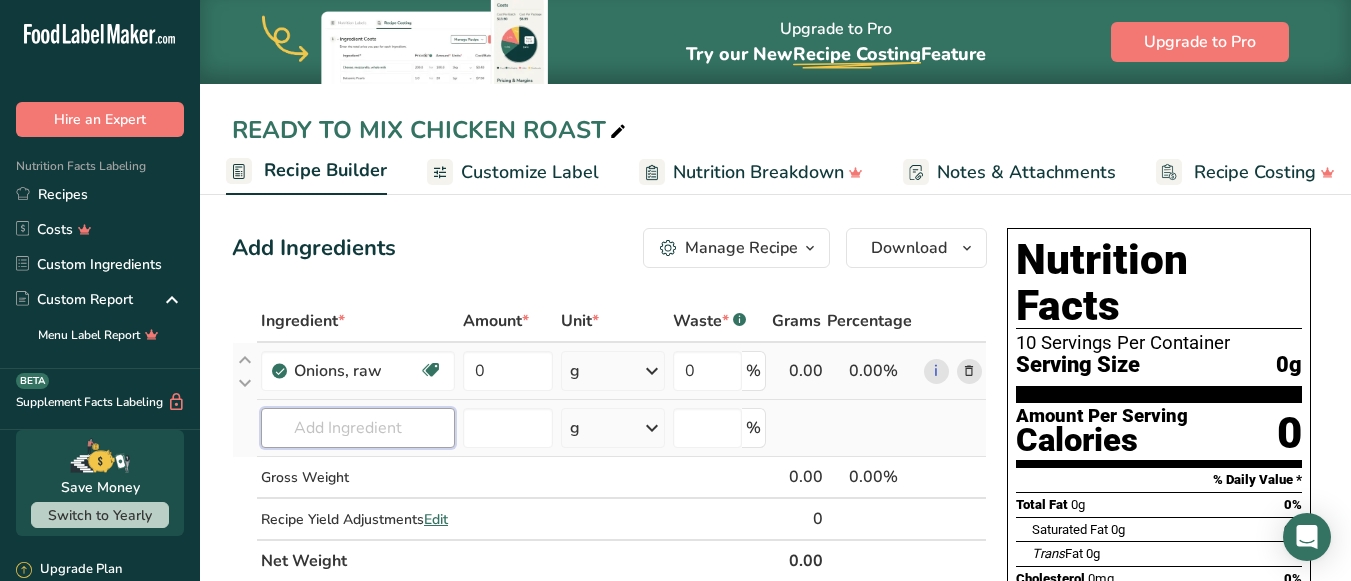 click at bounding box center [358, 428] 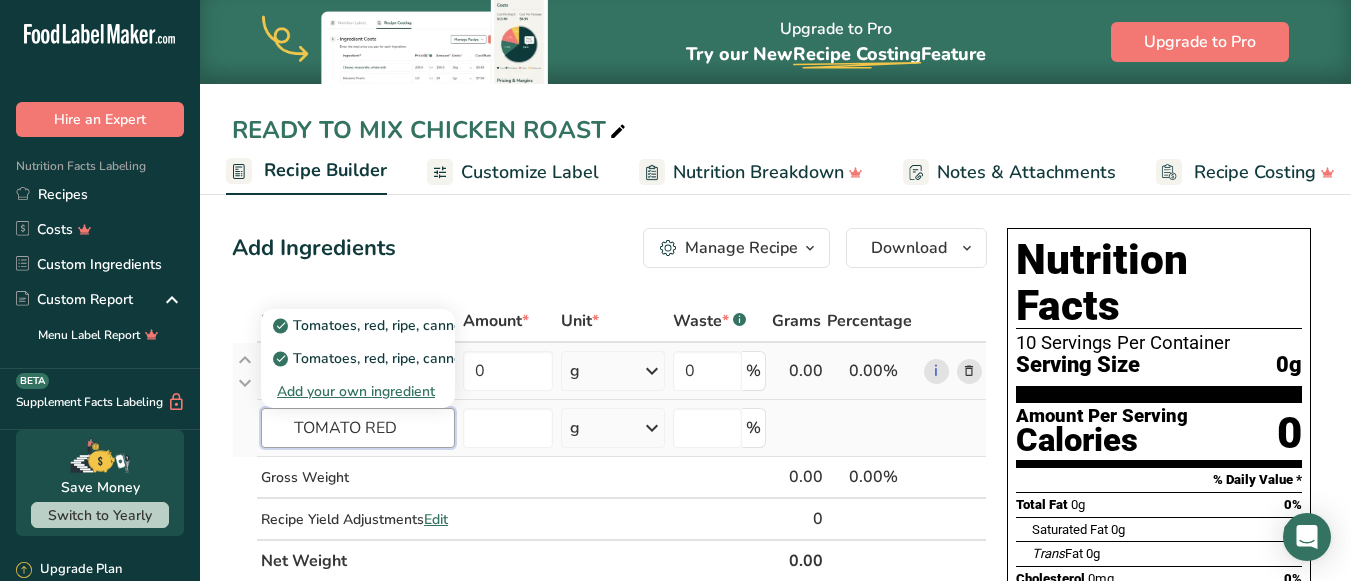 type on "TOMATO RED" 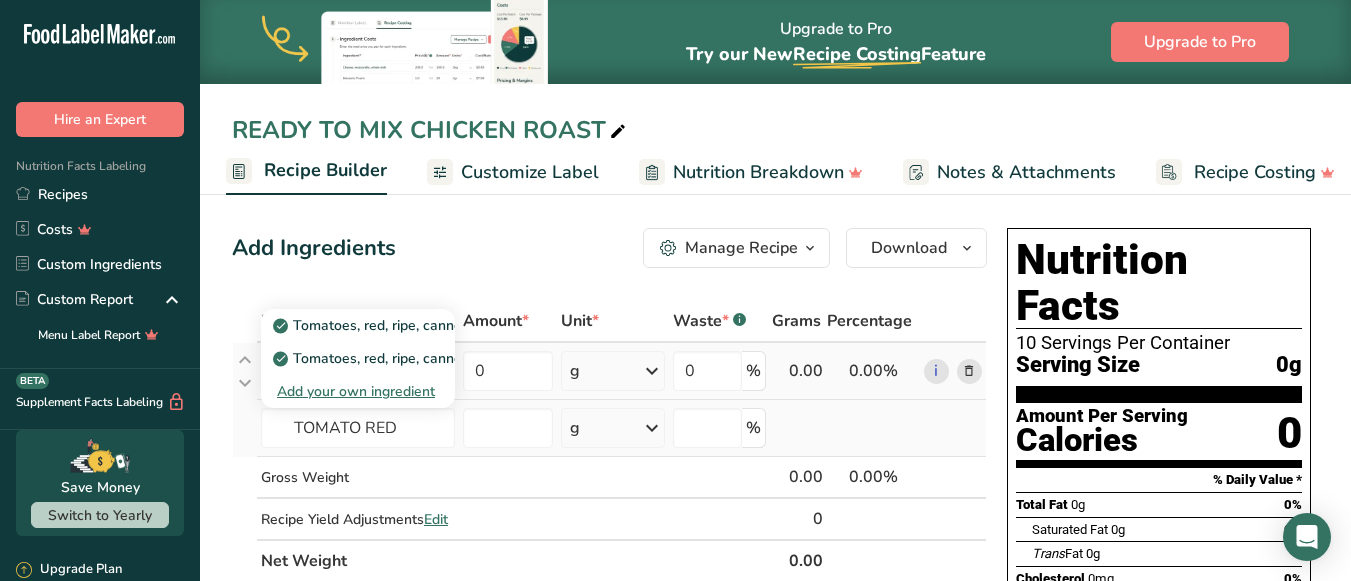 type 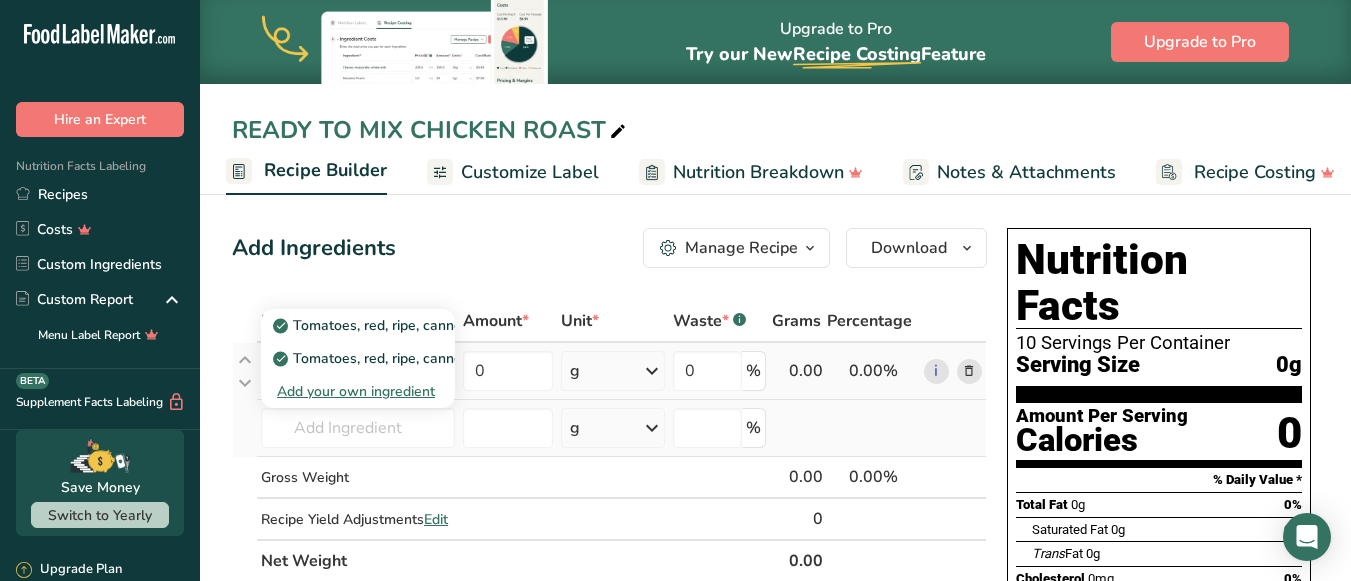 click on "Add your own ingredient" at bounding box center [358, 391] 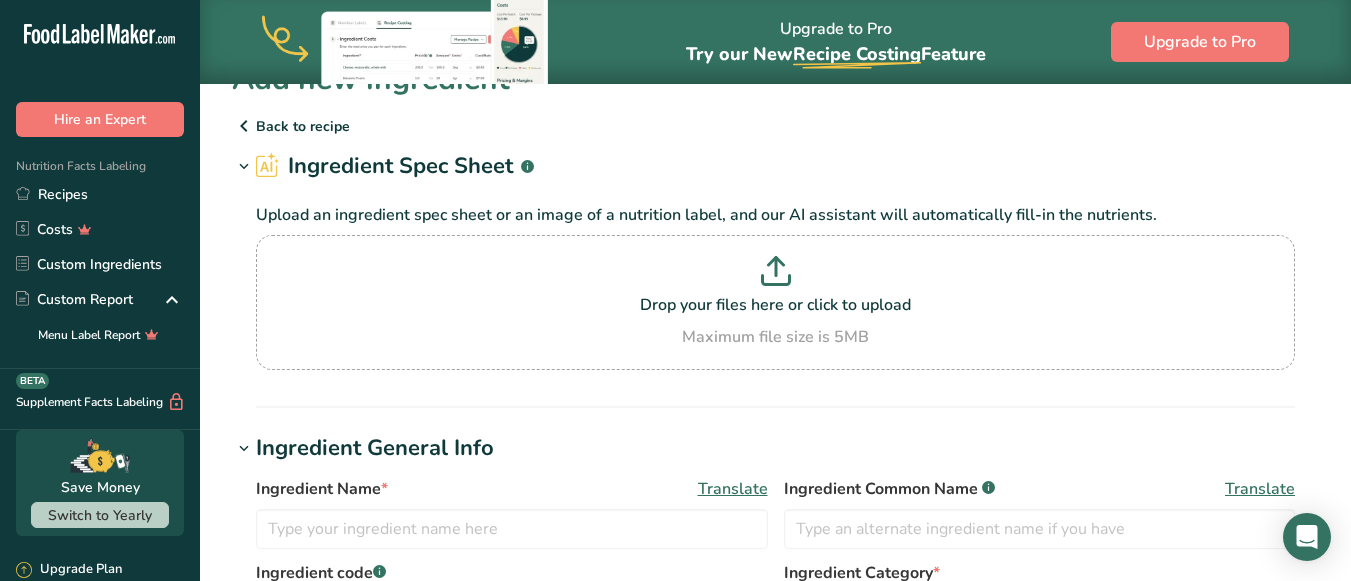 scroll, scrollTop: 41, scrollLeft: 0, axis: vertical 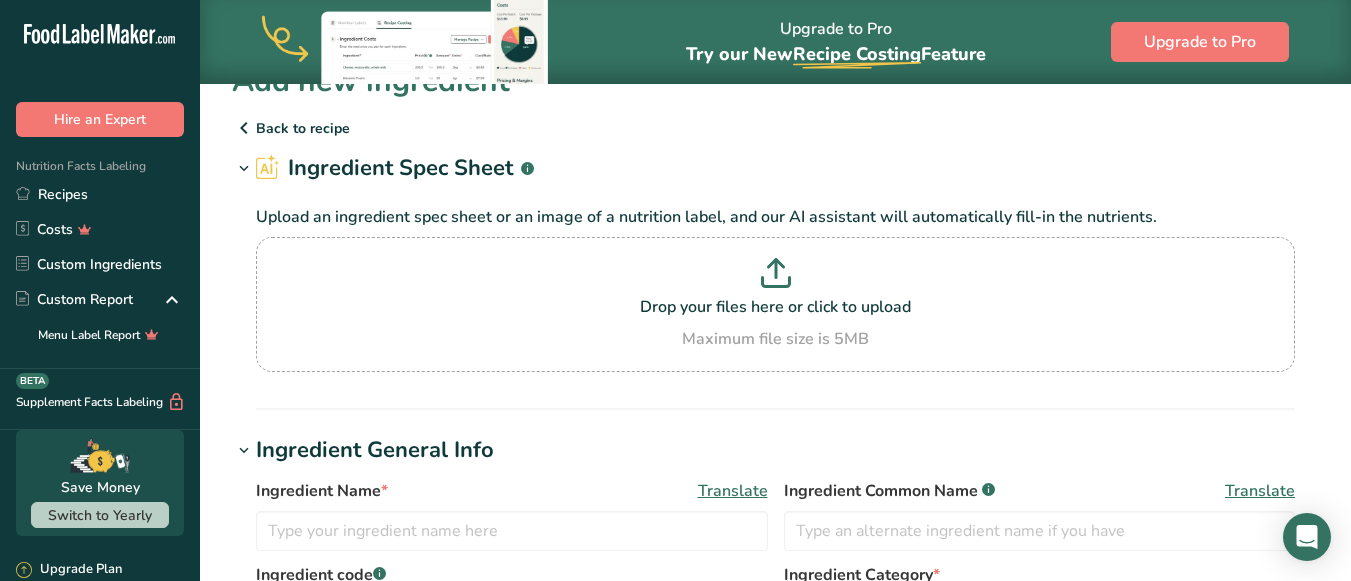 click at bounding box center (244, 128) 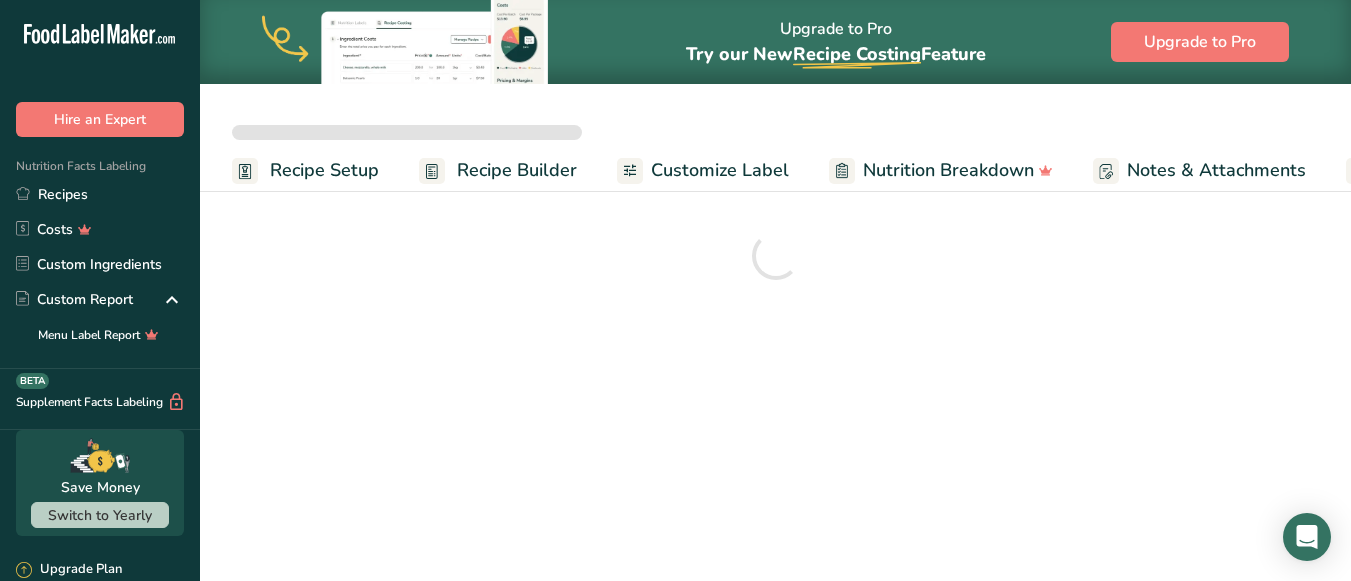 scroll, scrollTop: 0, scrollLeft: 0, axis: both 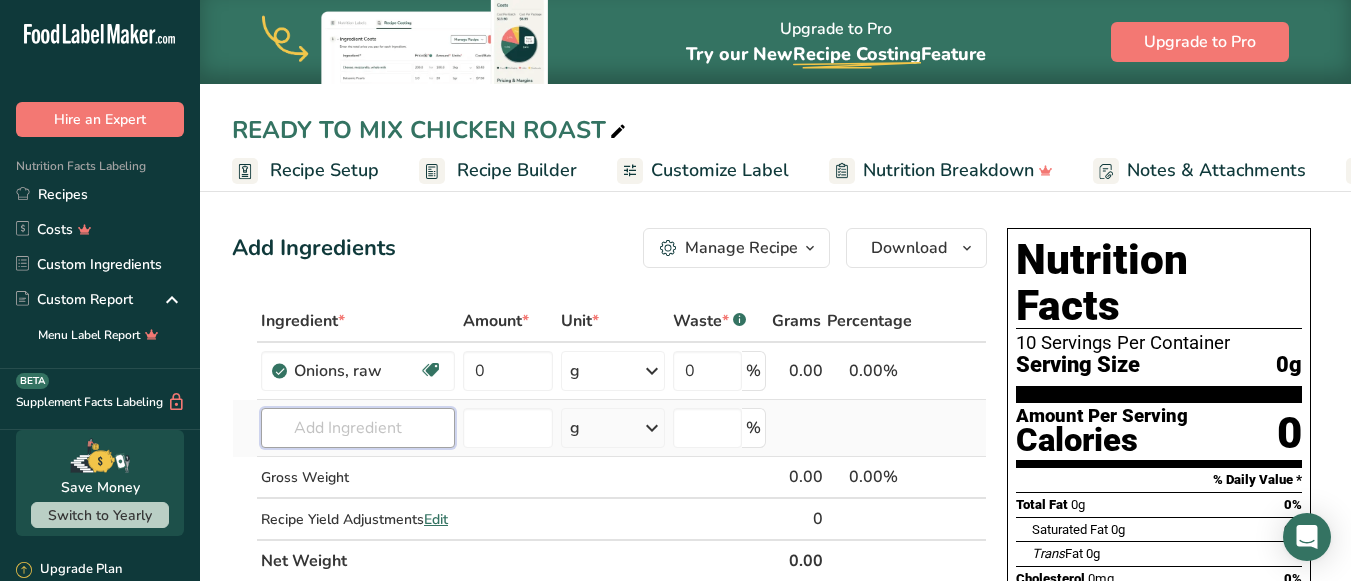 click at bounding box center [358, 428] 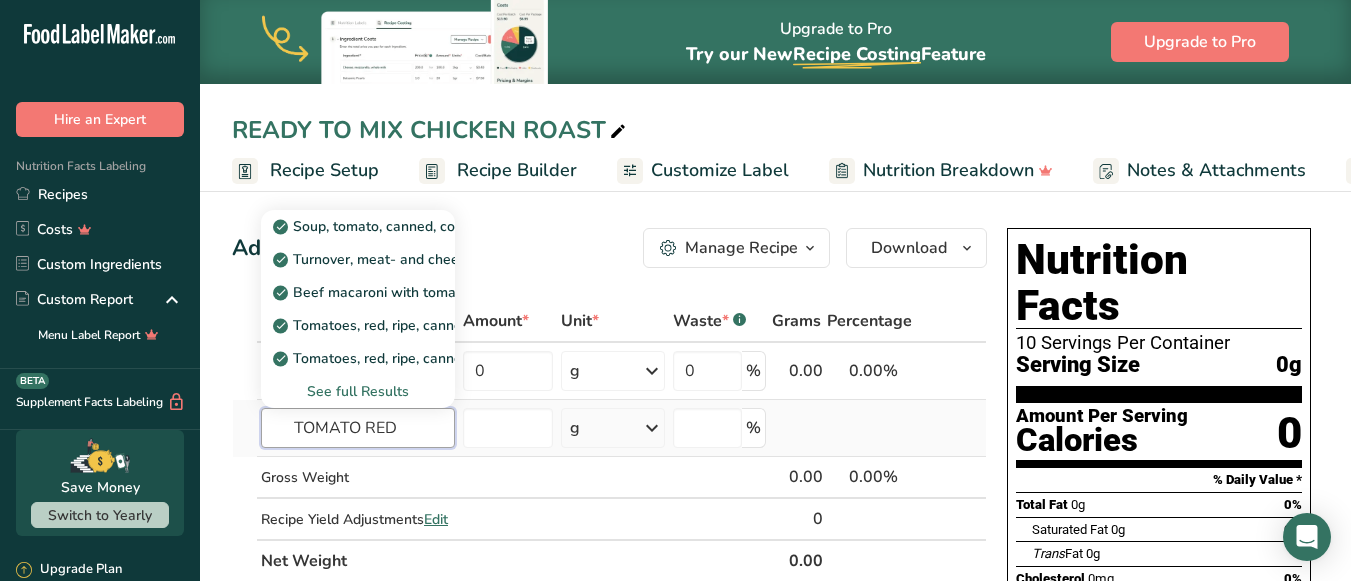 type on "TOMATO RED" 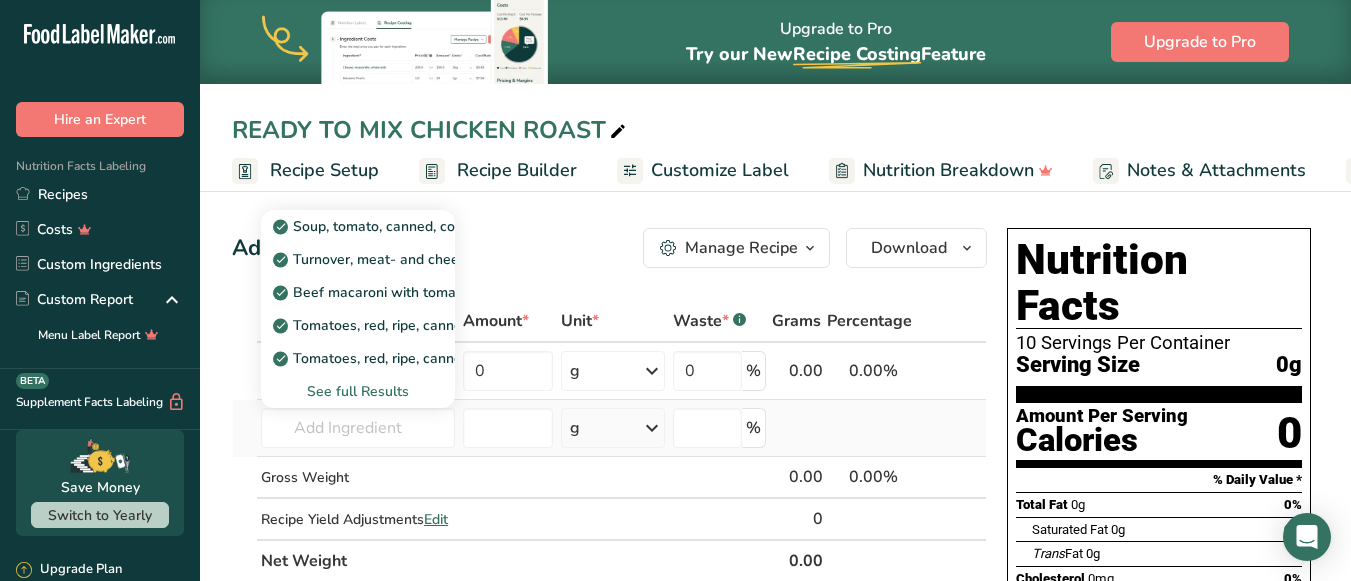 click on "See full Results" at bounding box center [358, 391] 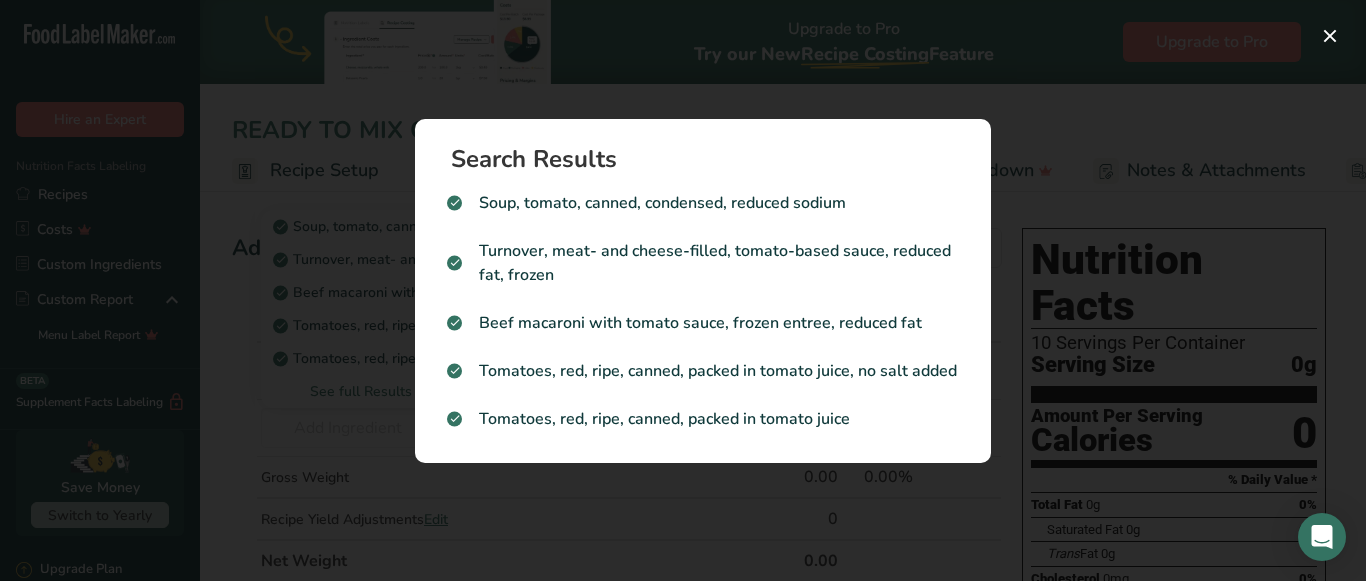 click at bounding box center [683, 290] 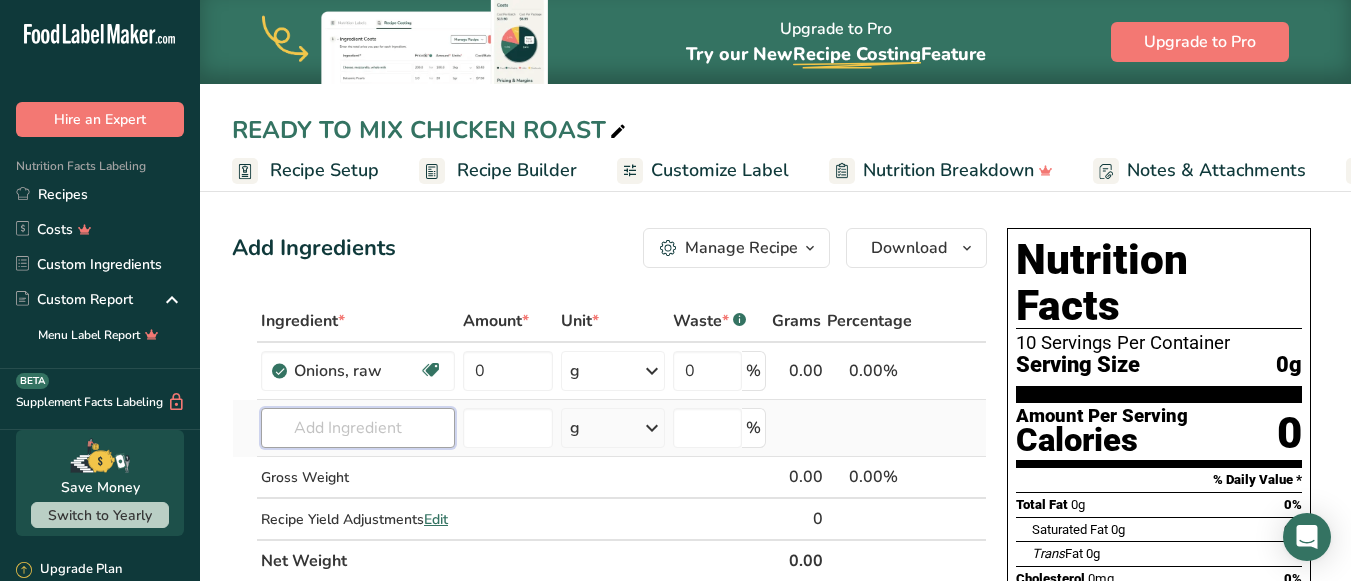 click at bounding box center [358, 428] 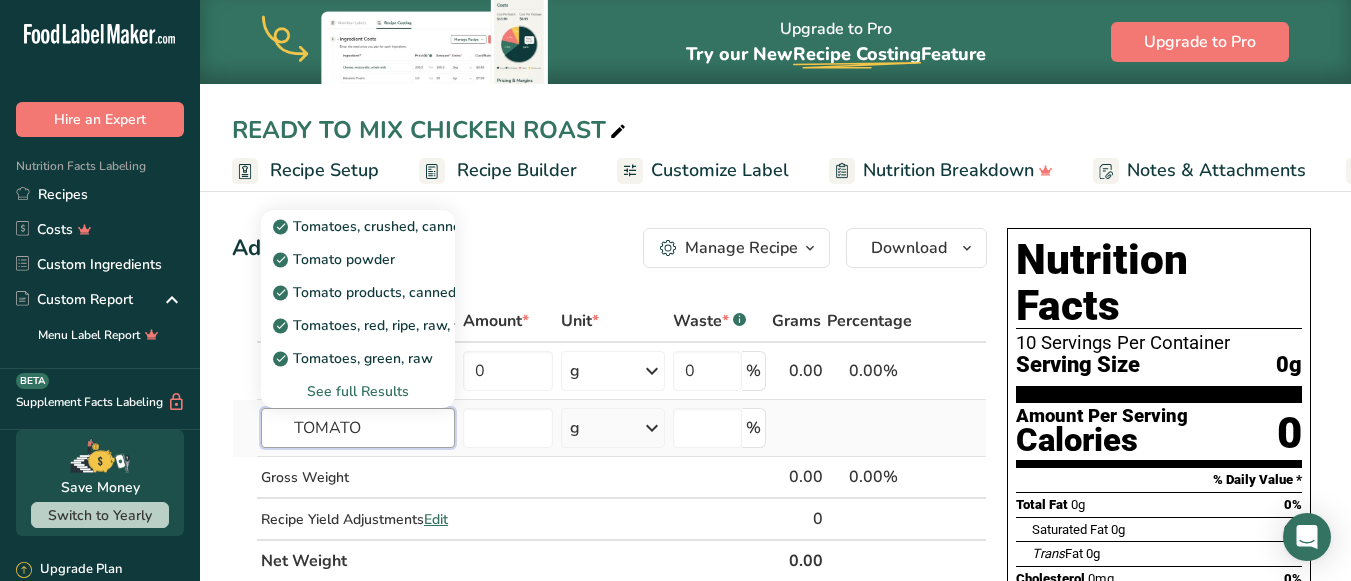 type on "TOMATO" 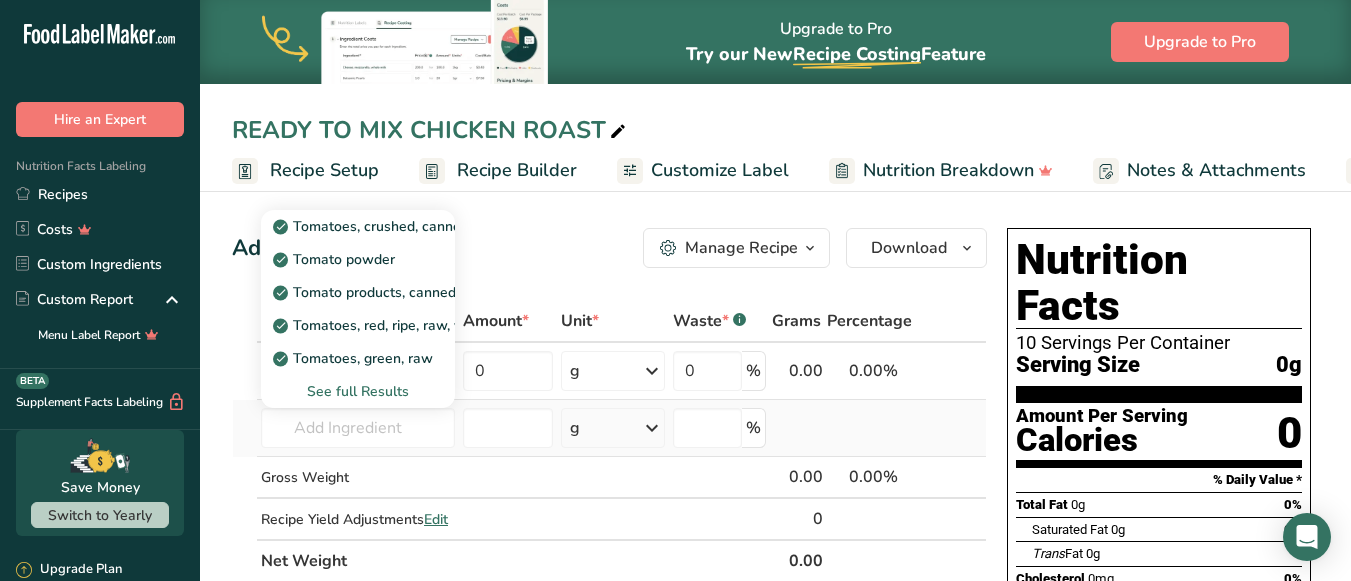 click on "See full Results" at bounding box center (358, 391) 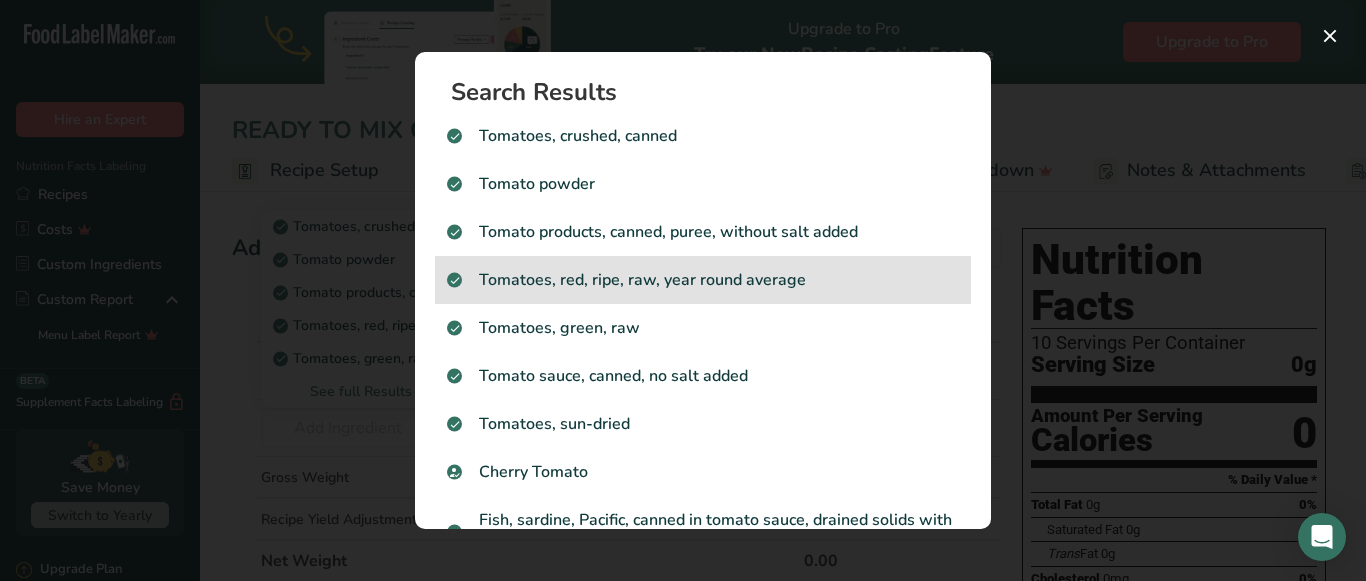 click on "Tomatoes, red, ripe, raw, year round average" at bounding box center [703, 280] 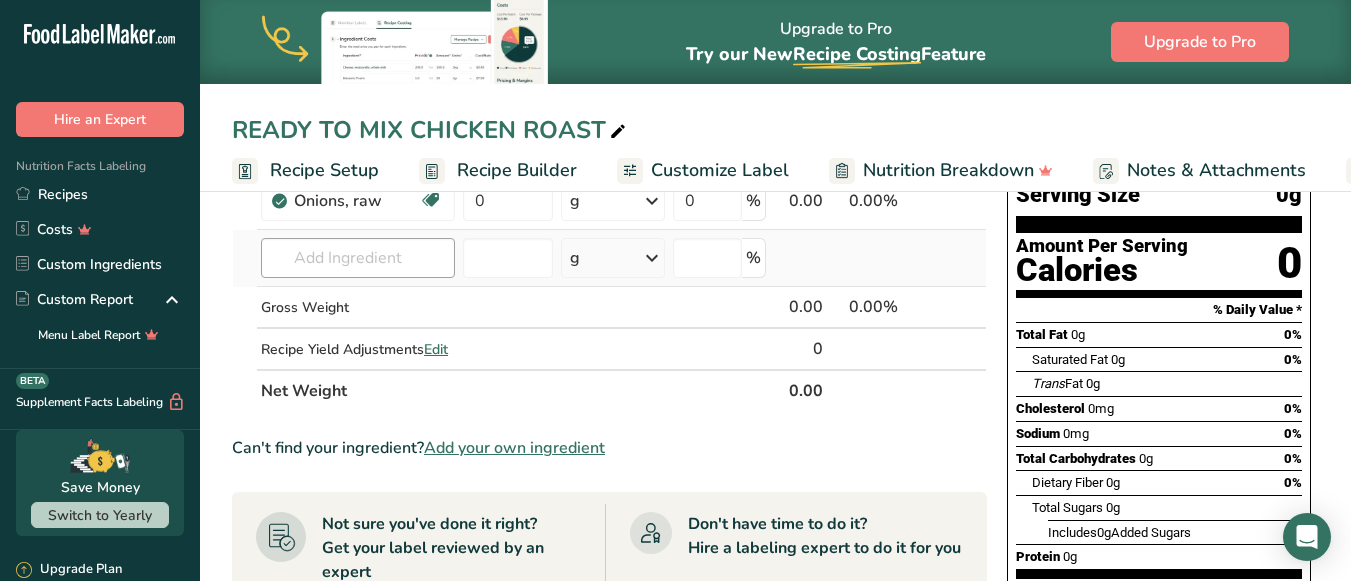 scroll, scrollTop: 0, scrollLeft: 0, axis: both 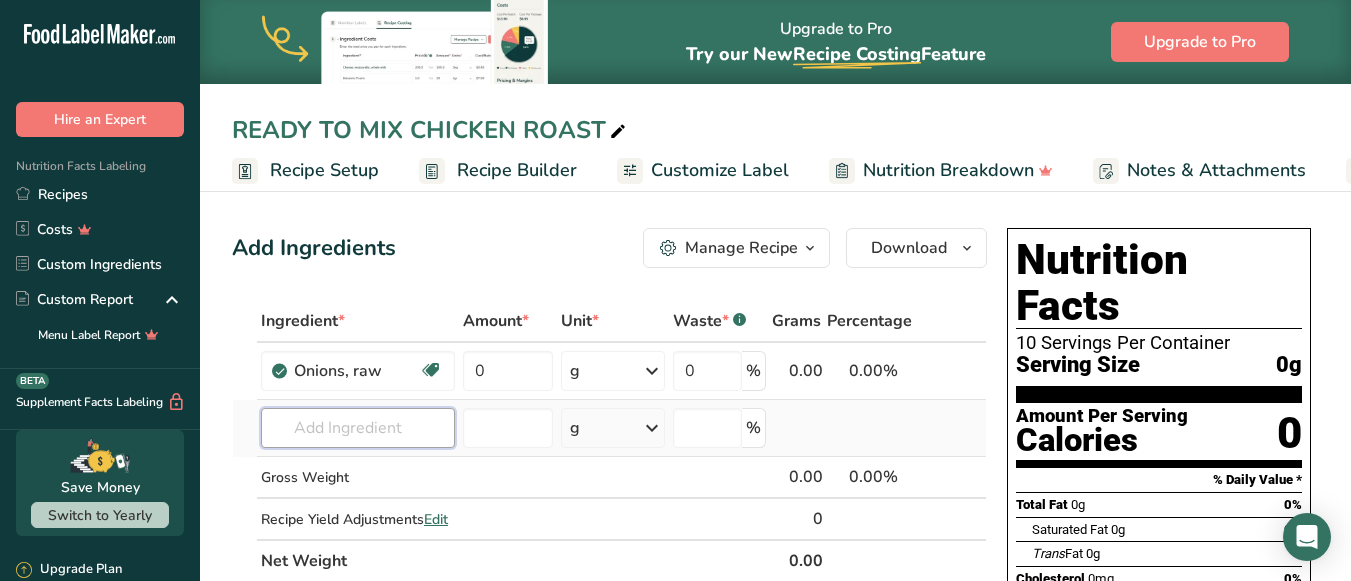 click at bounding box center [358, 428] 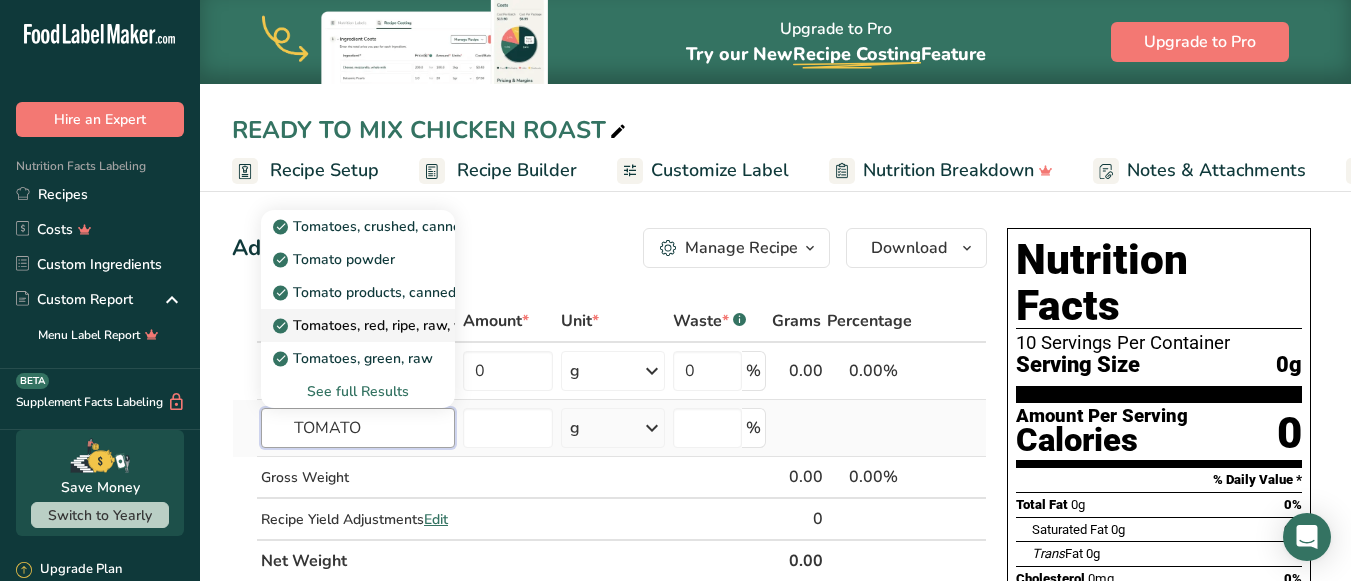 type on "TOMATO" 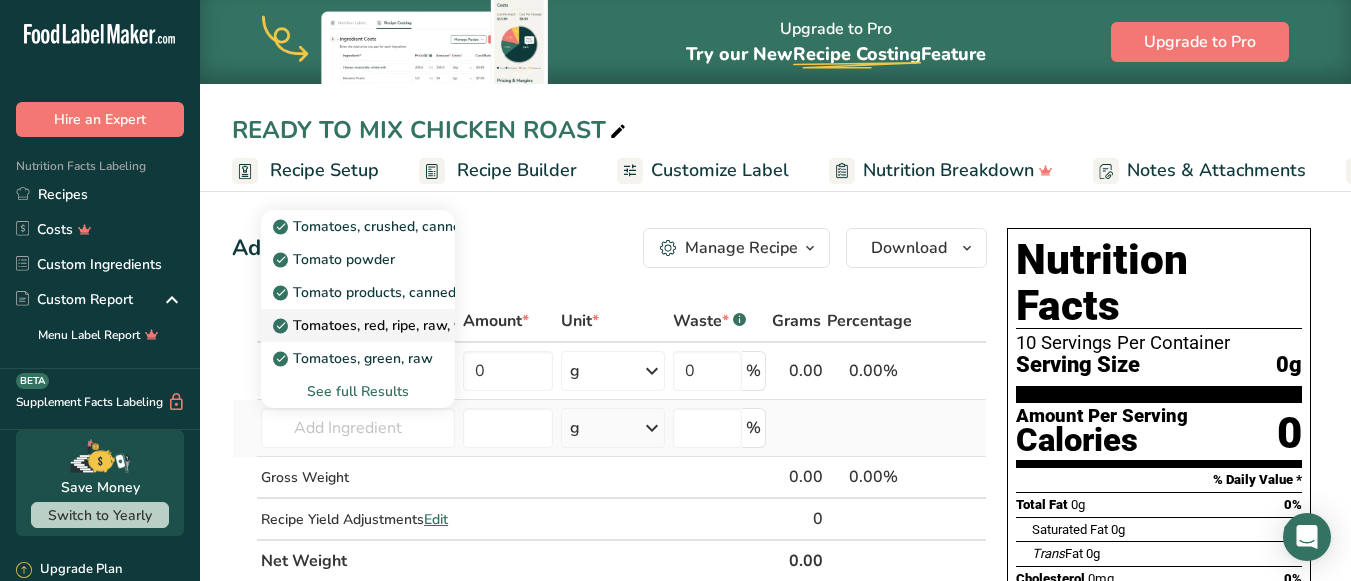click on "Tomatoes, red, ripe, raw, year round average" at bounding box center (428, 325) 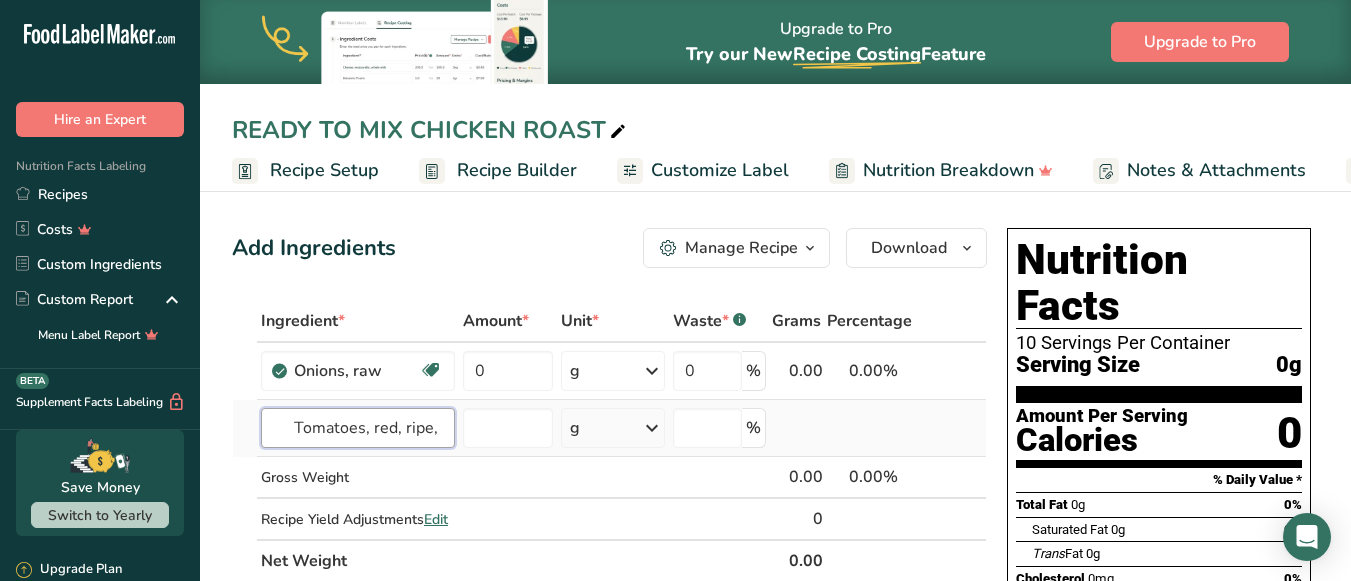 click on "Tomatoes, red, ripe, raw, year round average" at bounding box center [358, 428] 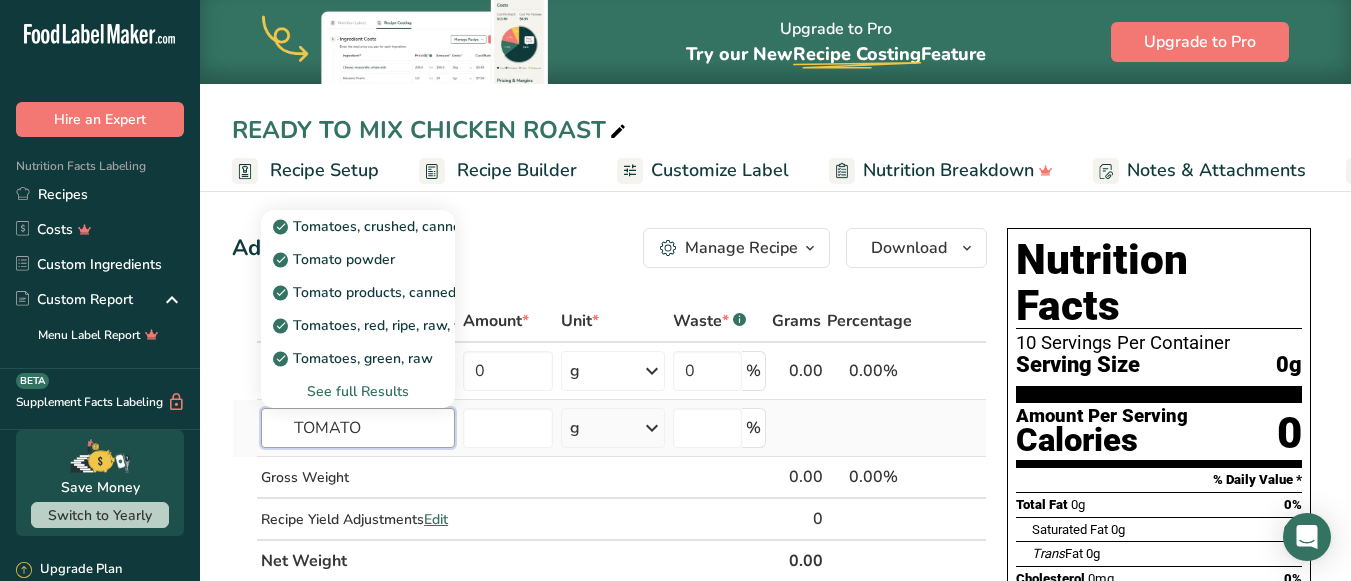 type on "TOMATO" 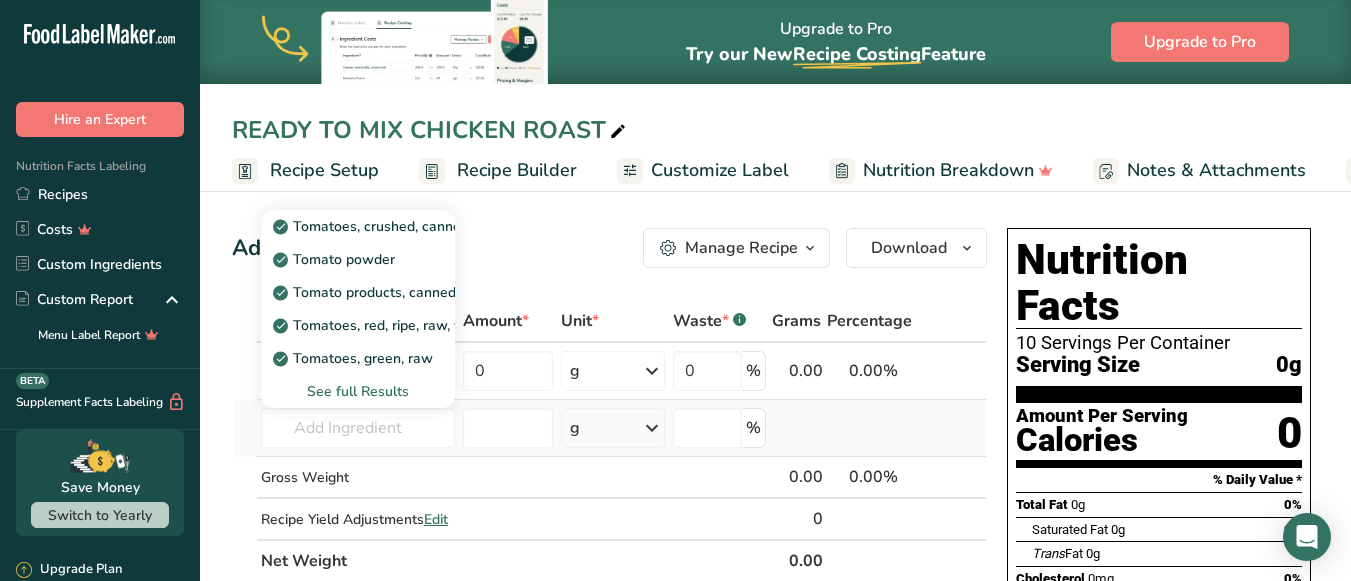 click on "See full Results" at bounding box center [358, 391] 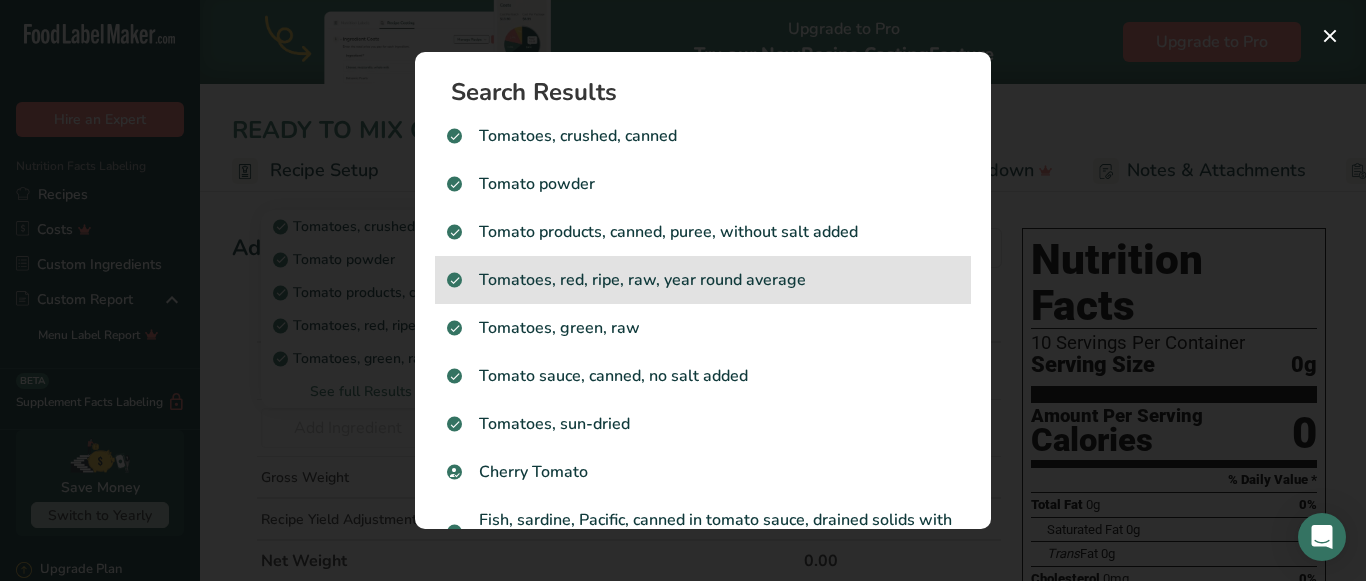 click on "Tomatoes, red, ripe, raw, year round average" at bounding box center (703, 280) 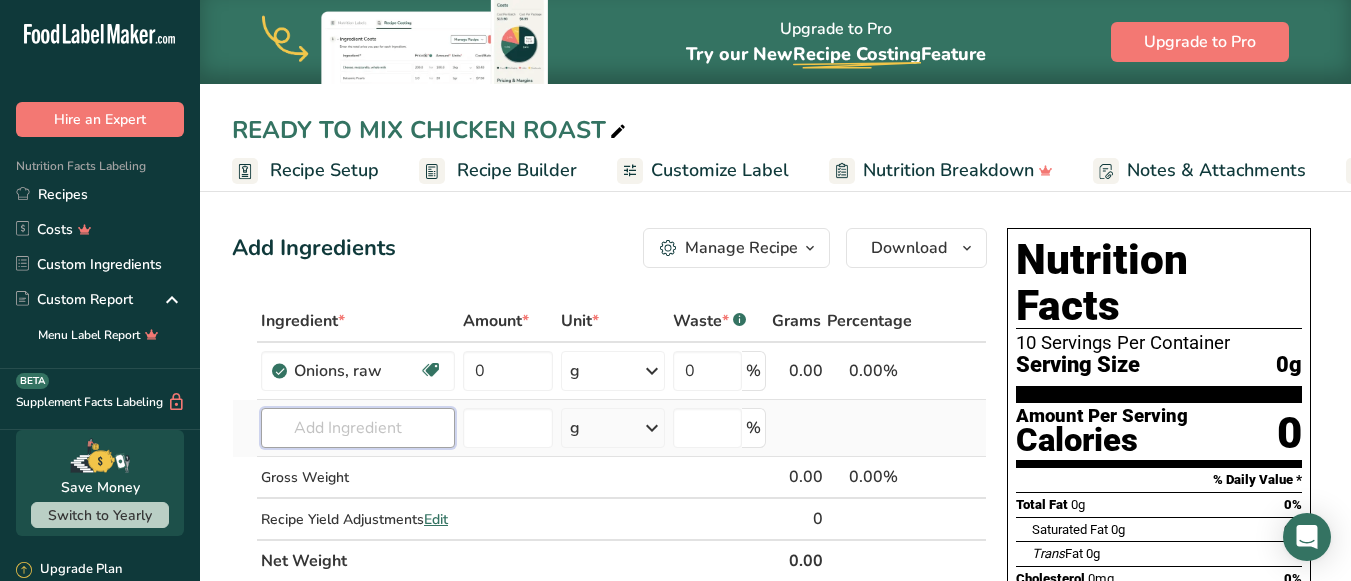 click at bounding box center (358, 428) 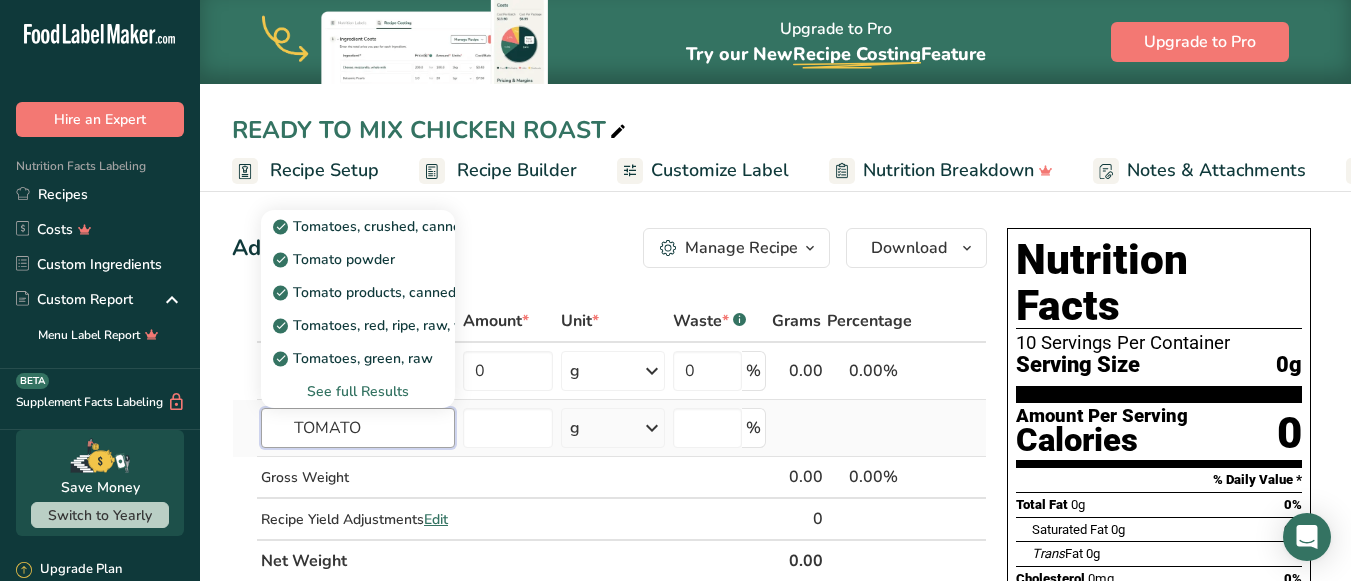 type on "TOMATO" 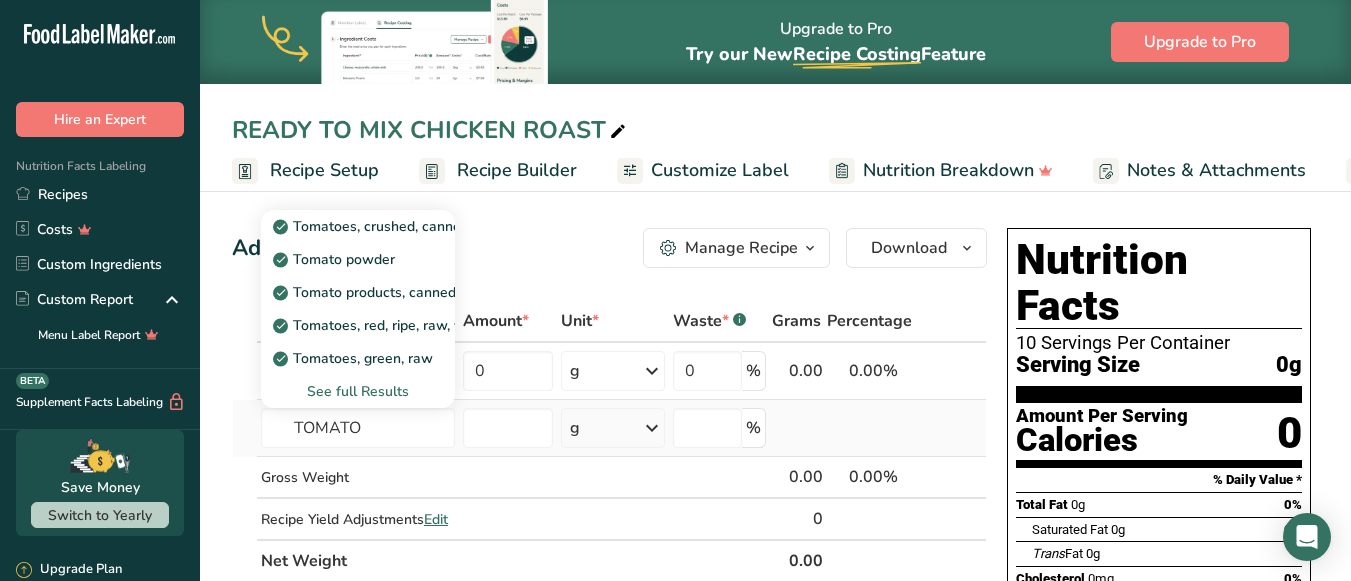 type 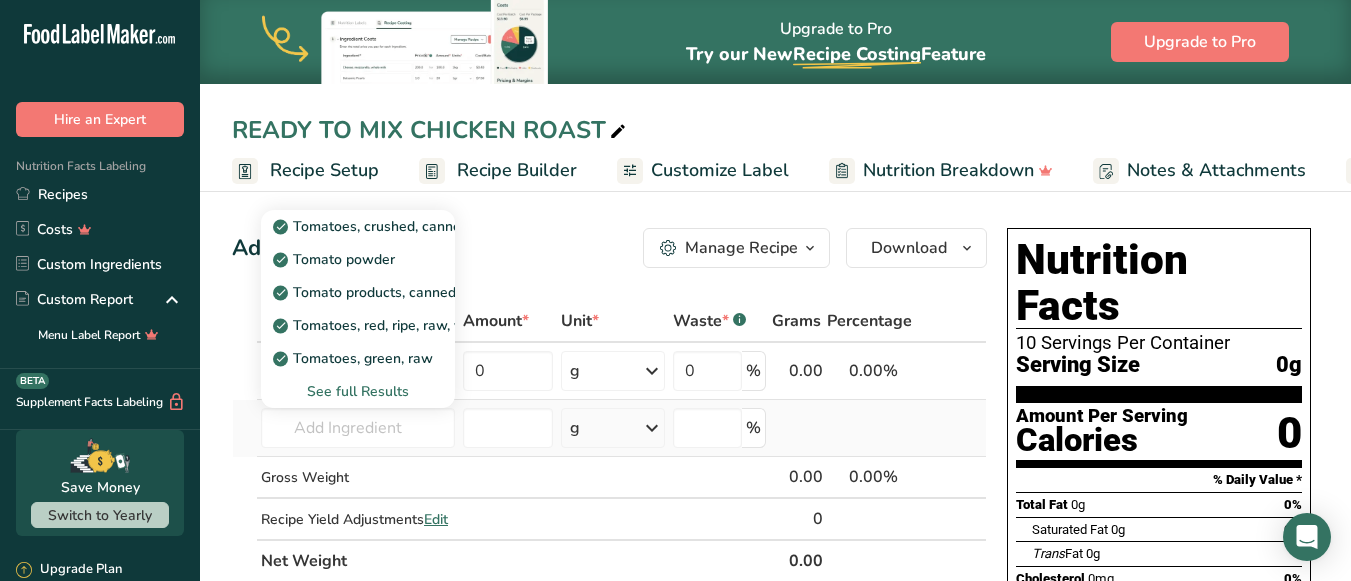 click on "See full Results" at bounding box center (358, 391) 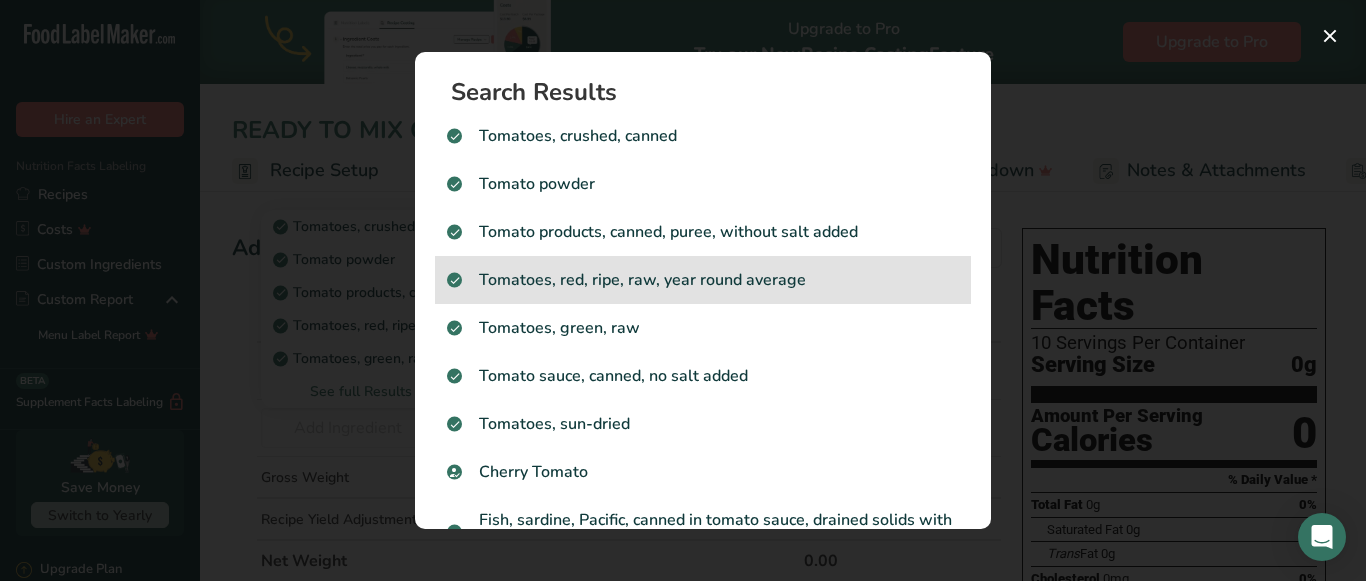 click on "Tomatoes, red, ripe, raw, year round average" at bounding box center (703, 280) 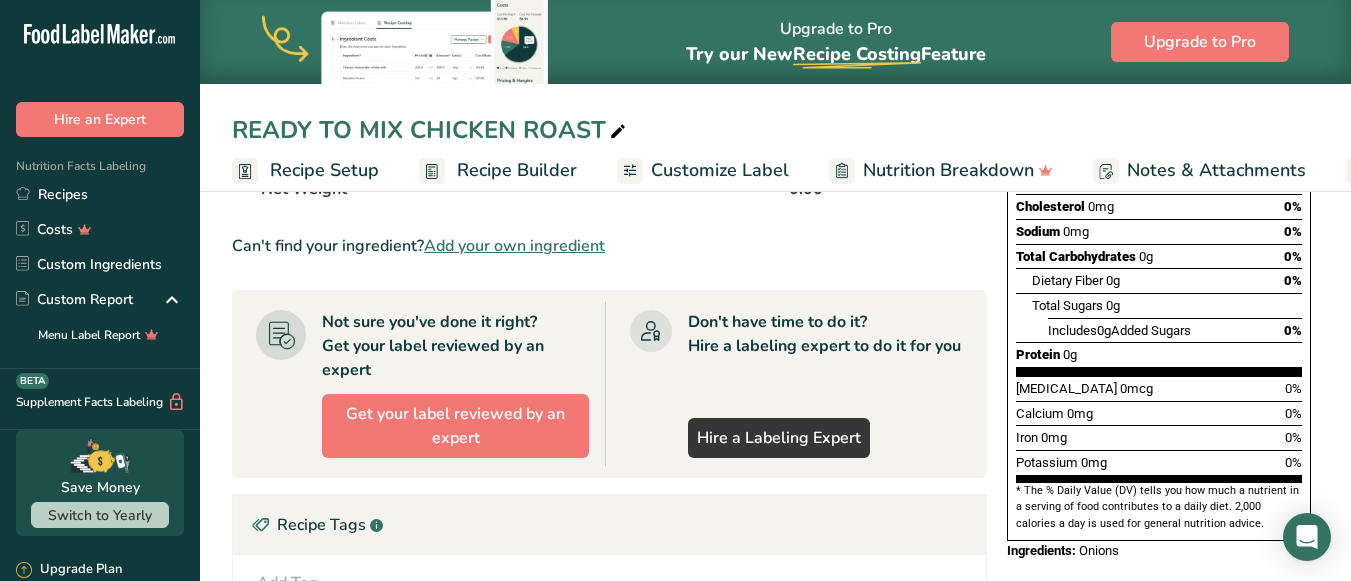 scroll, scrollTop: 371, scrollLeft: 0, axis: vertical 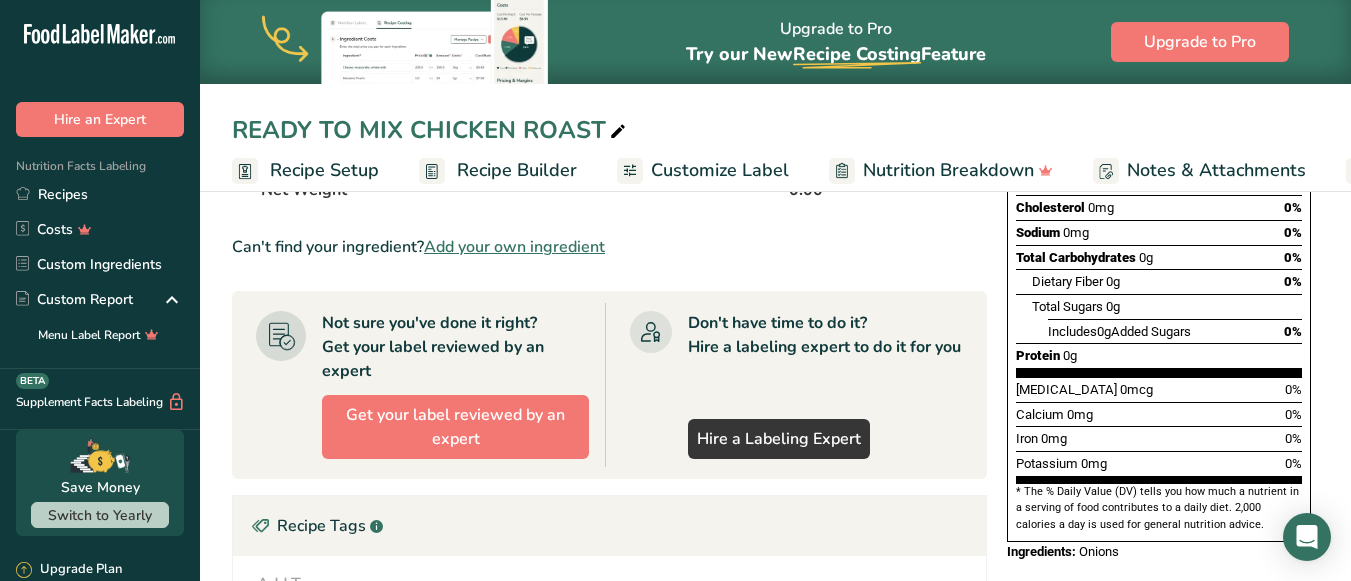 click on "Recipe Builder" at bounding box center (517, 170) 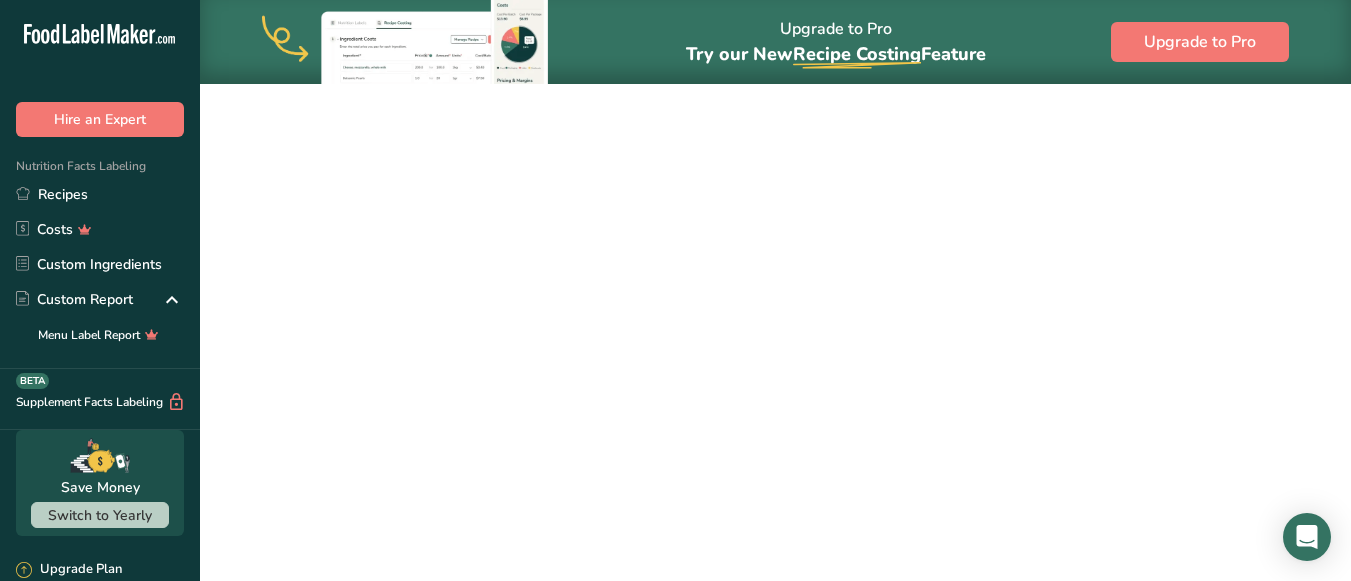 scroll, scrollTop: 0, scrollLeft: 186, axis: horizontal 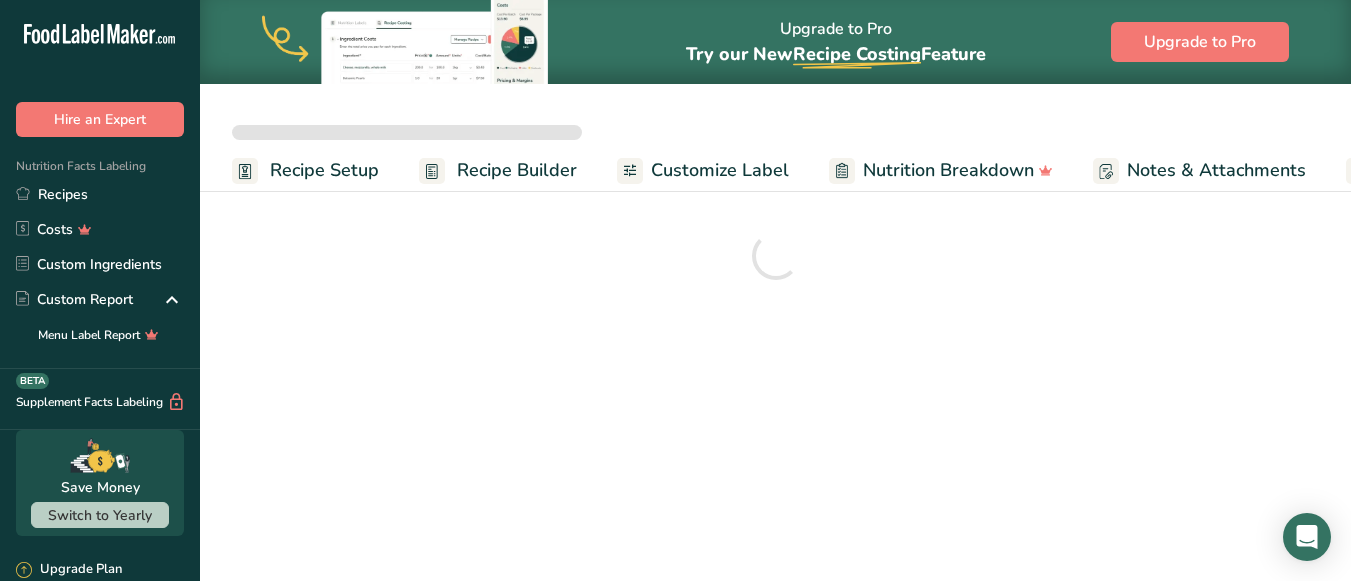 click on "Recipe Setup" at bounding box center (324, 170) 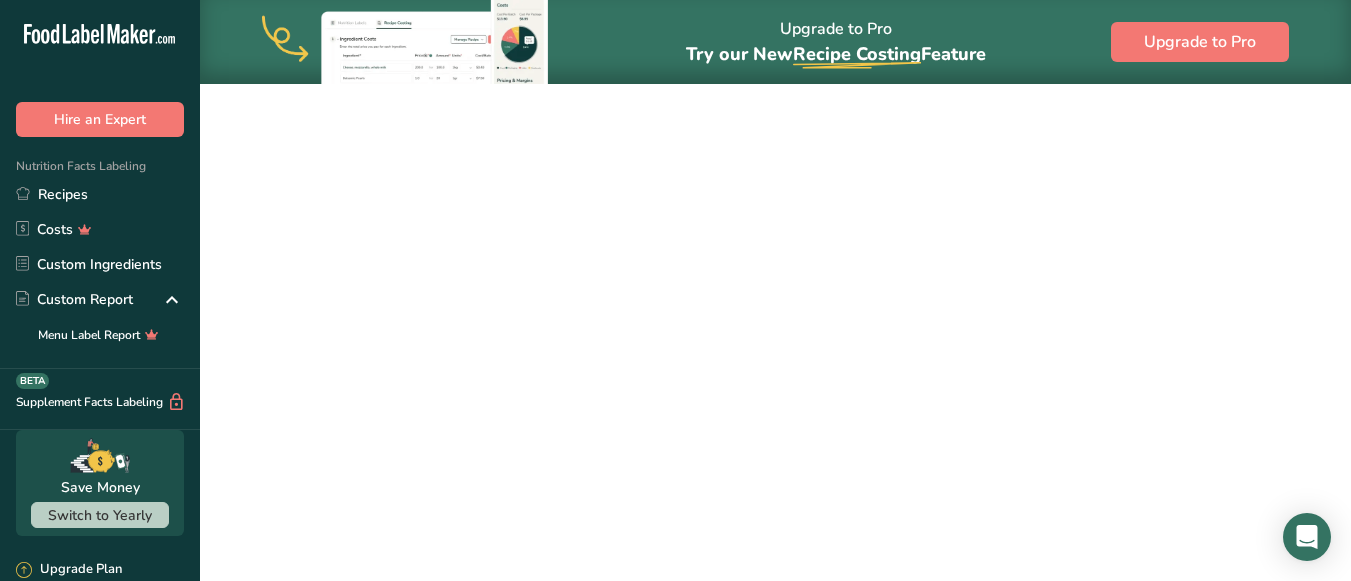 scroll, scrollTop: 0, scrollLeft: 7, axis: horizontal 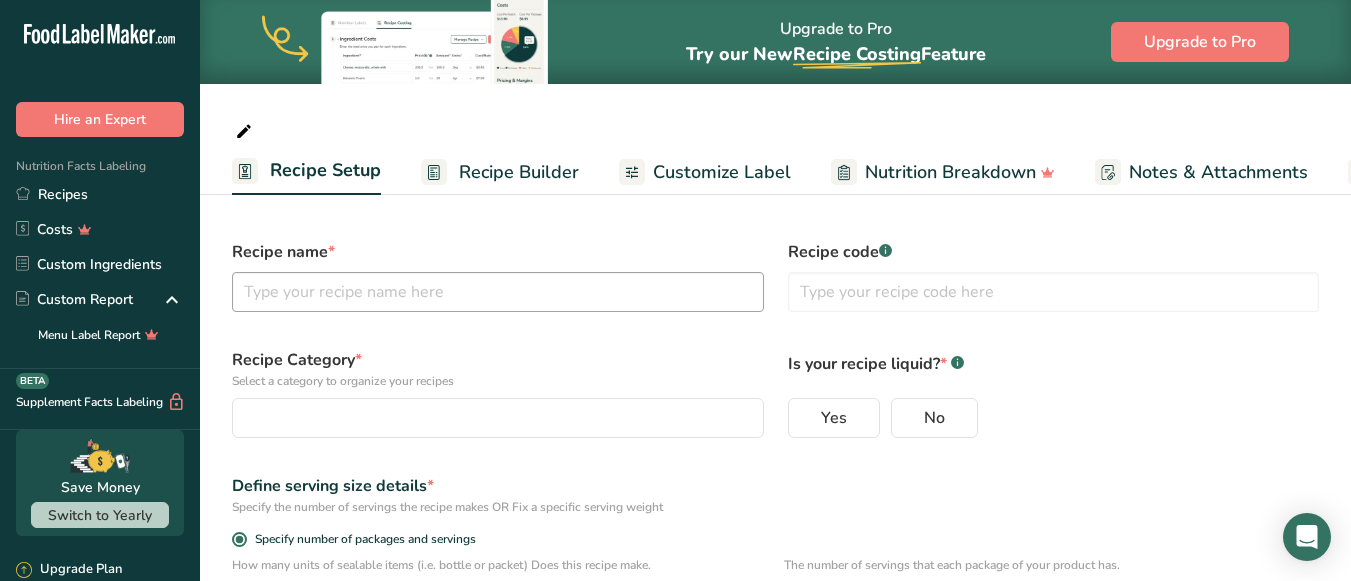 type on "READY TO MIX CHICKEN ROAST" 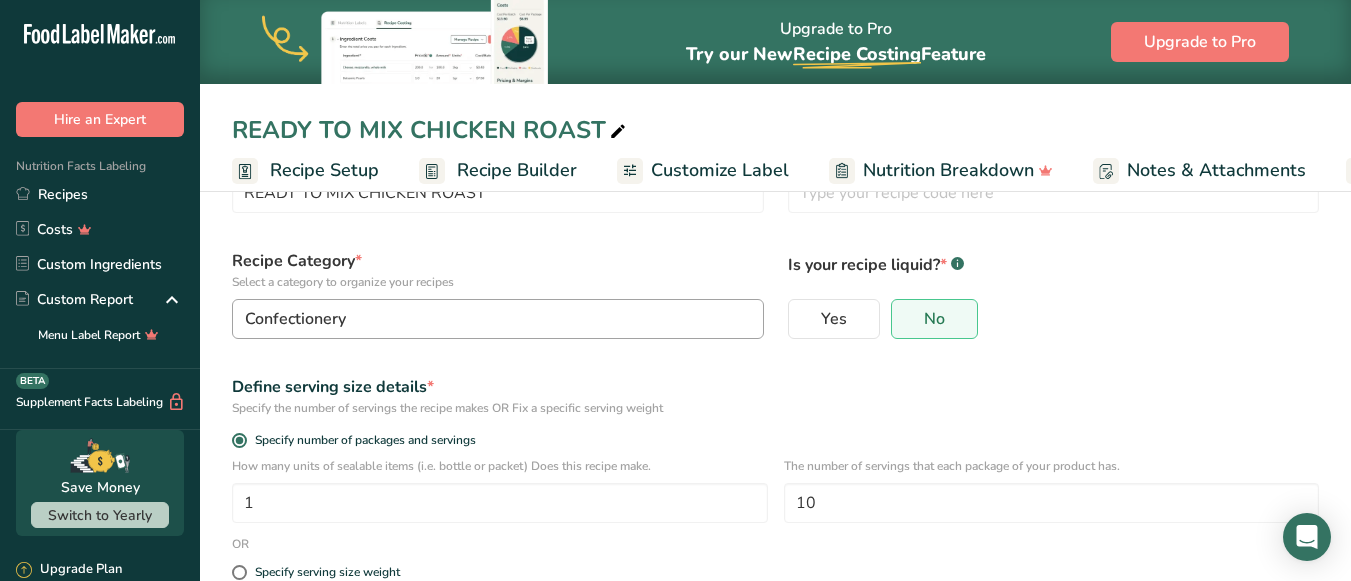 scroll, scrollTop: 106, scrollLeft: 0, axis: vertical 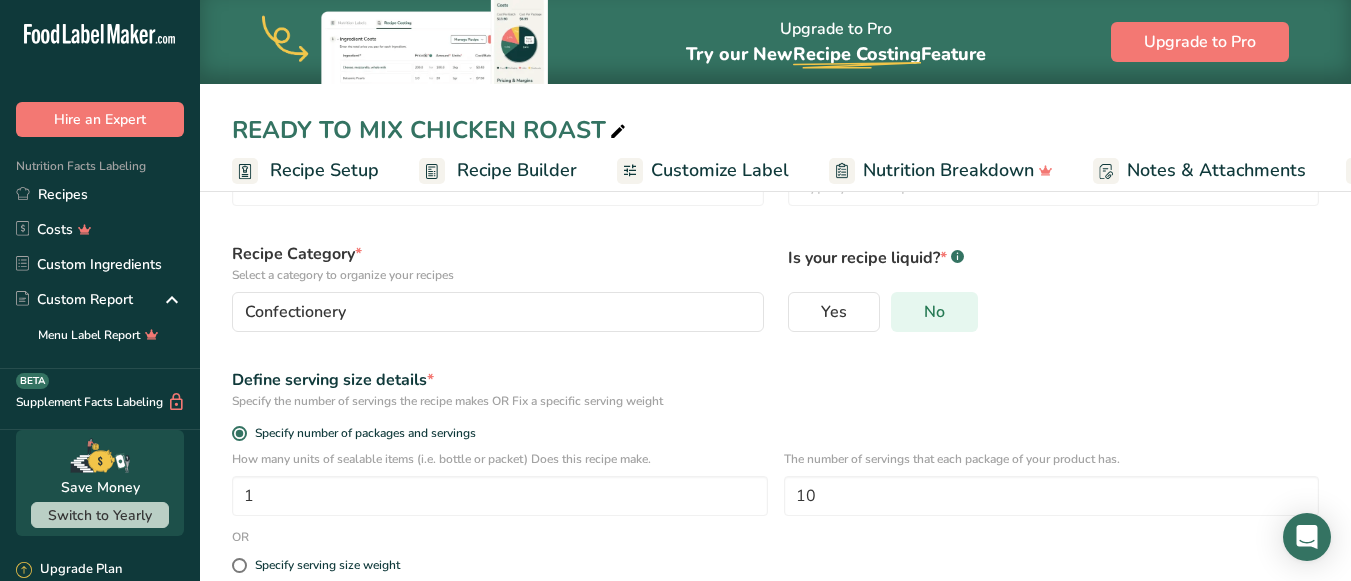 click on "No" at bounding box center [934, 312] 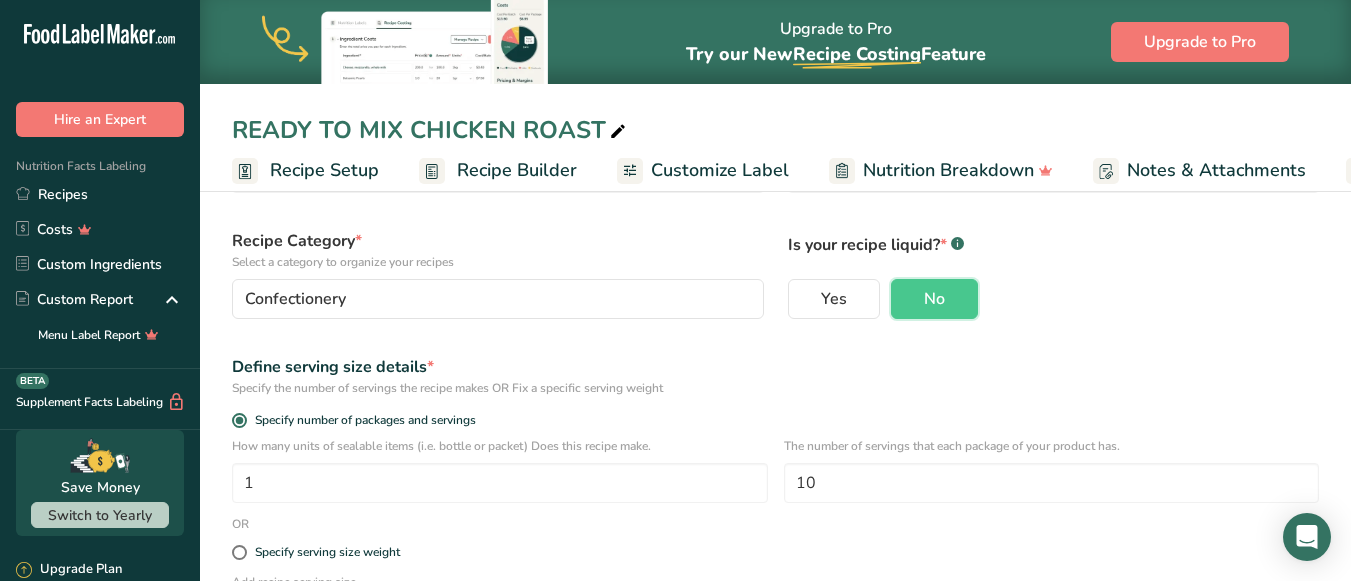 click on "Specify serving size weight" at bounding box center [775, 553] 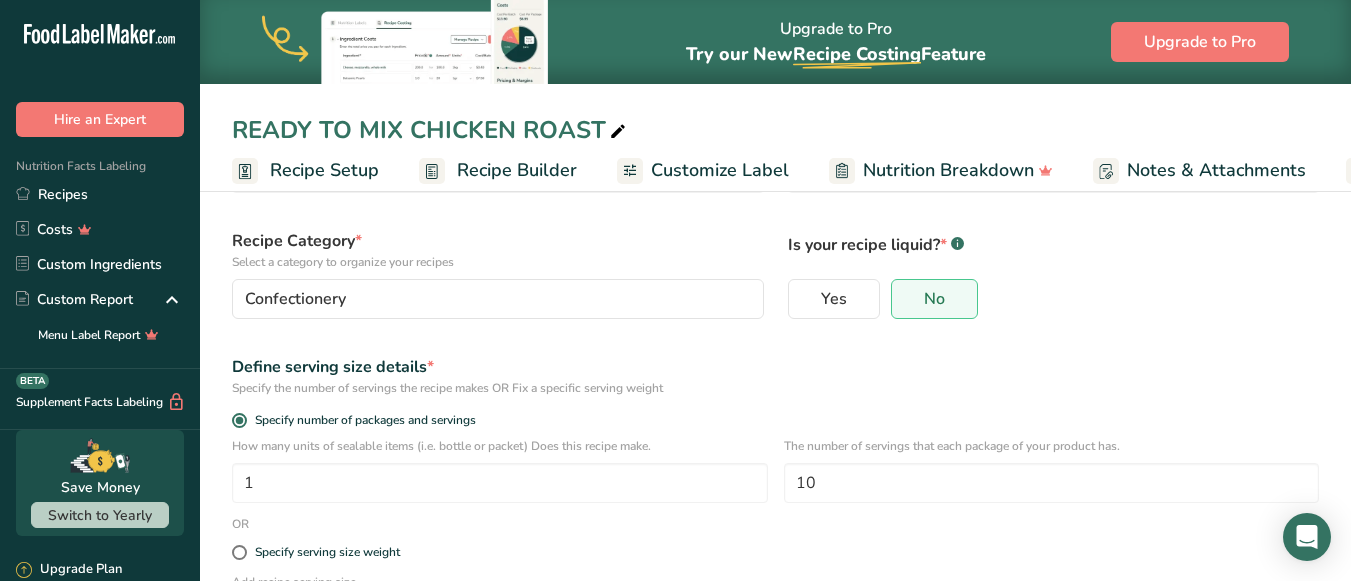 scroll, scrollTop: 293, scrollLeft: 0, axis: vertical 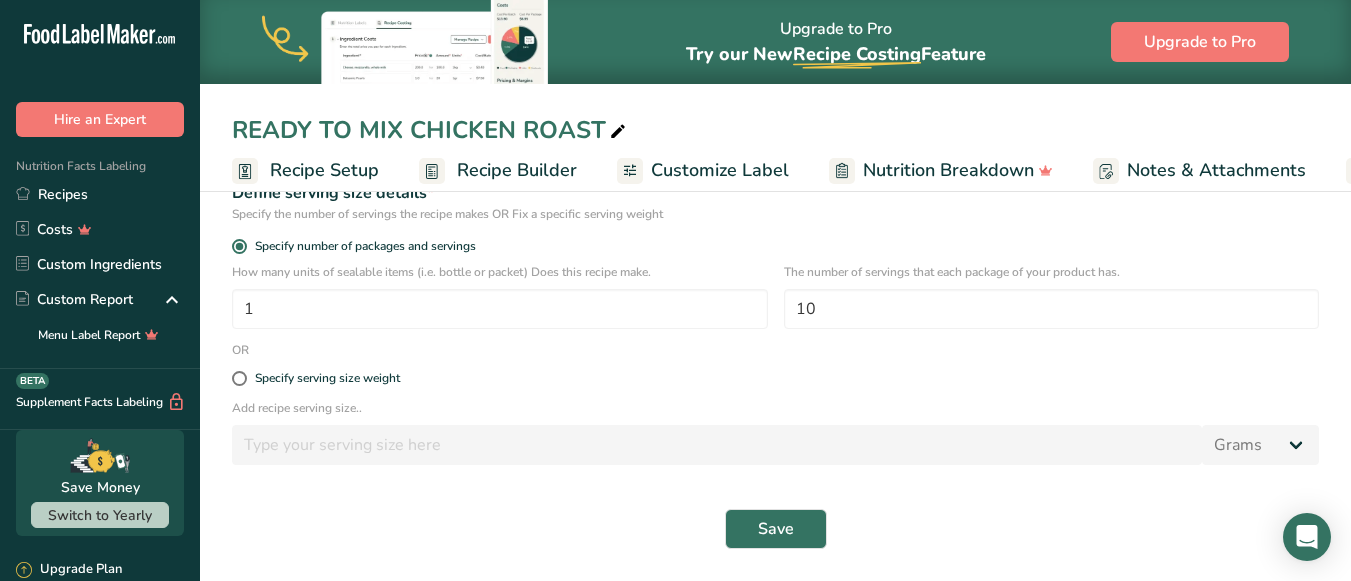 click on "Save" at bounding box center (775, 529) 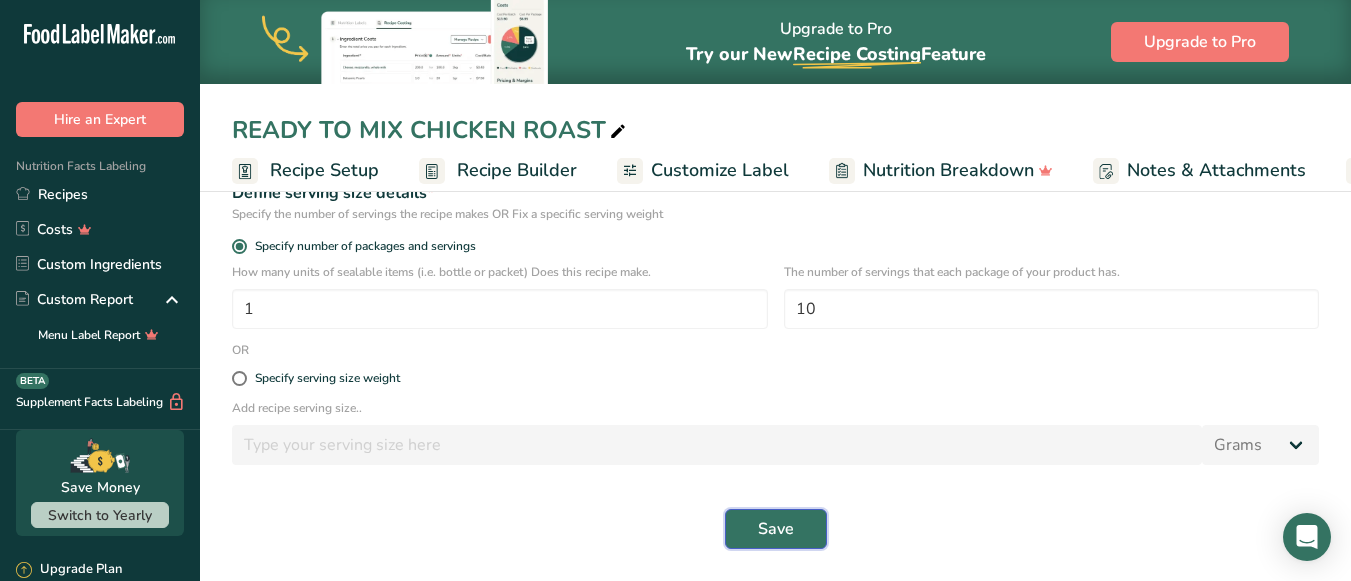 click on "Save" at bounding box center [776, 529] 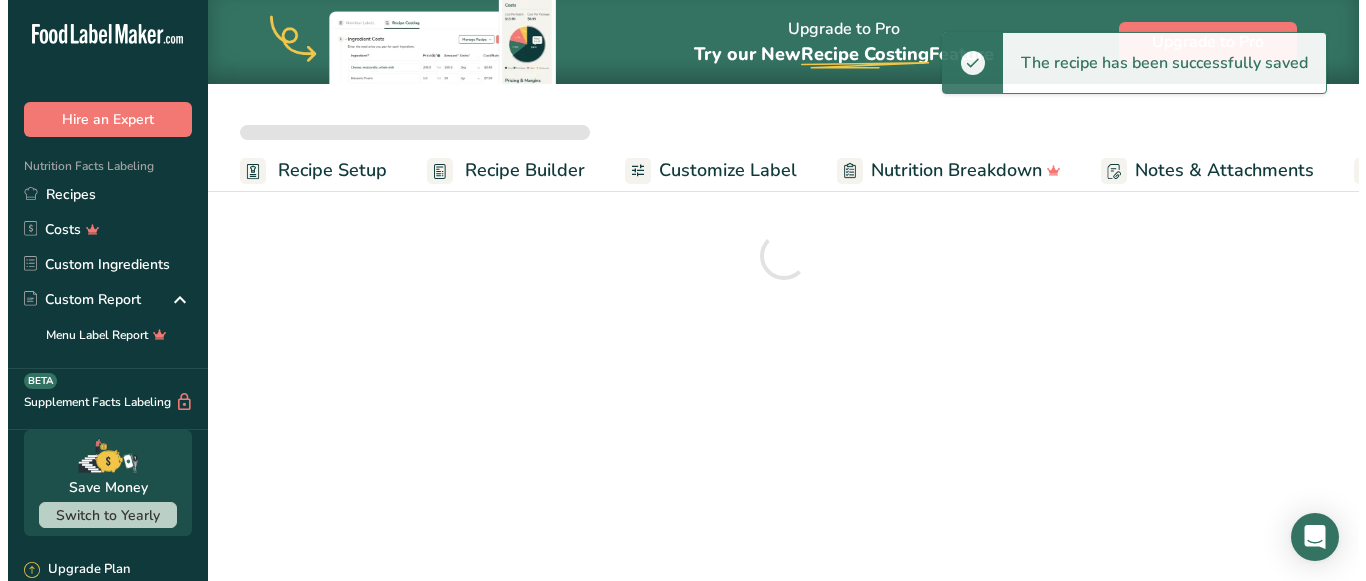 scroll, scrollTop: 0, scrollLeft: 0, axis: both 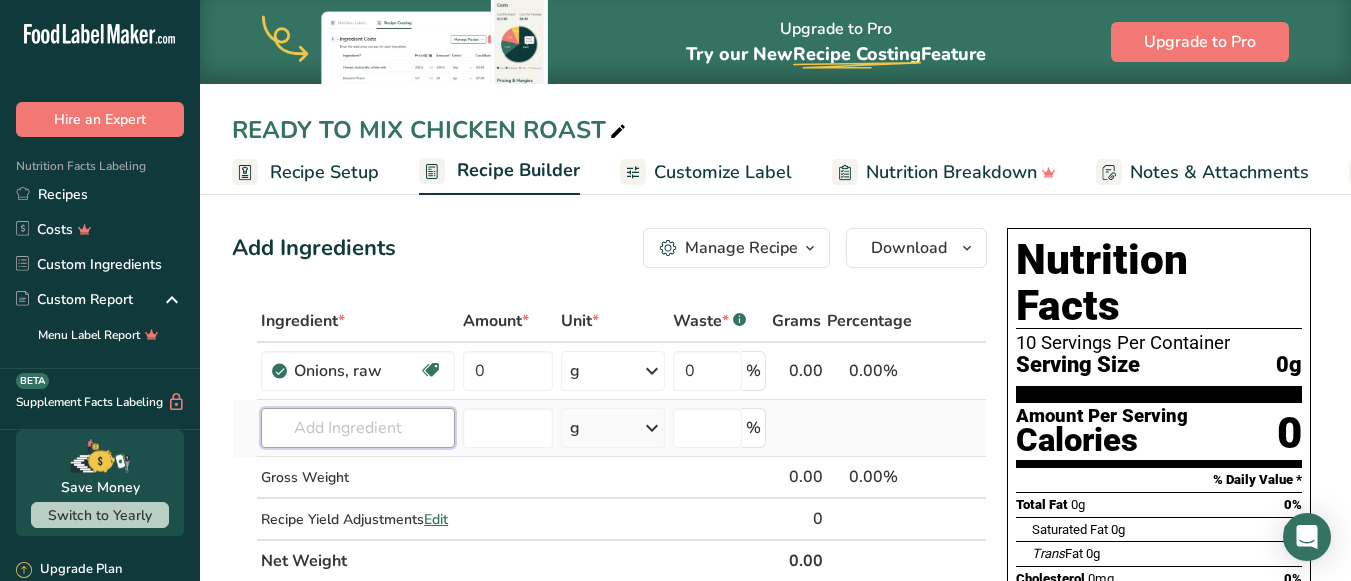click at bounding box center [358, 428] 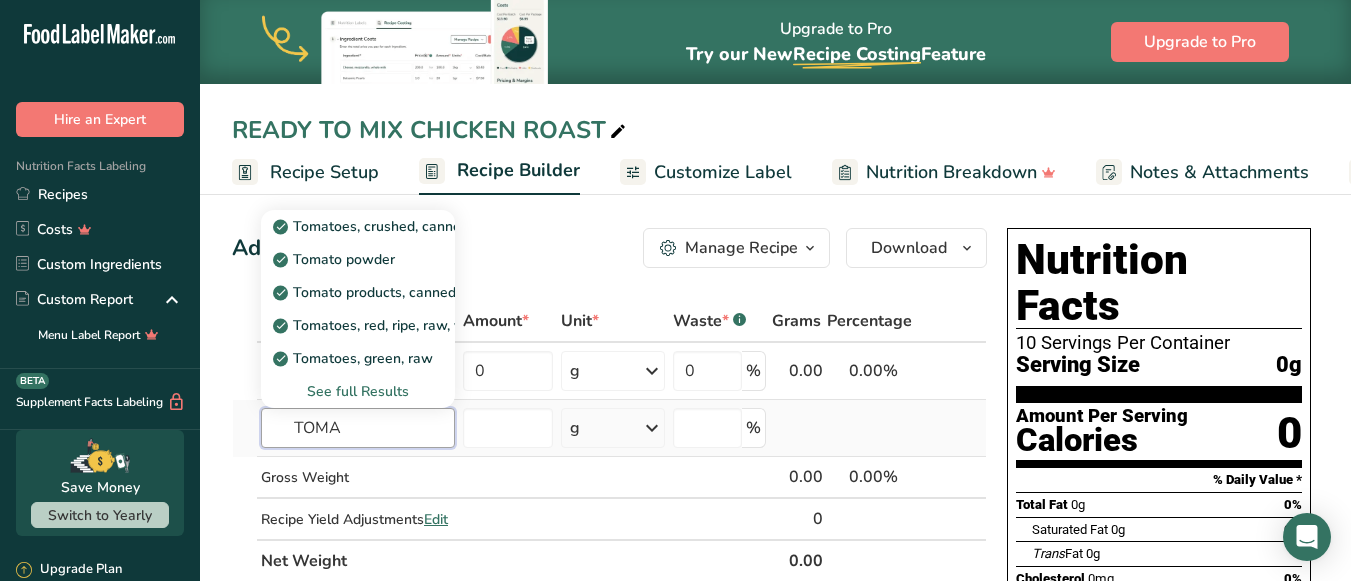 type on "TOMA" 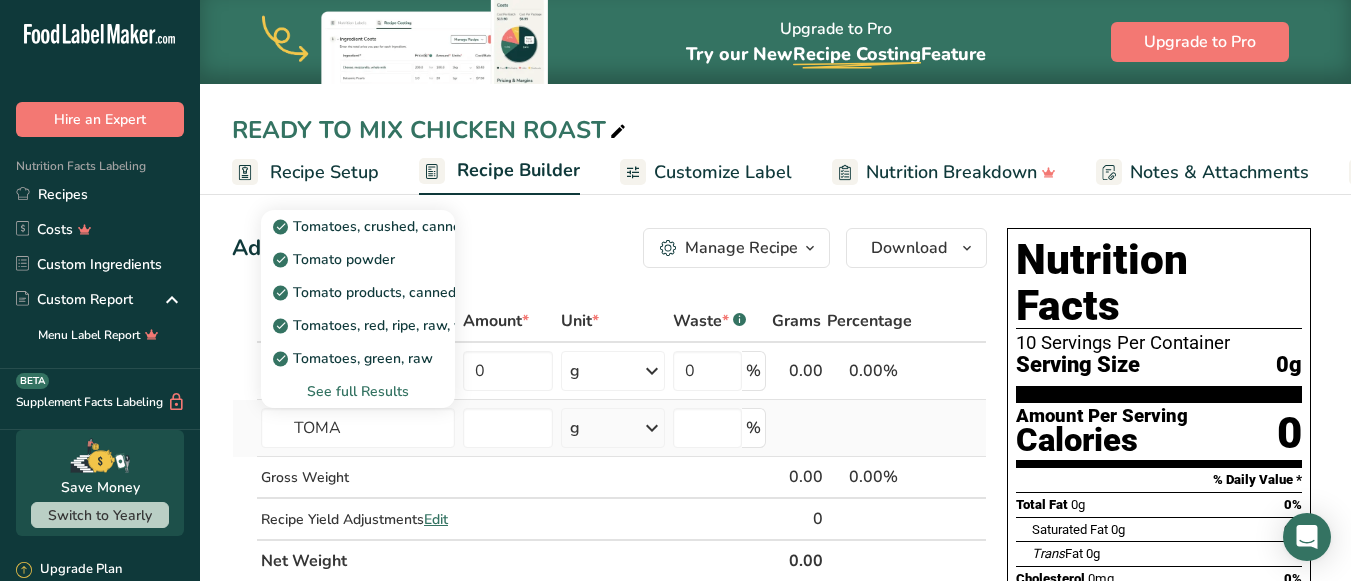 type 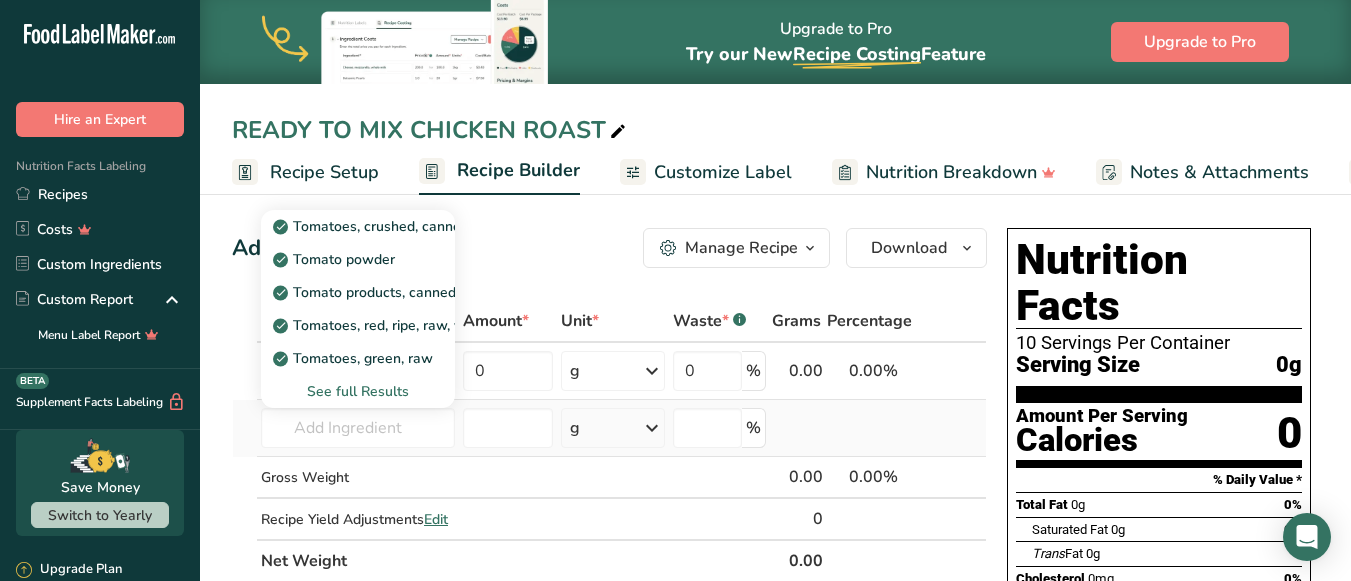 click on "See full Results" at bounding box center [358, 391] 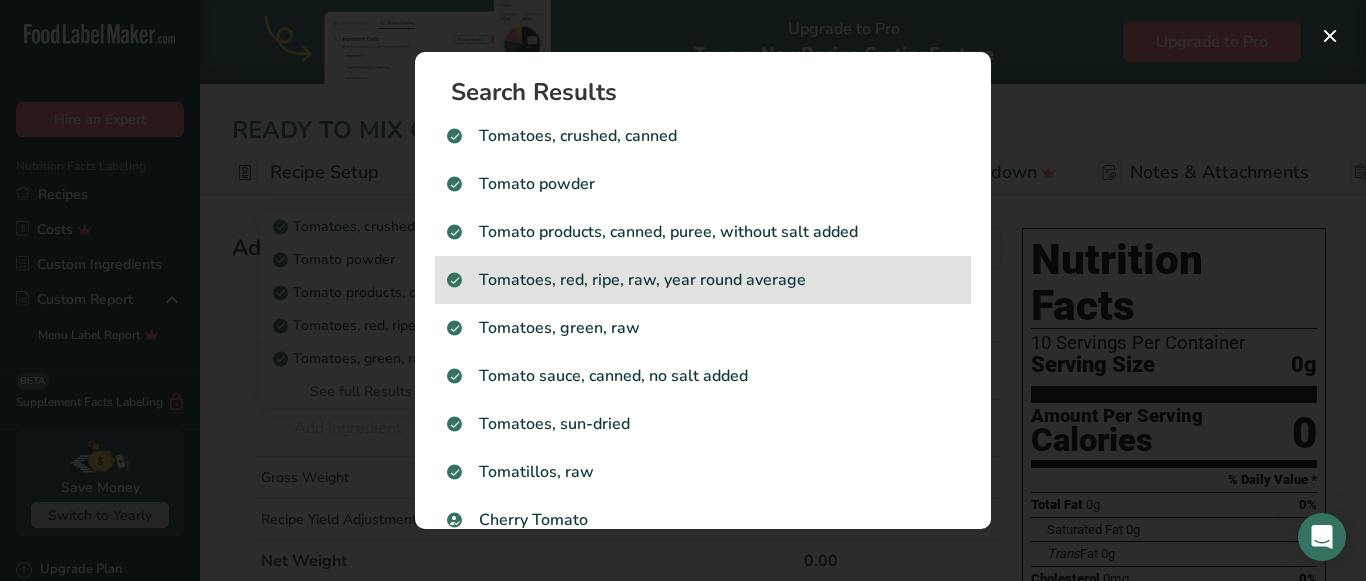 click on "Tomatoes, red, ripe, raw, year round average" at bounding box center [703, 280] 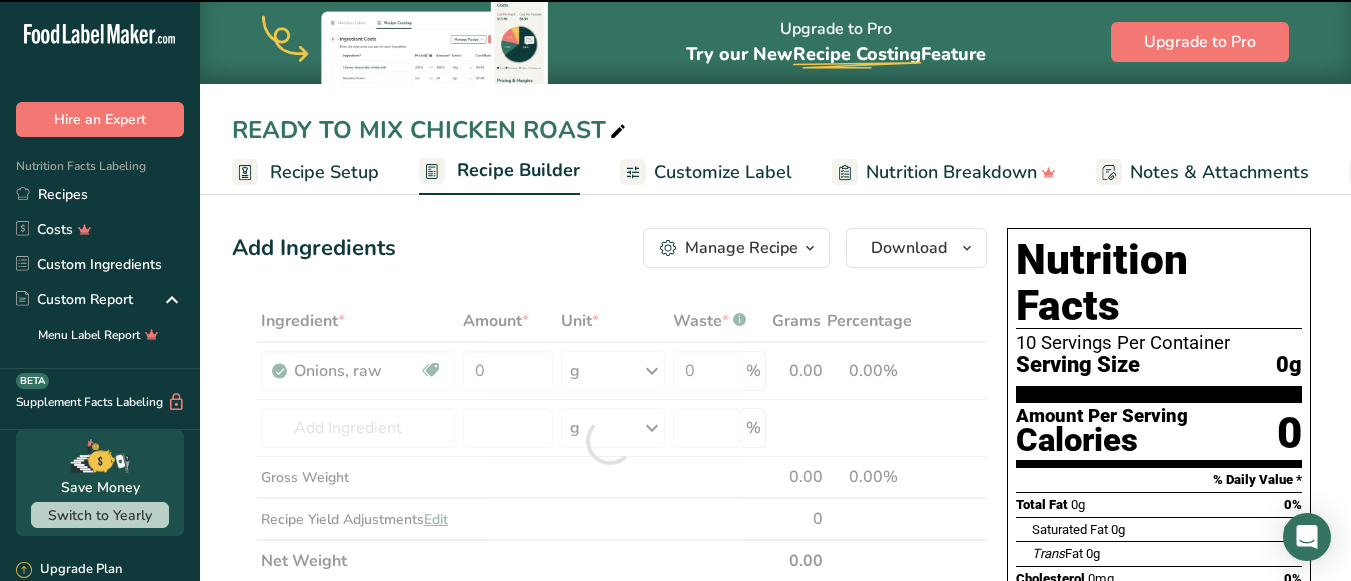 type on "0" 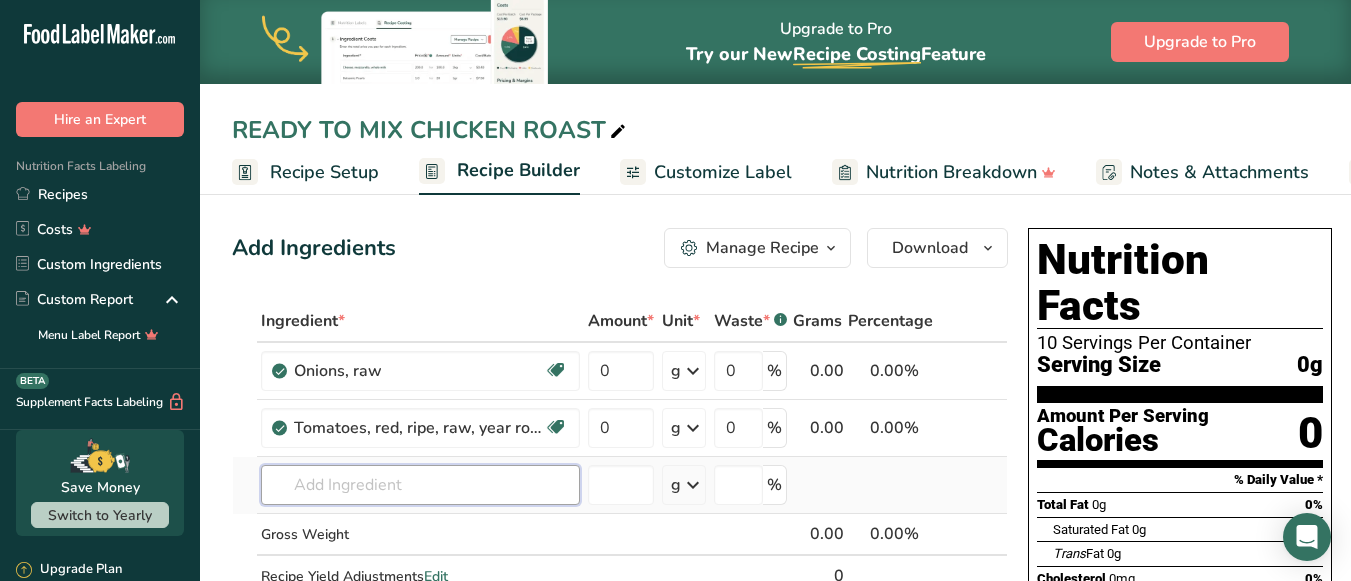 click at bounding box center [420, 485] 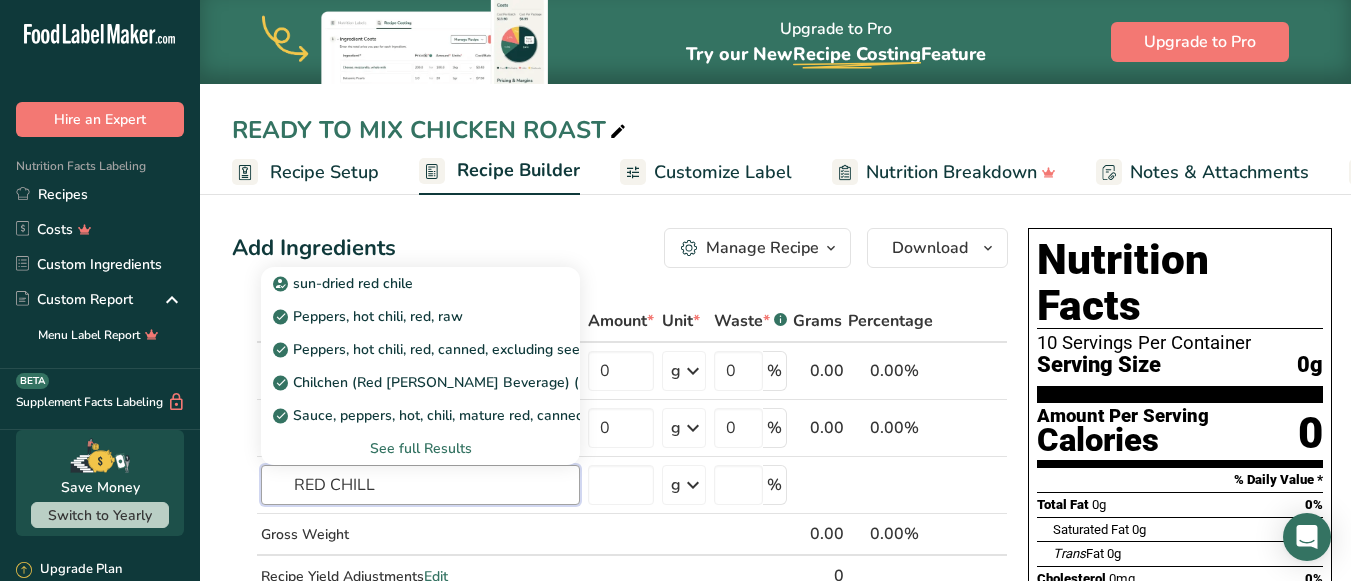 type on "RED CHILL" 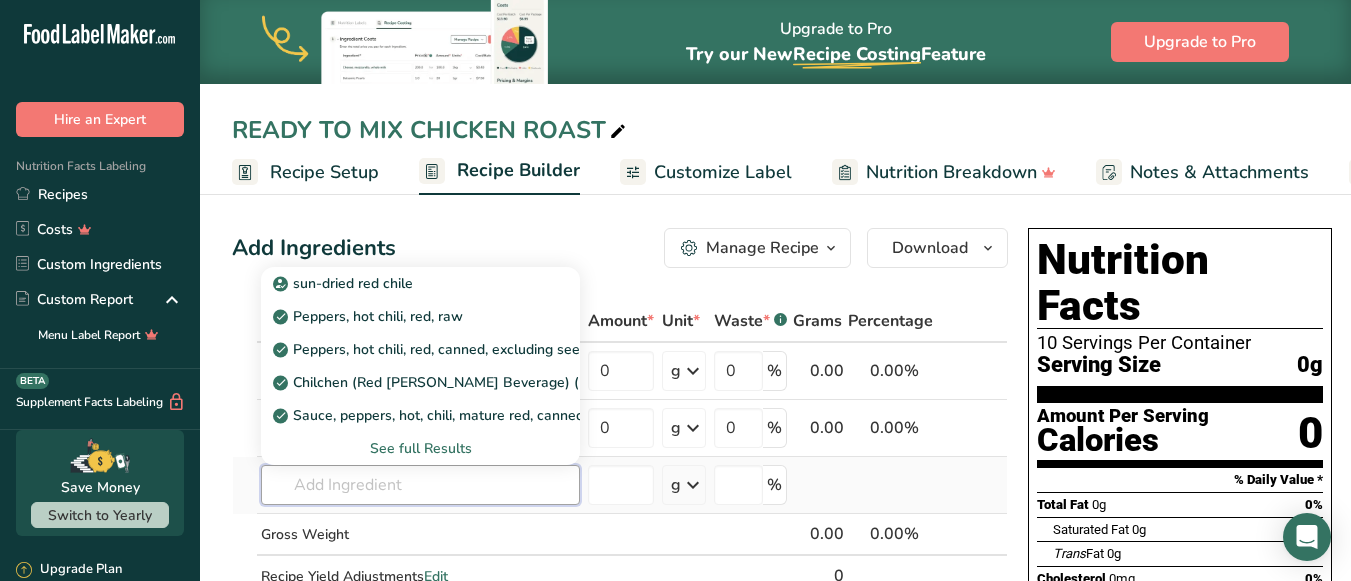 click at bounding box center (420, 485) 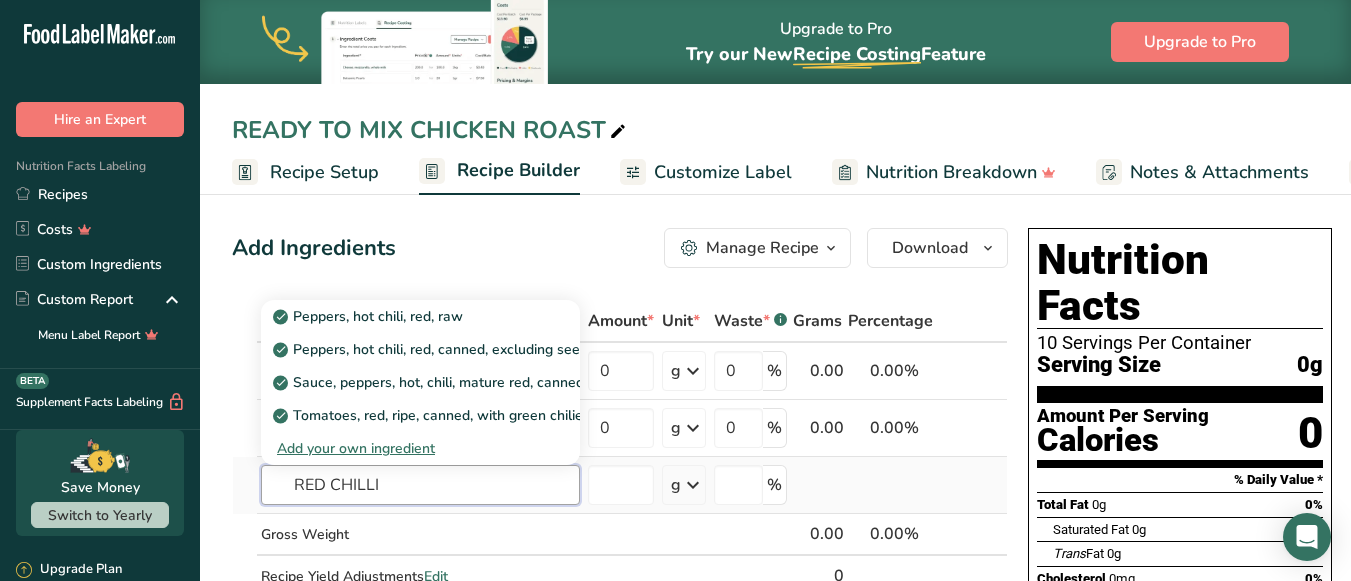 type on "RED CHILLI" 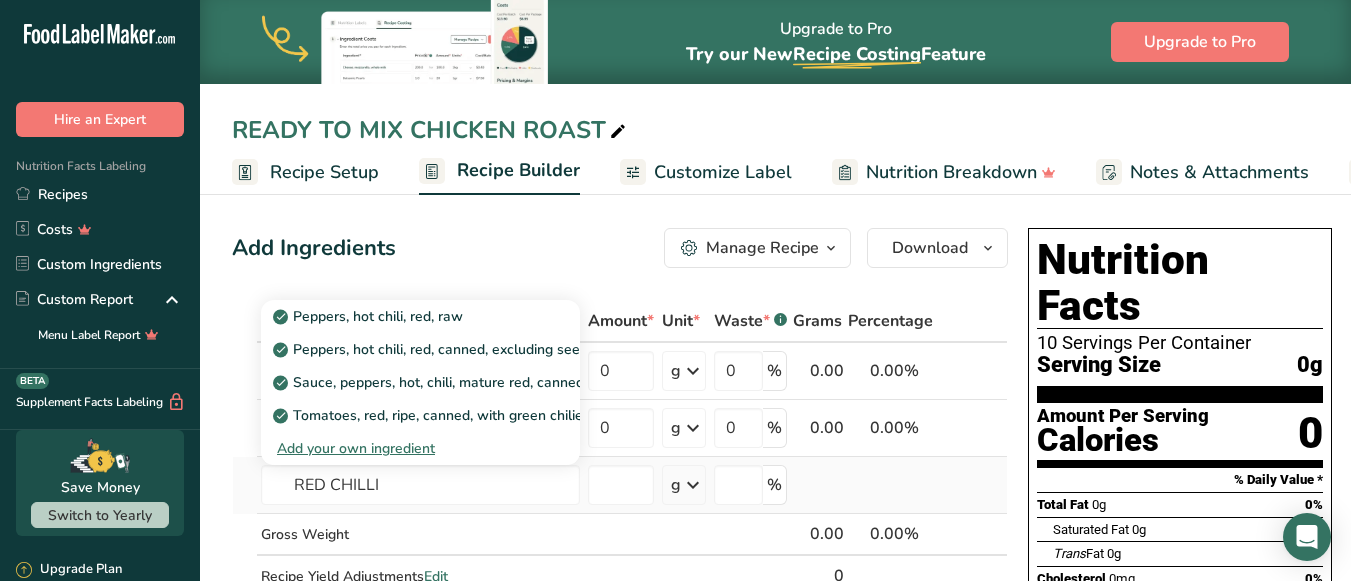 type 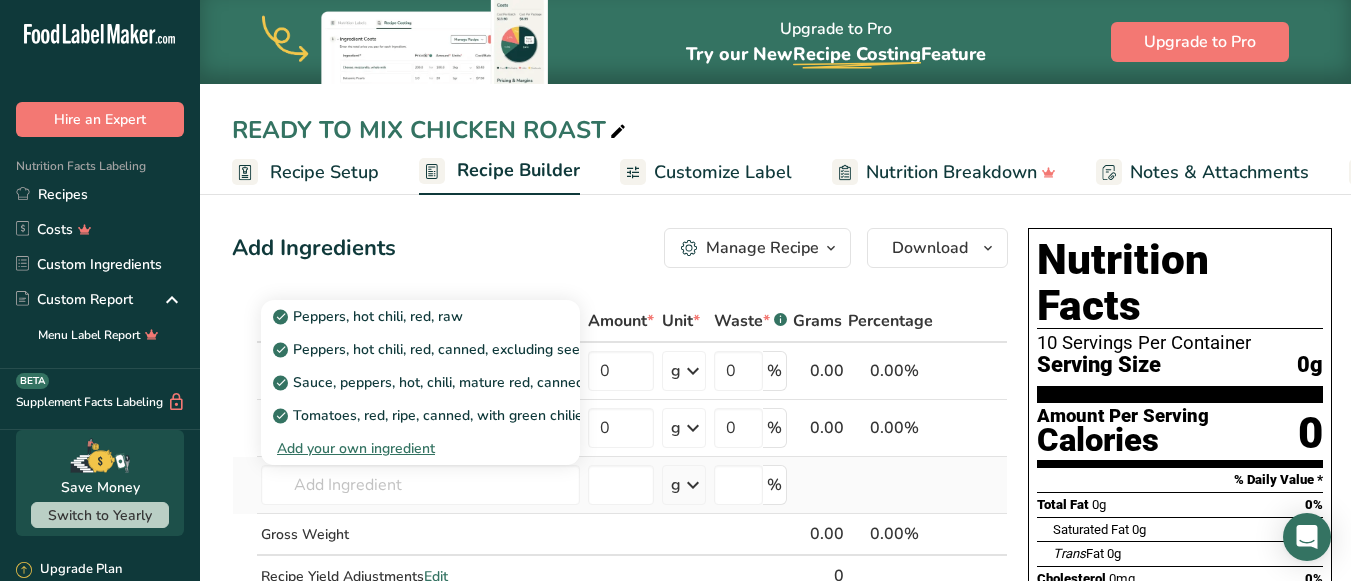 click on "Add your own ingredient" at bounding box center (420, 448) 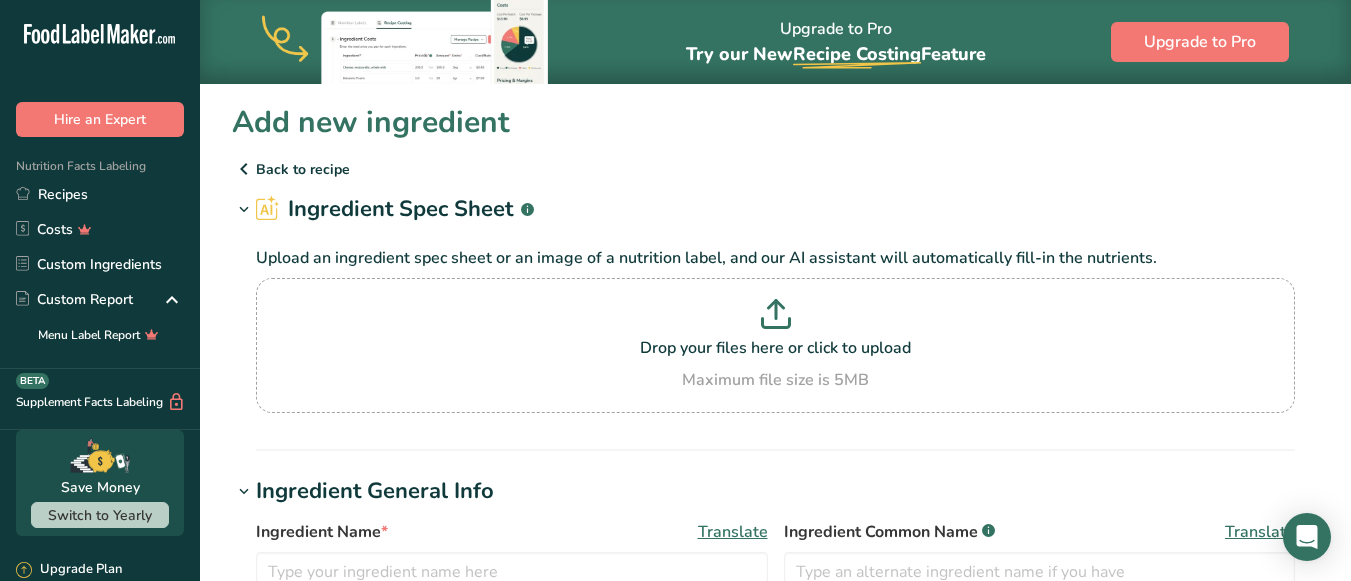 click at bounding box center [244, 169] 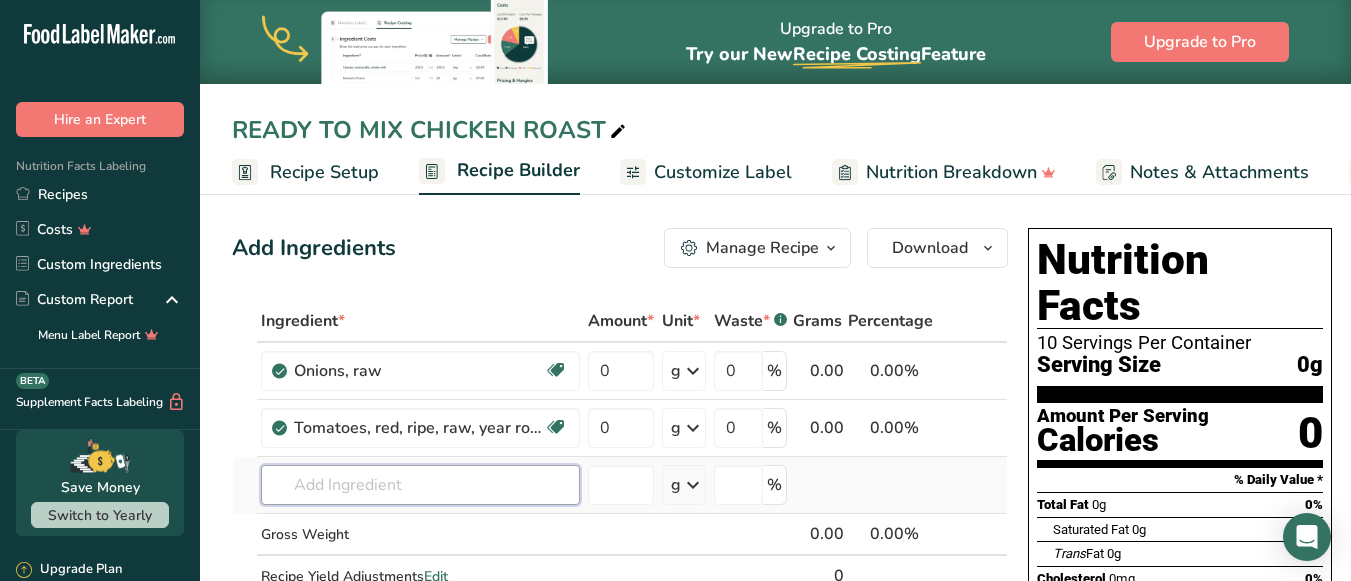 click at bounding box center [420, 485] 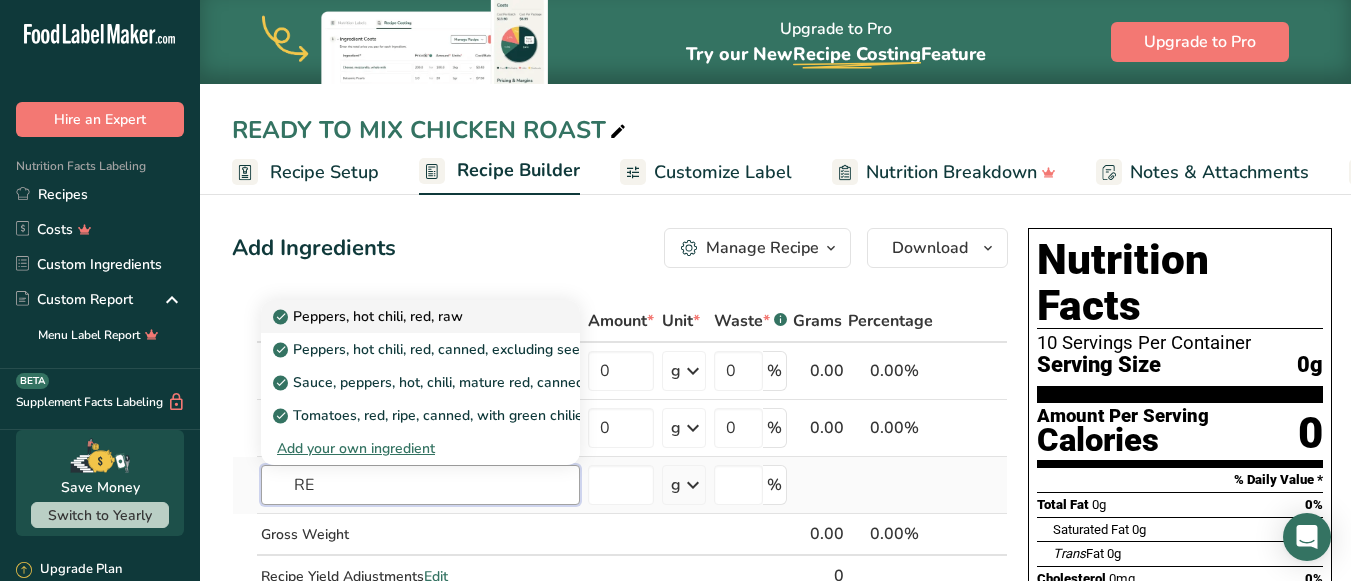type on "R" 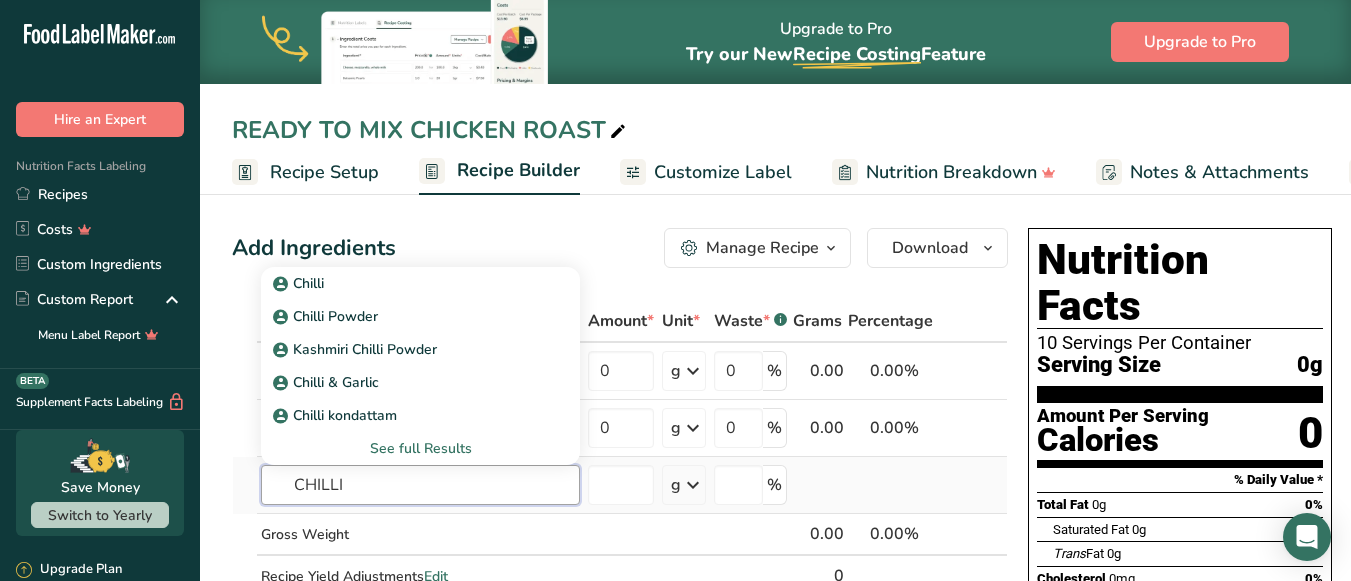 type on "CHILLI" 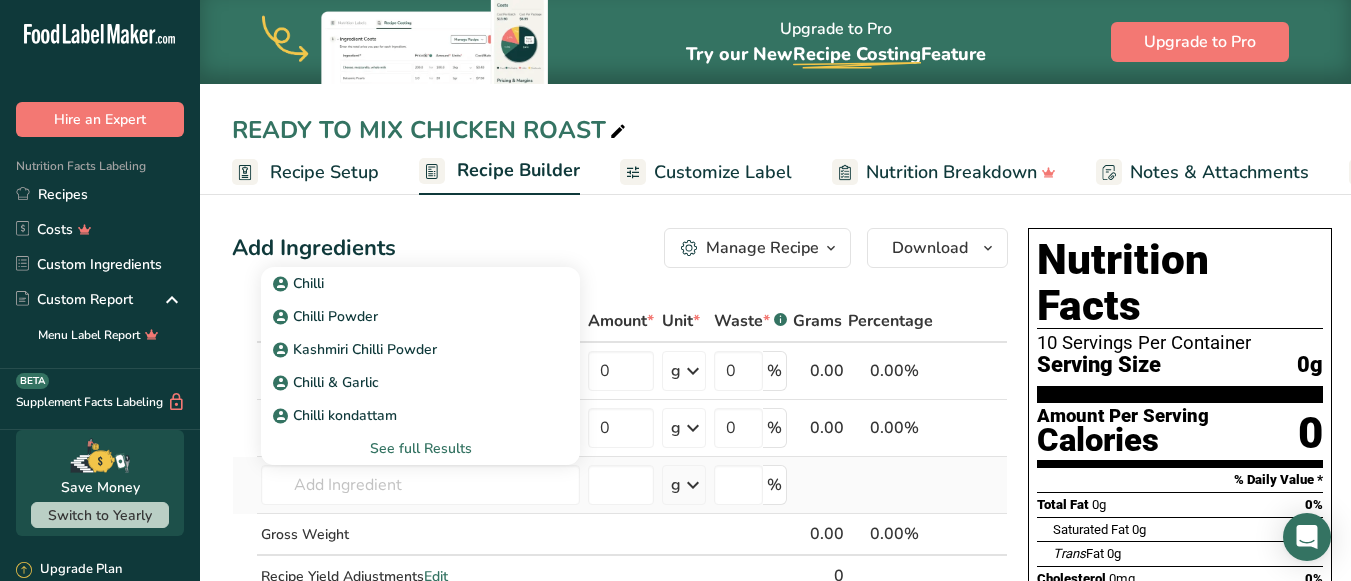 click on "See full Results" at bounding box center (420, 448) 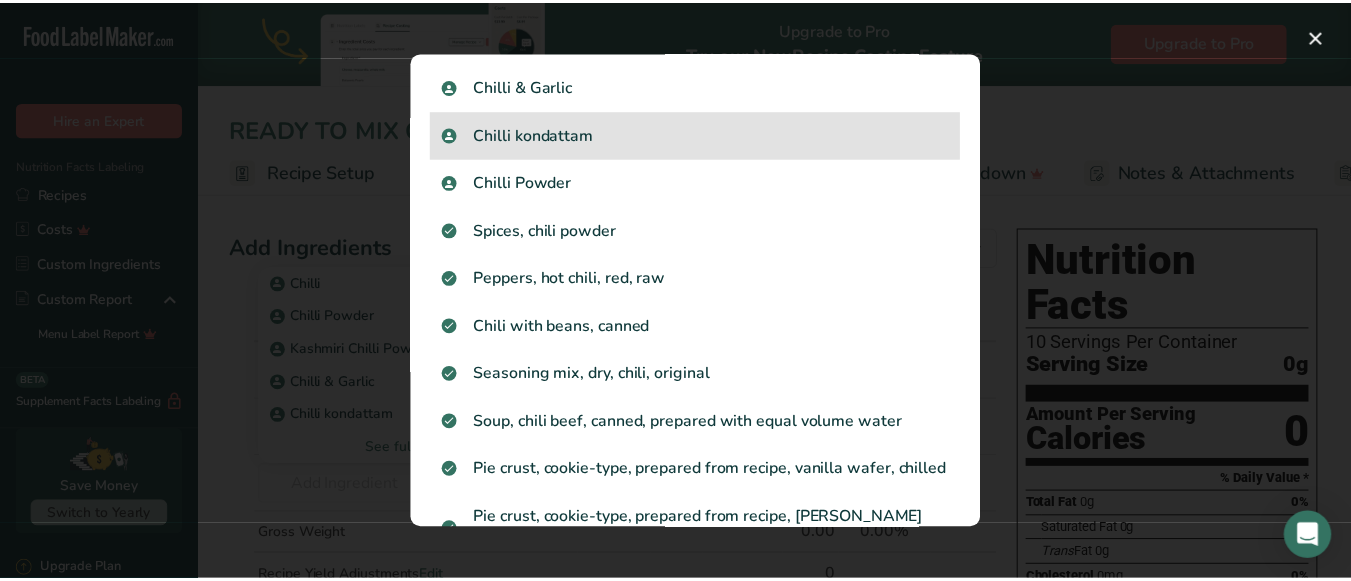 scroll, scrollTop: 0, scrollLeft: 0, axis: both 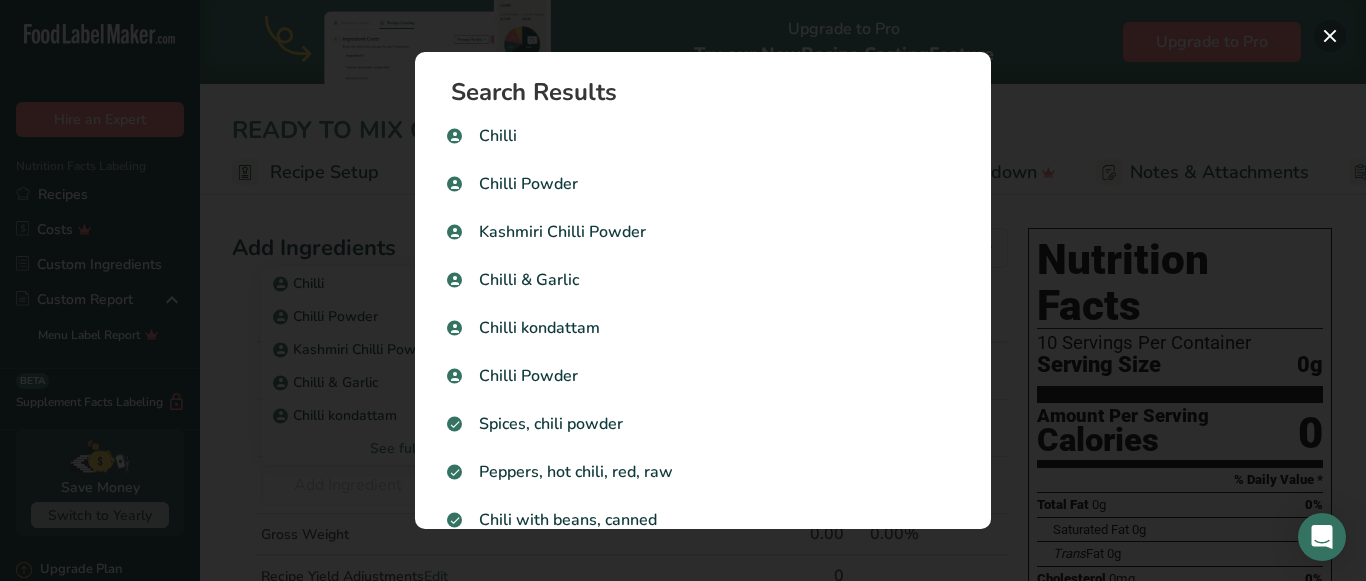 click at bounding box center [1330, 36] 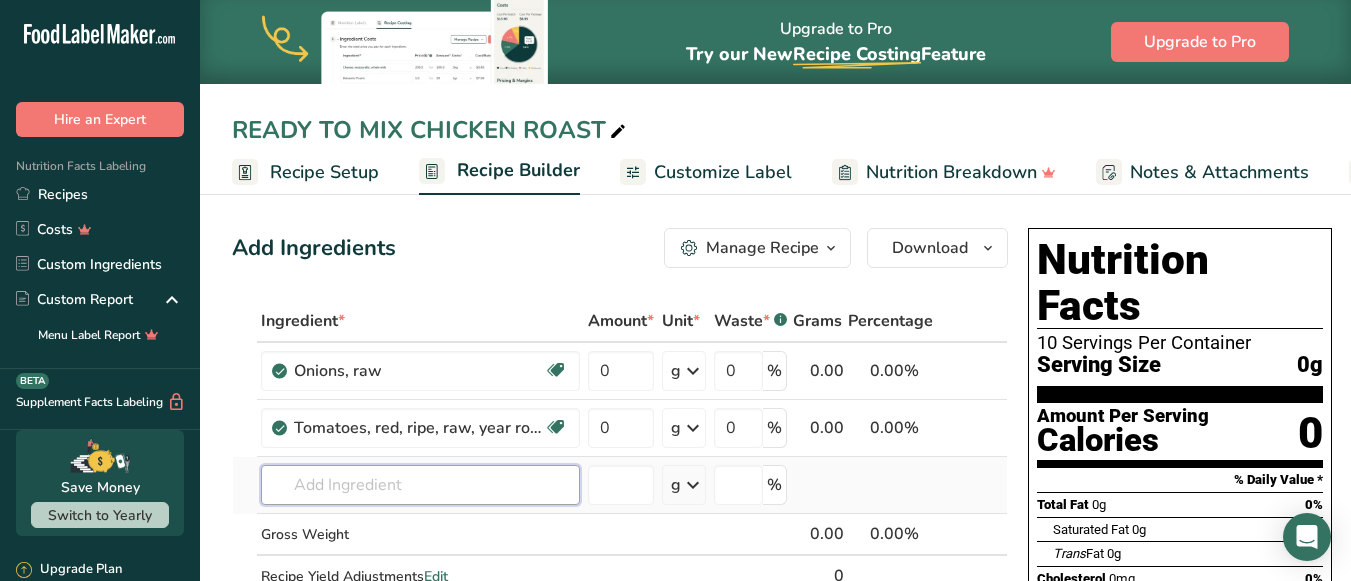 click at bounding box center [420, 485] 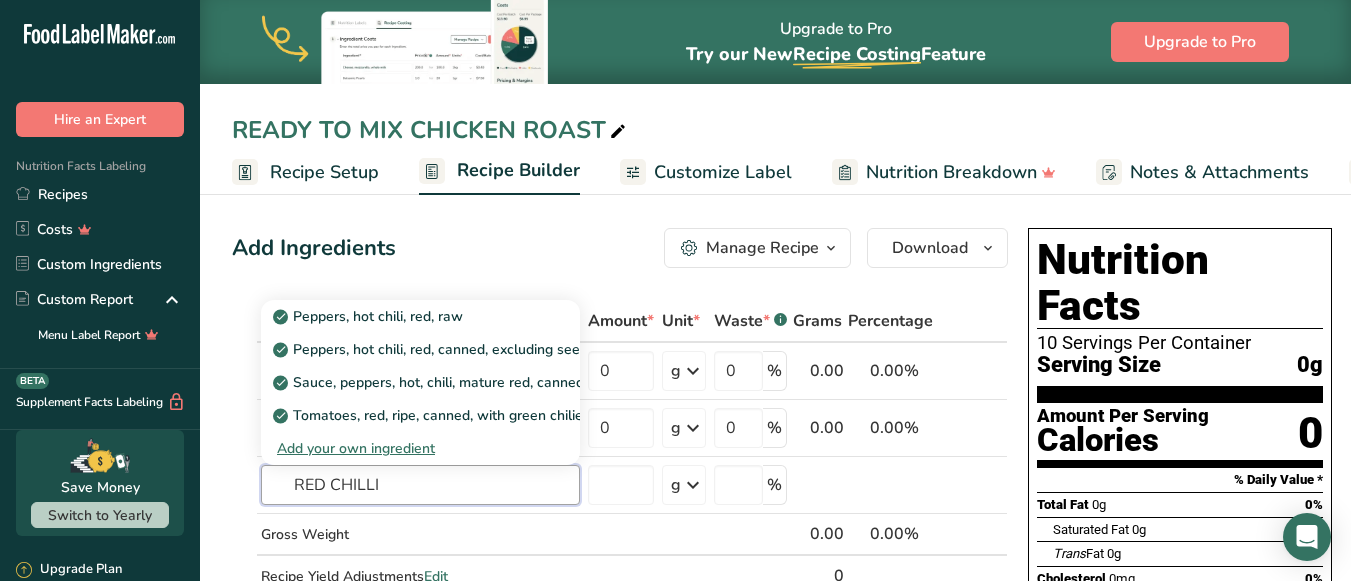 type on "RED CHILLI" 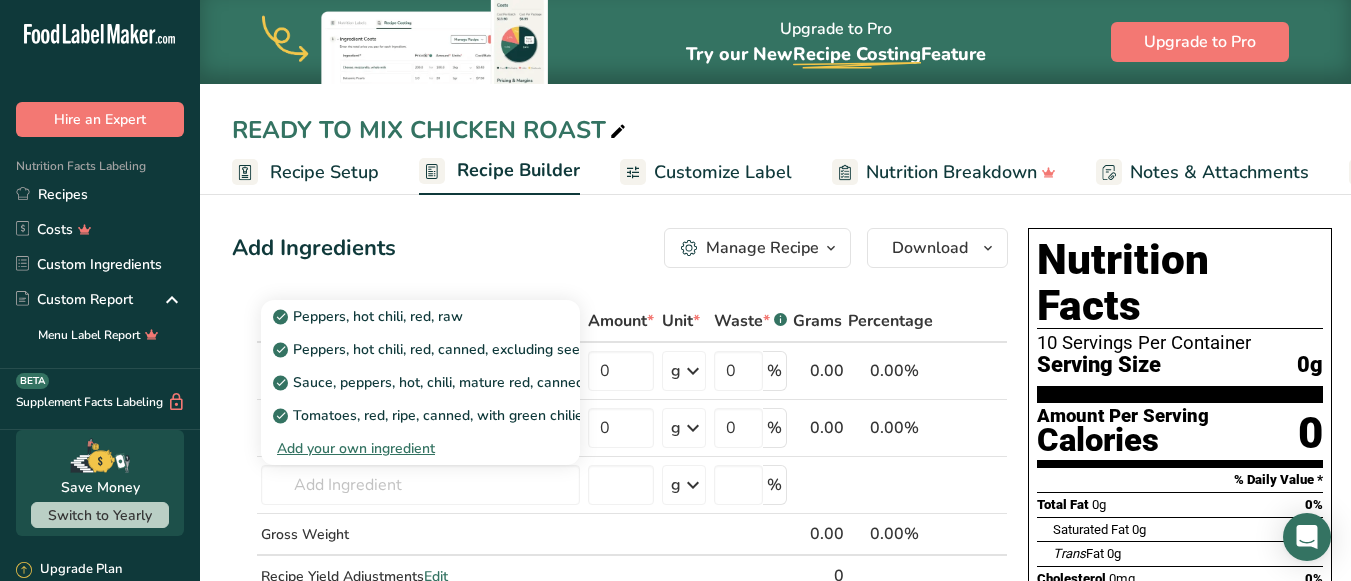 click on "Add Ingredients
Manage Recipe         Delete Recipe           Duplicate Recipe             Scale Recipe             Save as Sub-Recipe   .a-a{fill:#347362;}.b-a{fill:#fff;}                               Nutrition Breakdown                   Recipe Card
NEW
[MEDICAL_DATA] Pattern Report             Activity History
Download
Choose your preferred label style
Standard FDA label
Standard FDA label
The most common format for nutrition facts labels in compliance with the FDA's typeface, style and requirements
Tabular FDA label
A label format compliant with the FDA regulations presented in a tabular (horizontal) display.
Linear FDA label
A simple linear display for small sized packages.
Simplified FDA label" at bounding box center [775, 759] 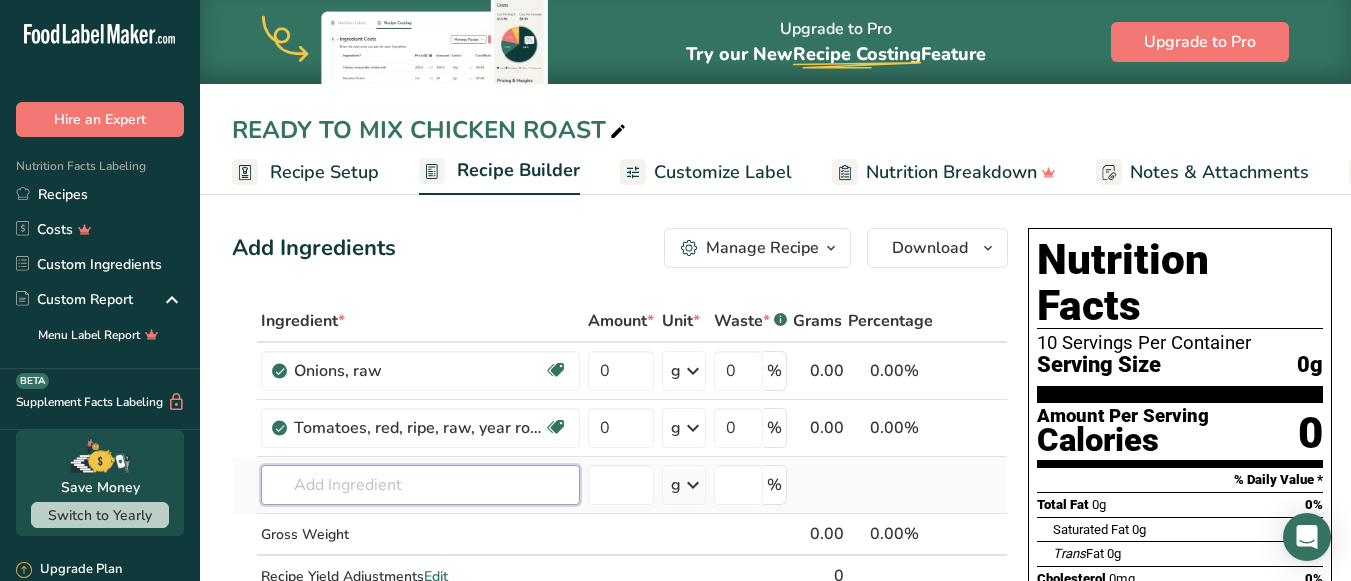 click at bounding box center [420, 485] 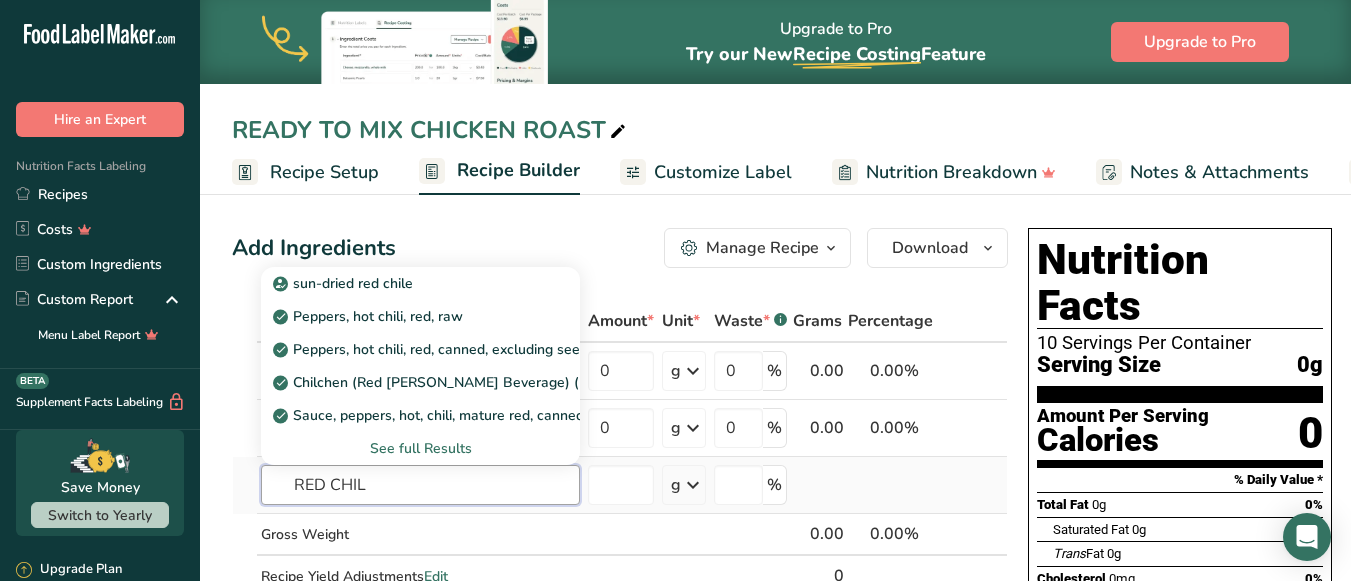 type on "RED CHIL" 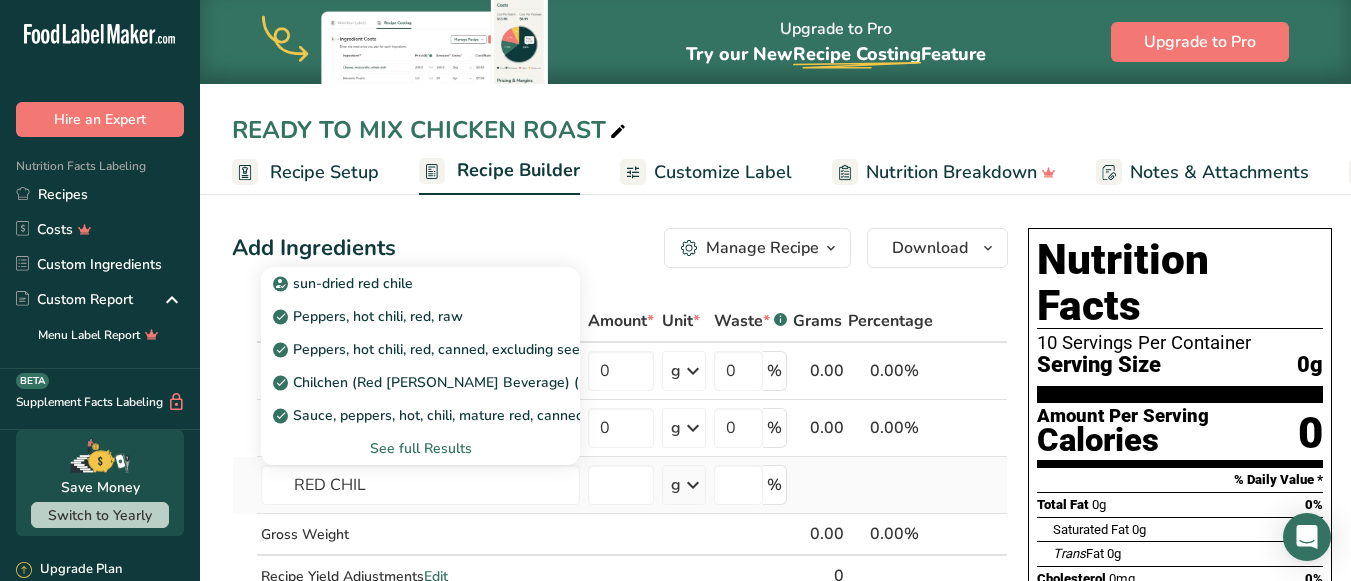 type 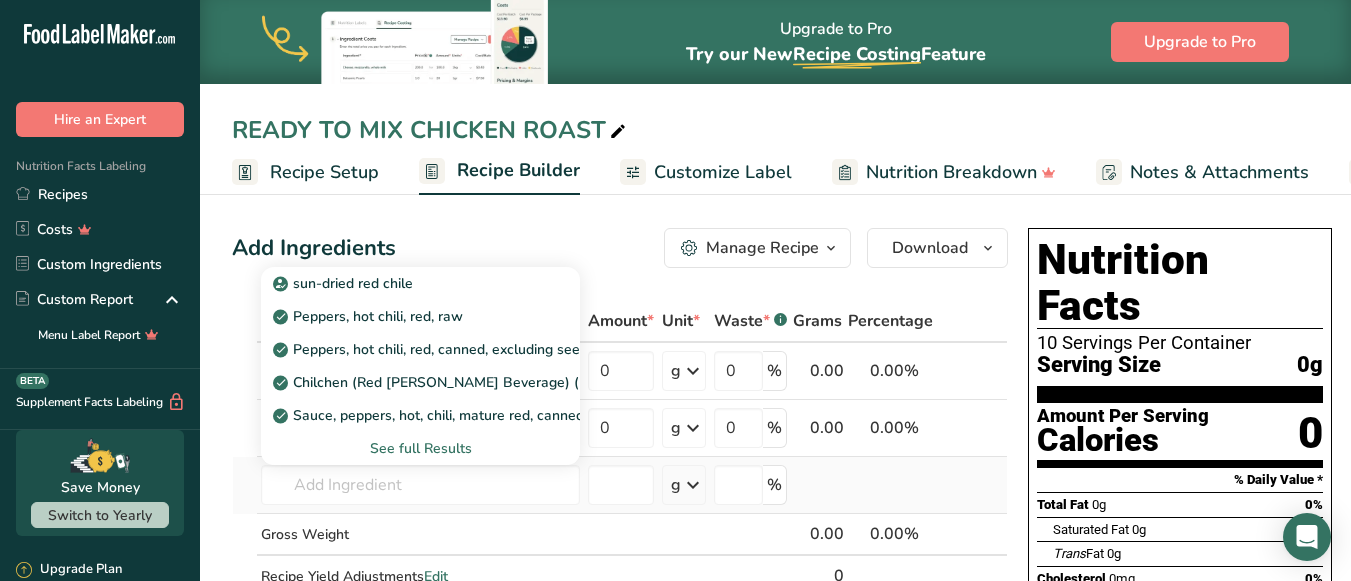 click on "See full Results" at bounding box center [420, 448] 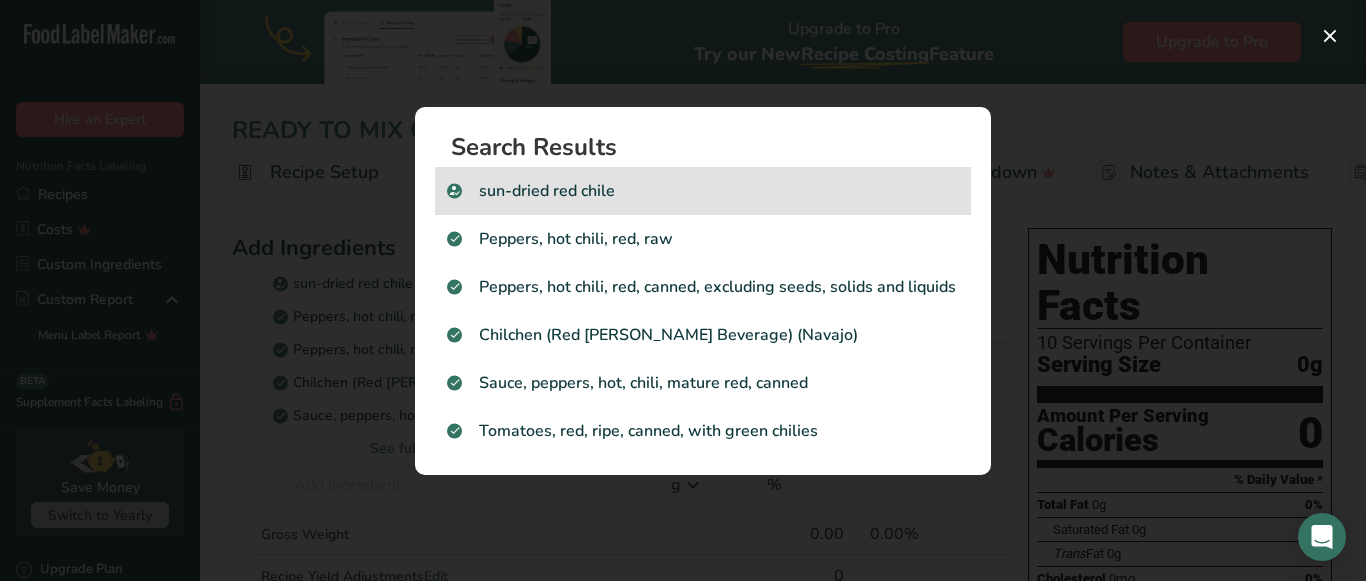 click on "sun-dried red chile" at bounding box center [703, 191] 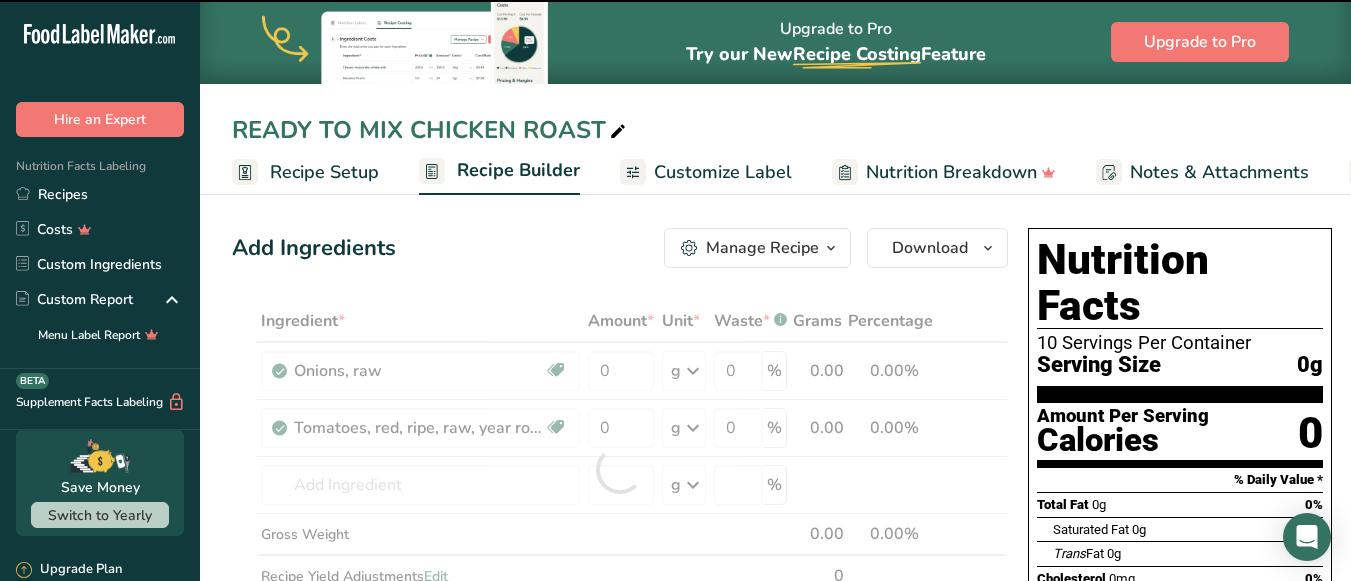 type on "0" 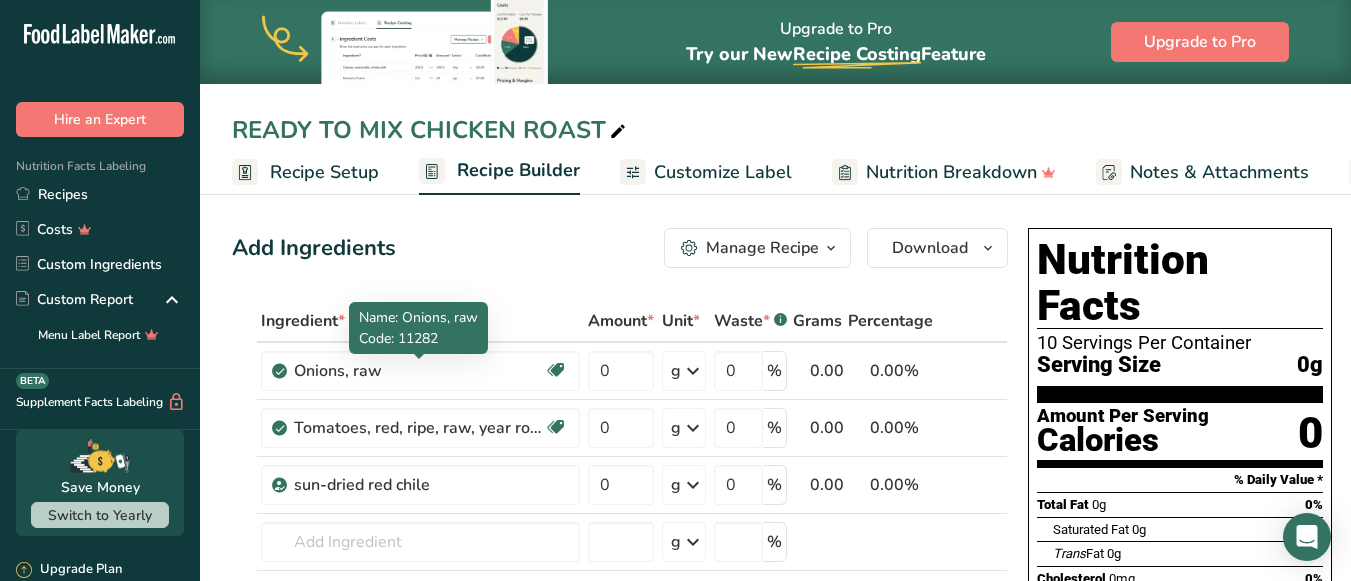 scroll, scrollTop: 140, scrollLeft: 0, axis: vertical 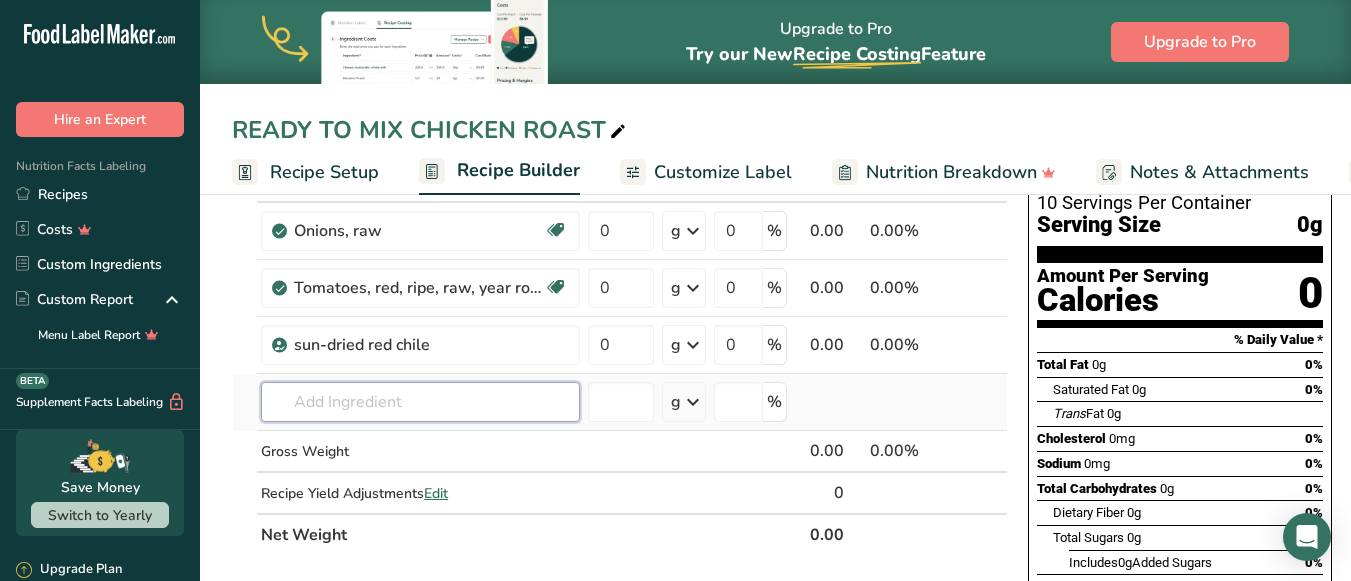 click at bounding box center [420, 402] 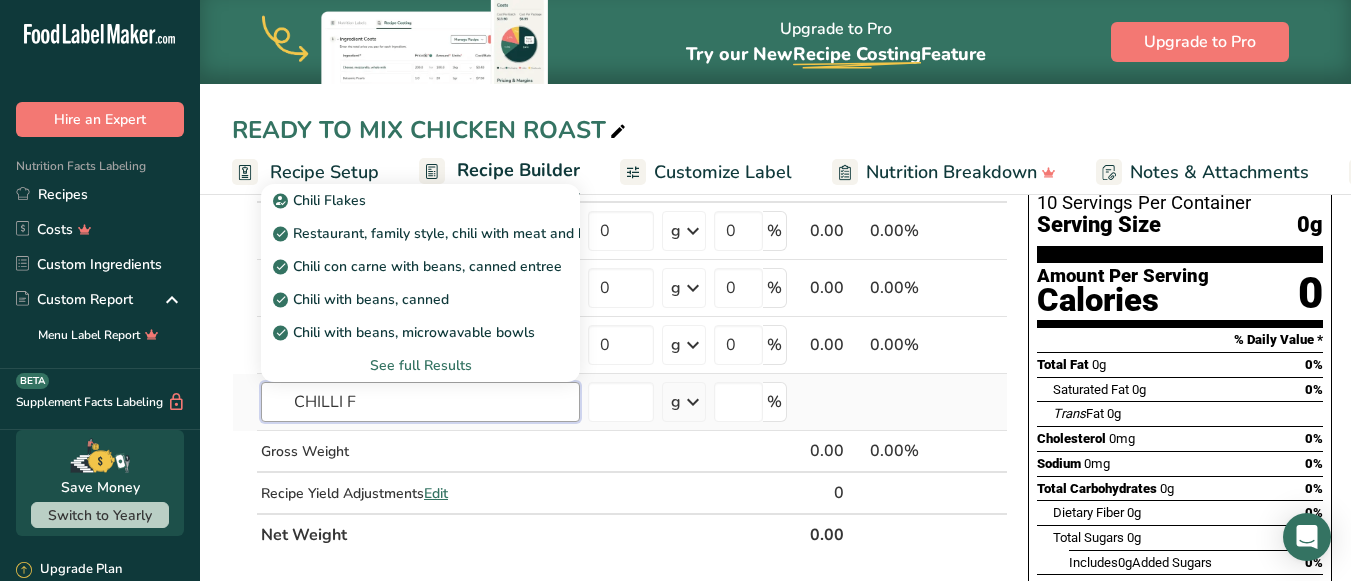 type on "CHILLI F" 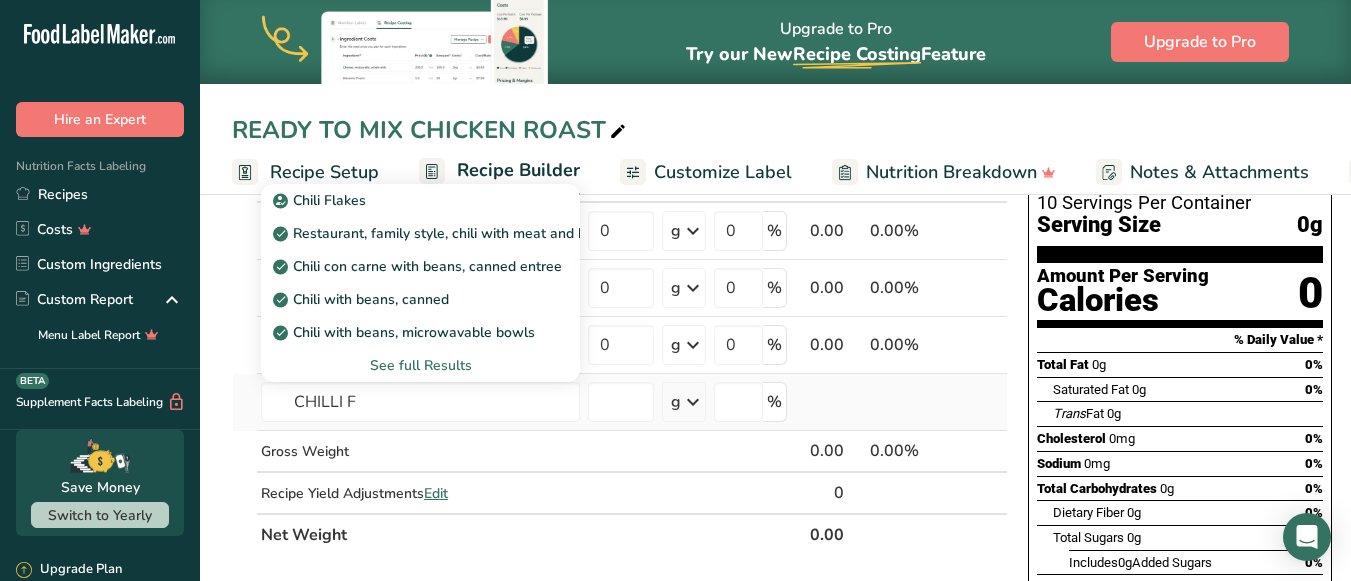 type 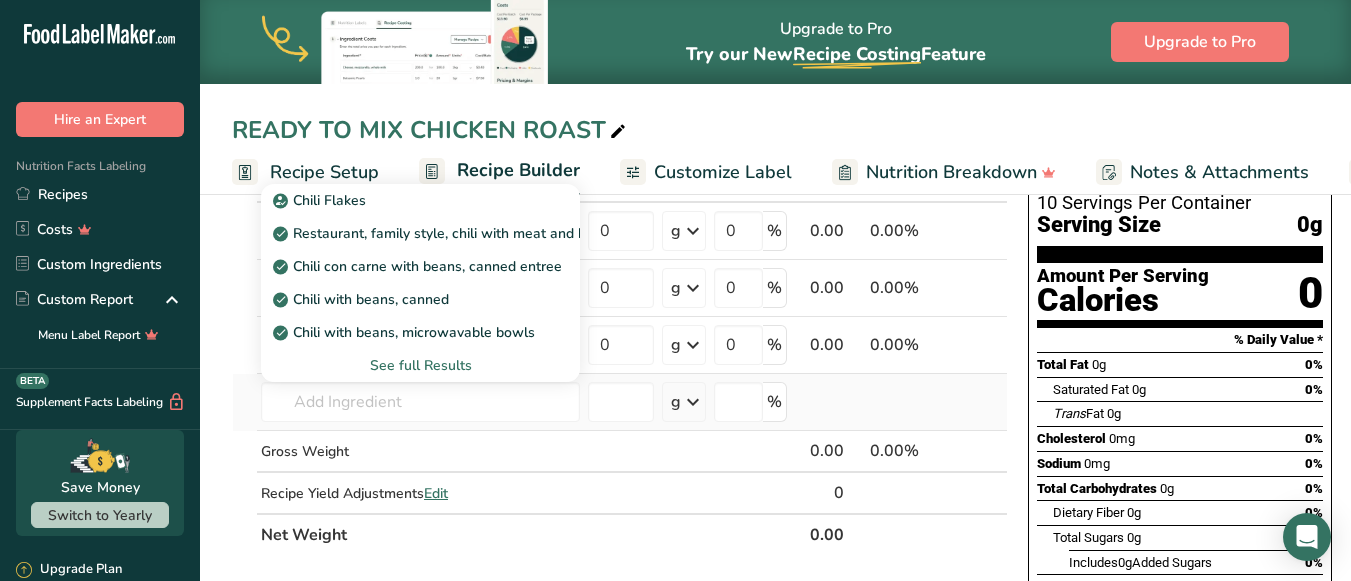 click on "See full Results" at bounding box center (420, 365) 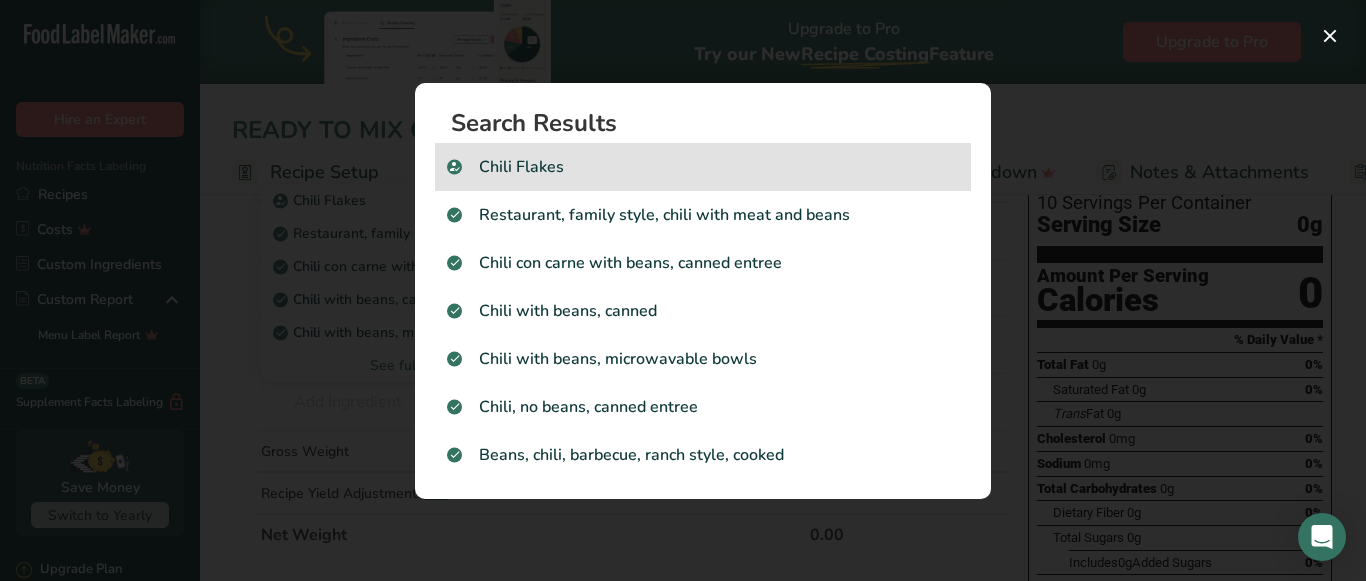 click on "Chili Flakes" at bounding box center [703, 167] 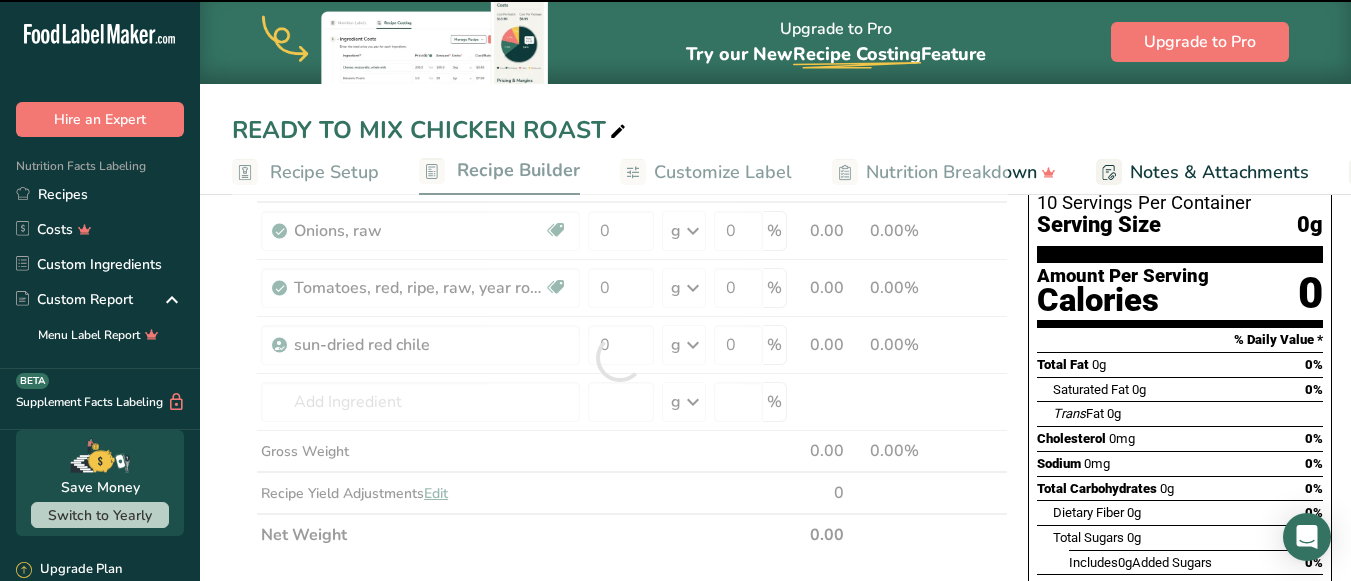 type on "0" 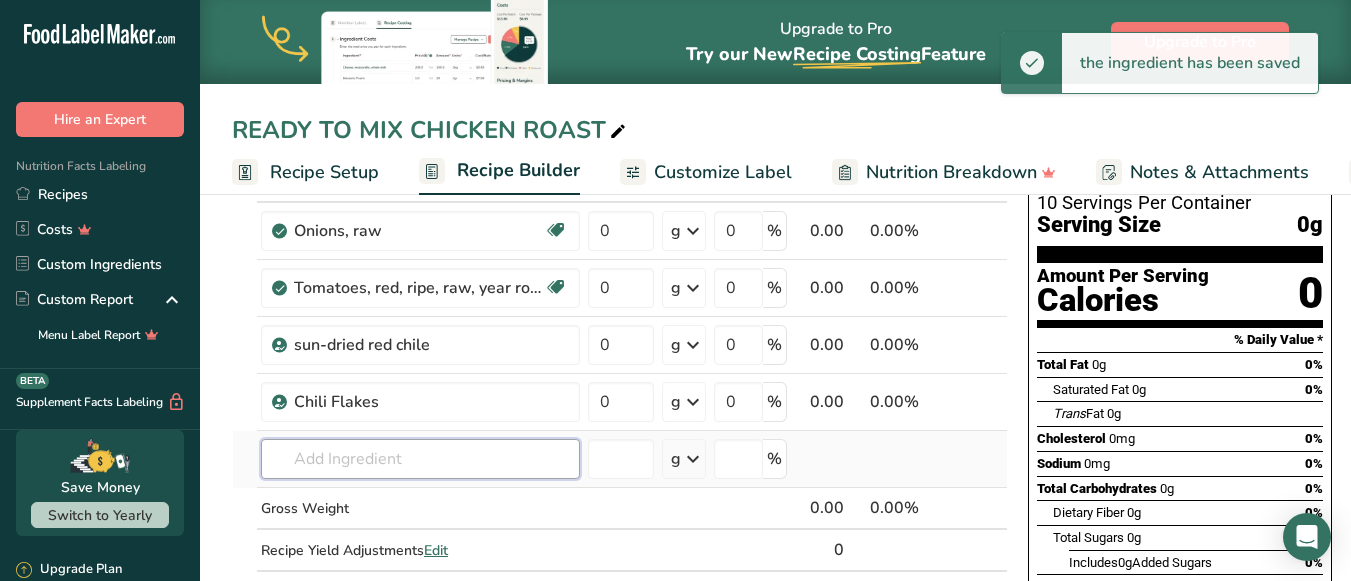 click at bounding box center (420, 459) 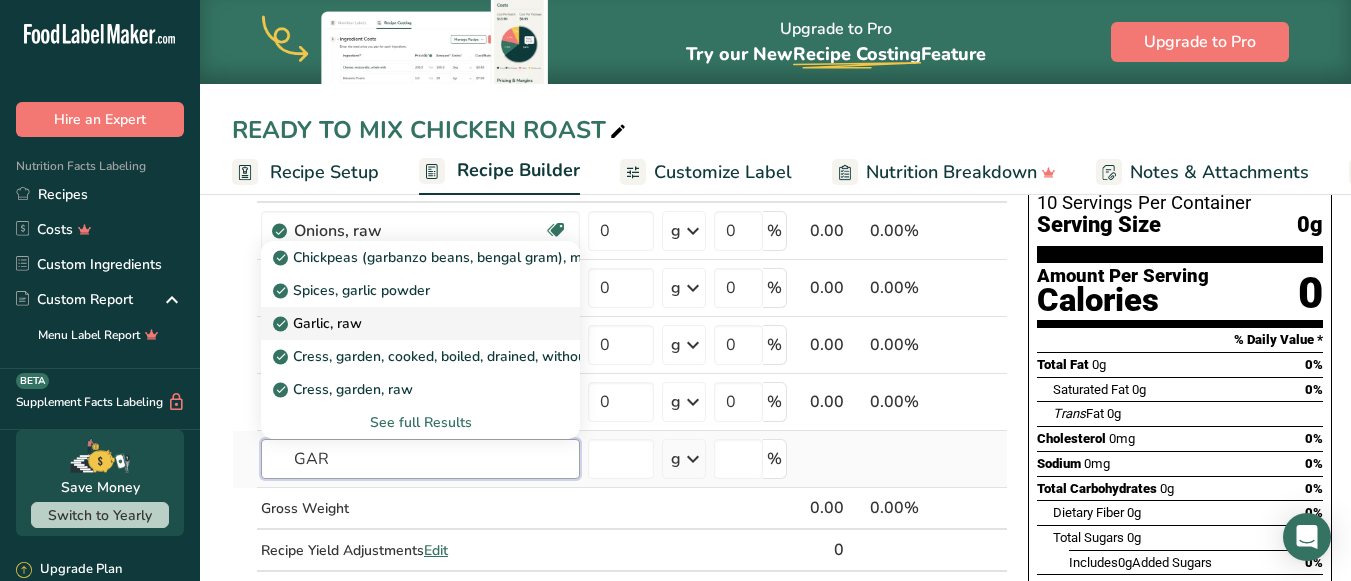 type on "GAR" 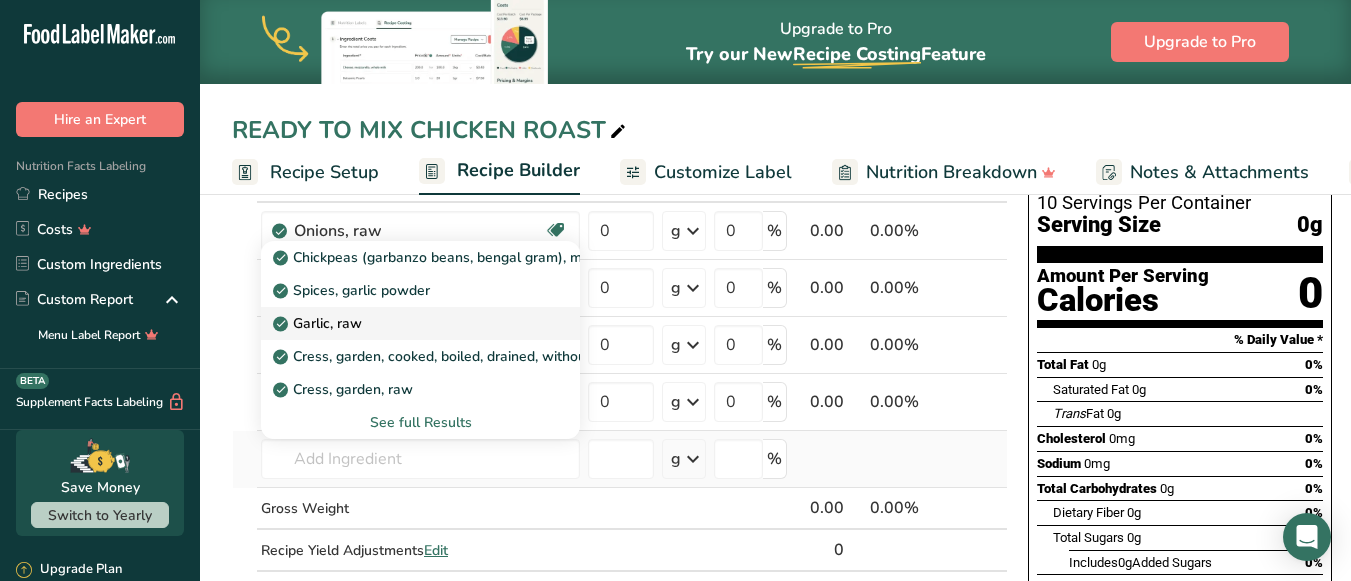 click on "Garlic, raw" at bounding box center (404, 323) 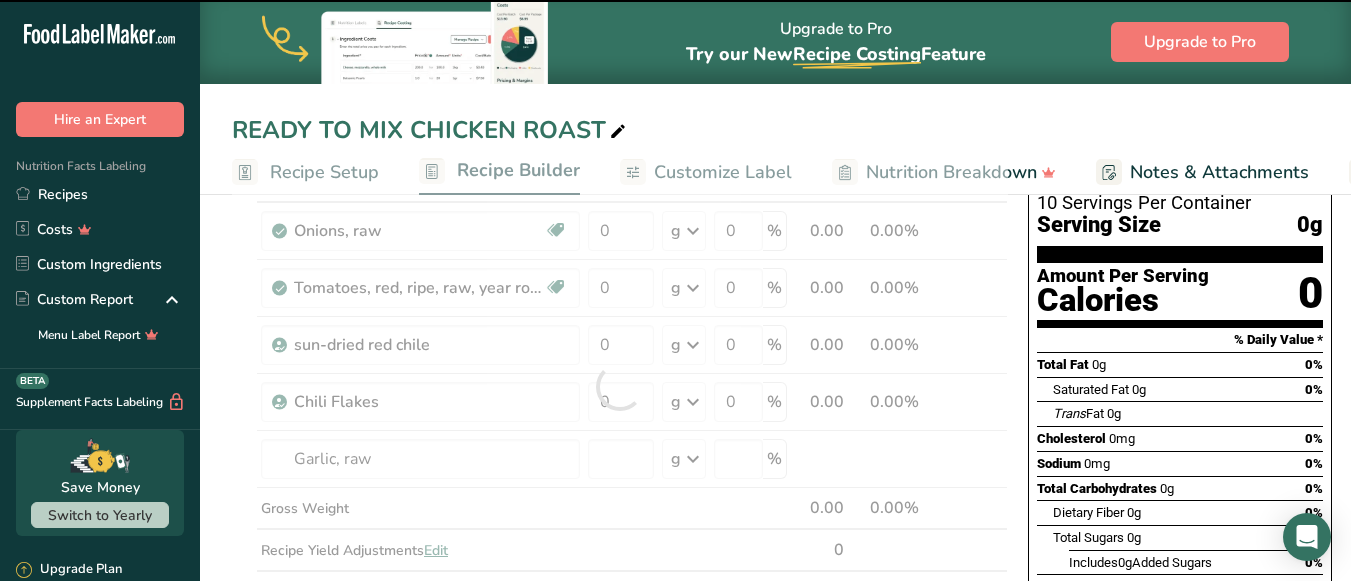 type on "0" 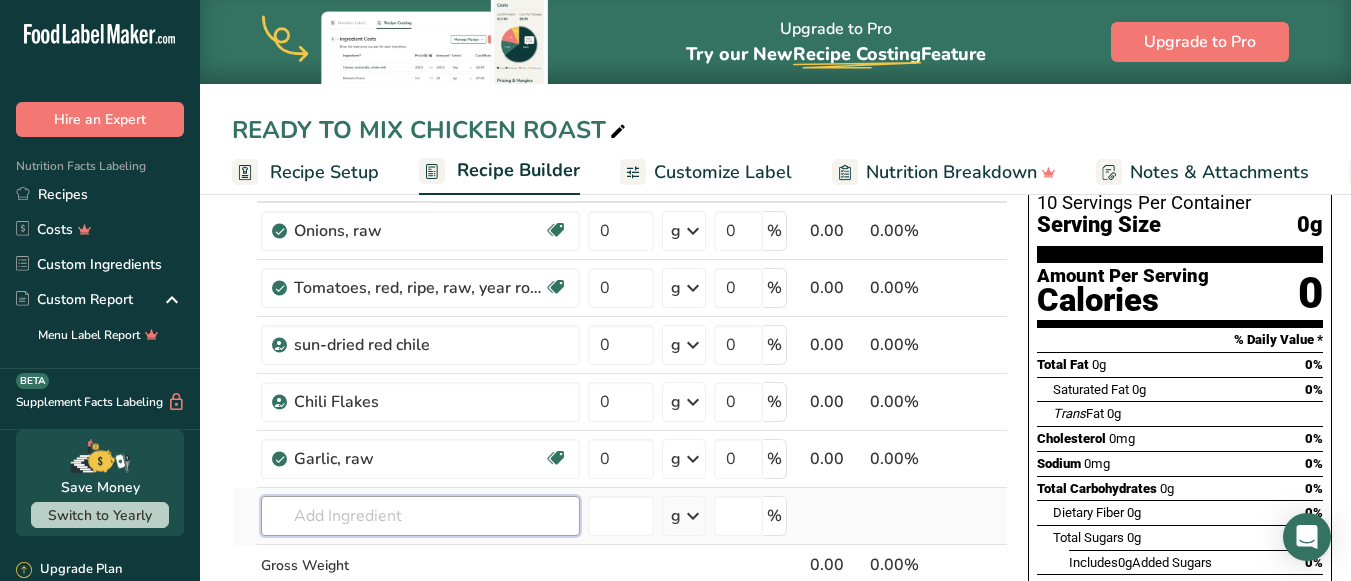 click at bounding box center (420, 516) 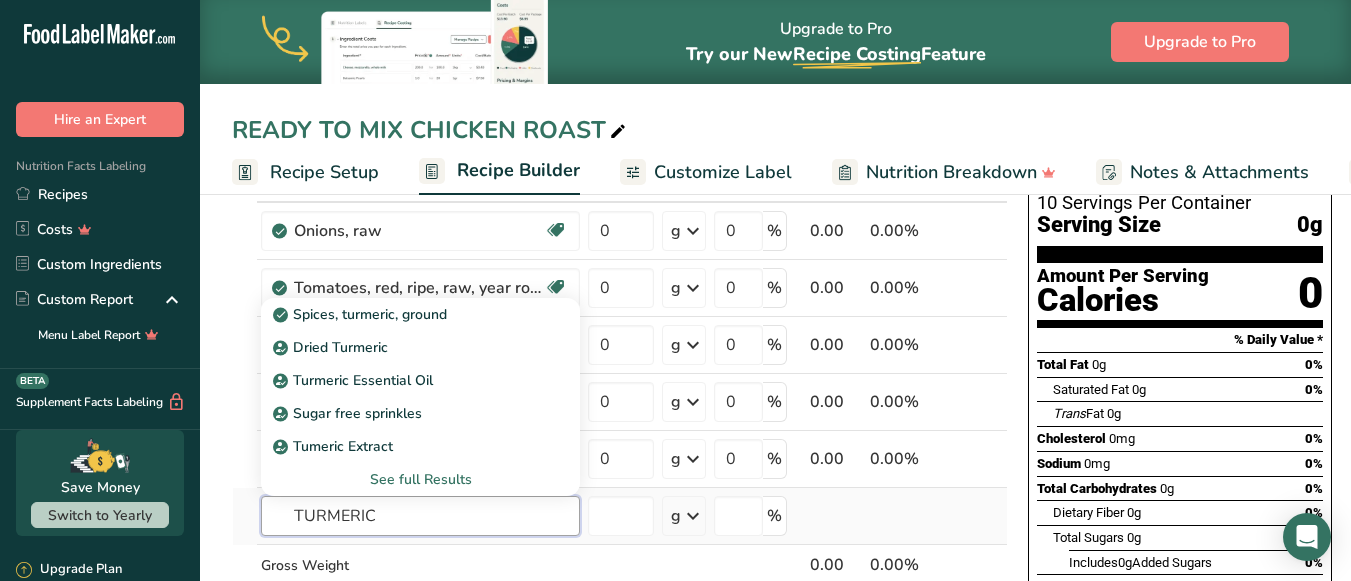 type on "TURMERIC" 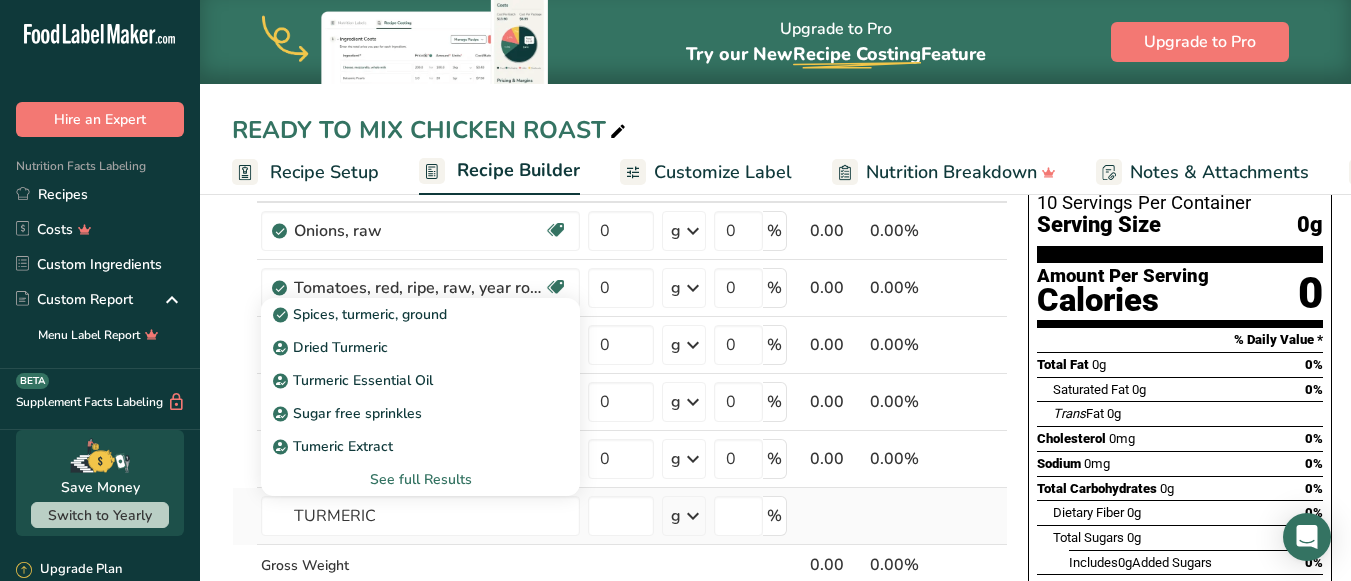 type 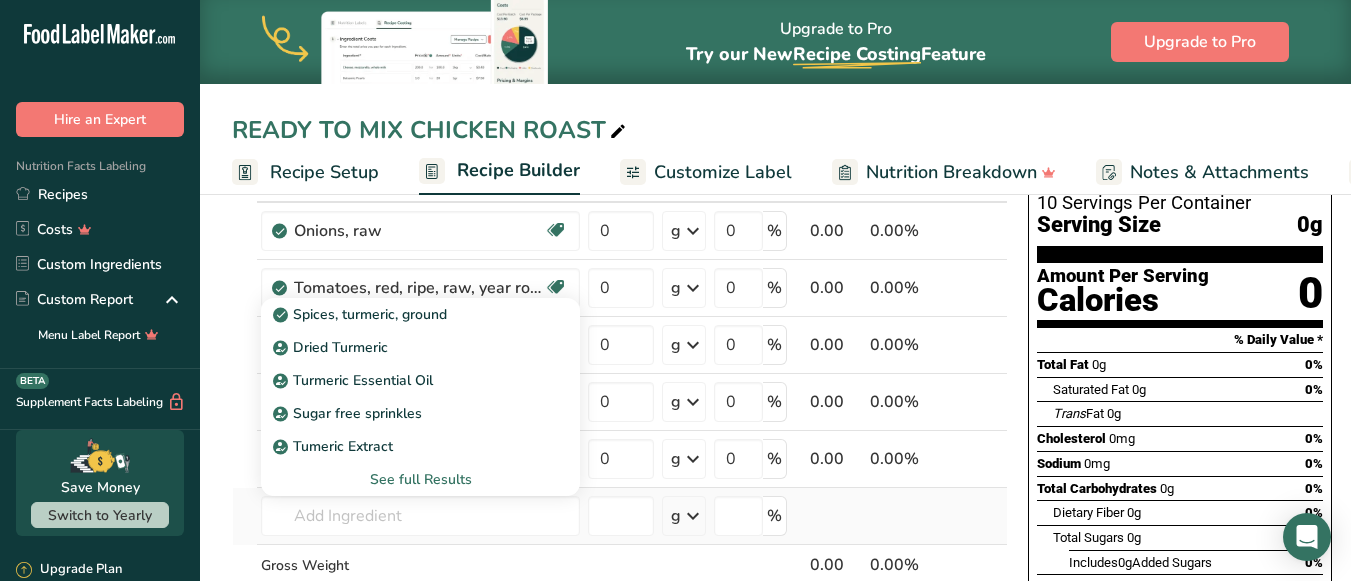 click on "See full Results" at bounding box center [420, 479] 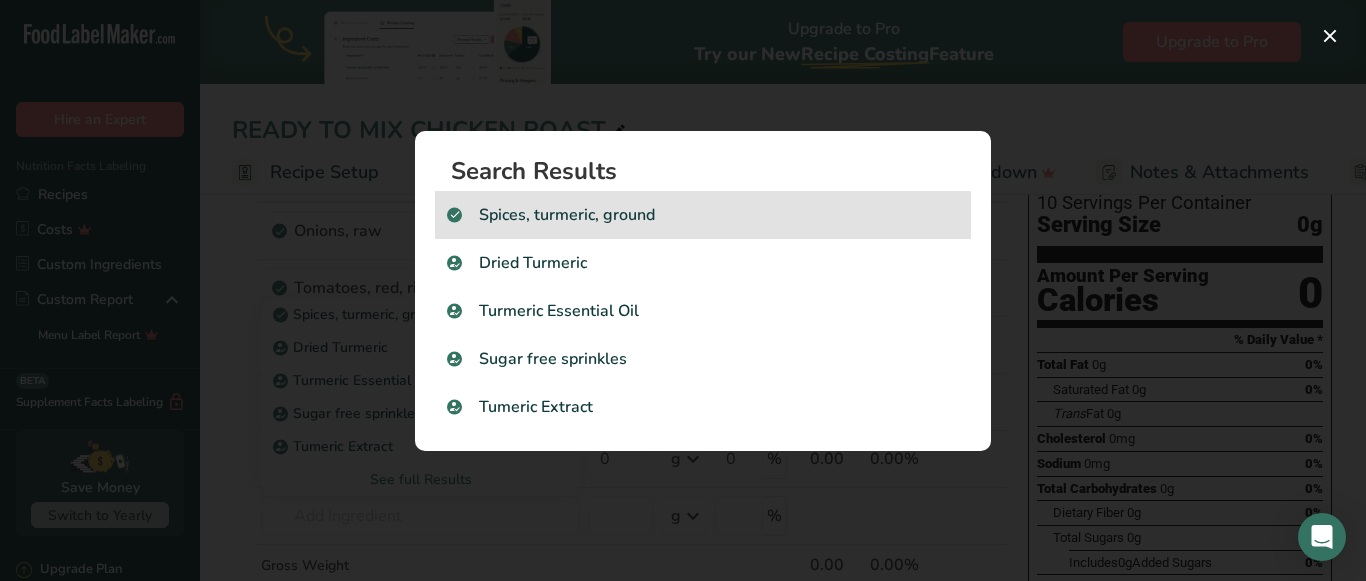 click on "Spices, turmeric, ground" at bounding box center (703, 215) 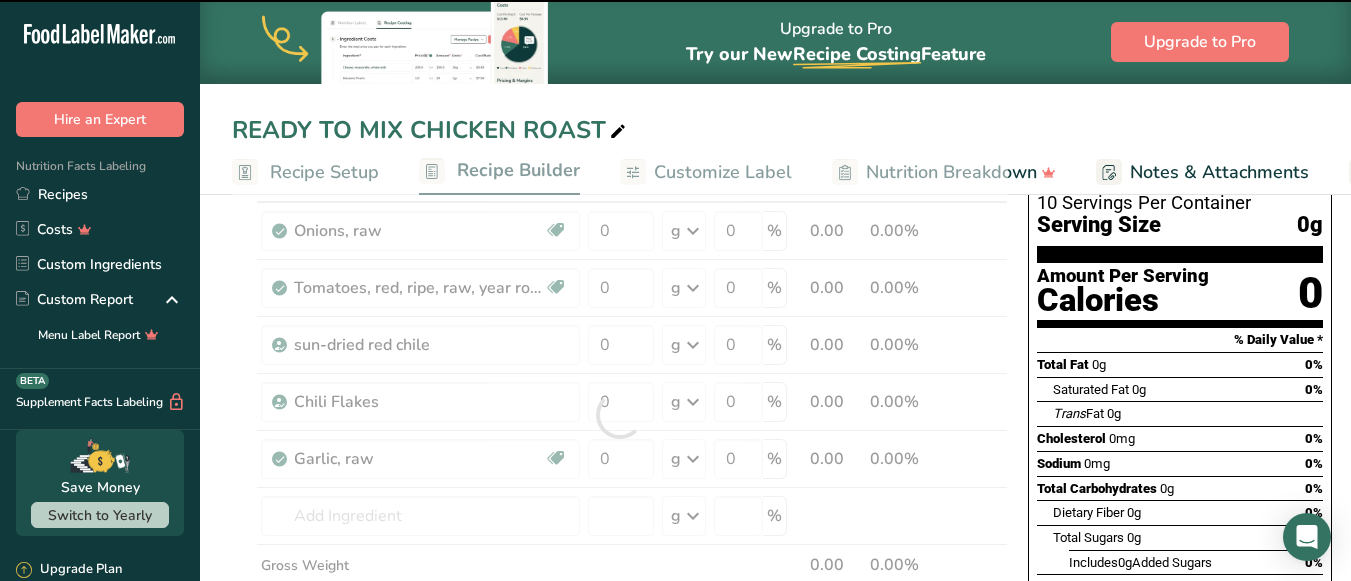 type on "0" 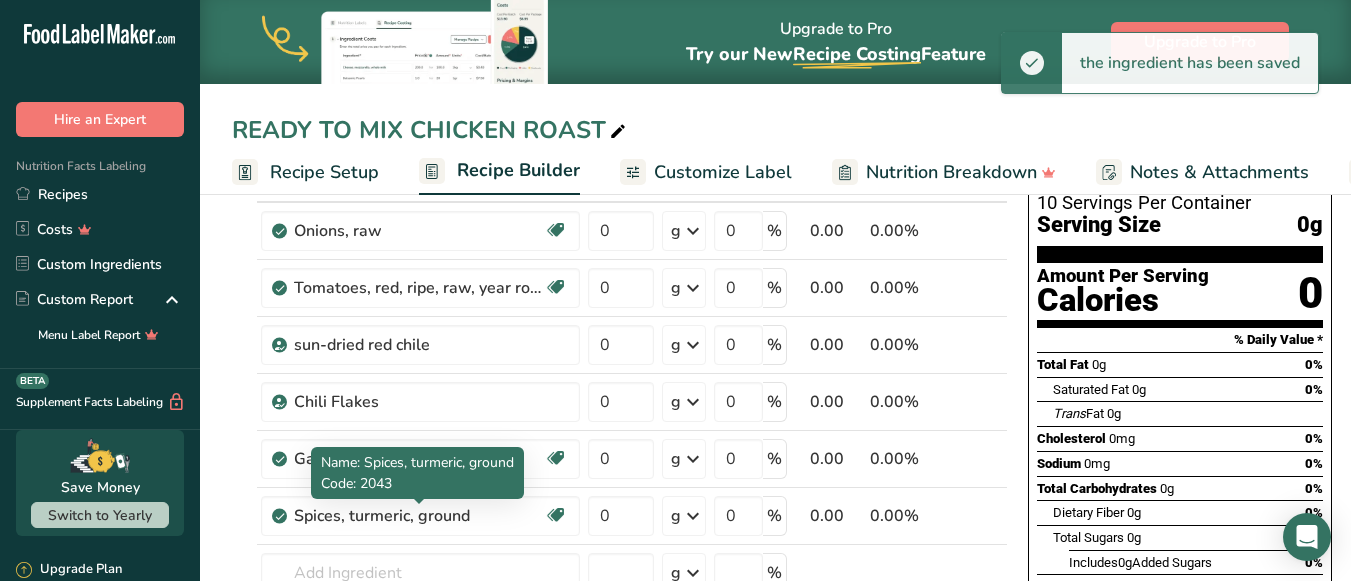 scroll, scrollTop: 304, scrollLeft: 0, axis: vertical 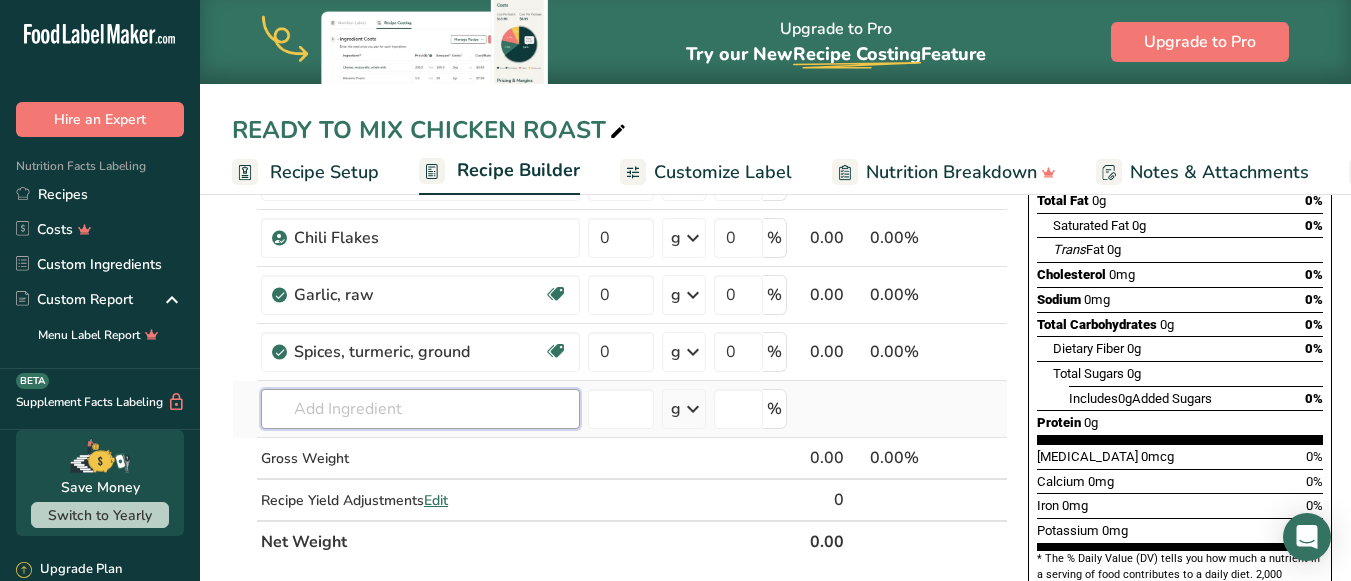 click at bounding box center (420, 409) 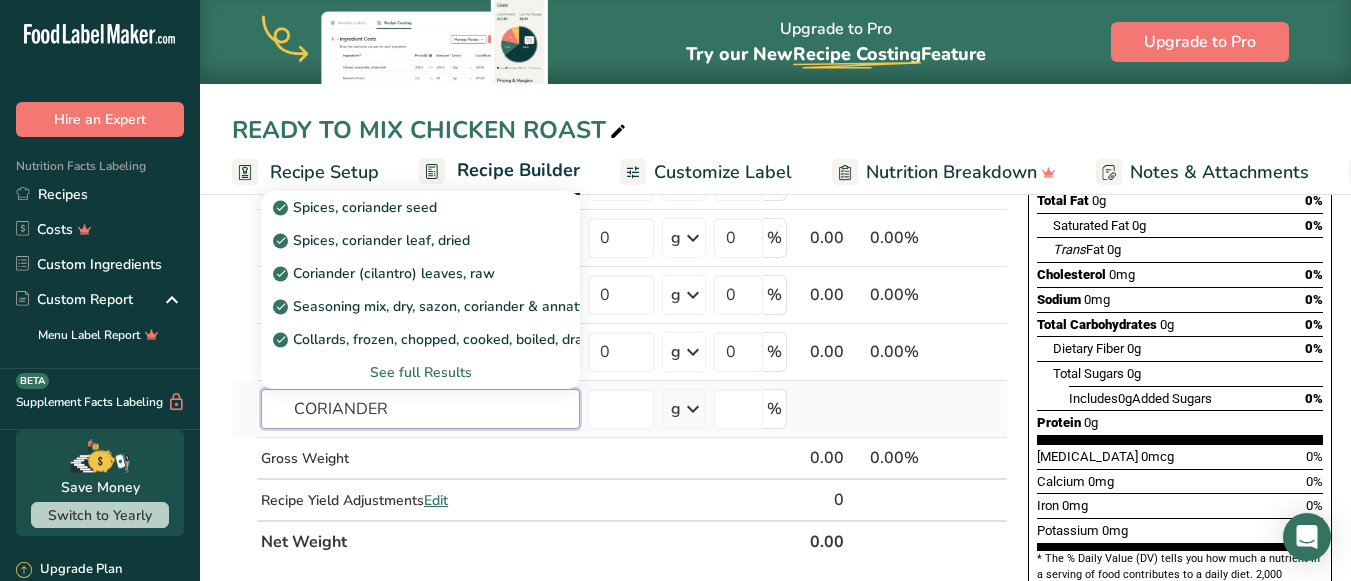 type on "CORIANDER" 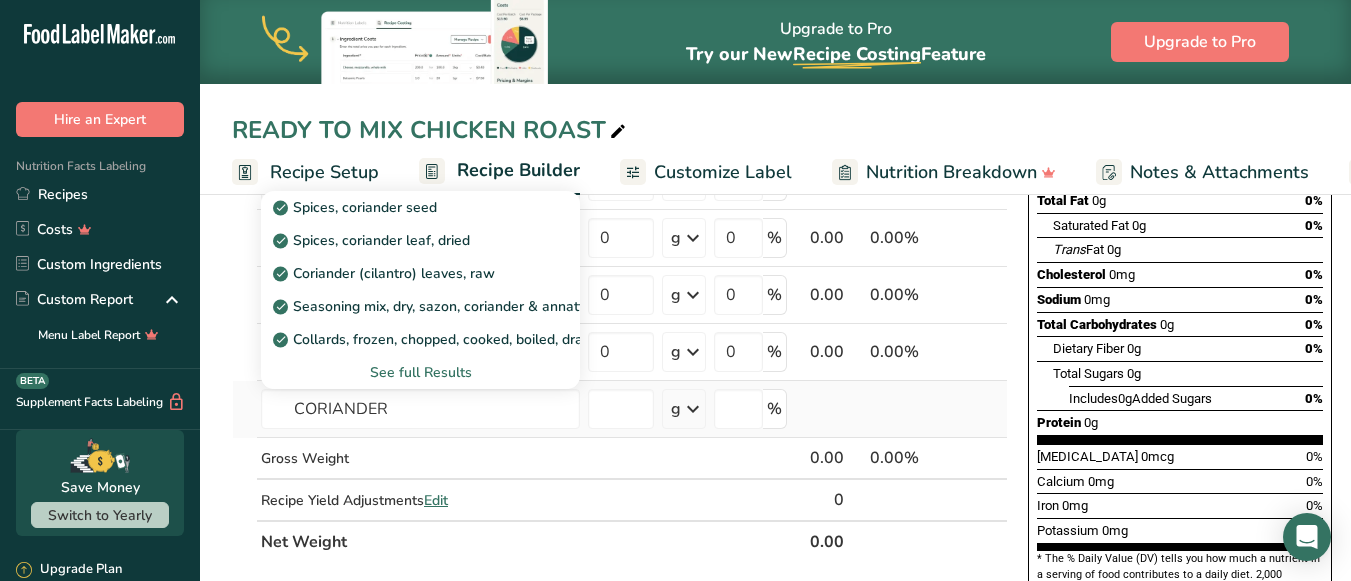 type 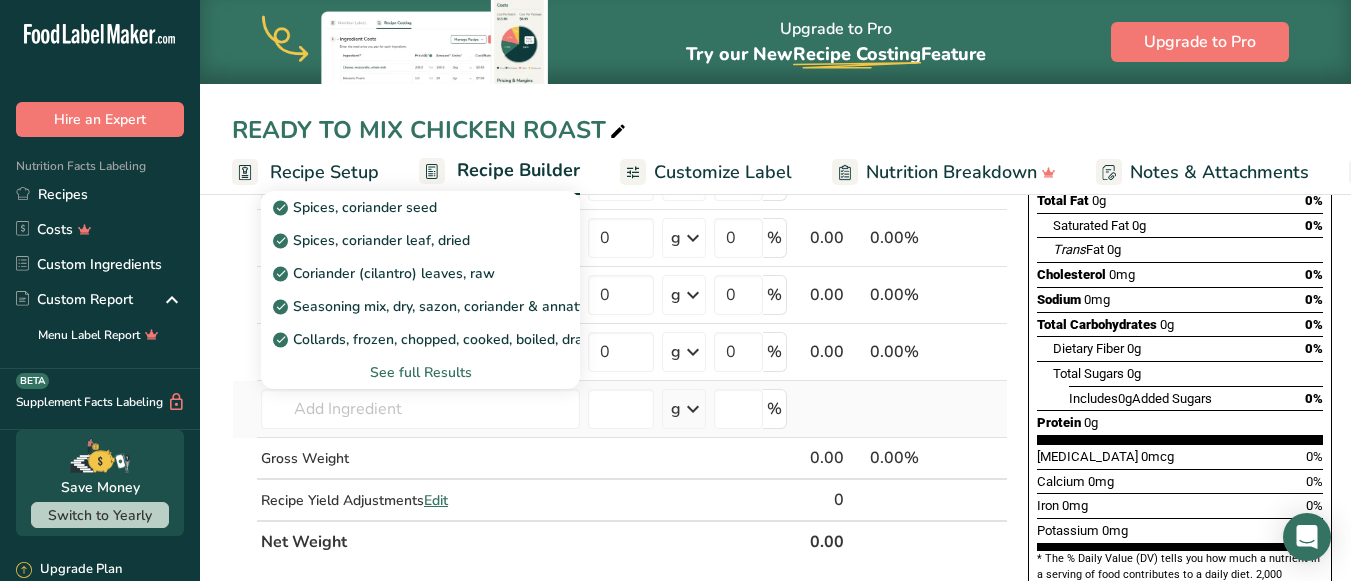 click on "See full Results" at bounding box center (420, 372) 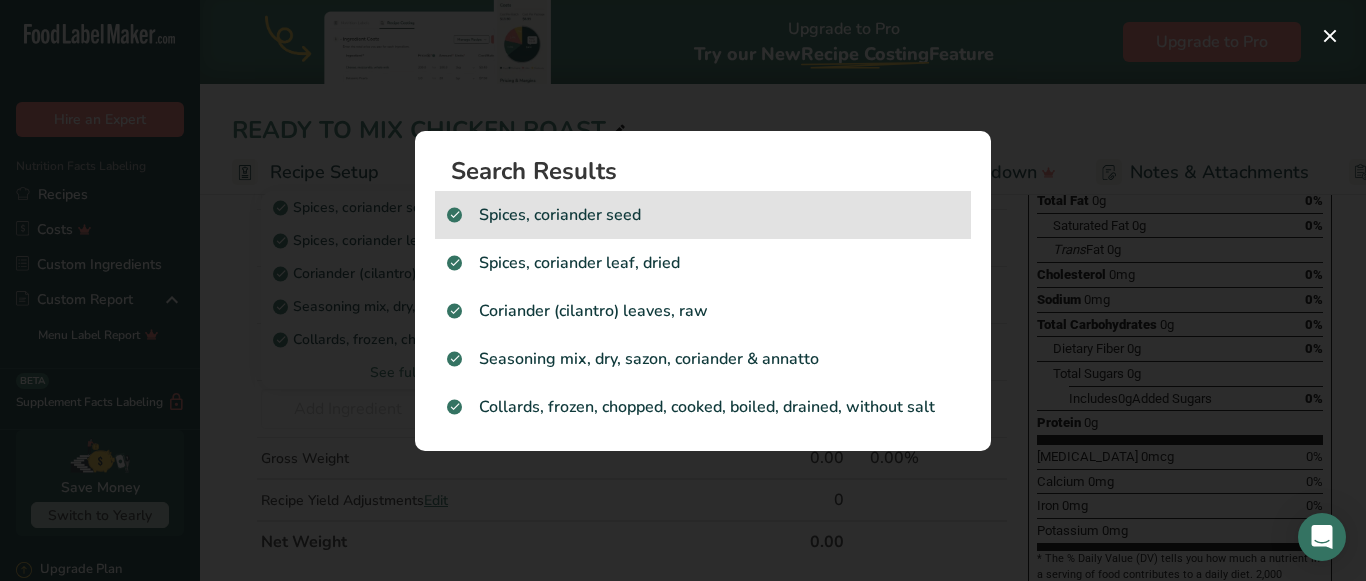 click on "Spices, coriander seed" at bounding box center [703, 215] 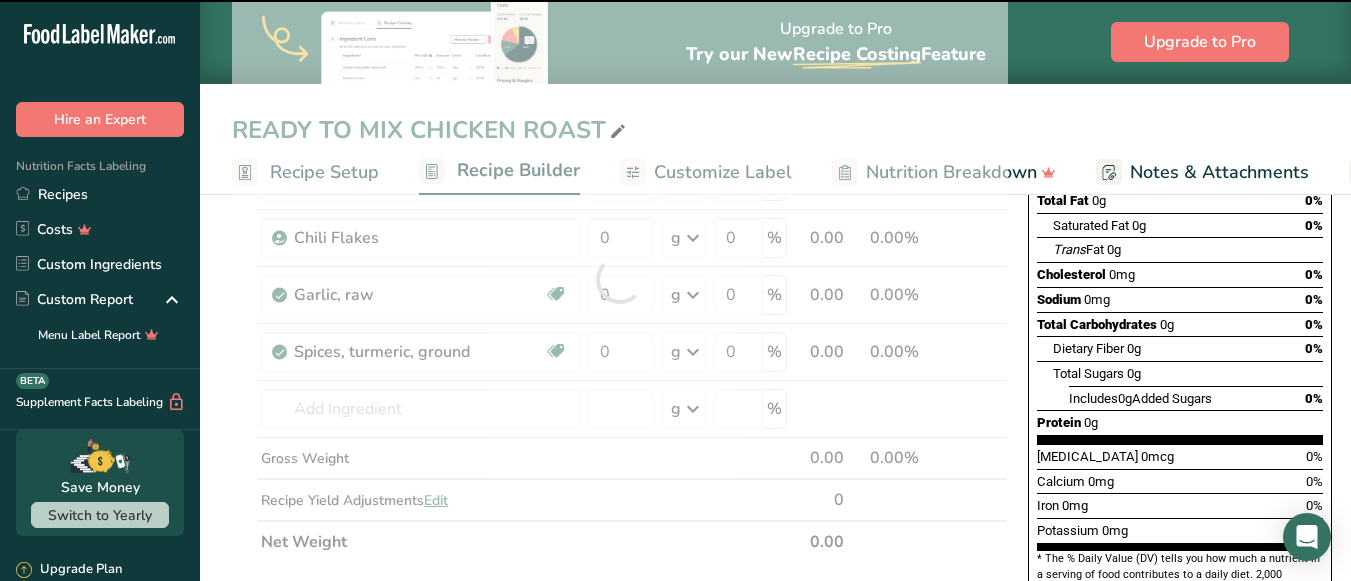 type on "0" 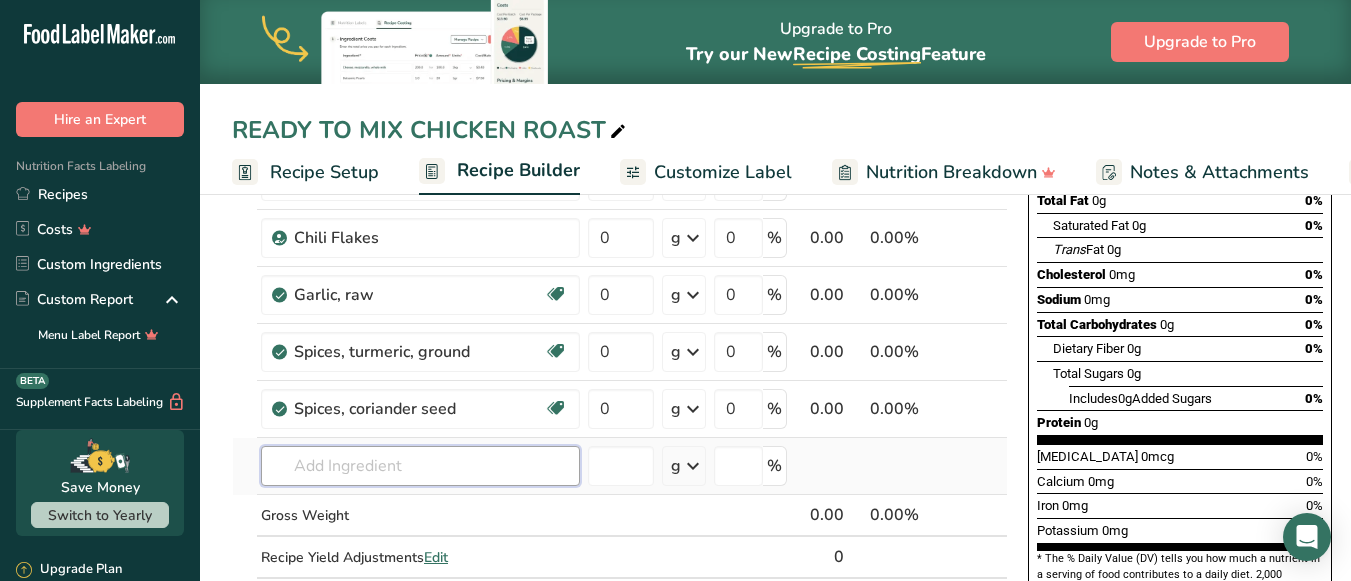 click at bounding box center (420, 466) 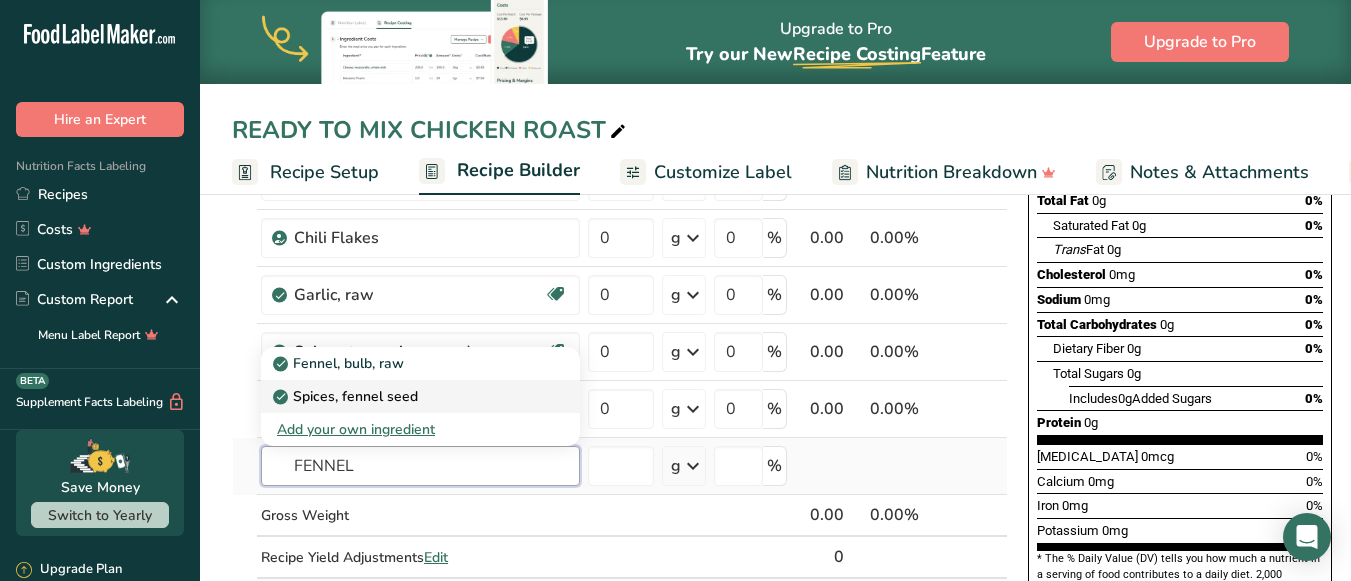 drag, startPoint x: 366, startPoint y: 478, endPoint x: 371, endPoint y: 392, distance: 86.145226 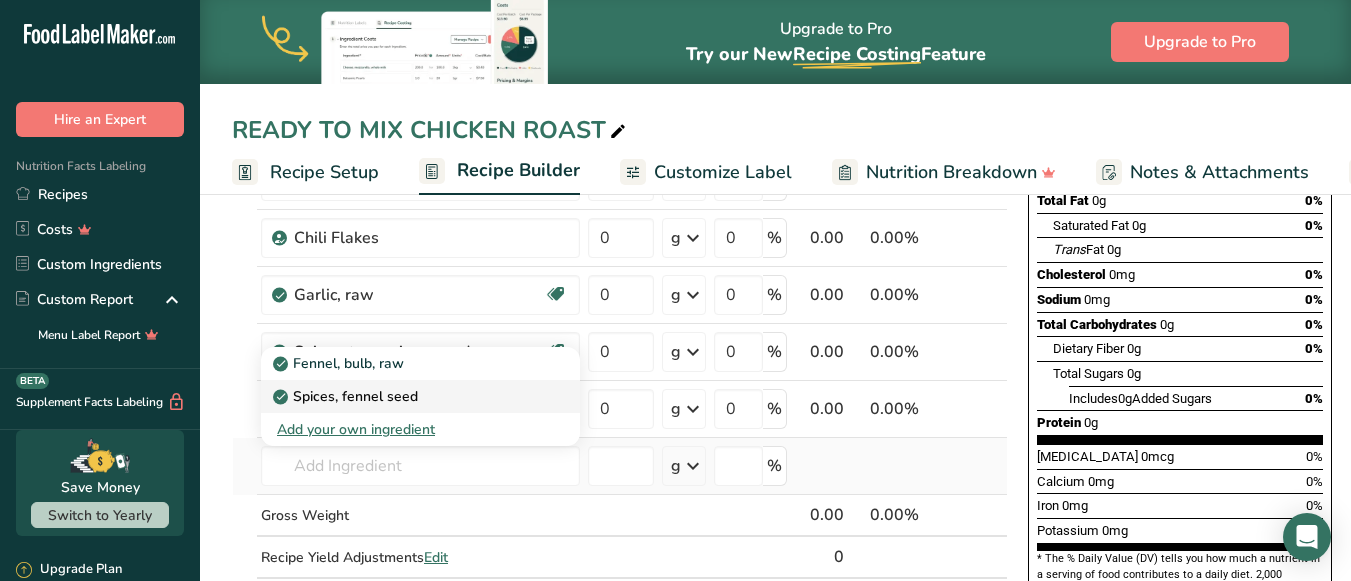 click on "Spices, fennel seed" at bounding box center [347, 396] 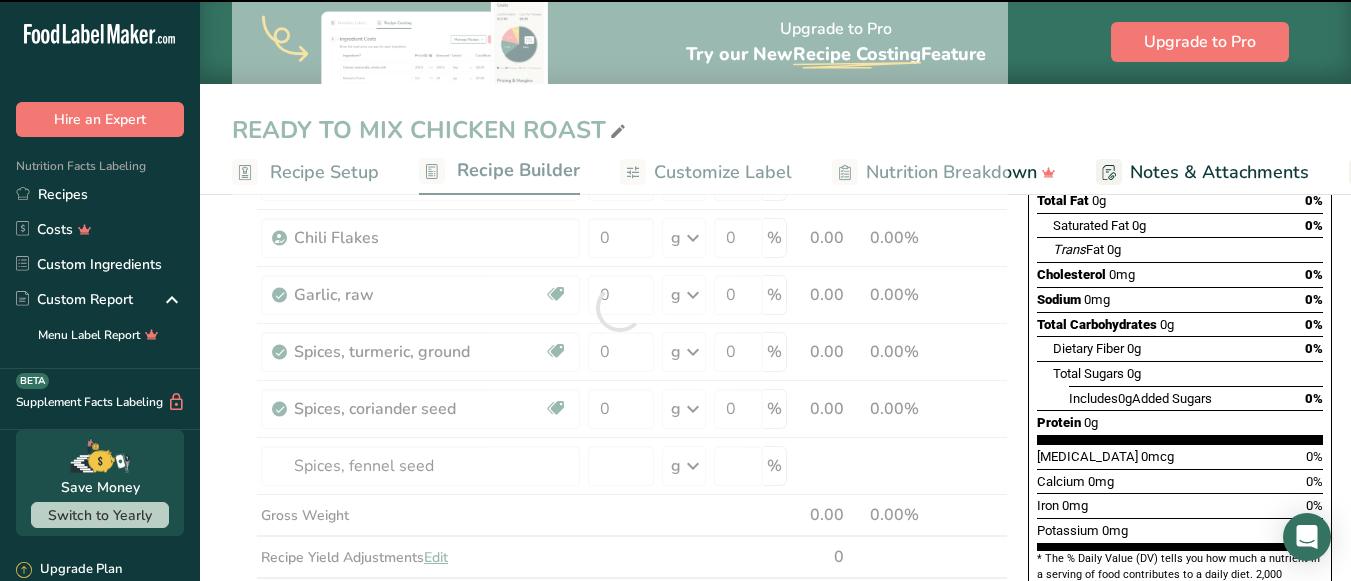 type on "0" 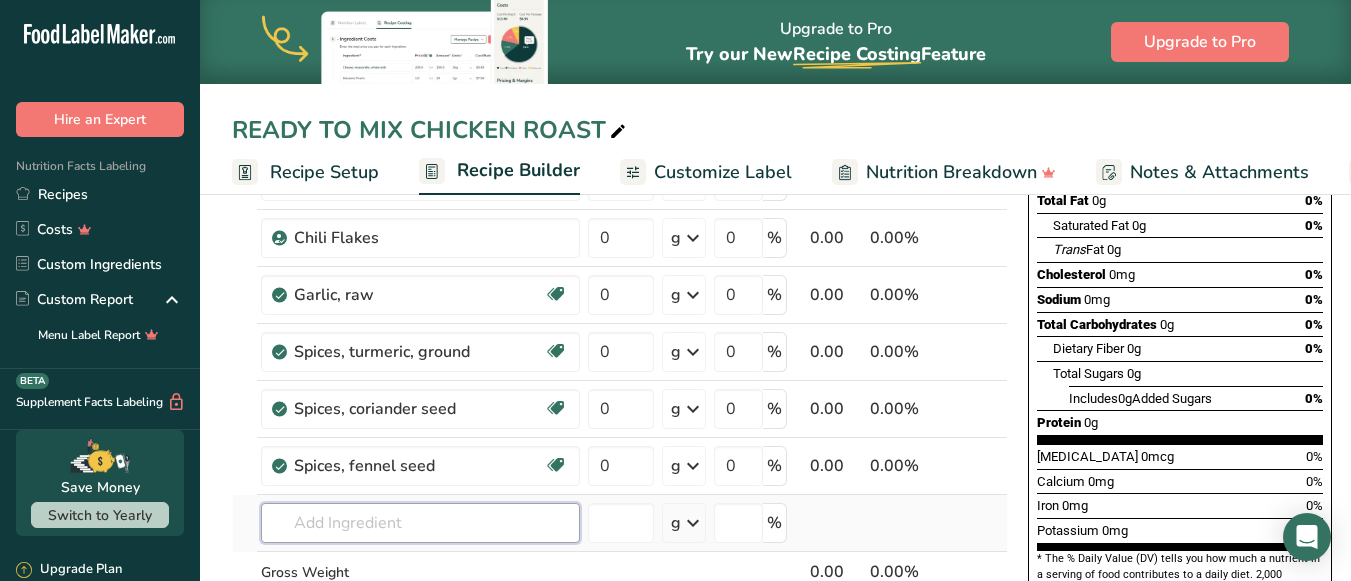 click at bounding box center (420, 523) 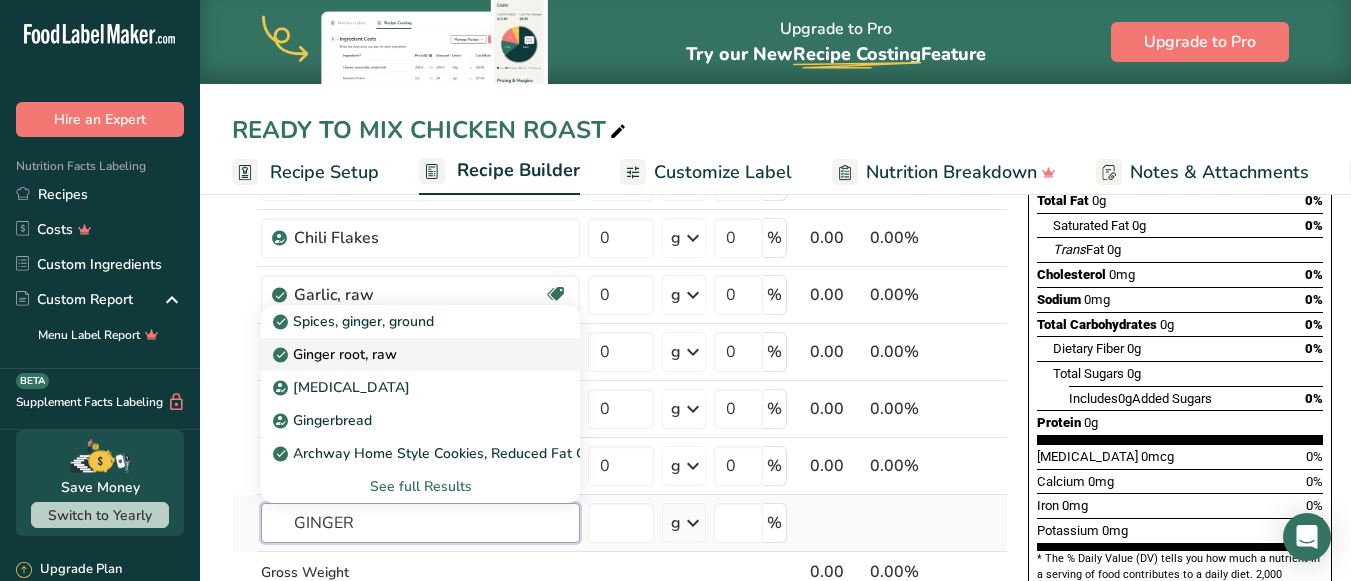 type on "GINGER" 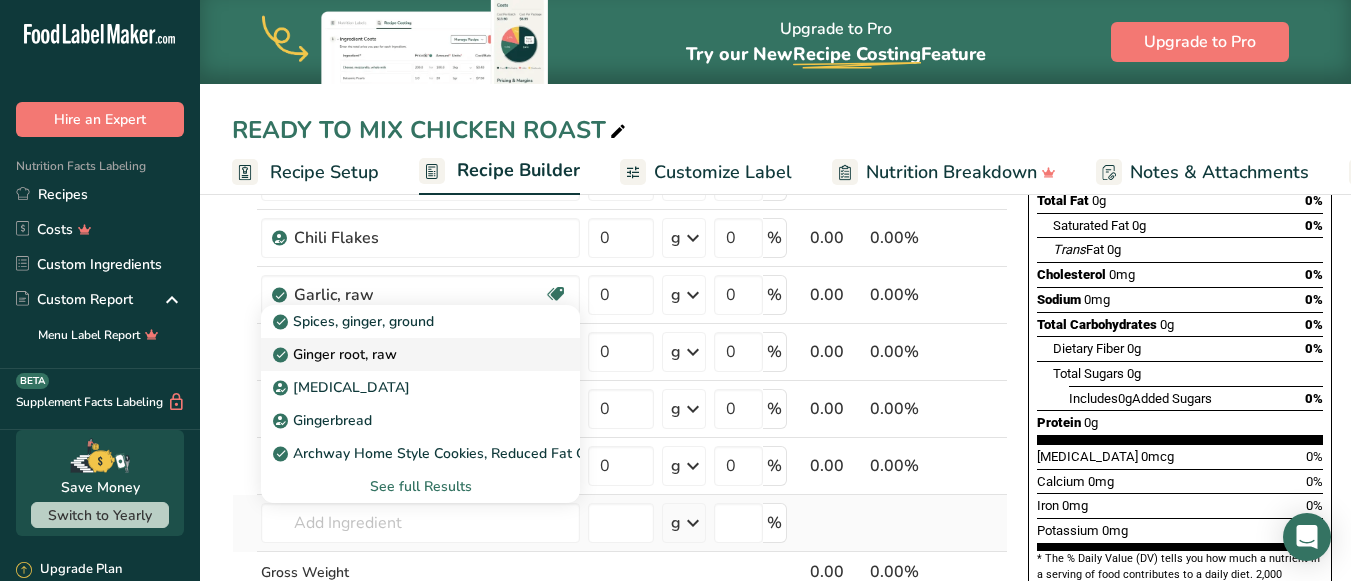 click on "Ginger root, raw" at bounding box center (337, 354) 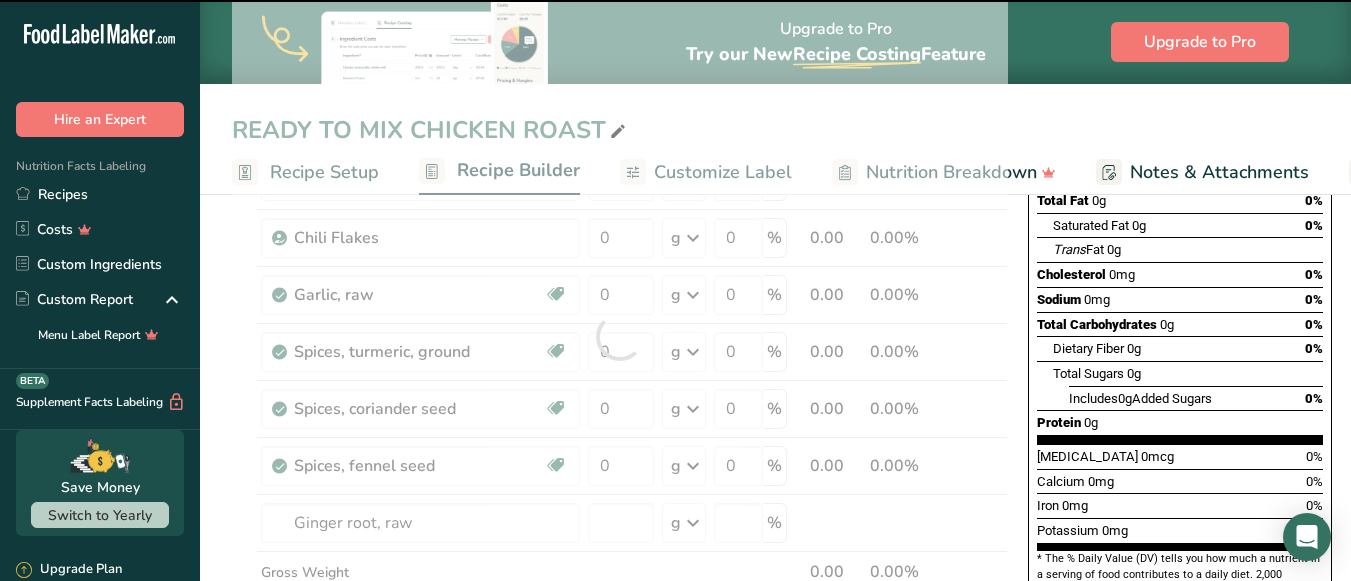 type on "0" 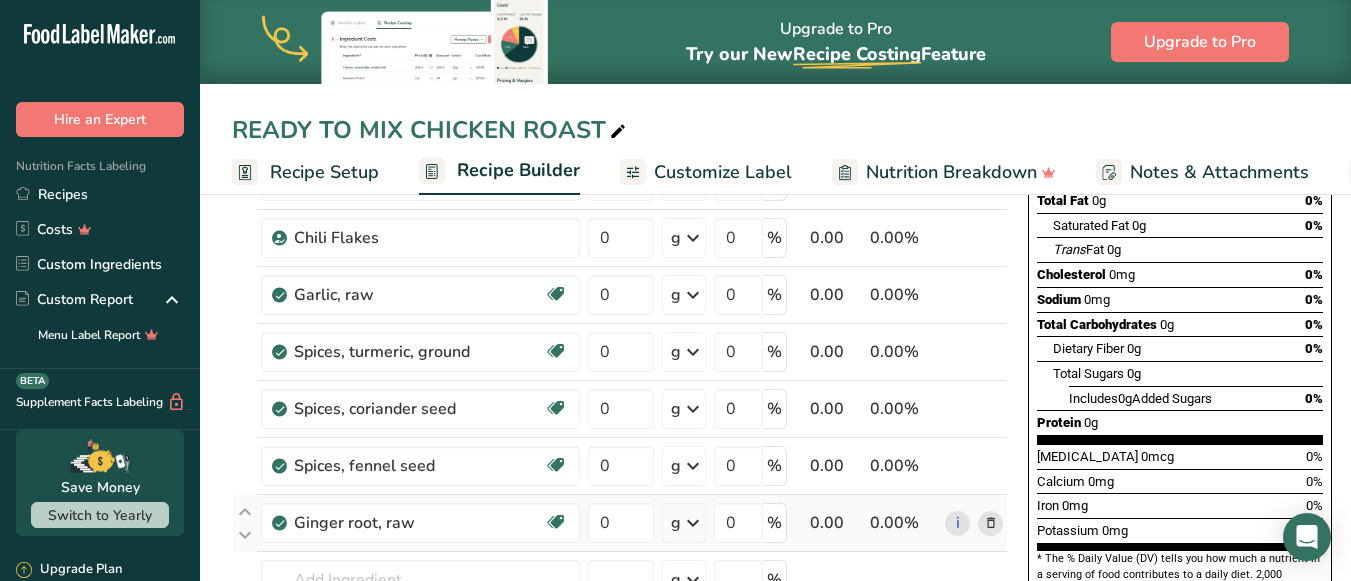 scroll, scrollTop: 446, scrollLeft: 0, axis: vertical 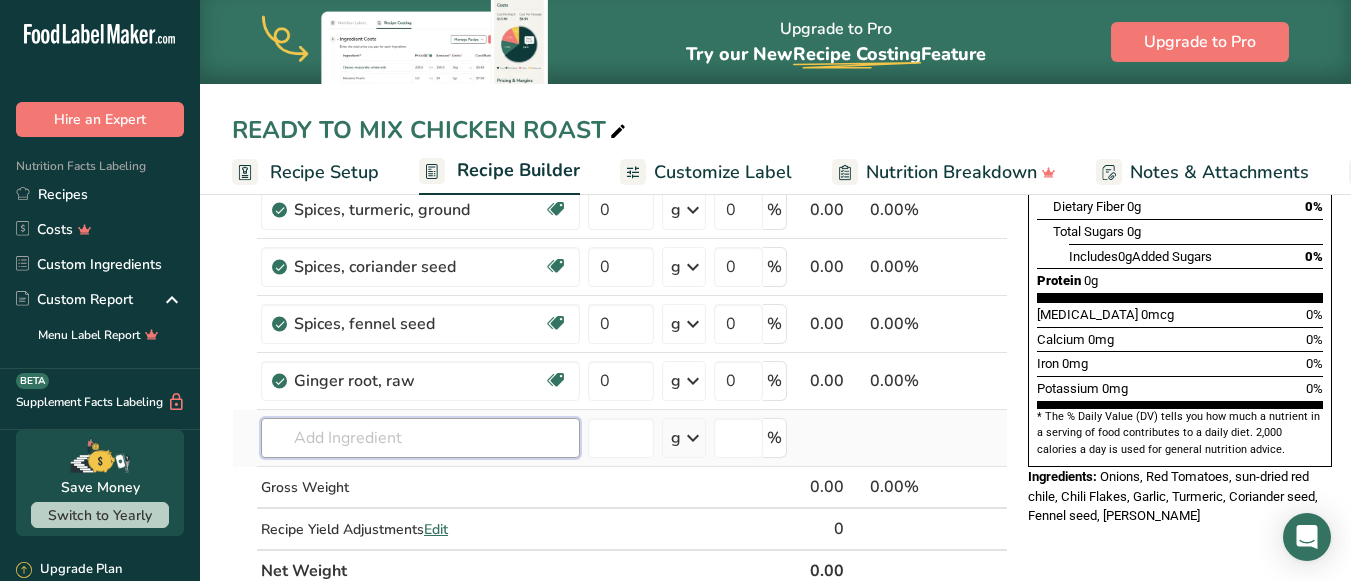 click at bounding box center [420, 438] 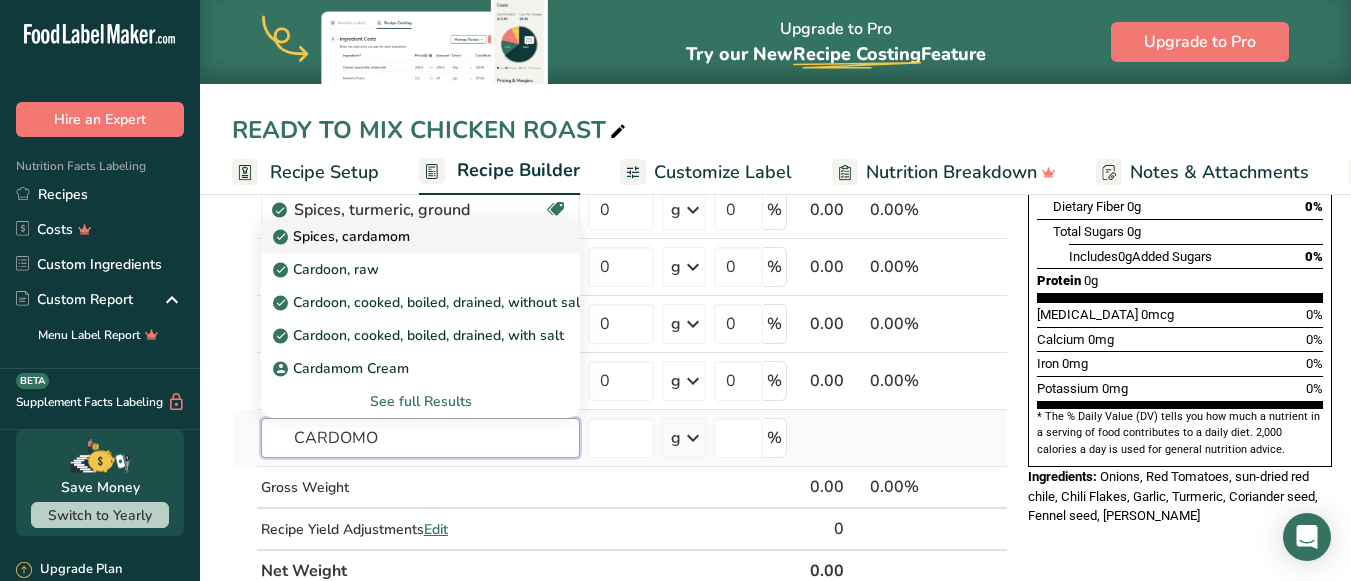 type on "CARDOMO" 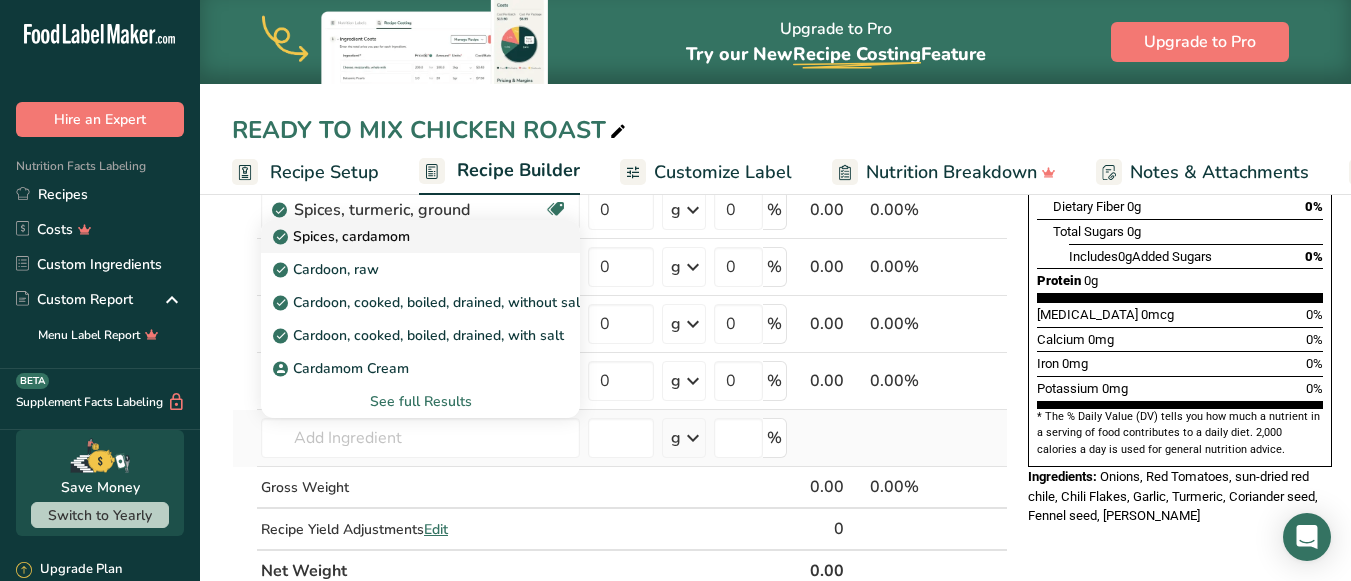 click on "Spices, cardamom" at bounding box center [343, 236] 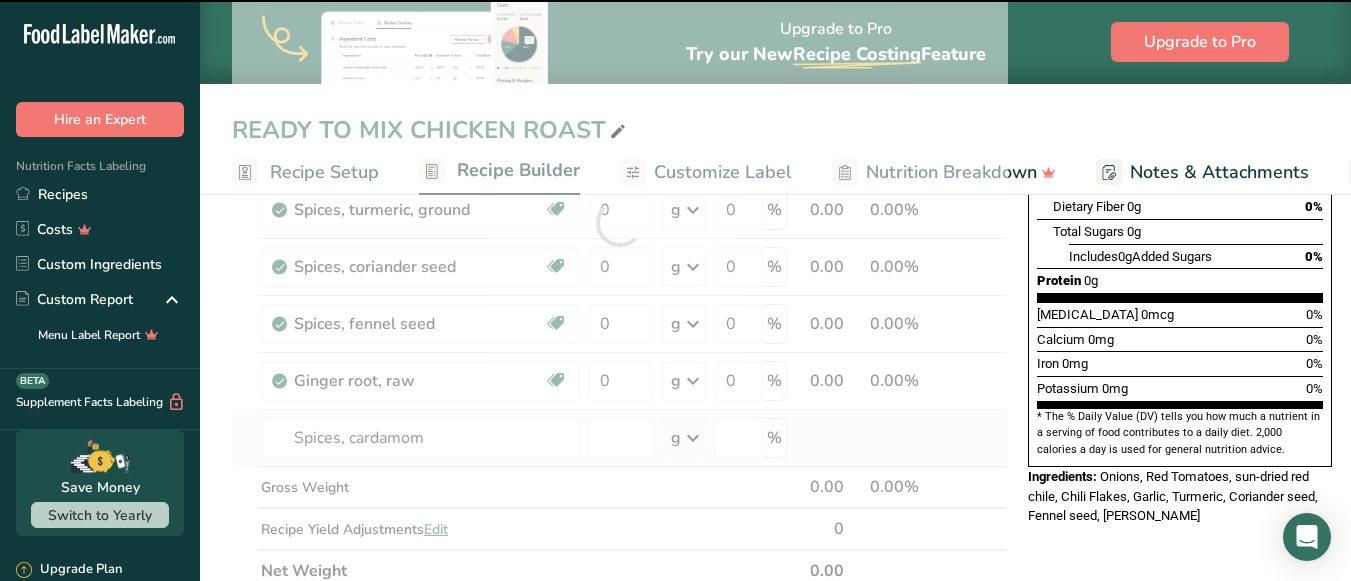 type on "0" 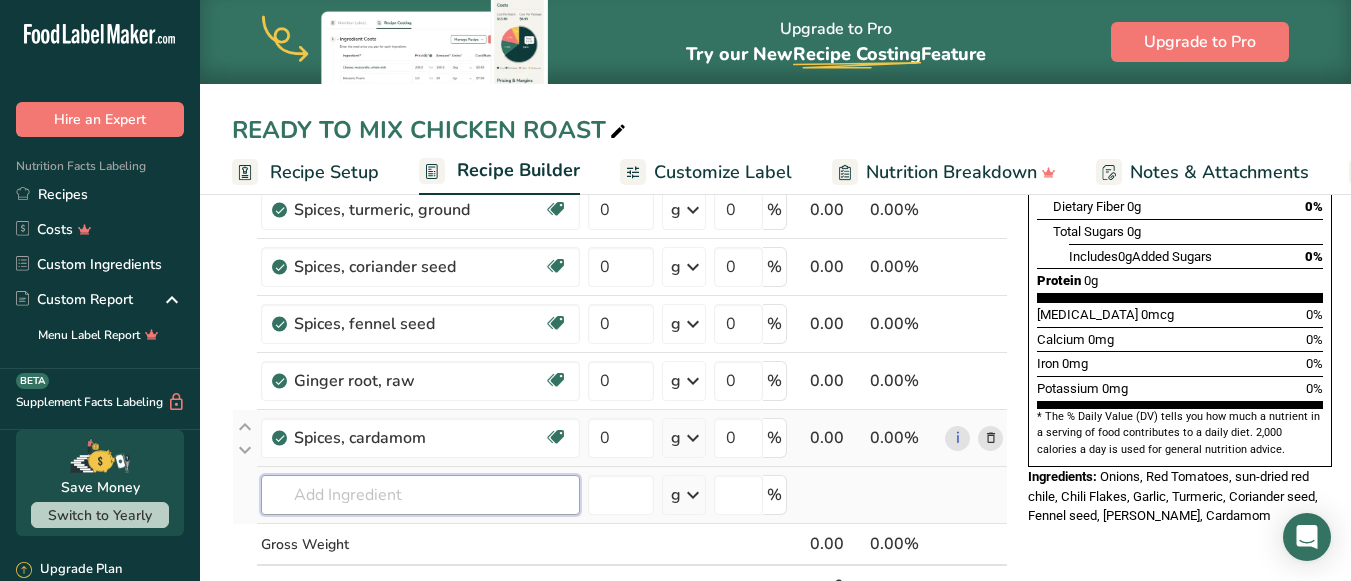 click at bounding box center [420, 495] 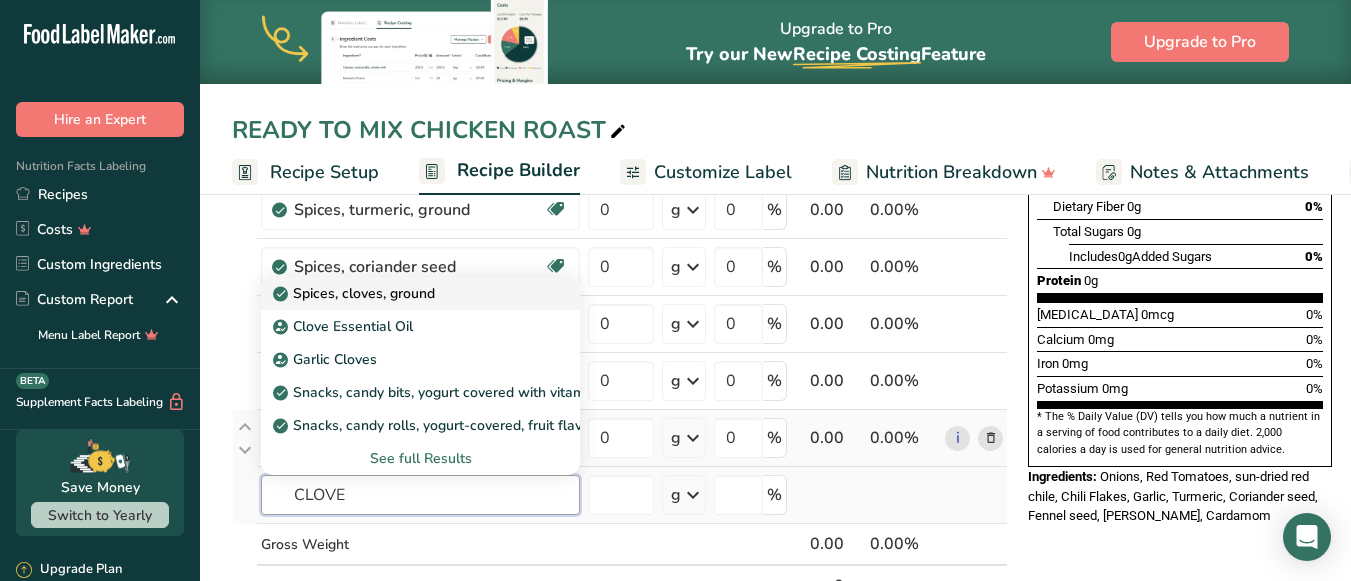 type on "CLOVE" 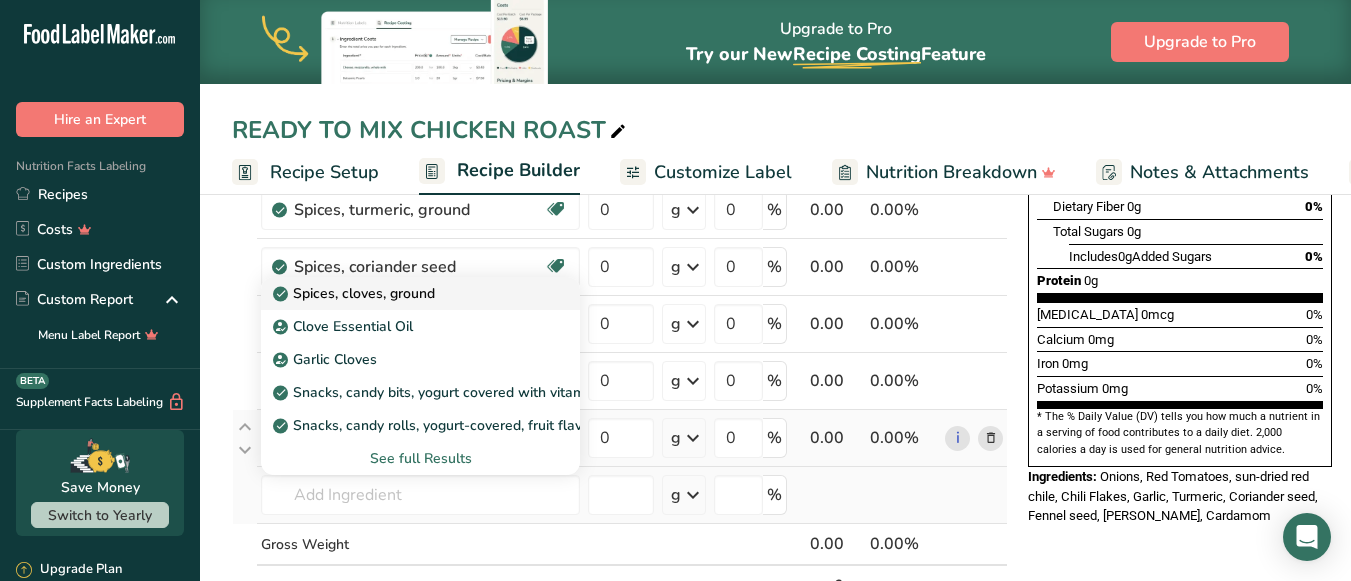 click on "Spices, cloves, ground" at bounding box center [356, 293] 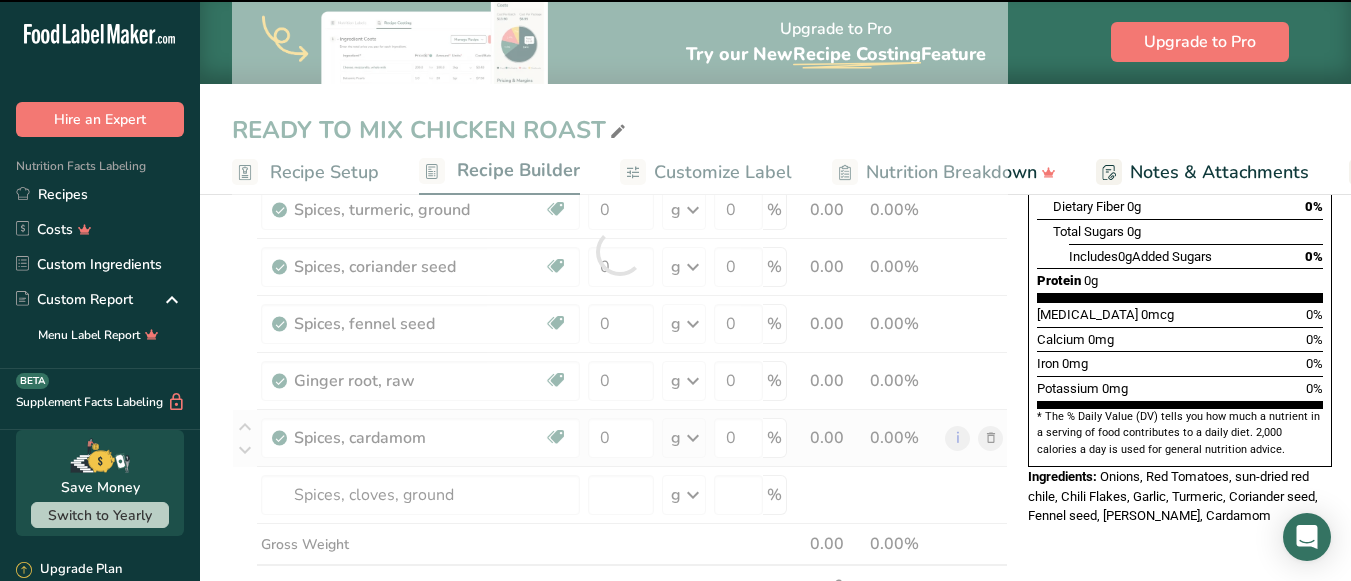 type on "0" 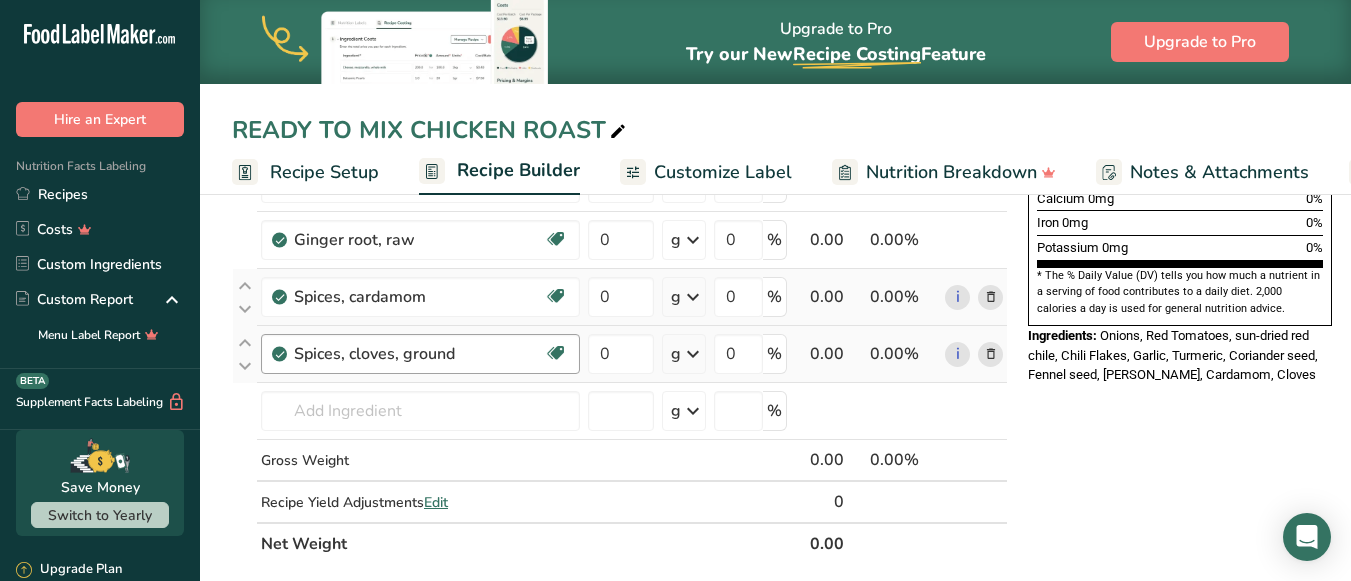 scroll, scrollTop: 624, scrollLeft: 0, axis: vertical 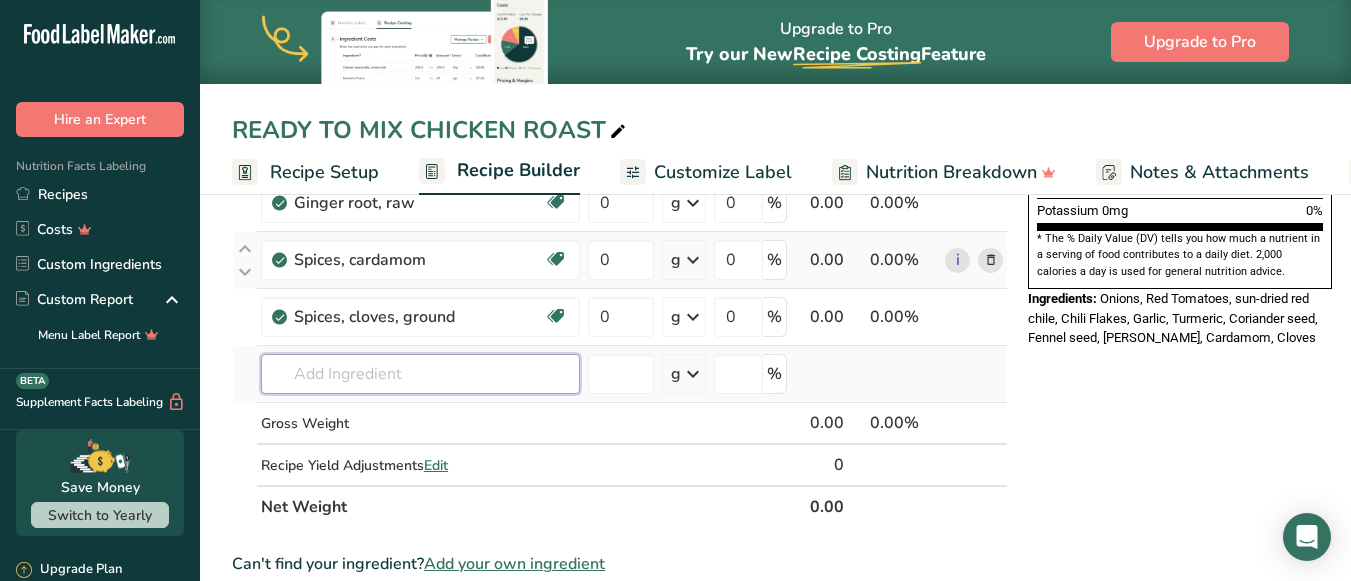 click at bounding box center [420, 374] 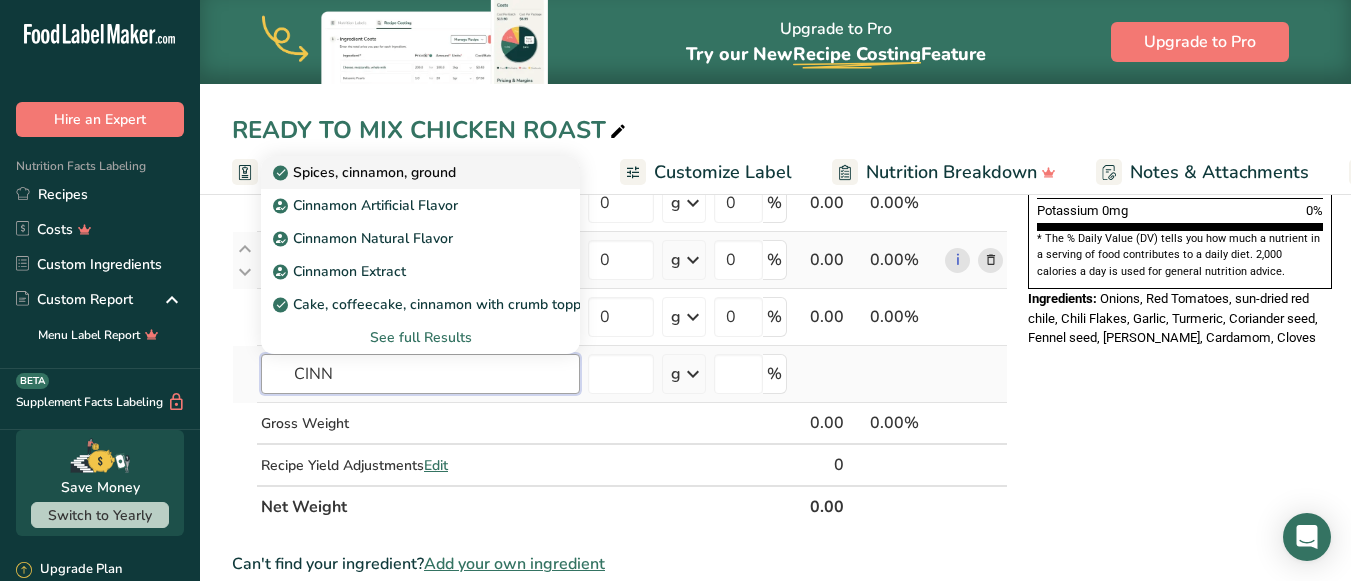 type on "CINN" 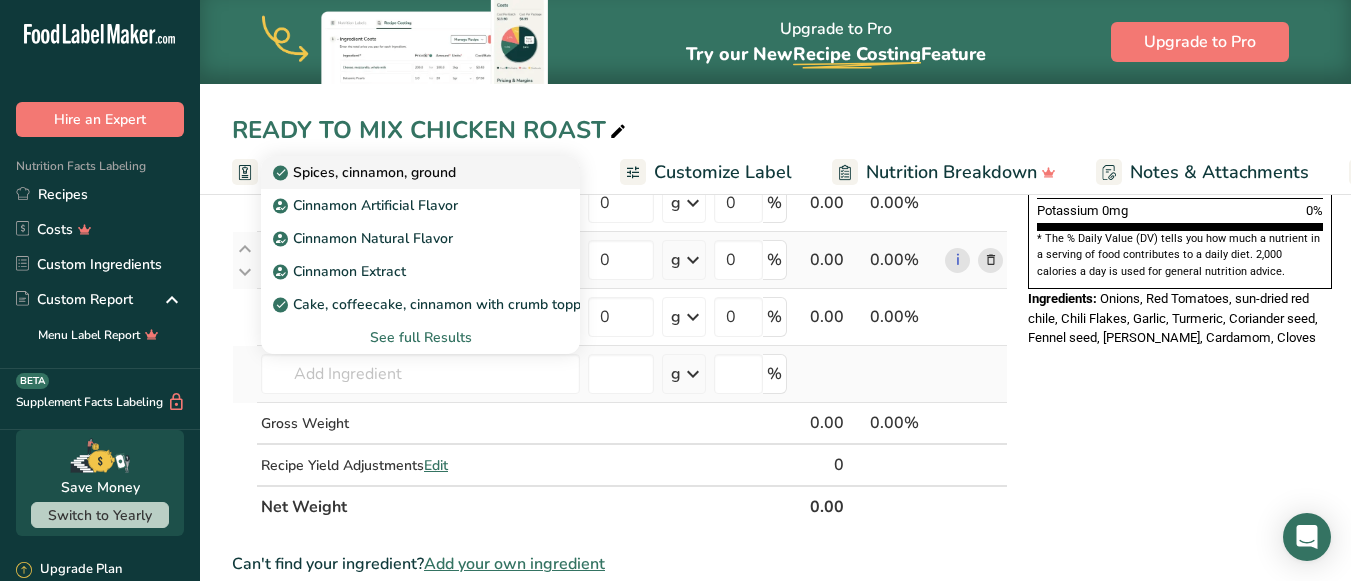 click on "Spices, cinnamon, ground" at bounding box center [366, 172] 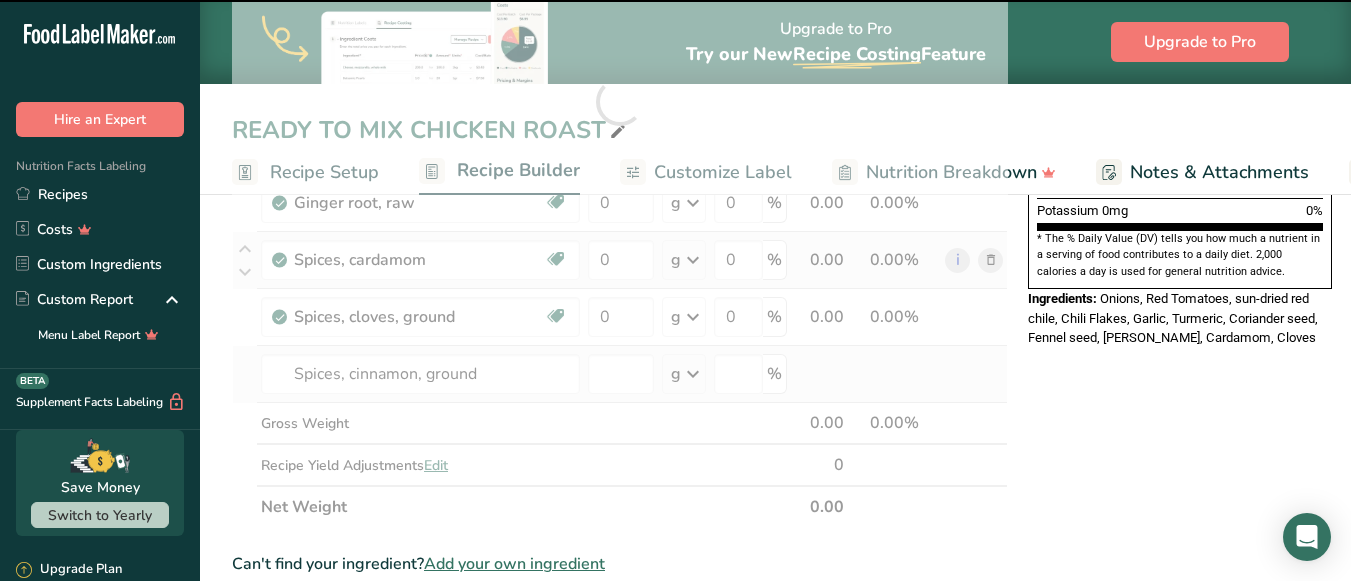 type on "0" 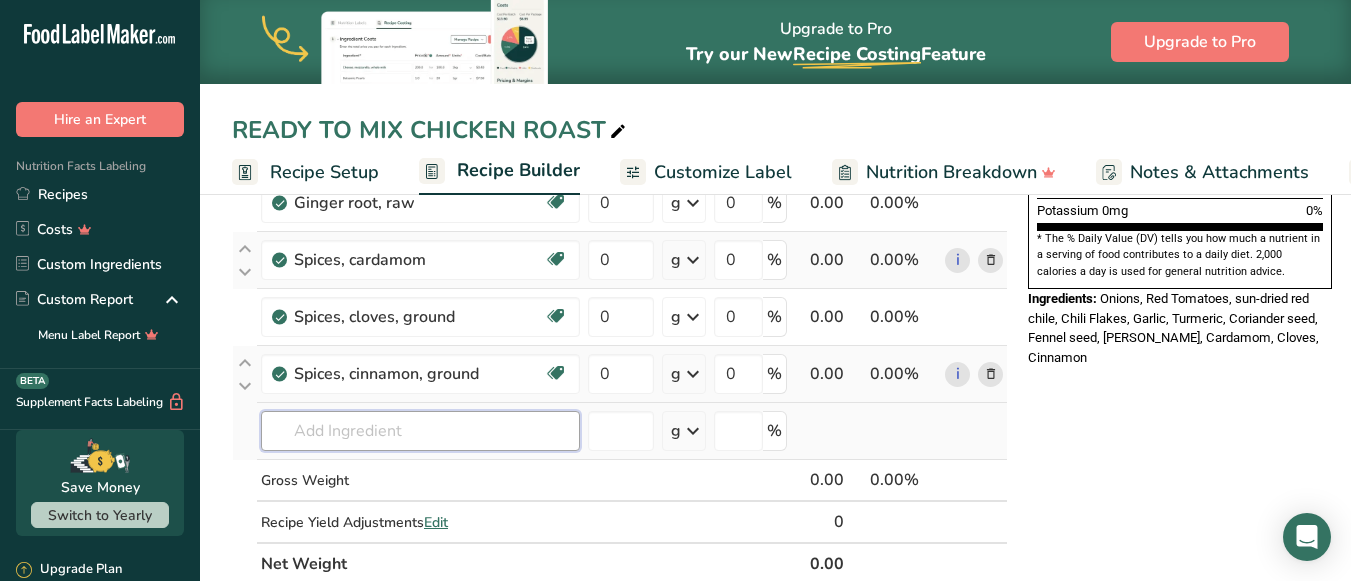 click at bounding box center [420, 431] 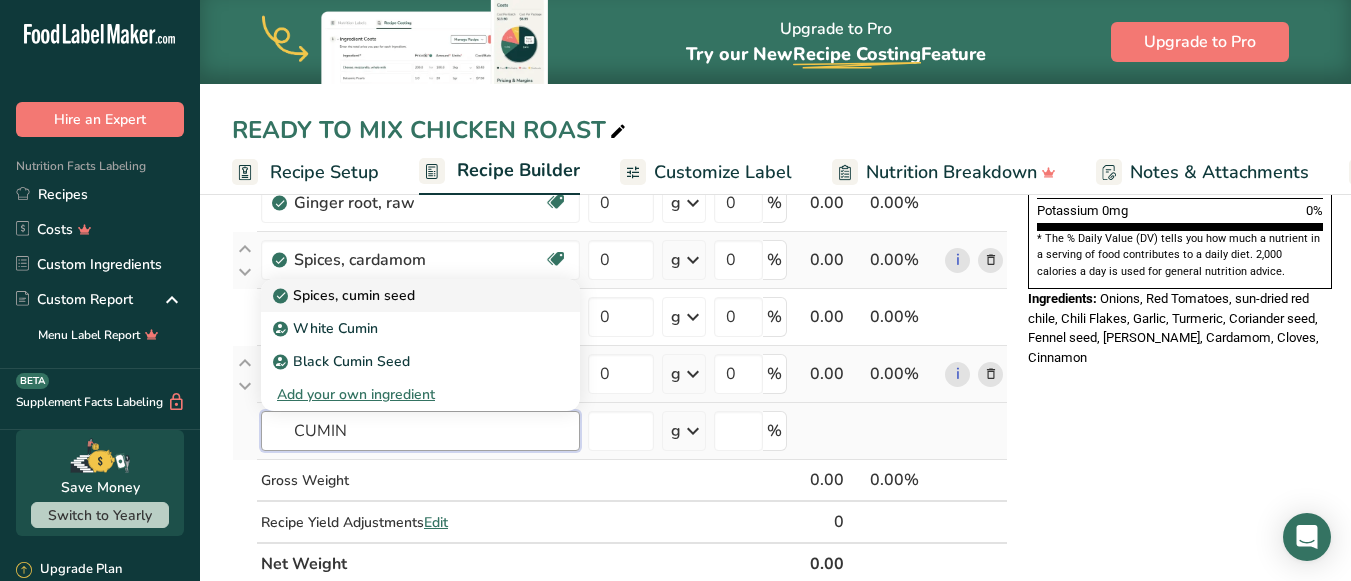 type on "CUMIN" 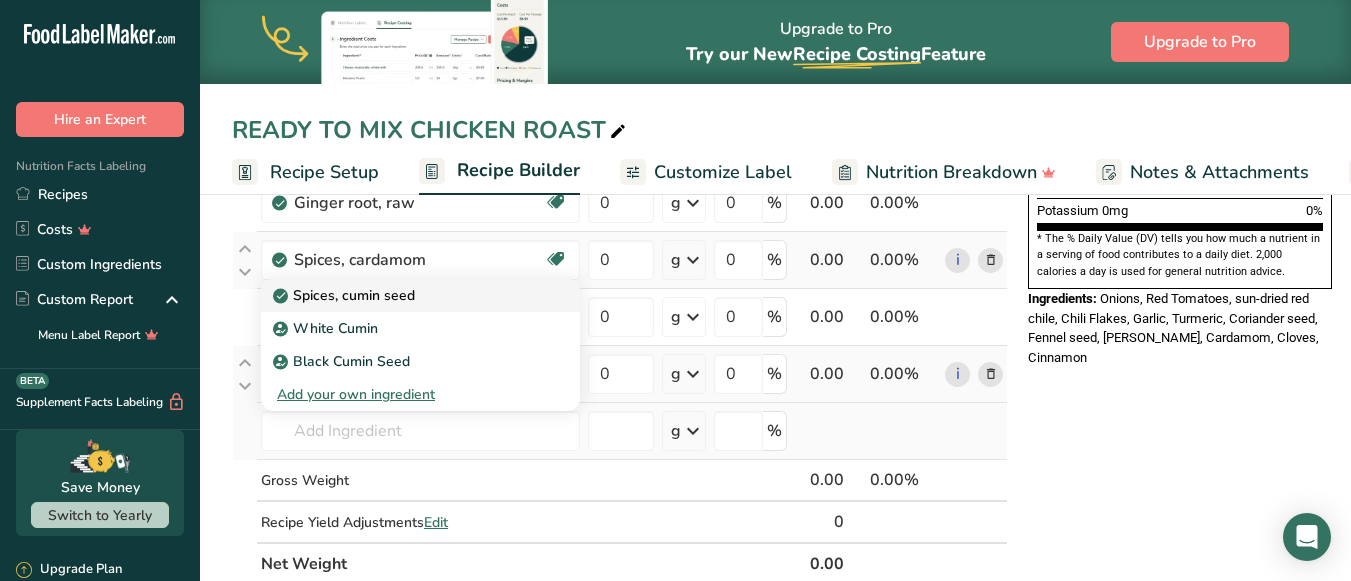 click on "Spices, cumin seed" at bounding box center (346, 295) 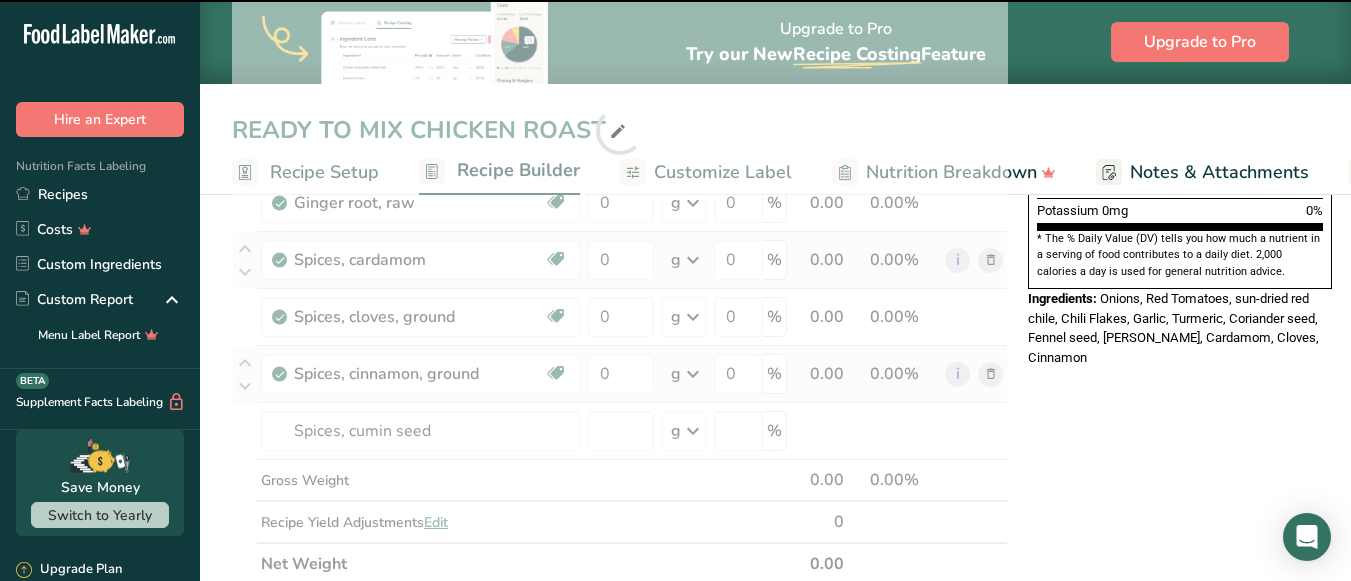 type on "0" 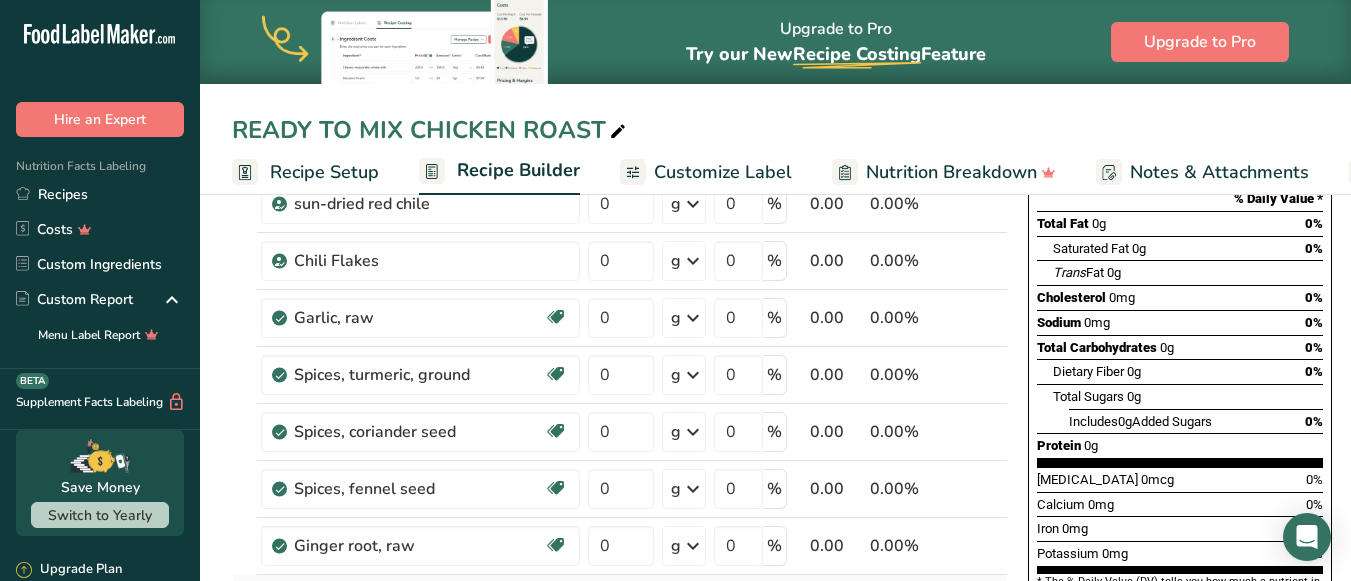 scroll, scrollTop: 0, scrollLeft: 0, axis: both 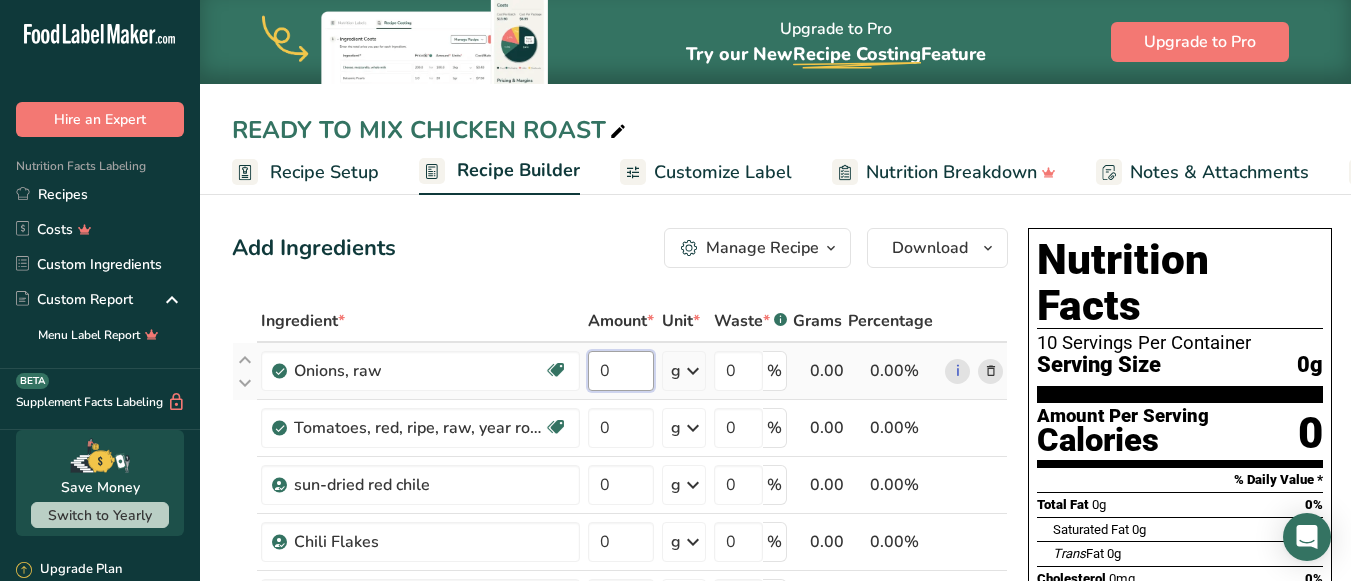 click on "0" at bounding box center (621, 371) 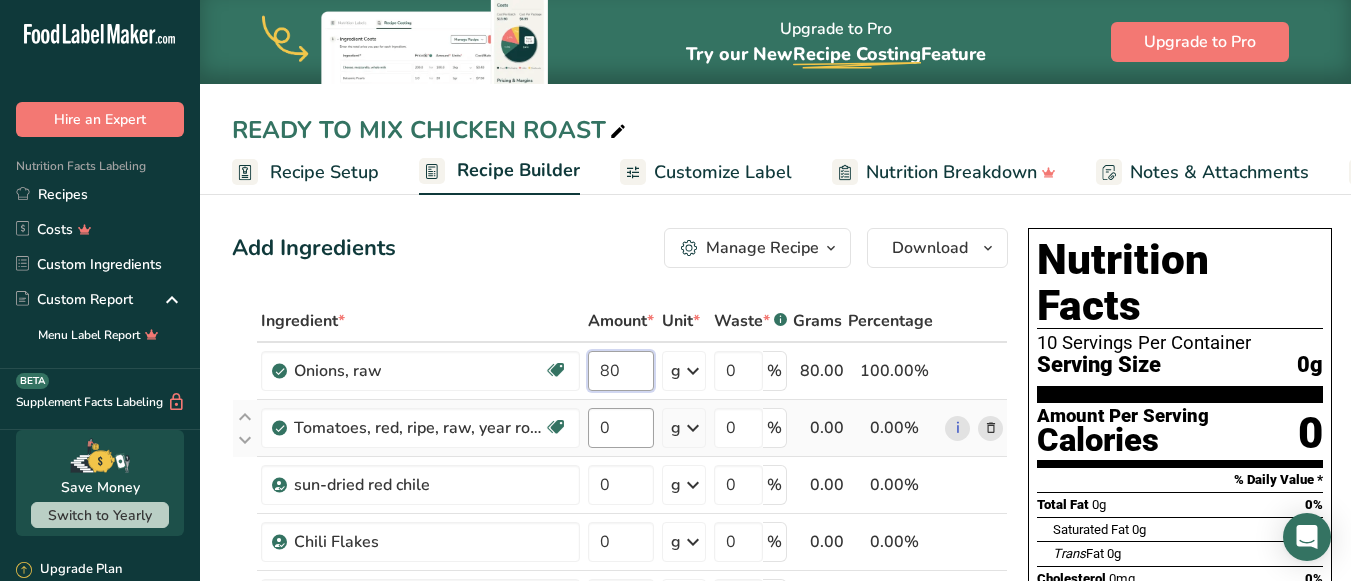 type on "80" 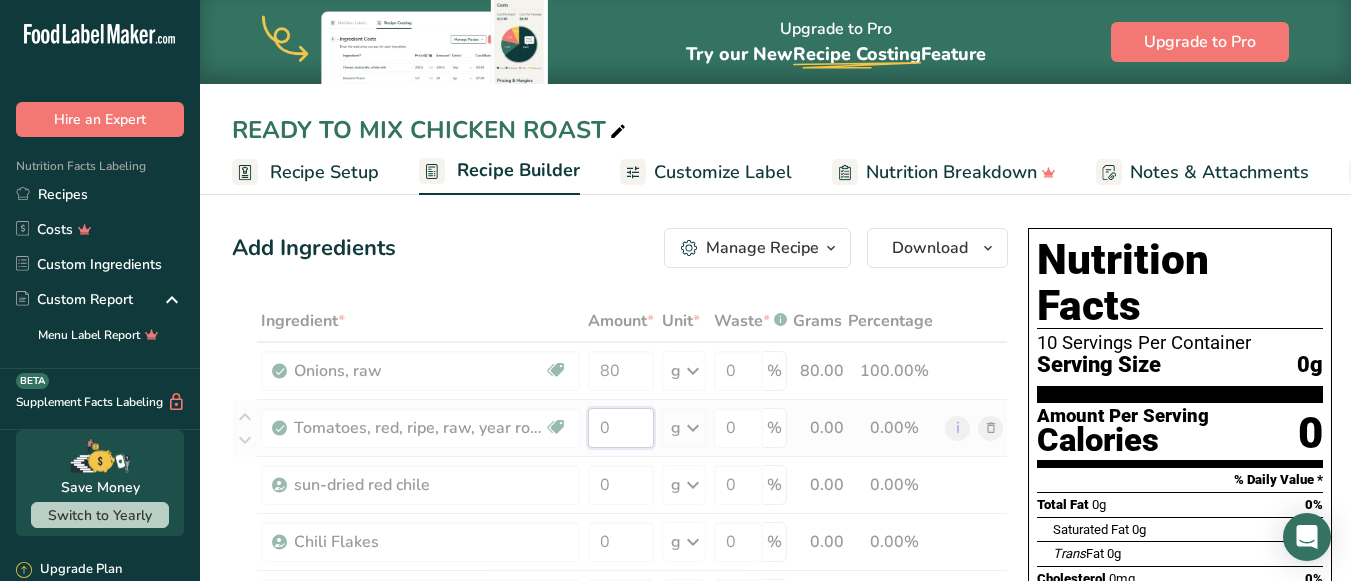 click on "Ingredient *
Amount *
Unit *
Waste *   .a-a{fill:#347362;}.b-a{fill:#fff;}          Grams
Percentage
Onions, raw
Source of Antioxidants
[MEDICAL_DATA] Effect
Dairy free
Gluten free
Vegan
Vegetarian
Soy free
80
g
Portions
1 cup, sliced
1 tbsp chopped
1 large
See more
Weight Units
g
kg
mg
See more
Volume Units
l
Volume units require a density conversion. If you know your ingredient's density enter it below. Otherwise, click on "RIA" our AI Regulatory bot - she will be able to help you
lb/ft3
g/cm3" at bounding box center [620, 783] 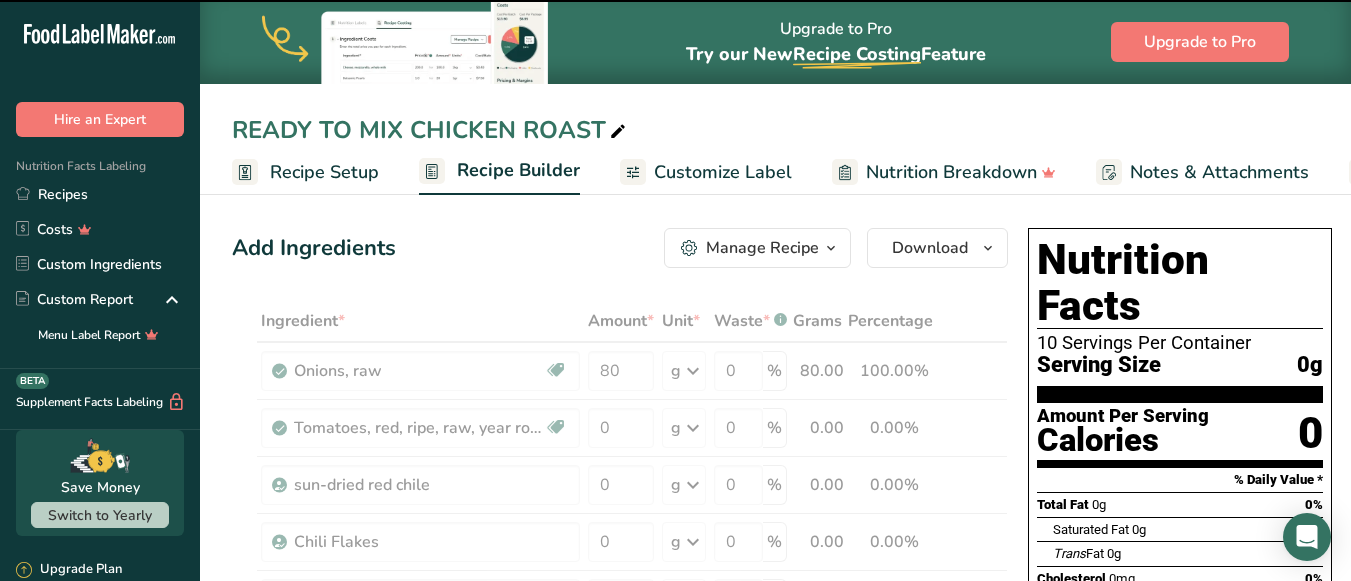 click at bounding box center (620, 783) 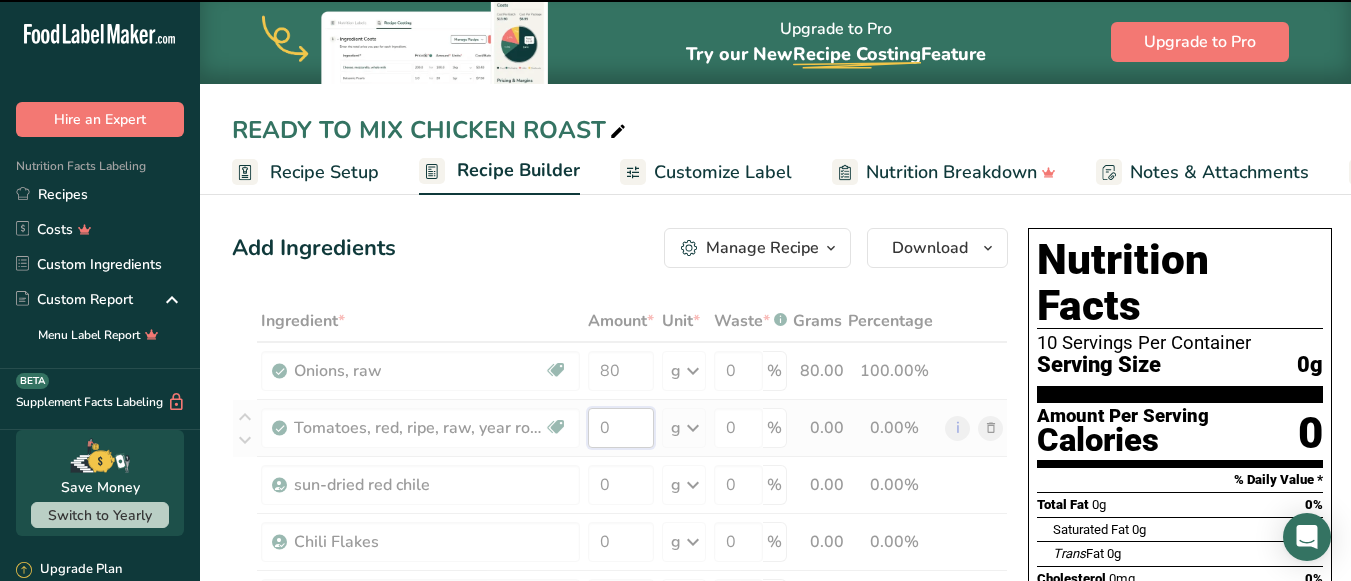 click on "0" at bounding box center [621, 428] 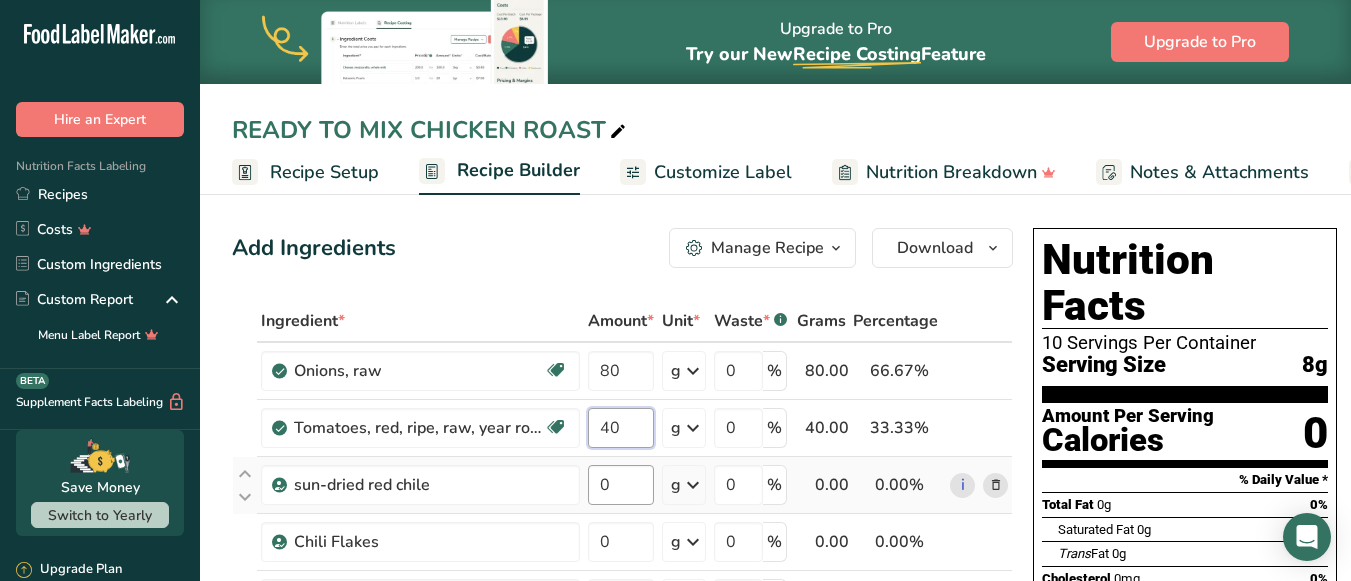 type on "40" 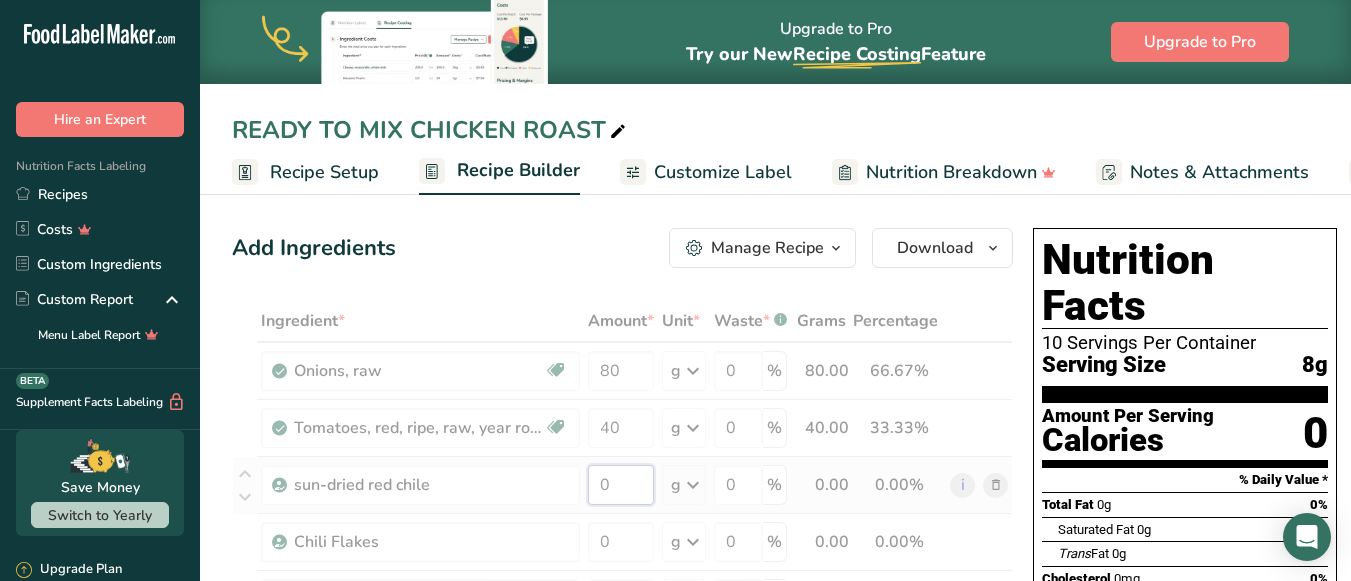 click on "Ingredient *
Amount *
Unit *
Waste *   .a-a{fill:#347362;}.b-a{fill:#fff;}          Grams
Percentage
Onions, raw
Source of Antioxidants
[MEDICAL_DATA] Effect
Dairy free
Gluten free
Vegan
Vegetarian
Soy free
80
g
Portions
1 cup, sliced
1 tbsp chopped
1 large
See more
Weight Units
g
kg
mg
See more
Volume Units
l
Volume units require a density conversion. If you know your ingredient's density enter it below. Otherwise, click on "RIA" our AI Regulatory bot - she will be able to help you
lb/ft3
g/cm3" at bounding box center (622, 783) 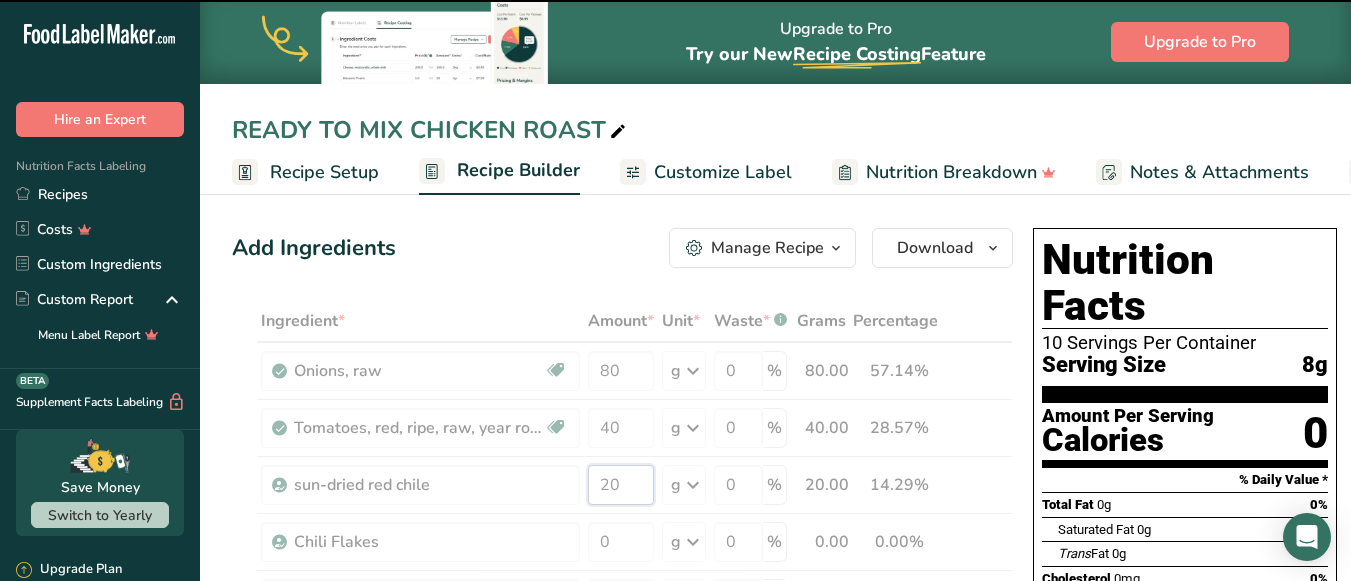 type on "20" 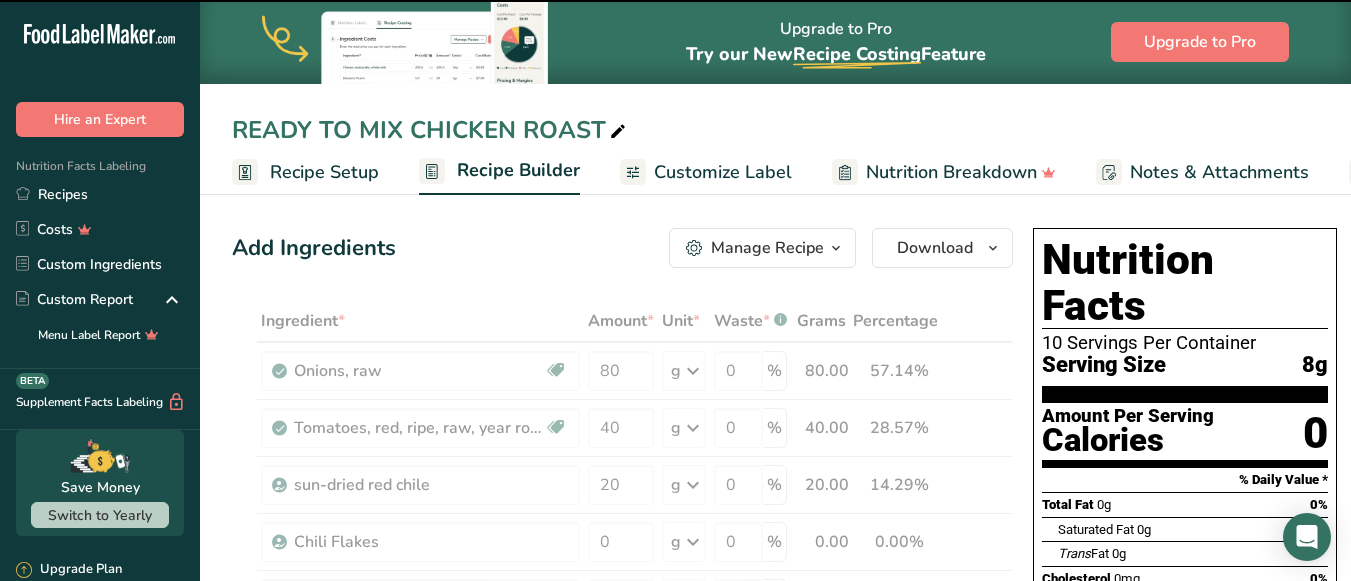 click at bounding box center [622, 783] 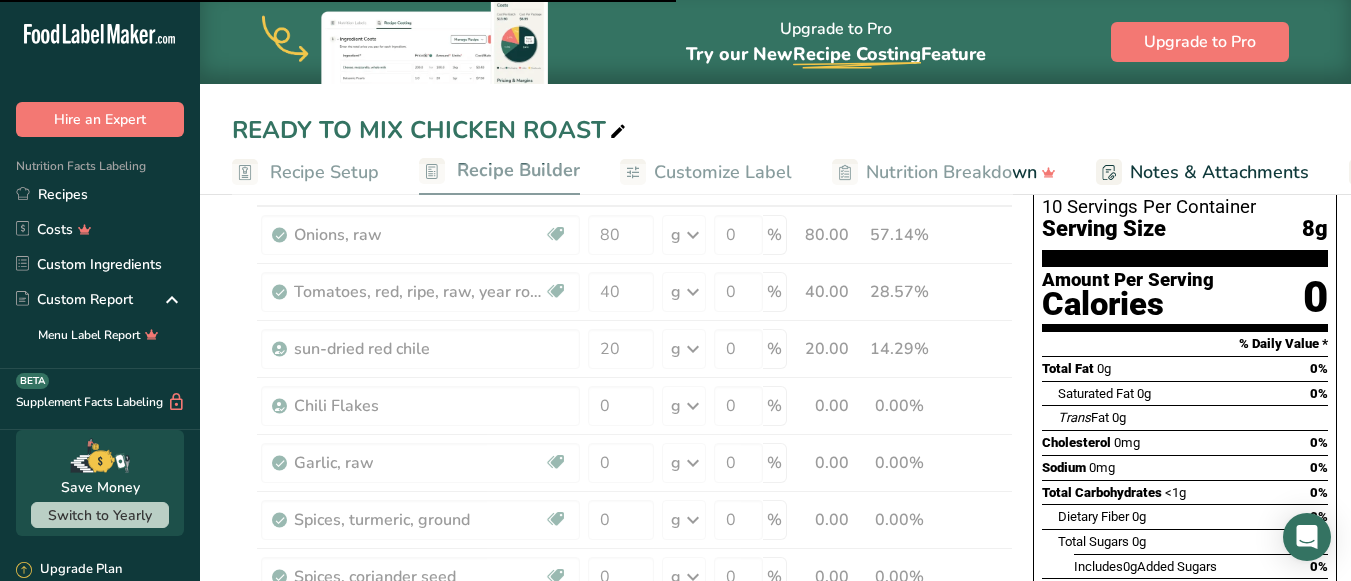 scroll, scrollTop: 146, scrollLeft: 0, axis: vertical 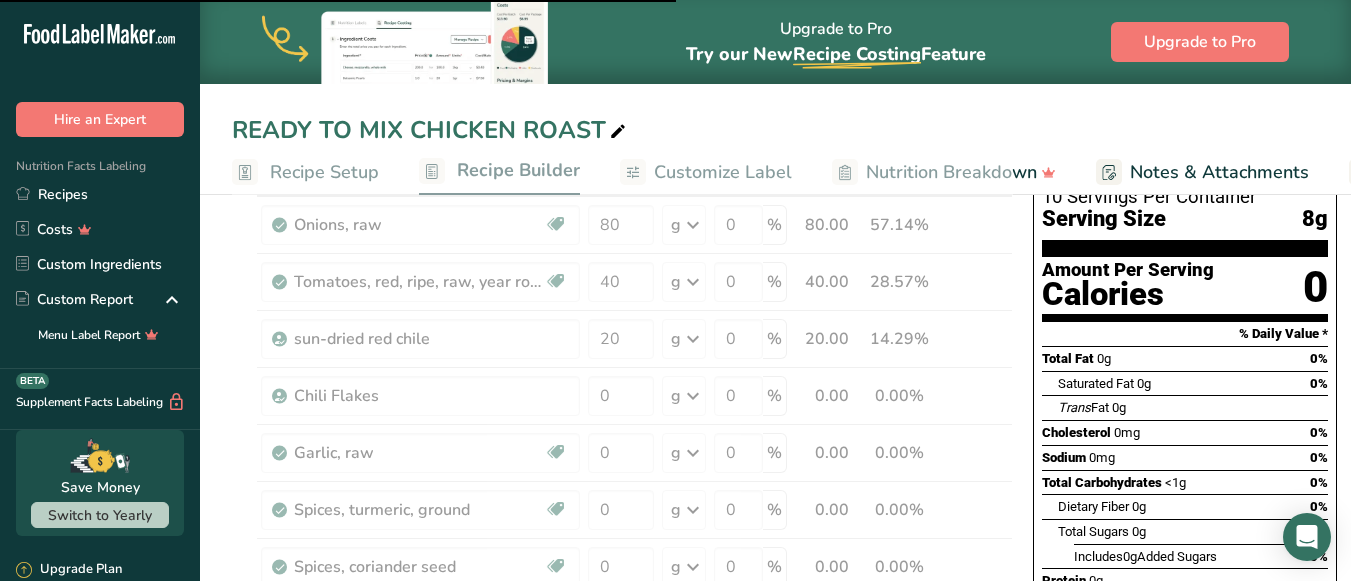 click at bounding box center (622, 637) 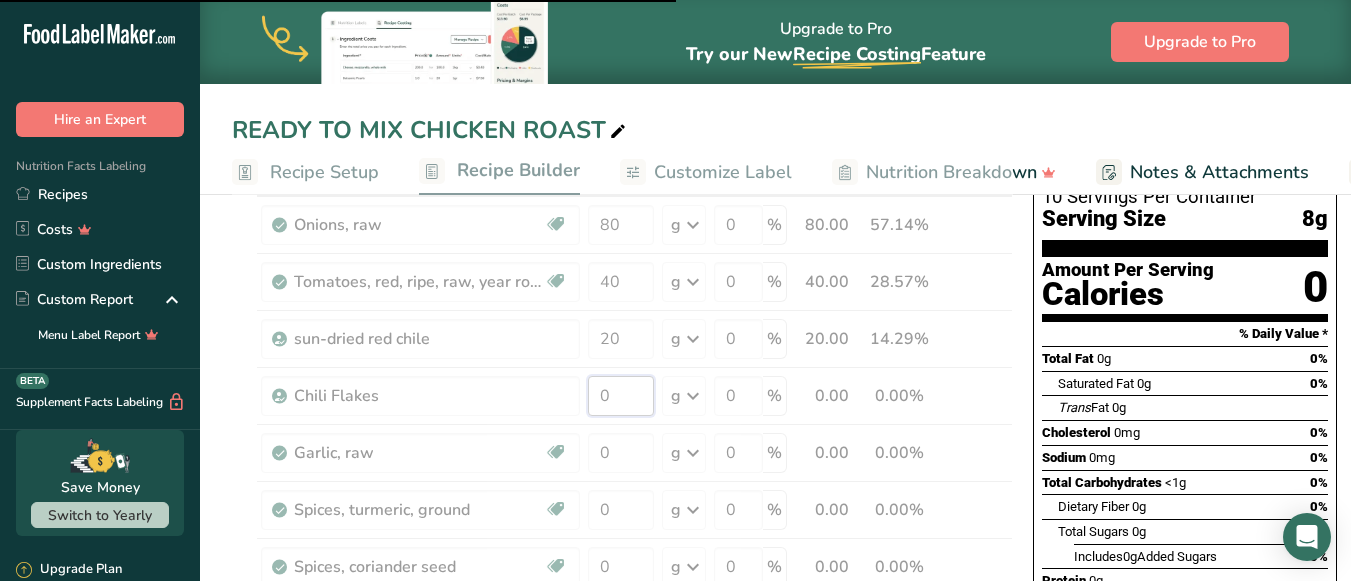 click on "0" at bounding box center [621, 396] 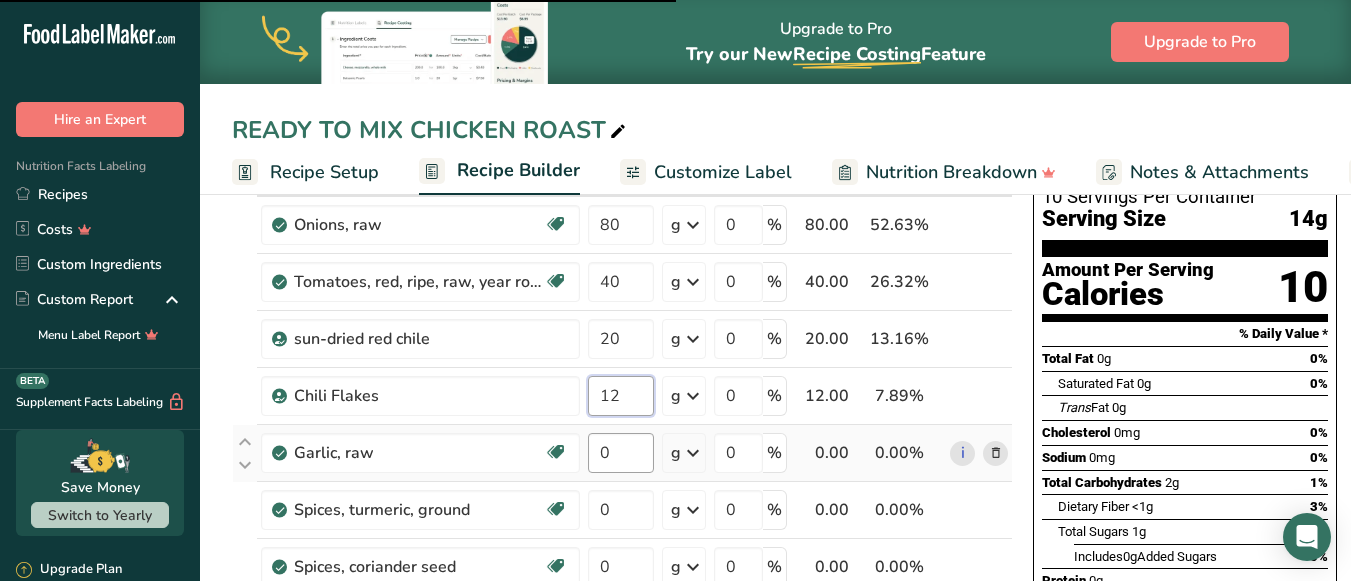 type on "12" 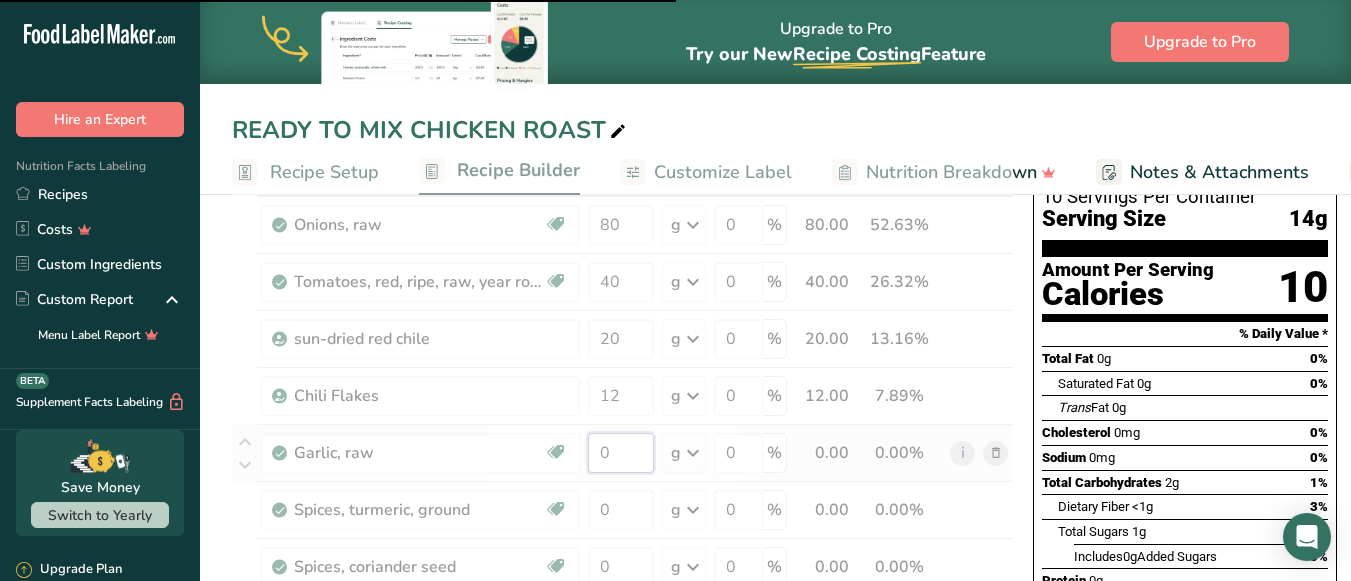 click on "Ingredient *
Amount *
Unit *
Waste *   .a-a{fill:#347362;}.b-a{fill:#fff;}          Grams
Percentage
Onions, raw
Source of Antioxidants
[MEDICAL_DATA] Effect
Dairy free
Gluten free
Vegan
Vegetarian
Soy free
80
g
Portions
1 cup, sliced
1 tbsp chopped
1 large
See more
Weight Units
g
kg
mg
See more
Volume Units
l
Volume units require a density conversion. If you know your ingredient's density enter it below. Otherwise, click on "RIA" our AI Regulatory bot - she will be able to help you
lb/ft3
g/cm3" at bounding box center (622, 637) 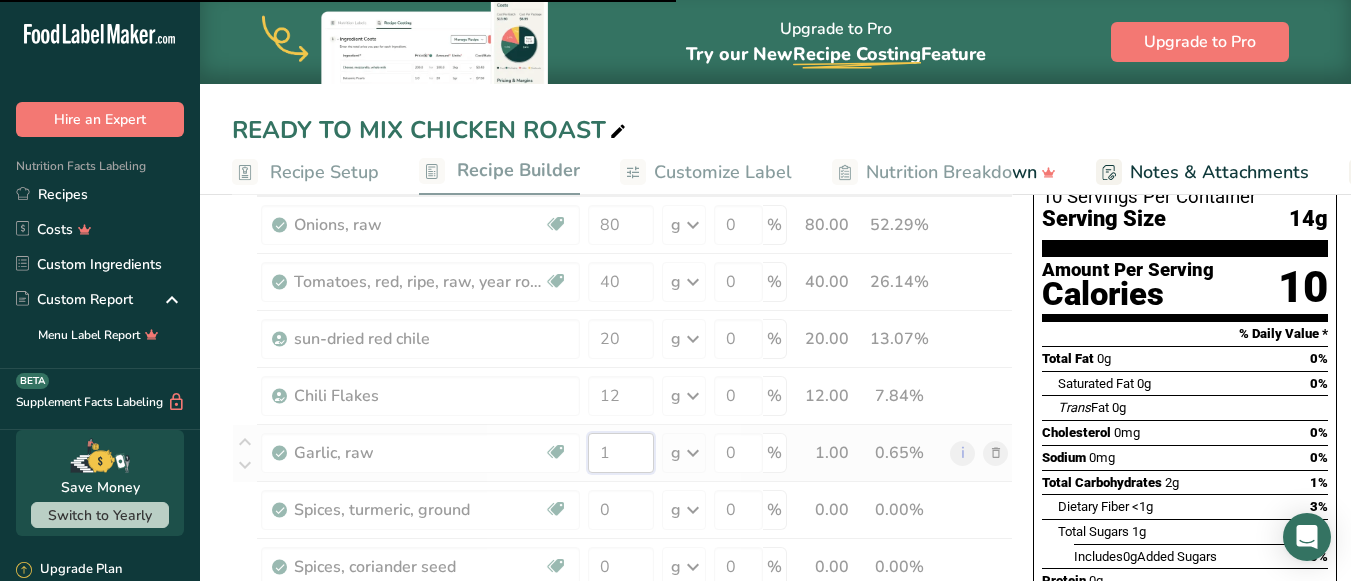 type on "12" 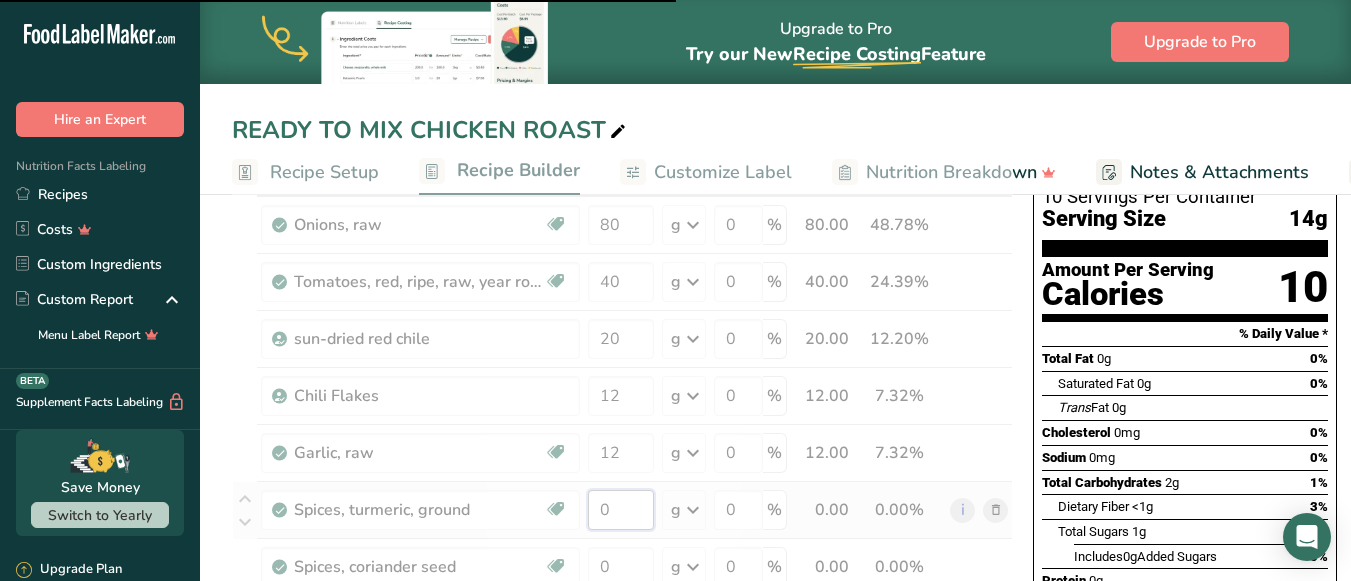 click on "Ingredient *
Amount *
Unit *
Waste *   .a-a{fill:#347362;}.b-a{fill:#fff;}          Grams
Percentage
Onions, raw
Source of Antioxidants
[MEDICAL_DATA] Effect
Dairy free
Gluten free
Vegan
Vegetarian
Soy free
80
g
Portions
1 cup, sliced
1 tbsp chopped
1 large
See more
Weight Units
g
kg
mg
See more
Volume Units
l
Volume units require a density conversion. If you know your ingredient's density enter it below. Otherwise, click on "RIA" our AI Regulatory bot - she will be able to help you
lb/ft3
g/cm3" at bounding box center (622, 637) 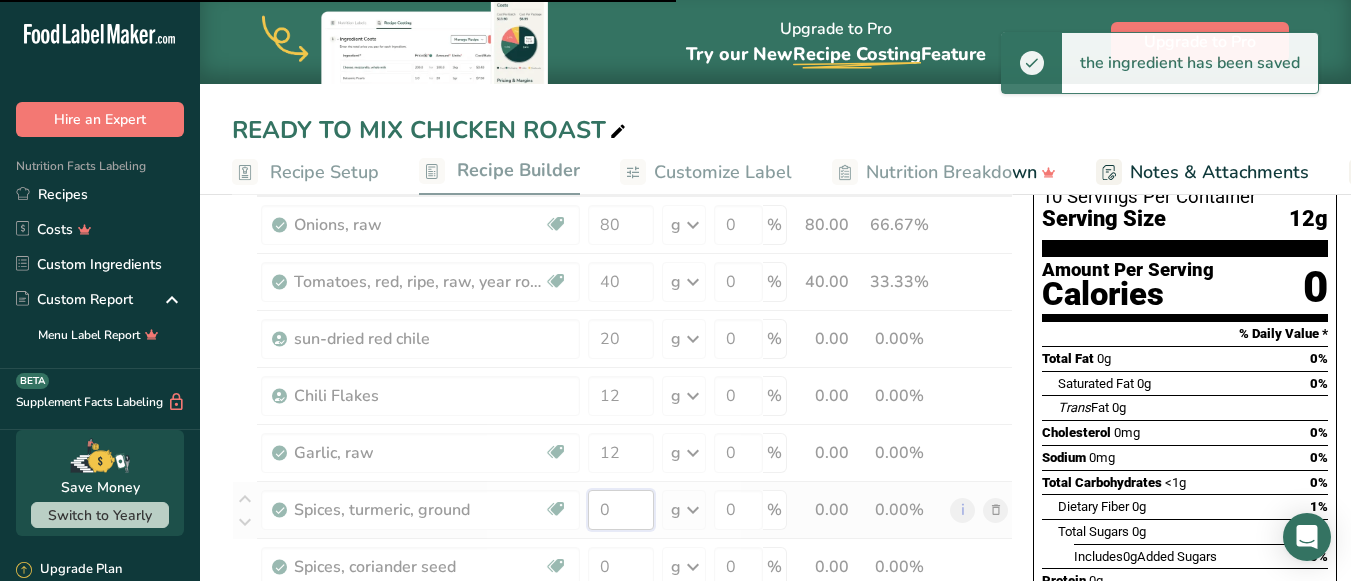 type on "0" 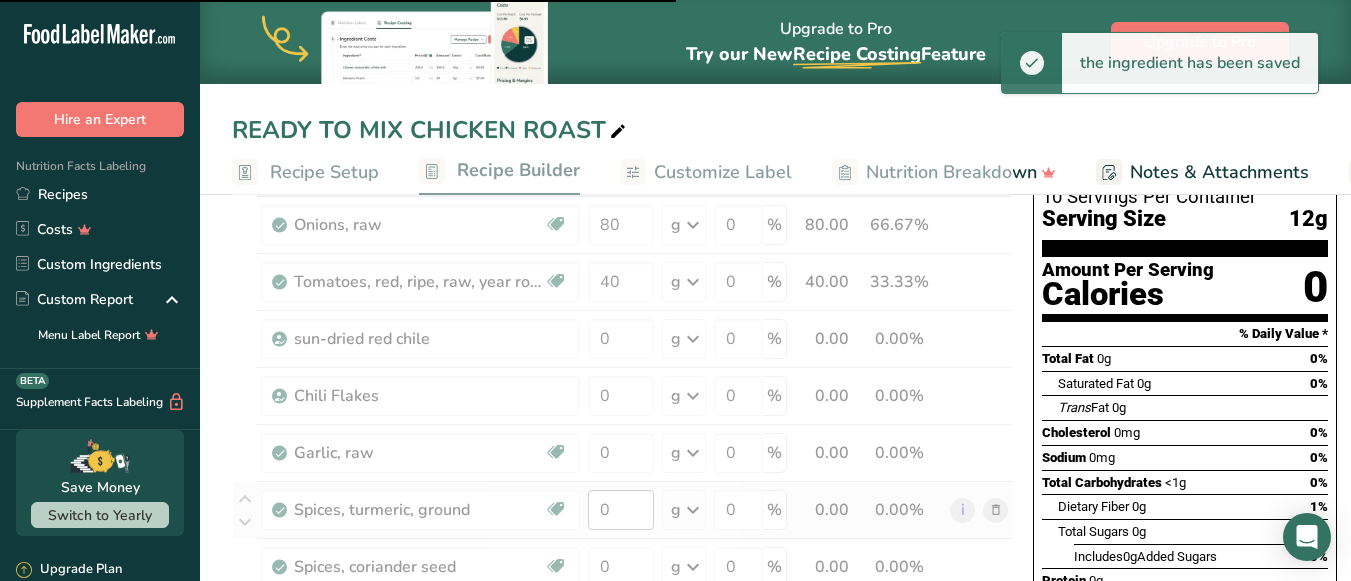 click at bounding box center (622, 637) 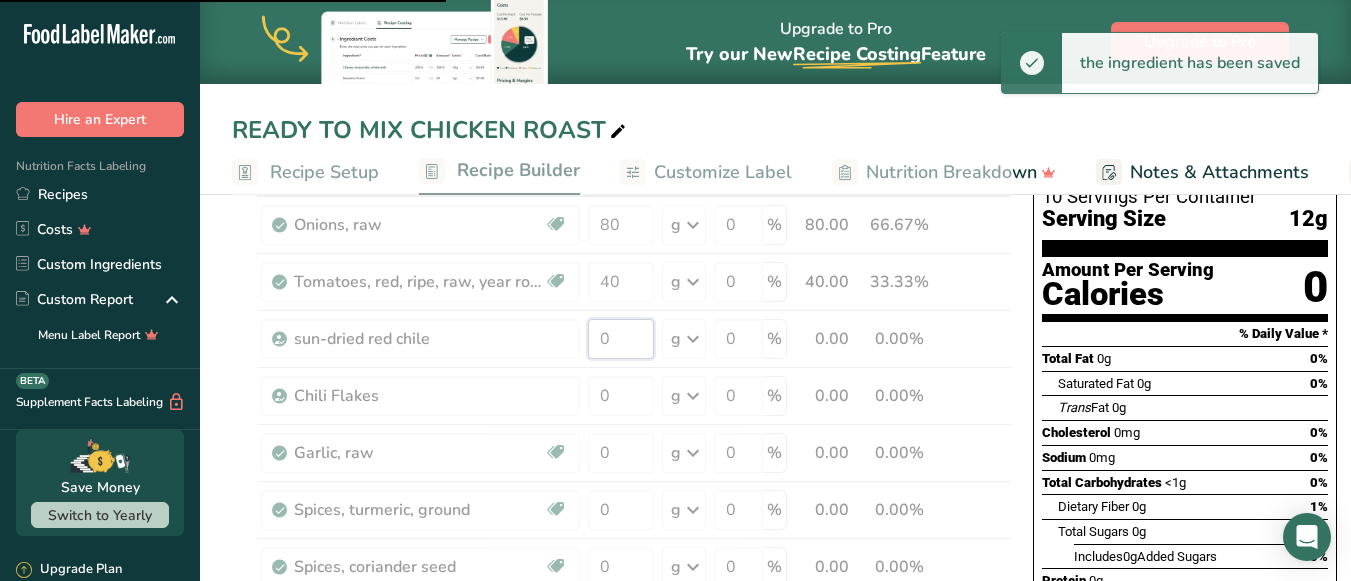 click on "0" at bounding box center (621, 339) 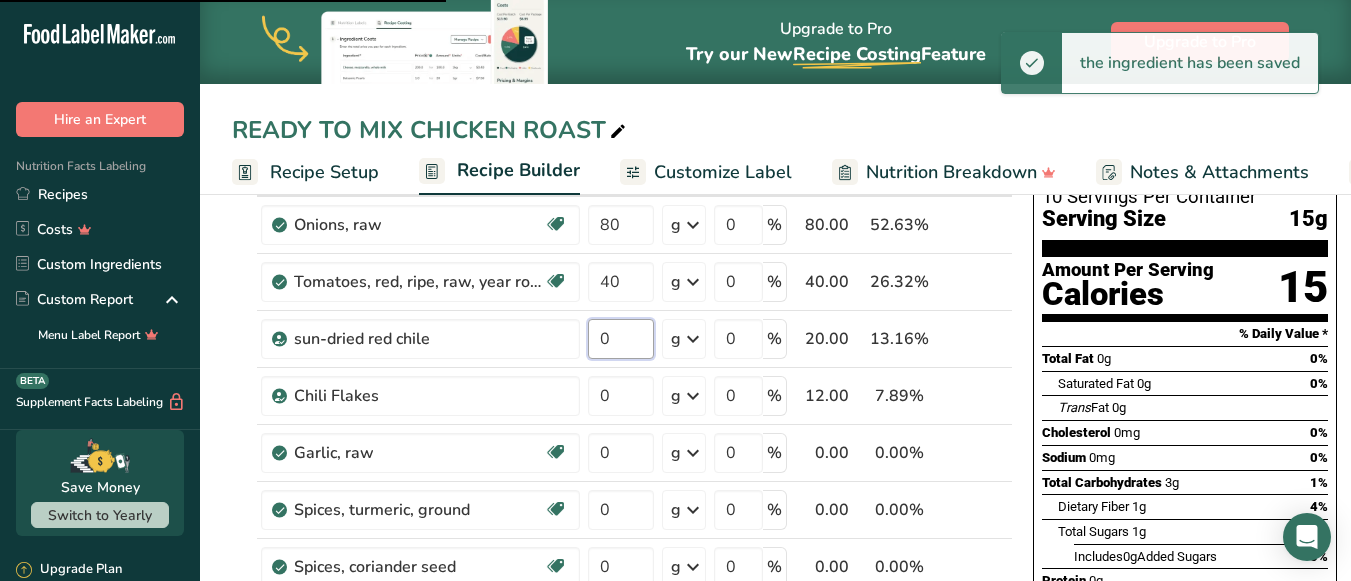 type on "20" 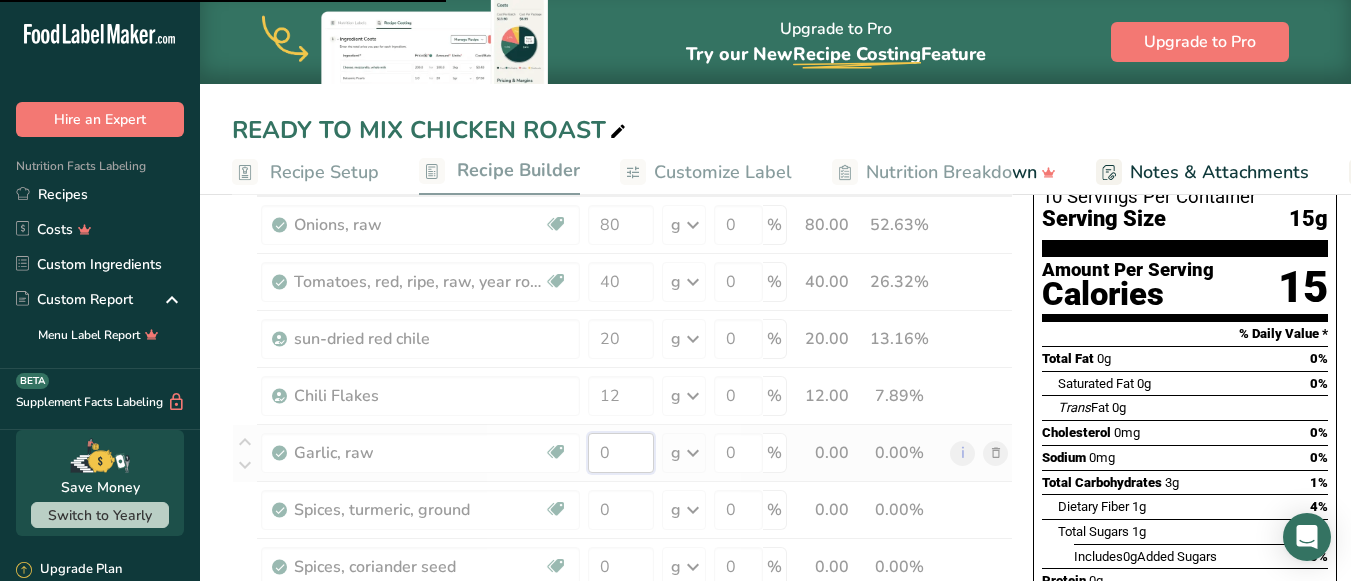 click on "Ingredient *
Amount *
Unit *
Waste *   .a-a{fill:#347362;}.b-a{fill:#fff;}          Grams
Percentage
Onions, raw
Source of Antioxidants
[MEDICAL_DATA] Effect
Dairy free
Gluten free
Vegan
Vegetarian
Soy free
80
g
Portions
1 cup, sliced
1 tbsp chopped
1 large
See more
Weight Units
g
kg
mg
See more
Volume Units
l
Volume units require a density conversion. If you know your ingredient's density enter it below. Otherwise, click on "RIA" our AI Regulatory bot - she will be able to help you
lb/ft3
g/cm3" at bounding box center (622, 637) 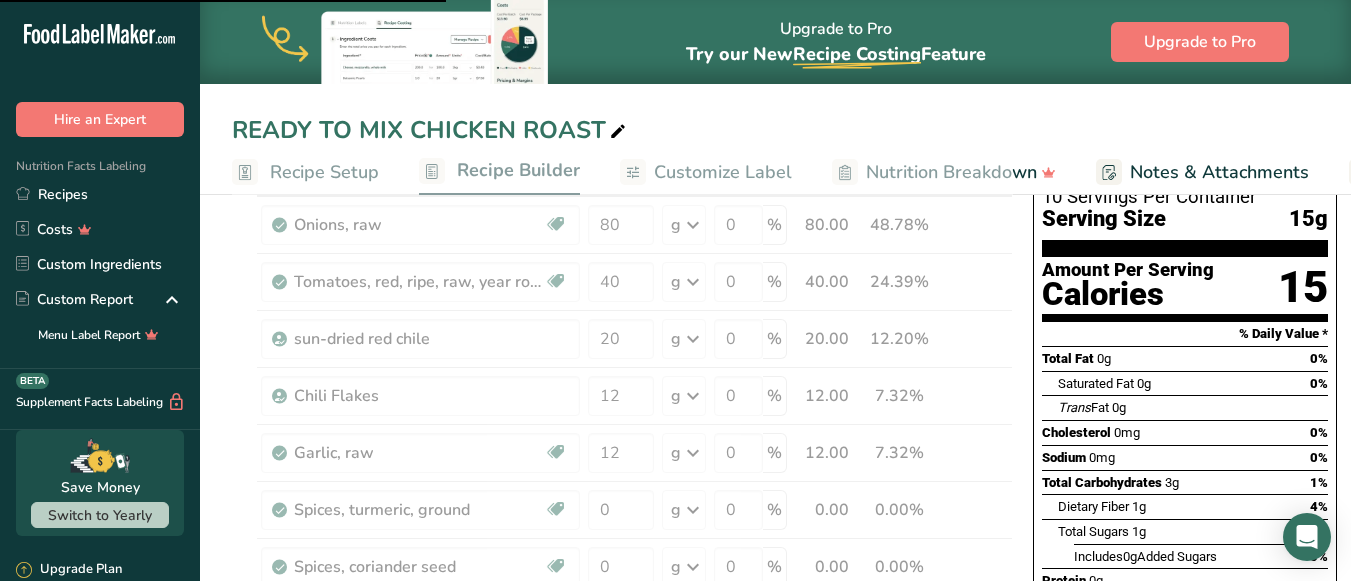 click at bounding box center [622, 637] 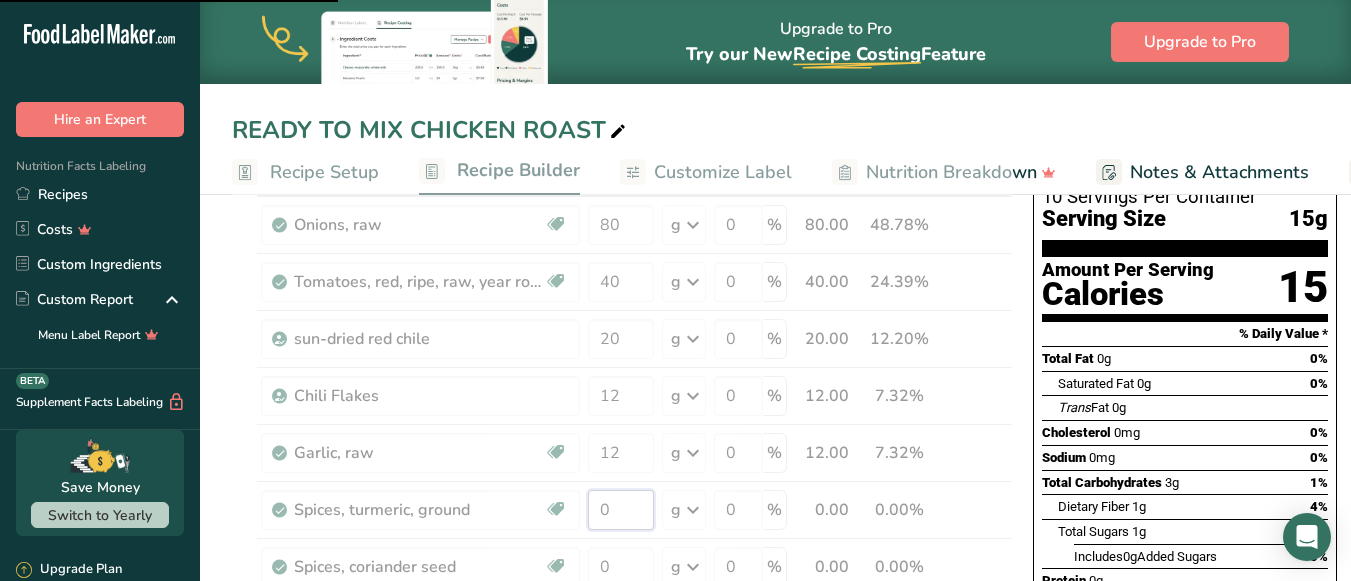 click on "0" at bounding box center (621, 510) 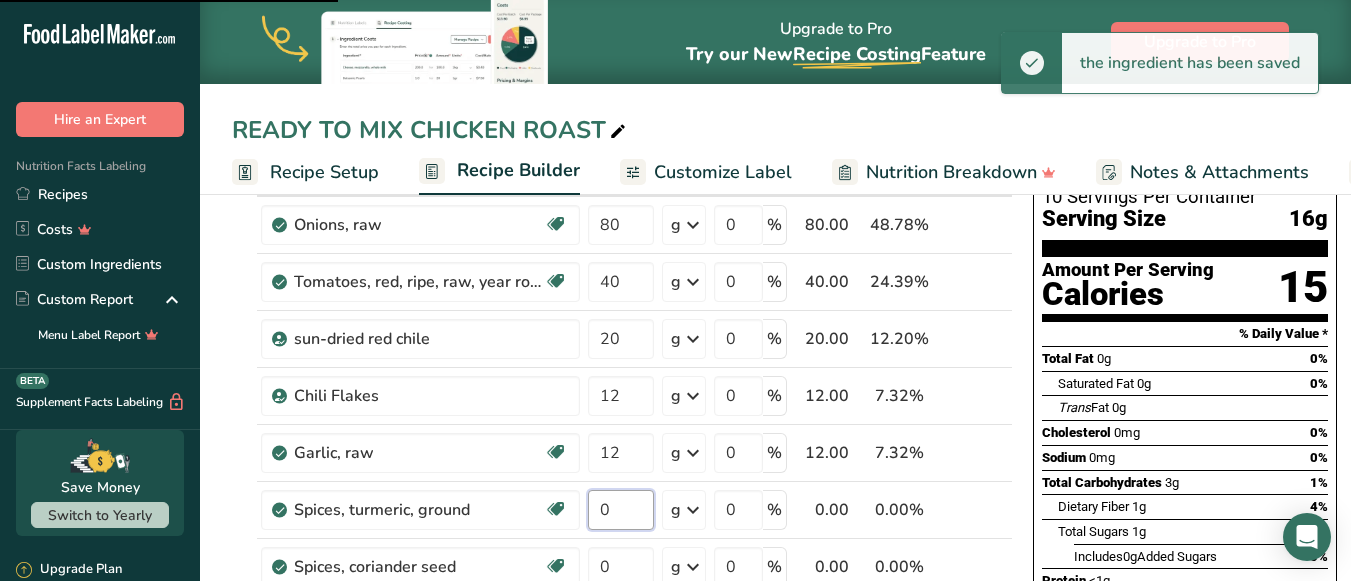 type on "0" 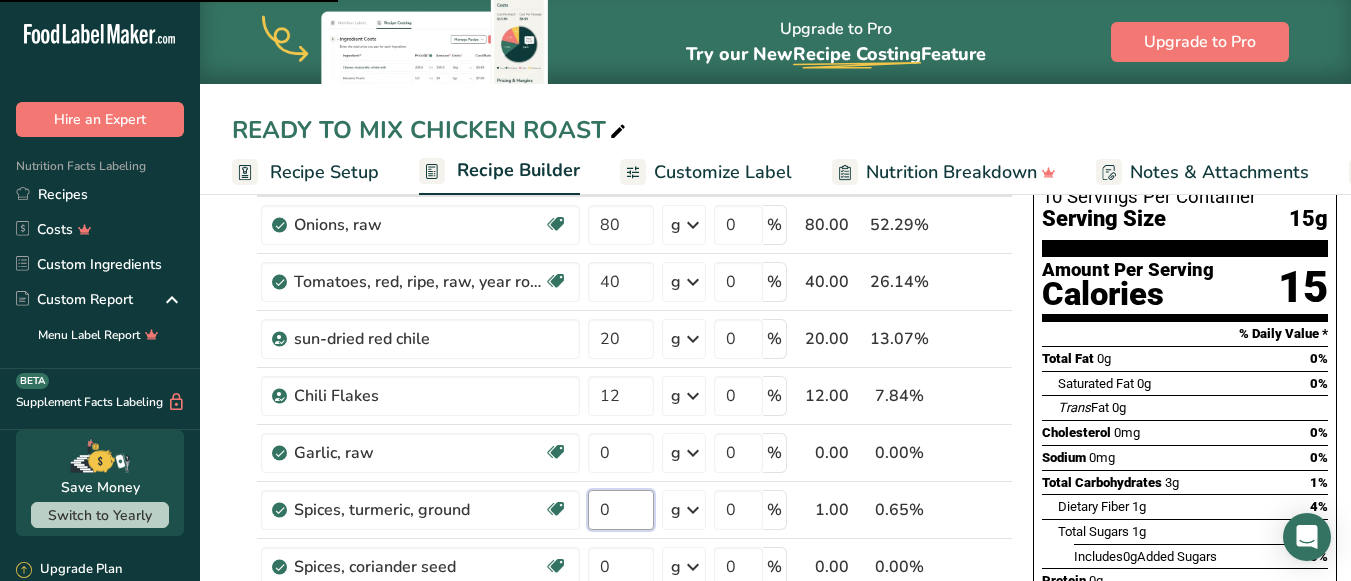 type on "2" 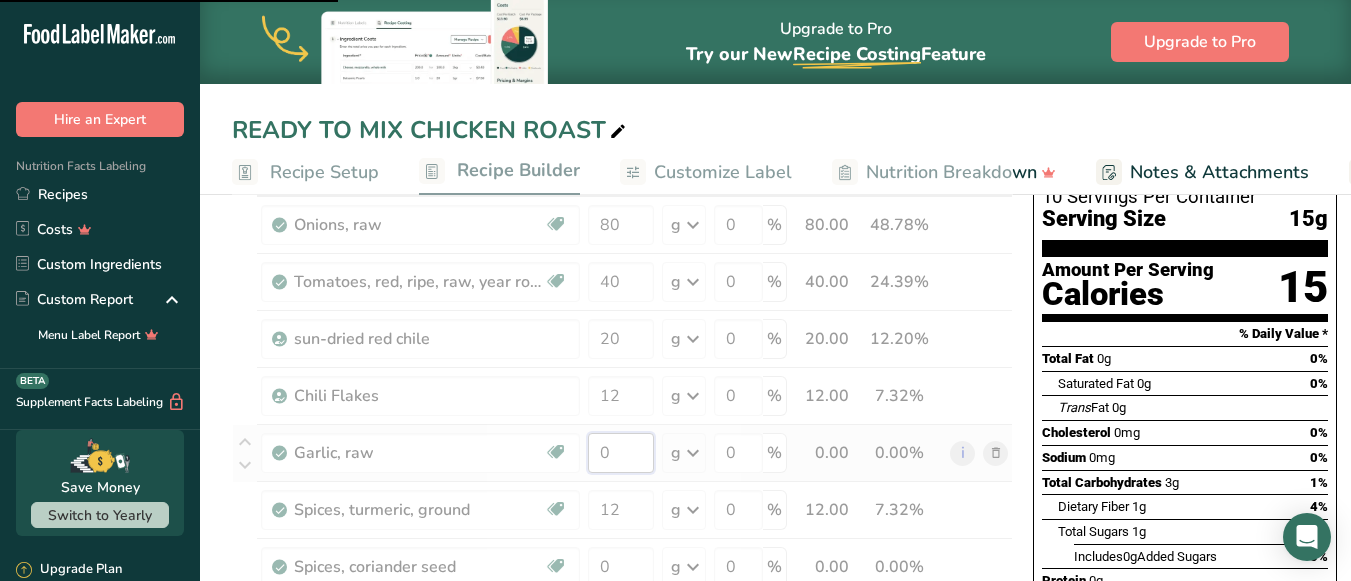 click on "Ingredient *
Amount *
Unit *
Waste *   .a-a{fill:#347362;}.b-a{fill:#fff;}          Grams
Percentage
Onions, raw
Source of Antioxidants
[MEDICAL_DATA] Effect
Dairy free
Gluten free
Vegan
Vegetarian
Soy free
80
g
Portions
1 cup, sliced
1 tbsp chopped
1 large
See more
Weight Units
g
kg
mg
See more
Volume Units
l
Volume units require a density conversion. If you know your ingredient's density enter it below. Otherwise, click on "RIA" our AI Regulatory bot - she will be able to help you
lb/ft3
g/cm3" at bounding box center [622, 637] 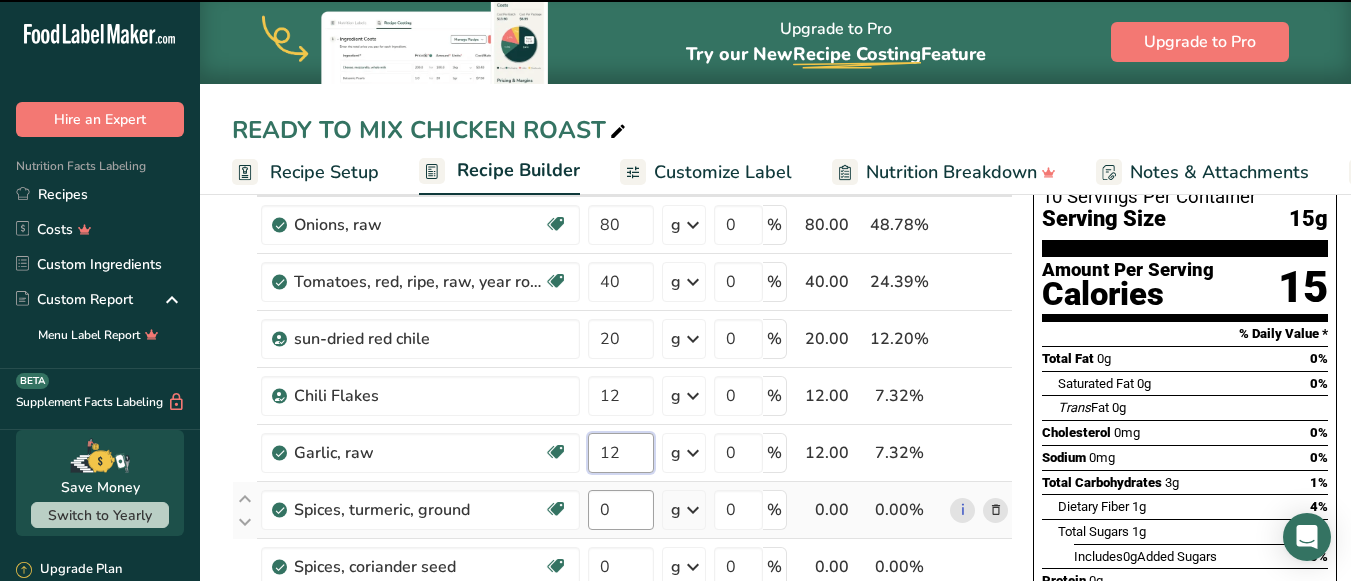 type on "12" 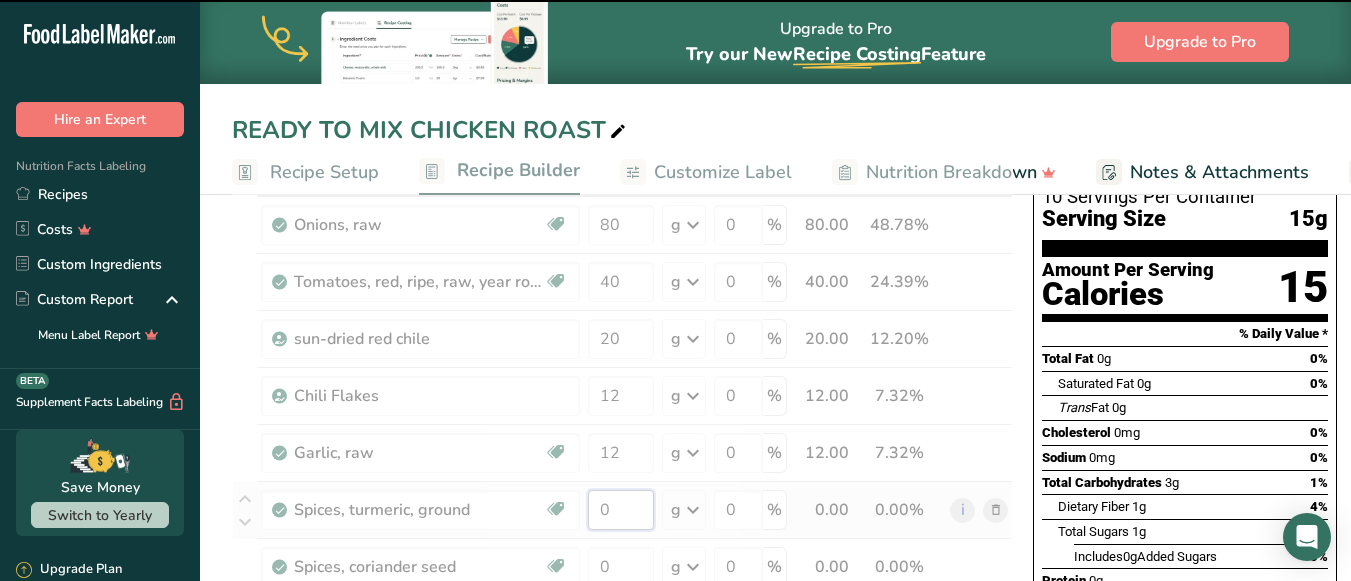 click on "Ingredient *
Amount *
Unit *
Waste *   .a-a{fill:#347362;}.b-a{fill:#fff;}          Grams
Percentage
Onions, raw
Source of Antioxidants
[MEDICAL_DATA] Effect
Dairy free
Gluten free
Vegan
Vegetarian
Soy free
80
g
Portions
1 cup, sliced
1 tbsp chopped
1 large
See more
Weight Units
g
kg
mg
See more
Volume Units
l
Volume units require a density conversion. If you know your ingredient's density enter it below. Otherwise, click on "RIA" our AI Regulatory bot - she will be able to help you
lb/ft3
g/cm3" at bounding box center (622, 637) 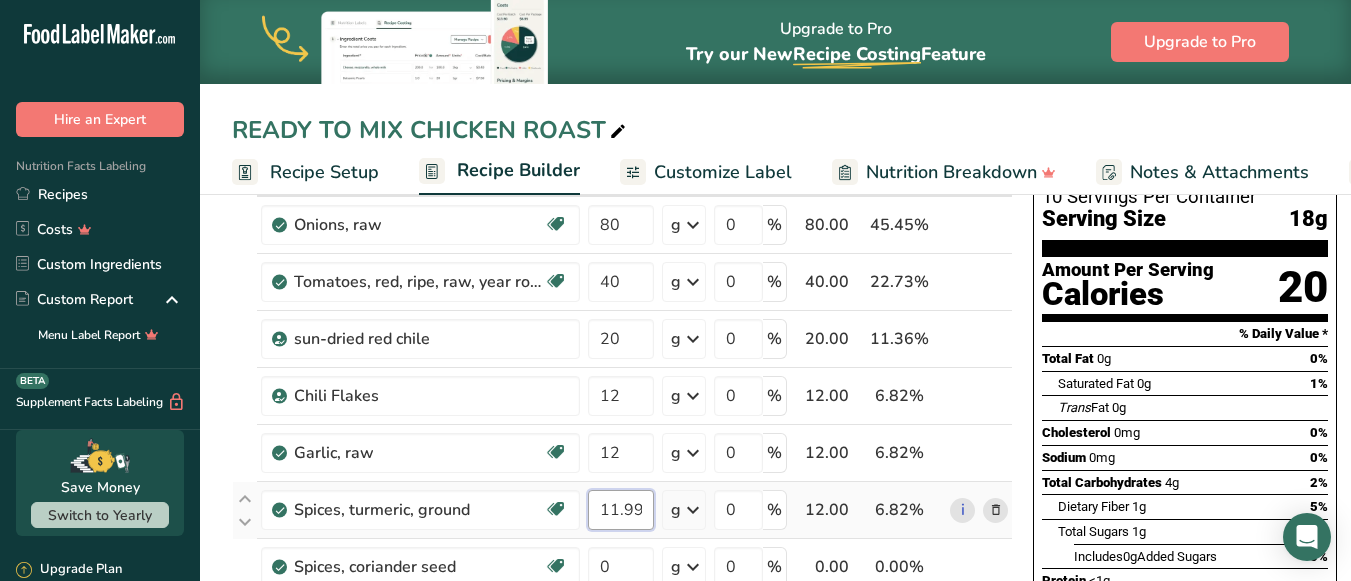 scroll, scrollTop: 192, scrollLeft: 0, axis: vertical 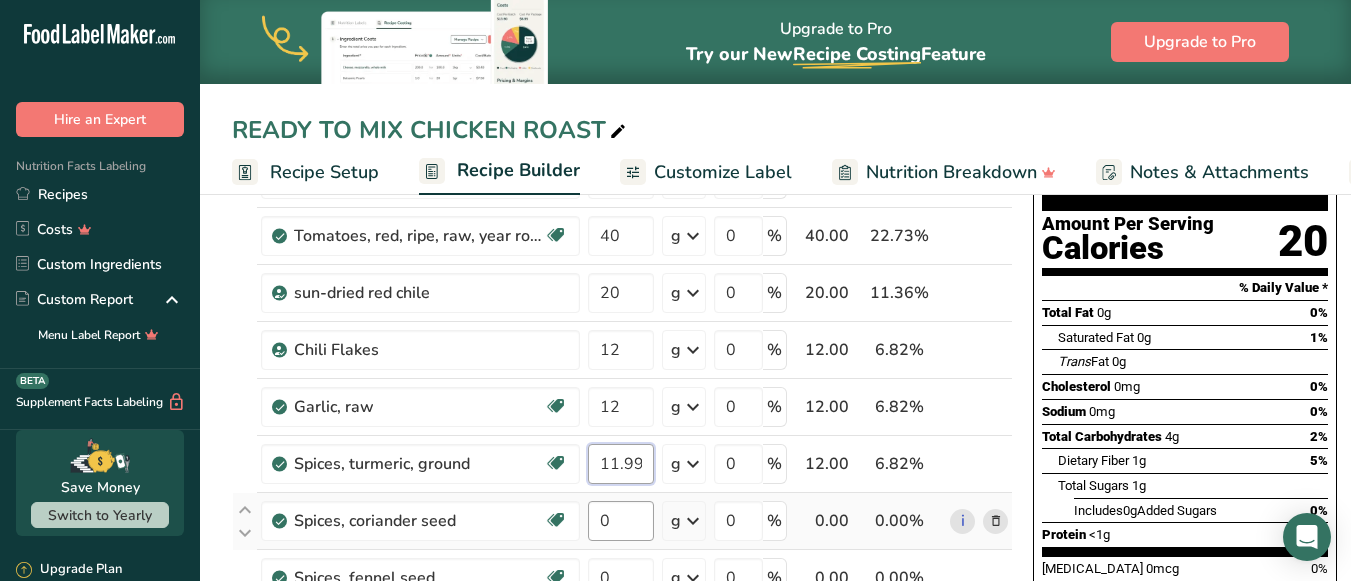 type on "11.999999" 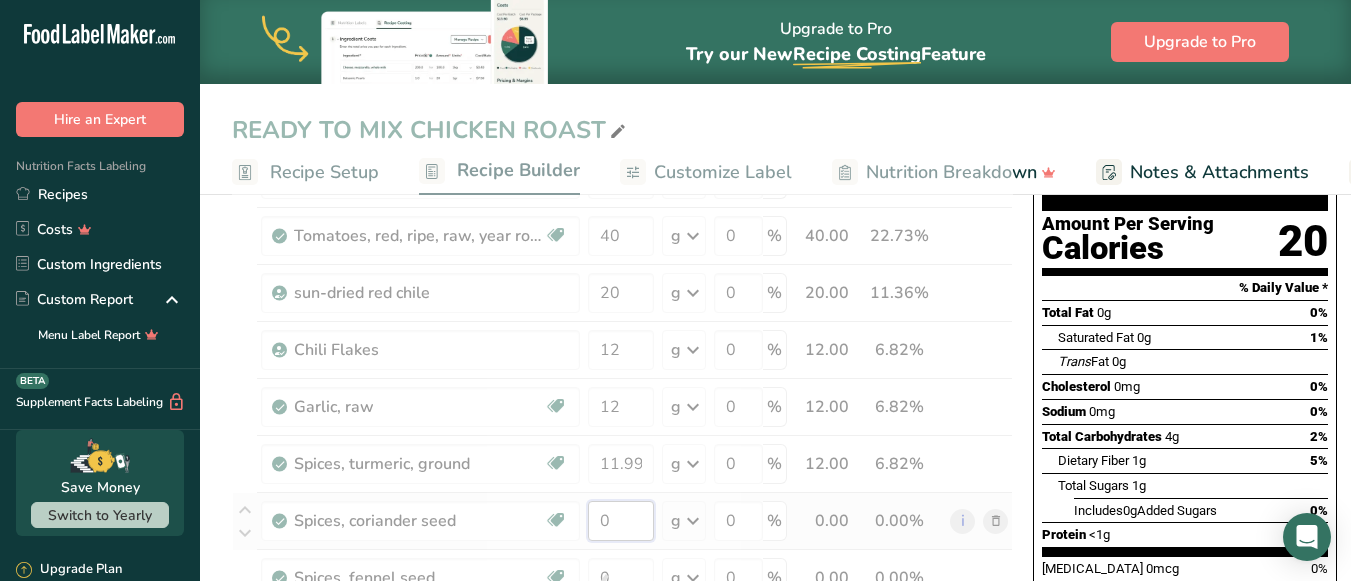 click on "Ingredient *
Amount *
Unit *
Waste *   .a-a{fill:#347362;}.b-a{fill:#fff;}          Grams
Percentage
Onions, raw
Source of Antioxidants
[MEDICAL_DATA] Effect
Dairy free
Gluten free
Vegan
Vegetarian
Soy free
80
g
Portions
1 cup, sliced
1 tbsp chopped
1 large
See more
Weight Units
g
kg
mg
See more
Volume Units
l
Volume units require a density conversion. If you know your ingredient's density enter it below. Otherwise, click on "RIA" our AI Regulatory bot - she will be able to help you
lb/ft3
g/cm3" at bounding box center [622, 591] 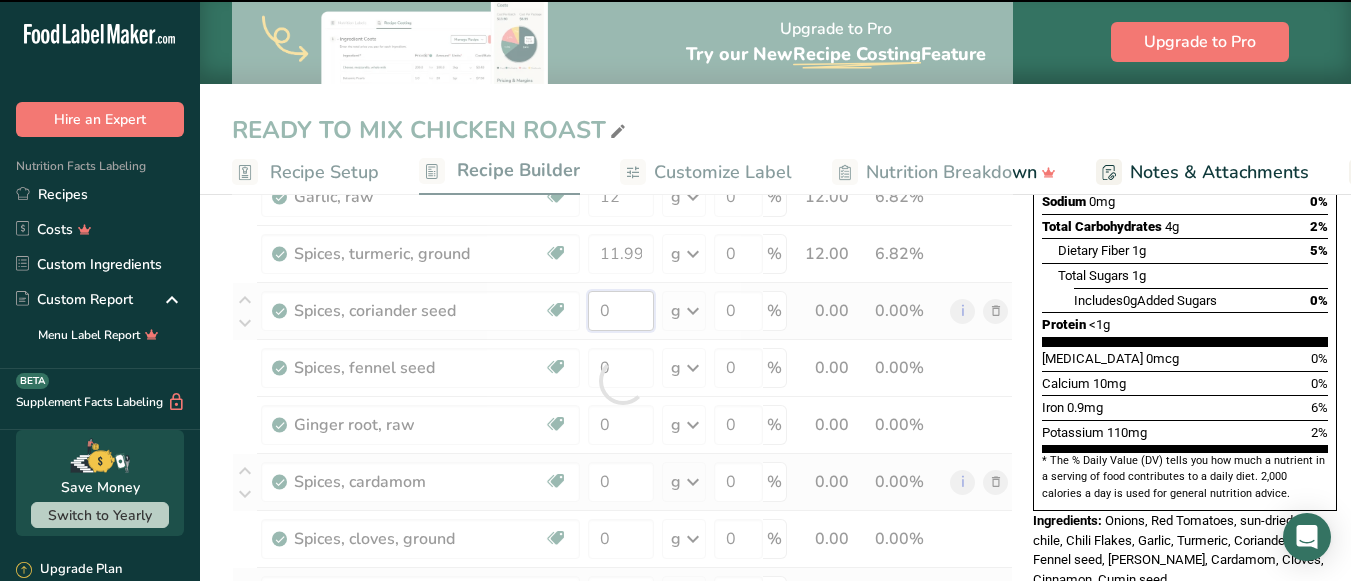 scroll, scrollTop: 403, scrollLeft: 0, axis: vertical 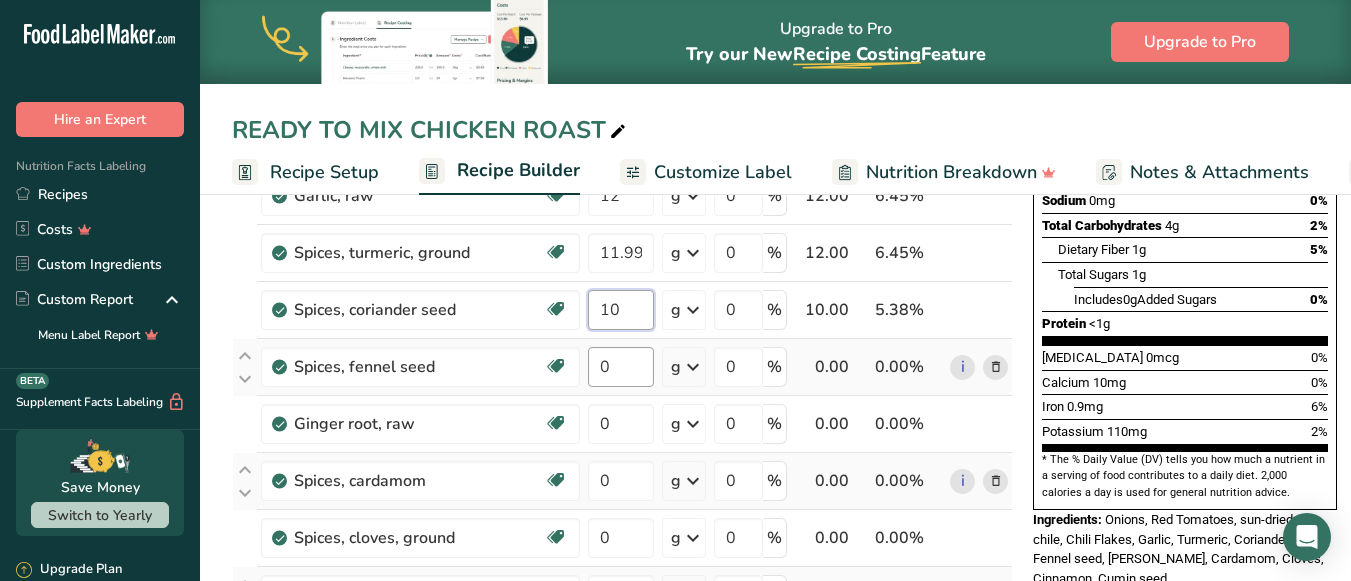 type on "10" 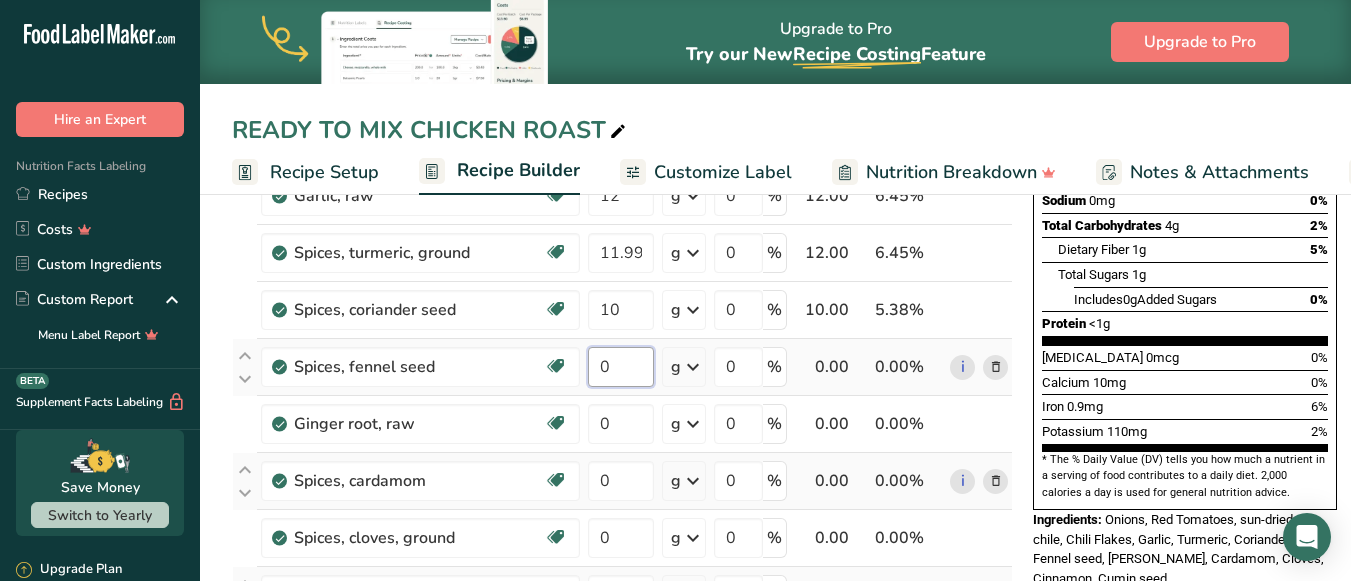 click on "Ingredient *
Amount *
Unit *
Waste *   .a-a{fill:#347362;}.b-a{fill:#fff;}          Grams
Percentage
Onions, raw
Source of Antioxidants
[MEDICAL_DATA] Effect
Dairy free
Gluten free
Vegan
Vegetarian
Soy free
80
g
Portions
1 cup, sliced
1 tbsp chopped
1 large
See more
Weight Units
g
kg
mg
See more
Volume Units
l
Volume units require a density conversion. If you know your ingredient's density enter it below. Otherwise, click on "RIA" our AI Regulatory bot - she will be able to help you
lb/ft3
g/cm3" at bounding box center [622, 380] 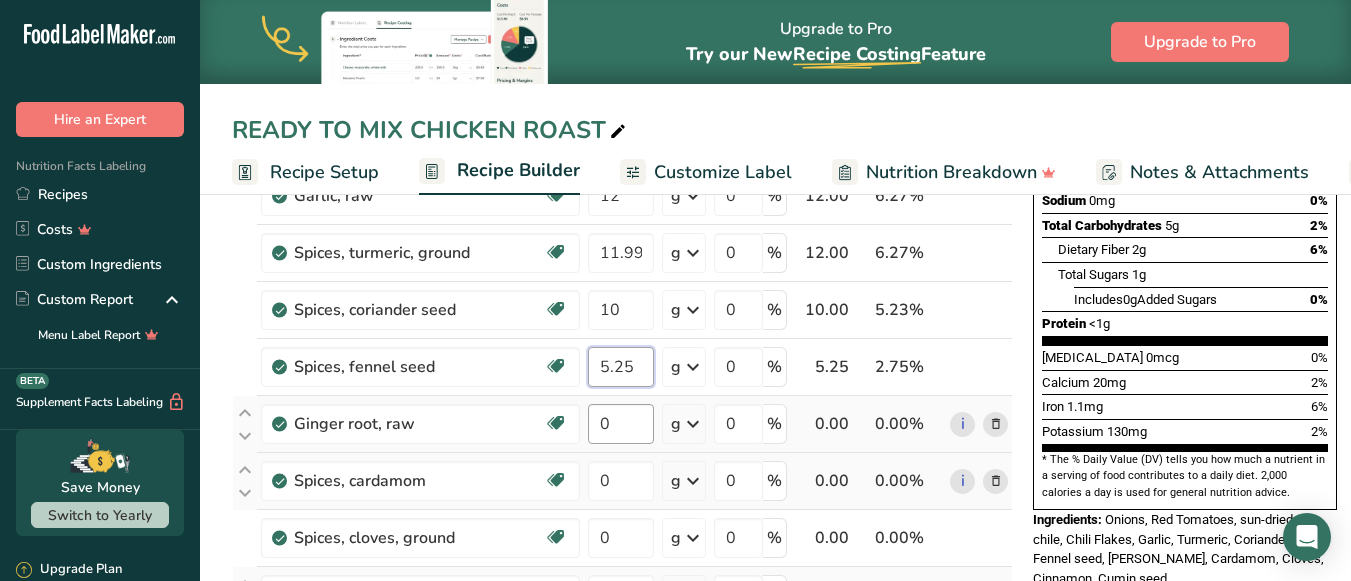 type on "5.25" 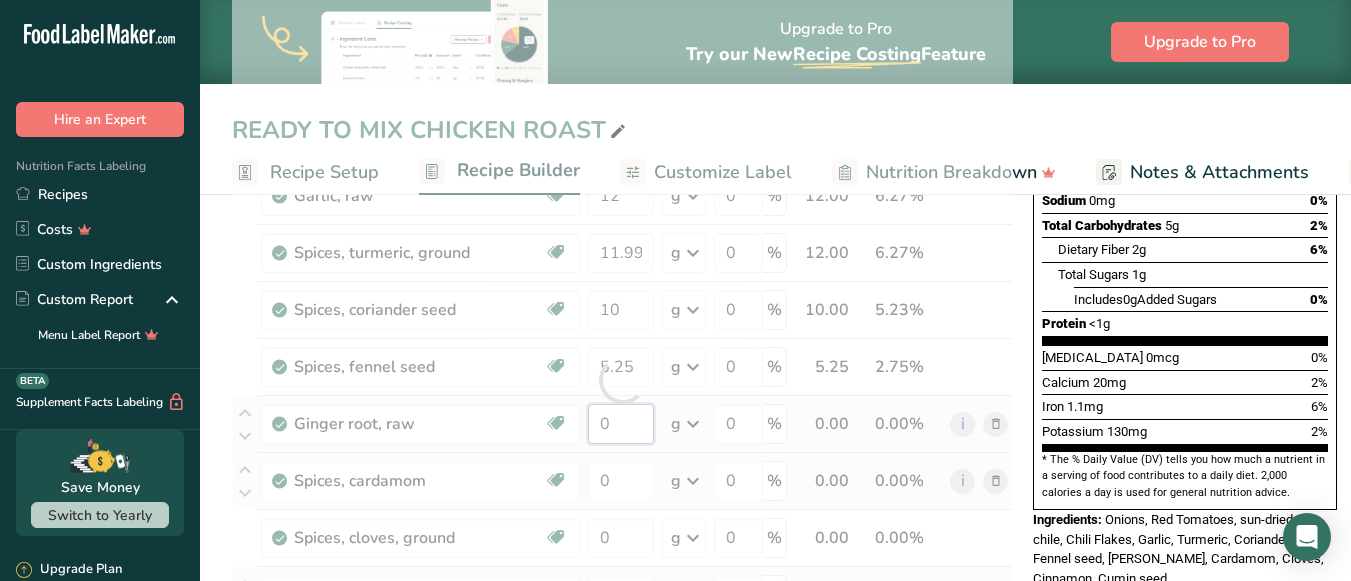 click on "Ingredient *
Amount *
Unit *
Waste *   .a-a{fill:#347362;}.b-a{fill:#fff;}          Grams
Percentage
Onions, raw
Source of Antioxidants
[MEDICAL_DATA] Effect
Dairy free
Gluten free
Vegan
Vegetarian
Soy free
80
g
Portions
1 cup, sliced
1 tbsp chopped
1 large
See more
Weight Units
g
kg
mg
See more
Volume Units
l
Volume units require a density conversion. If you know your ingredient's density enter it below. Otherwise, click on "RIA" our AI Regulatory bot - she will be able to help you
lb/ft3
g/cm3" at bounding box center (622, 380) 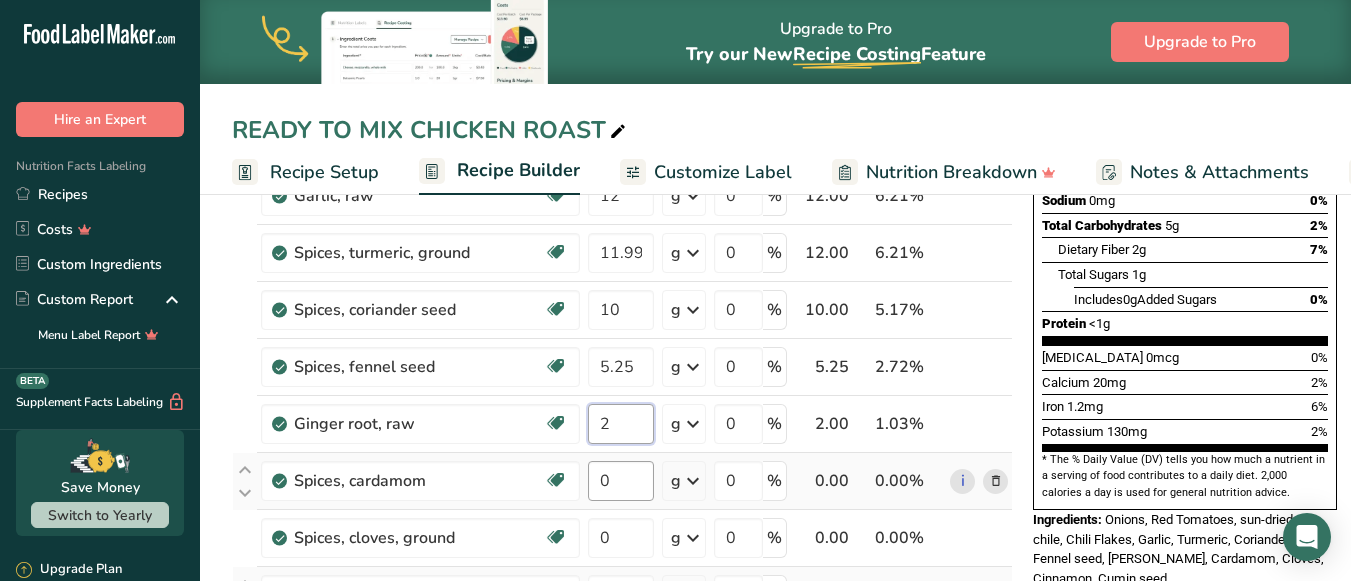 type on "2" 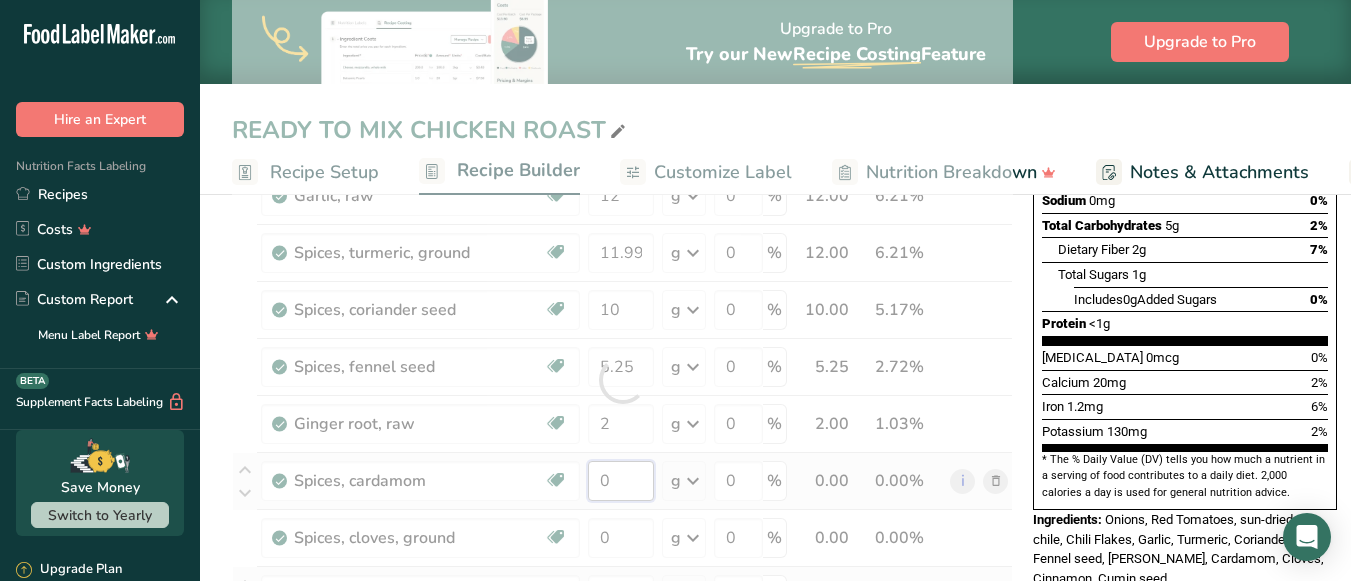 click on "Ingredient *
Amount *
Unit *
Waste *   .a-a{fill:#347362;}.b-a{fill:#fff;}          Grams
Percentage
Onions, raw
Source of Antioxidants
[MEDICAL_DATA] Effect
Dairy free
Gluten free
Vegan
Vegetarian
Soy free
80
g
Portions
1 cup, sliced
1 tbsp chopped
1 large
See more
Weight Units
g
kg
mg
See more
Volume Units
l
Volume units require a density conversion. If you know your ingredient's density enter it below. Otherwise, click on "RIA" our AI Regulatory bot - she will be able to help you
lb/ft3
g/cm3" at bounding box center (622, 380) 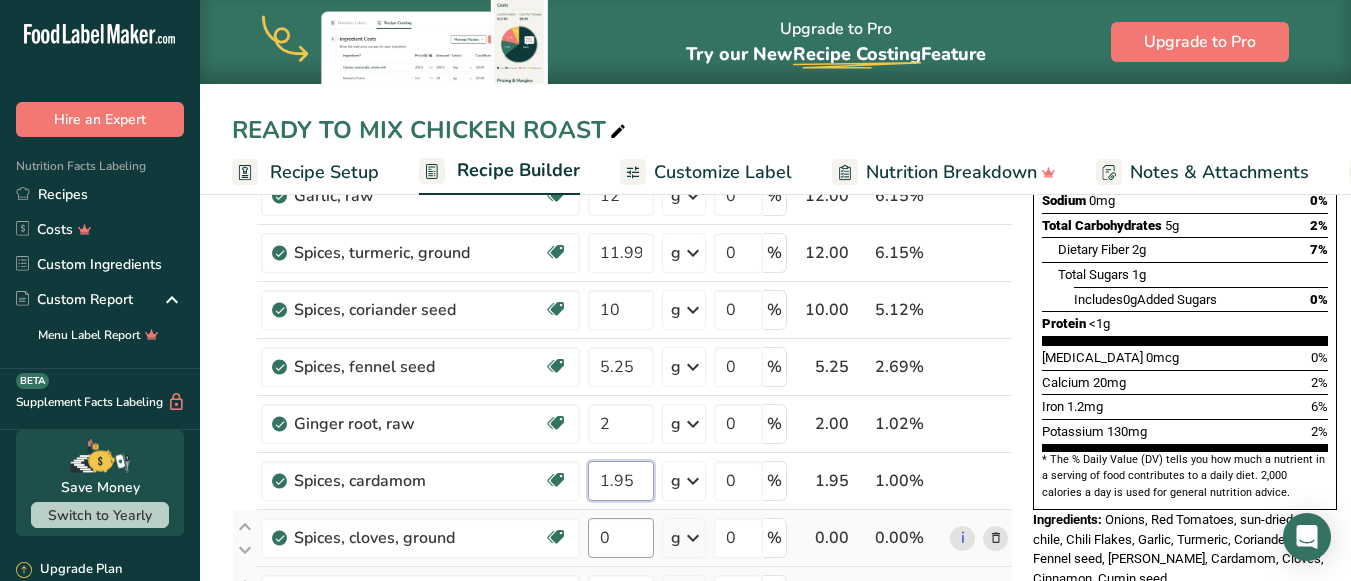 type on "1.95" 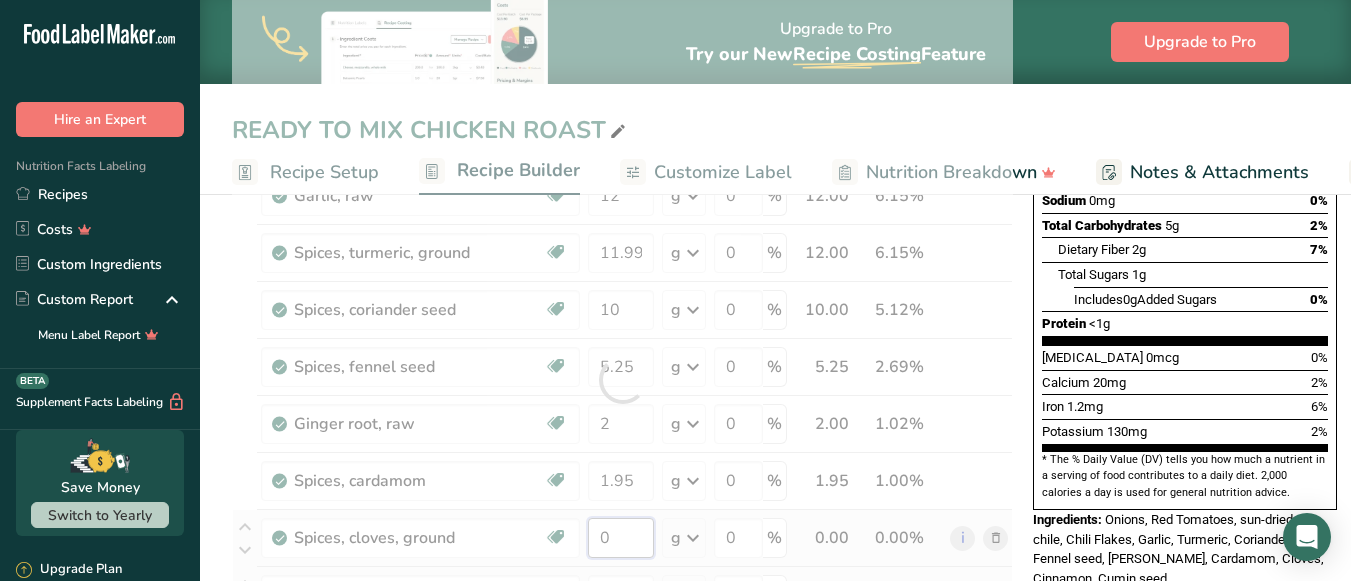 click on "Ingredient *
Amount *
Unit *
Waste *   .a-a{fill:#347362;}.b-a{fill:#fff;}          Grams
Percentage
Onions, raw
Source of Antioxidants
[MEDICAL_DATA] Effect
Dairy free
Gluten free
Vegan
Vegetarian
Soy free
80
g
Portions
1 cup, sliced
1 tbsp chopped
1 large
See more
Weight Units
g
kg
mg
See more
Volume Units
l
Volume units require a density conversion. If you know your ingredient's density enter it below. Otherwise, click on "RIA" our AI Regulatory bot - she will be able to help you
lb/ft3
g/cm3" at bounding box center [622, 380] 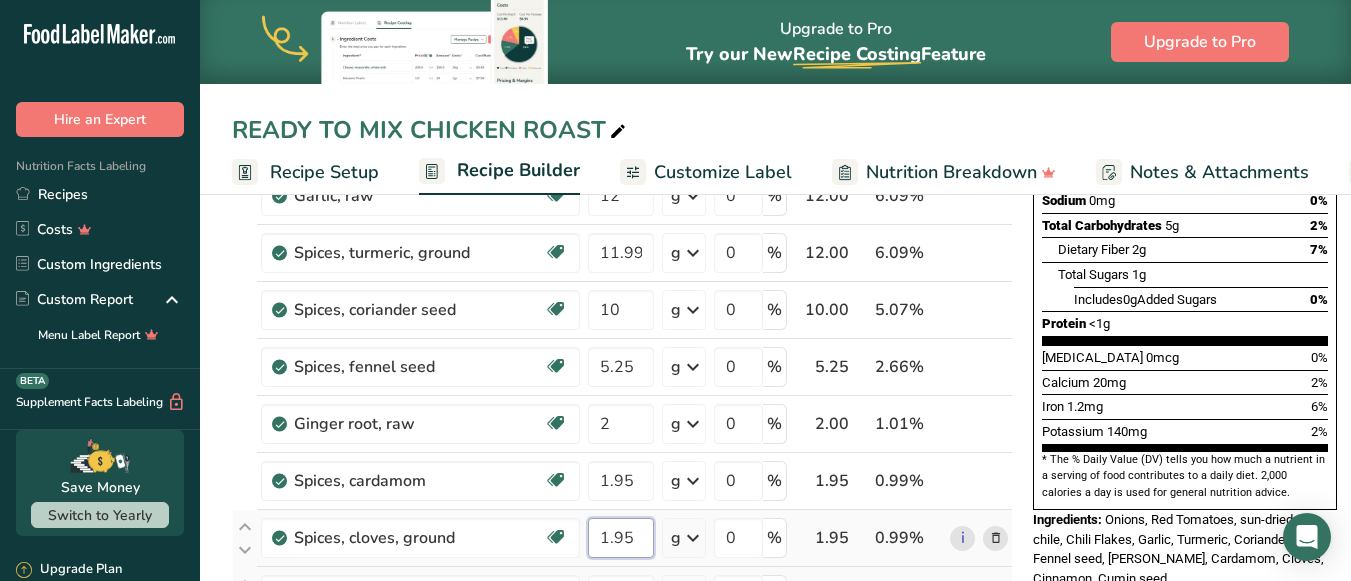 scroll, scrollTop: 555, scrollLeft: 0, axis: vertical 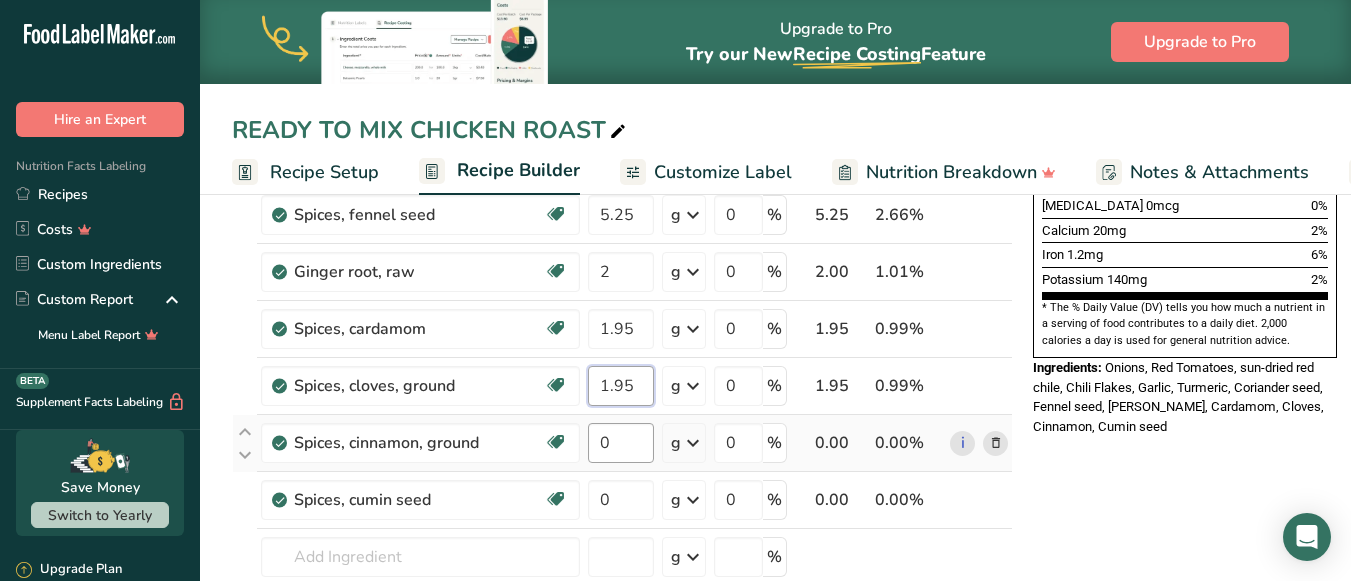 type on "1.95" 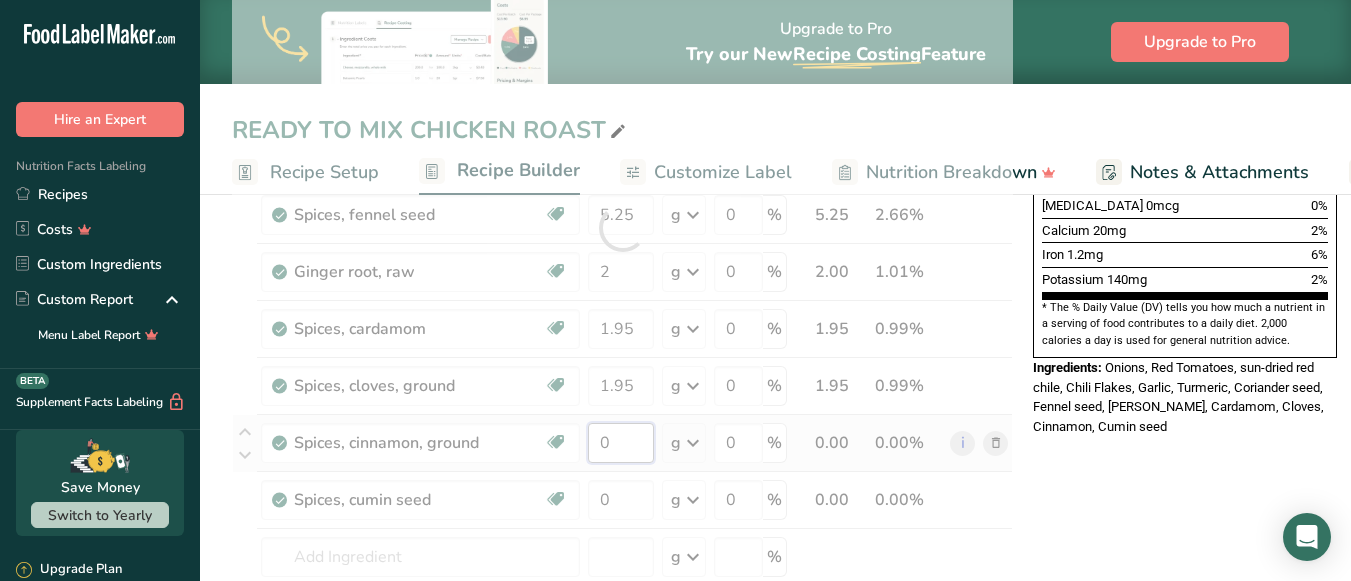 click on "Ingredient *
Amount *
Unit *
Waste *   .a-a{fill:#347362;}.b-a{fill:#fff;}          Grams
Percentage
Onions, raw
Source of Antioxidants
[MEDICAL_DATA] Effect
Dairy free
Gluten free
Vegan
Vegetarian
Soy free
80
g
Portions
1 cup, sliced
1 tbsp chopped
1 large
See more
Weight Units
g
kg
mg
See more
Volume Units
l
Volume units require a density conversion. If you know your ingredient's density enter it below. Otherwise, click on "RIA" our AI Regulatory bot - she will be able to help you
lb/ft3
g/cm3" at bounding box center (622, 228) 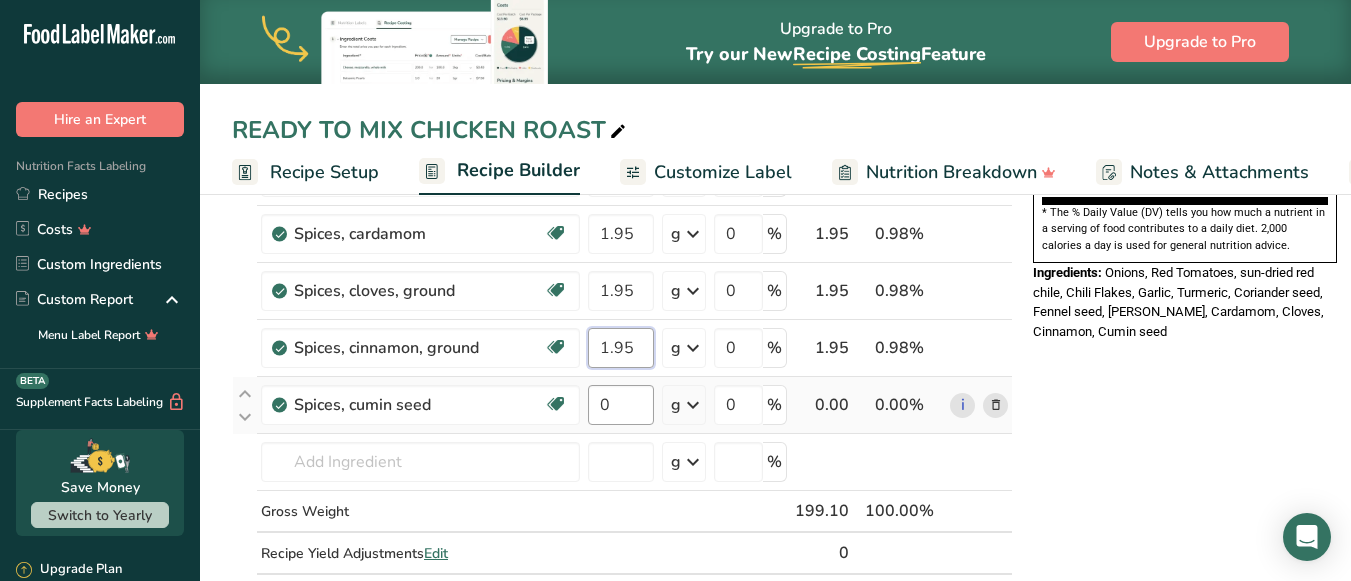 scroll, scrollTop: 651, scrollLeft: 0, axis: vertical 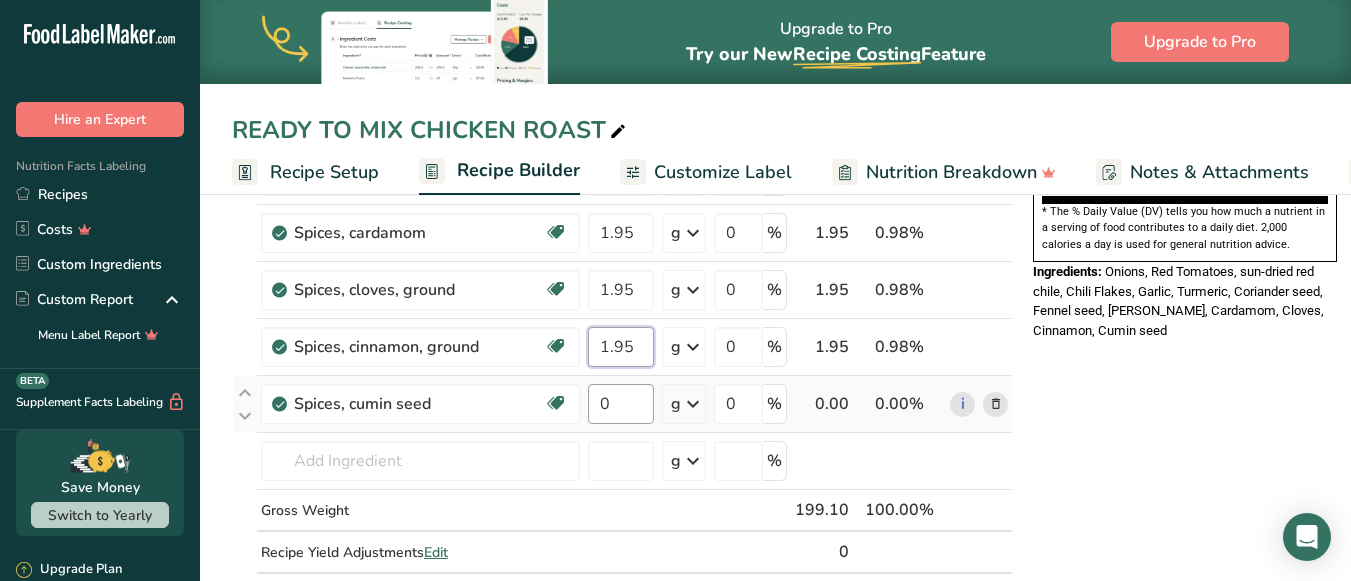 type on "1.95" 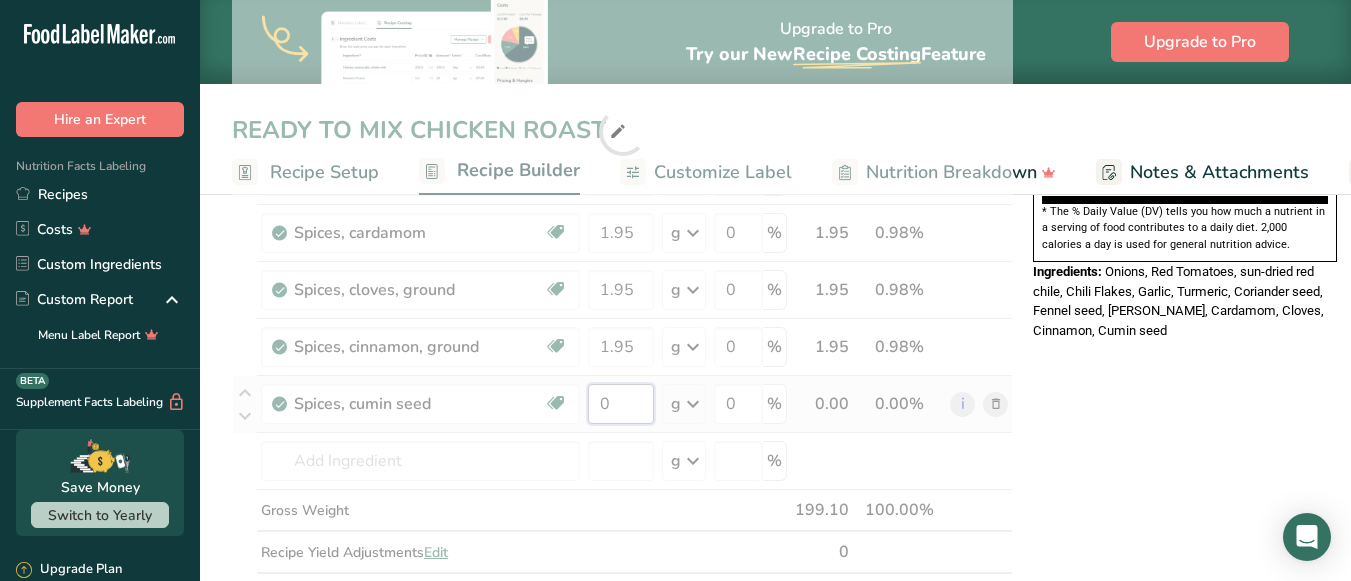 click on "Ingredient *
Amount *
Unit *
Waste *   .a-a{fill:#347362;}.b-a{fill:#fff;}          Grams
Percentage
Onions, raw
Source of Antioxidants
[MEDICAL_DATA] Effect
Dairy free
Gluten free
Vegan
Vegetarian
Soy free
80
g
Portions
1 cup, sliced
1 tbsp chopped
1 large
See more
Weight Units
g
kg
mg
See more
Volume Units
l
Volume units require a density conversion. If you know your ingredient's density enter it below. Otherwise, click on "RIA" our AI Regulatory bot - she will be able to help you
lb/ft3
g/cm3" at bounding box center [622, 132] 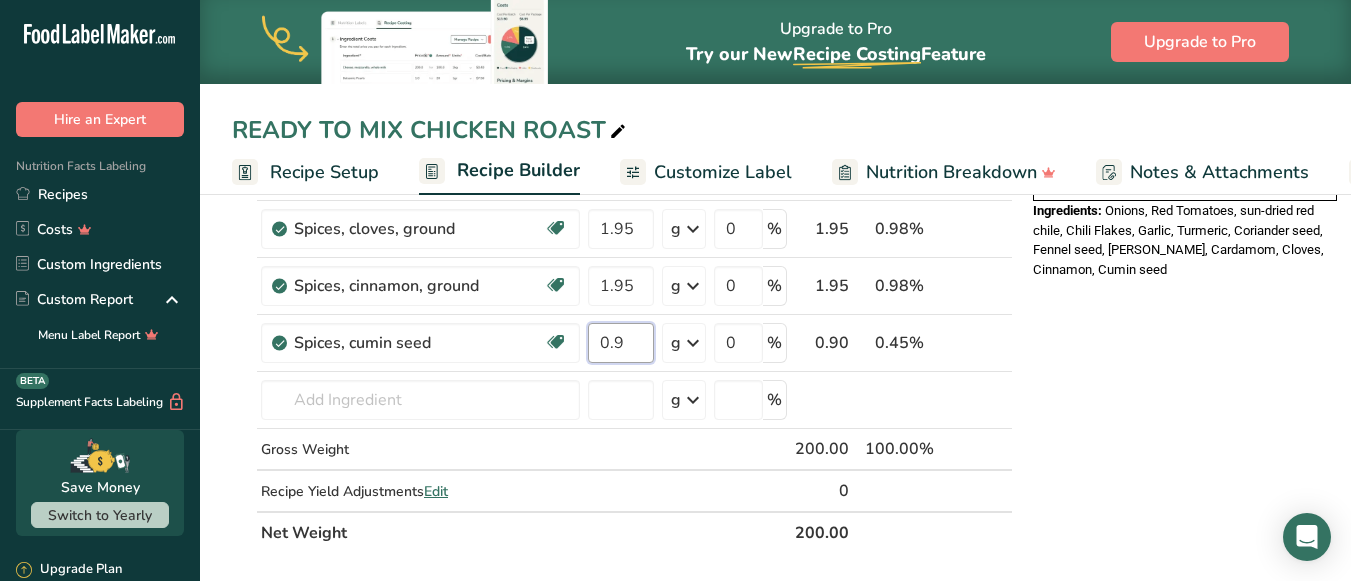 scroll, scrollTop: 714, scrollLeft: 0, axis: vertical 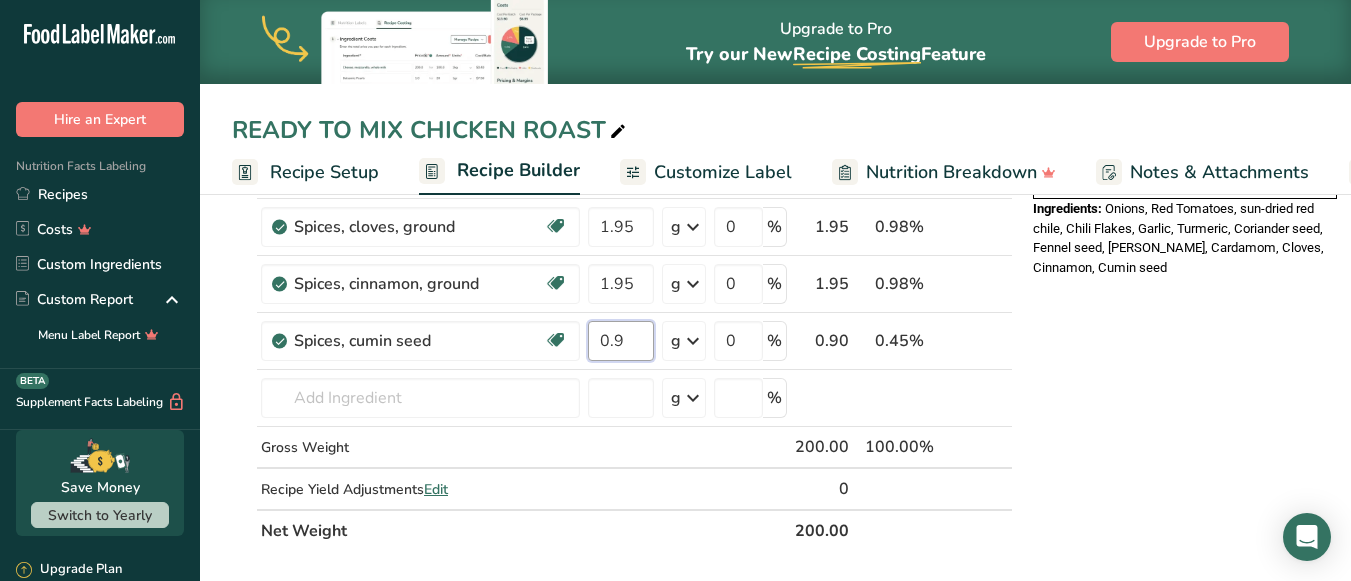 type on "0.9" 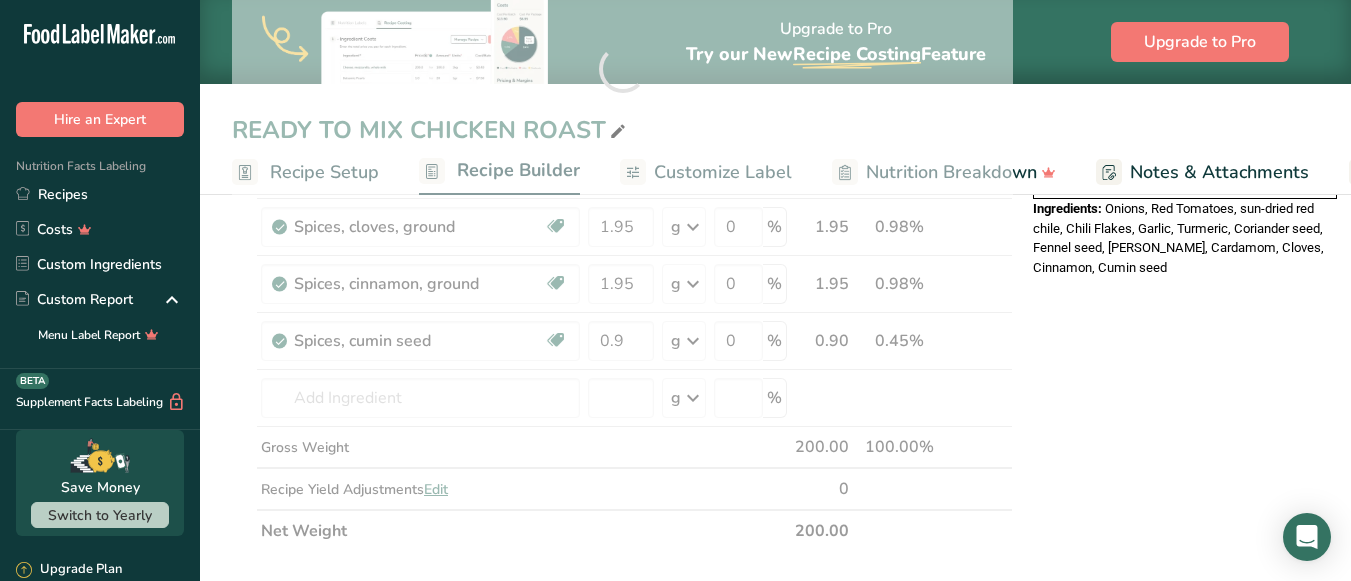click on "Ingredient *
Amount *
Unit *
Waste *   .a-a{fill:#347362;}.b-a{fill:#fff;}          Grams
Percentage
Onions, raw
Source of Antioxidants
[MEDICAL_DATA] Effect
Dairy free
Gluten free
Vegan
Vegetarian
Soy free
80
g
Portions
1 cup, sliced
1 tbsp chopped
1 large
See more
Weight Units
g
kg
mg
See more
Volume Units
l
Volume units require a density conversion. If you know your ingredient's density enter it below. Otherwise, click on "RIA" our AI Regulatory bot - she will be able to help you
lb/ft3
g/cm3" at bounding box center (622, 69) 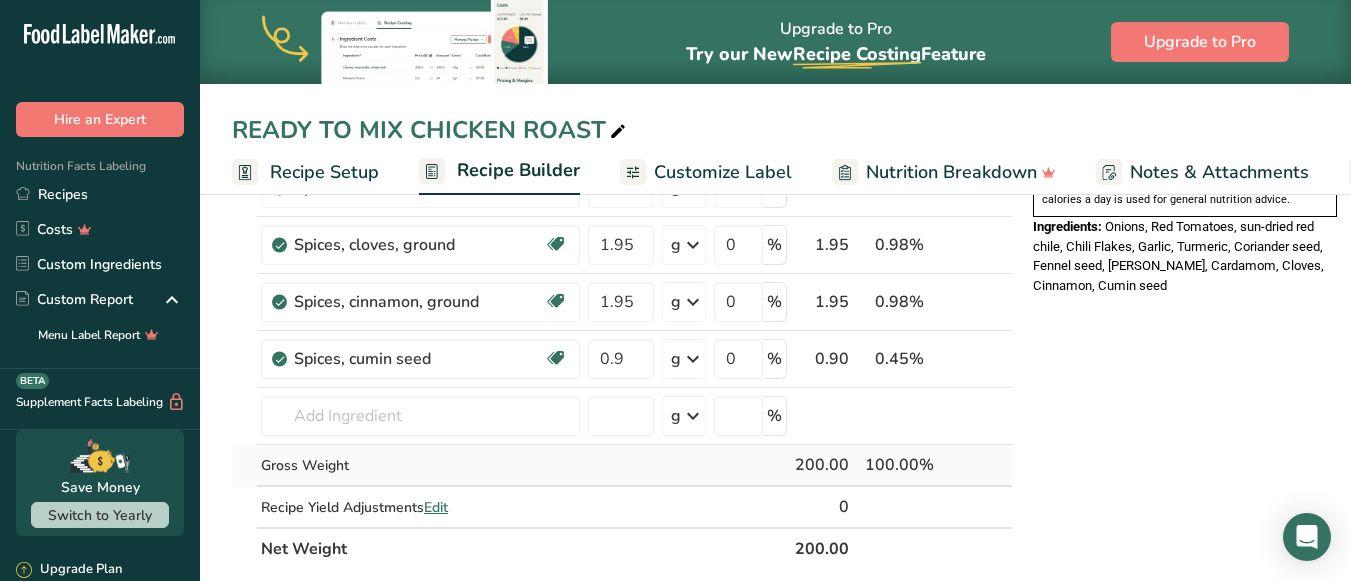 scroll, scrollTop: 698, scrollLeft: 0, axis: vertical 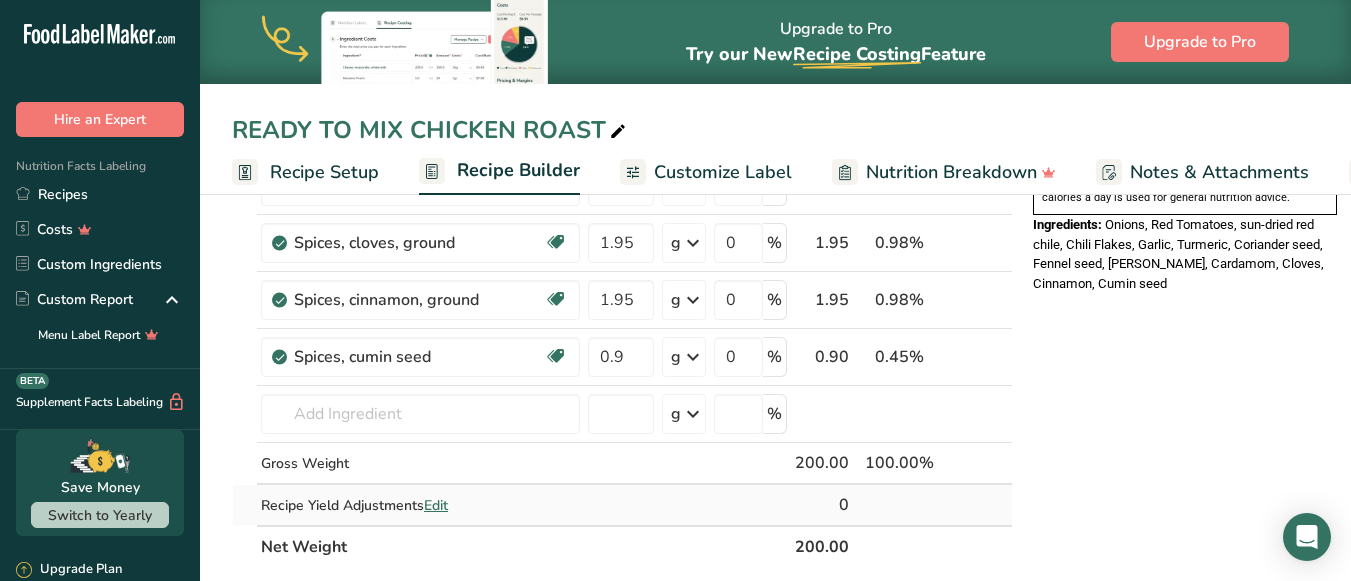 click on "Edit" at bounding box center (436, 505) 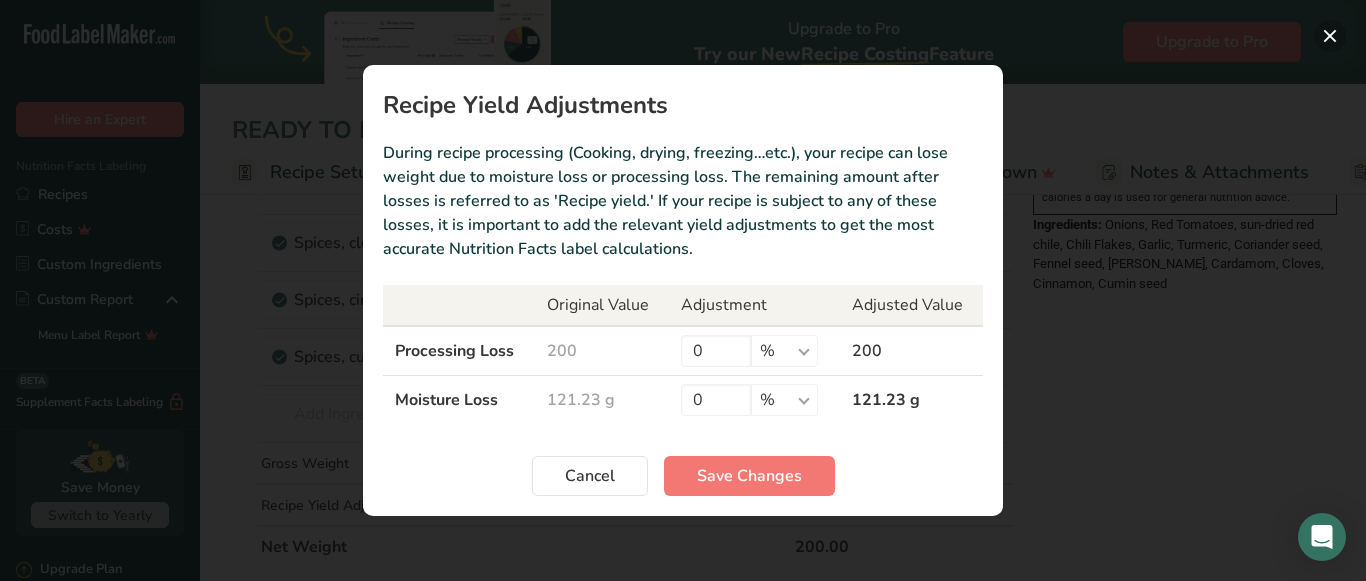 click at bounding box center (1330, 36) 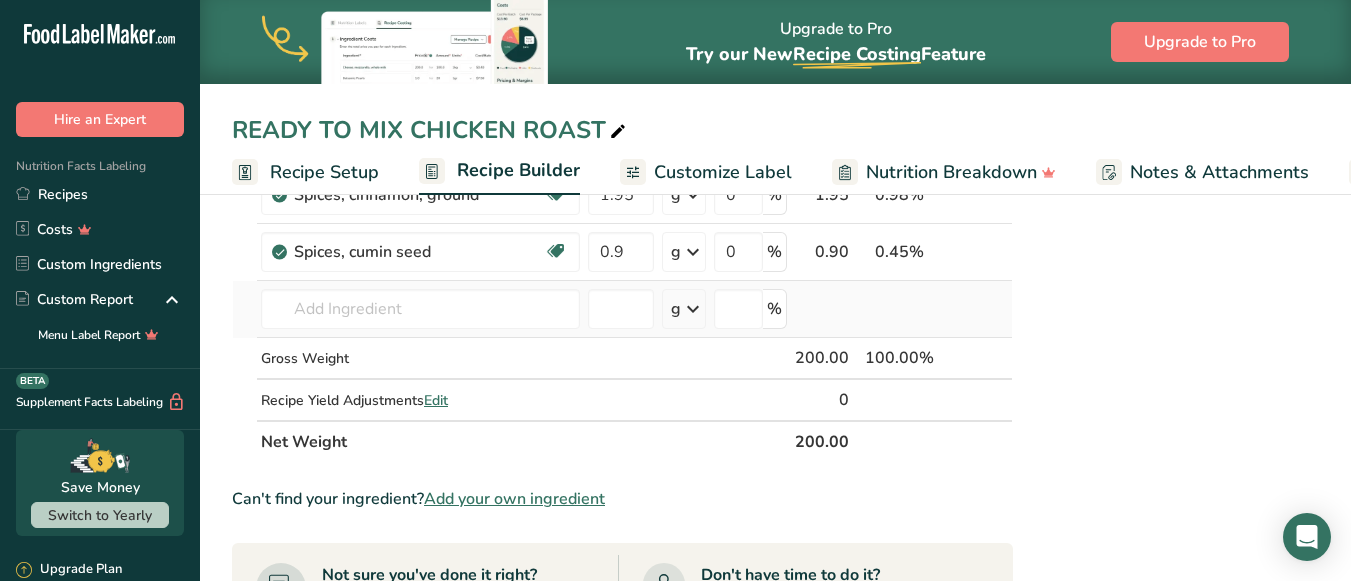 scroll, scrollTop: 804, scrollLeft: 0, axis: vertical 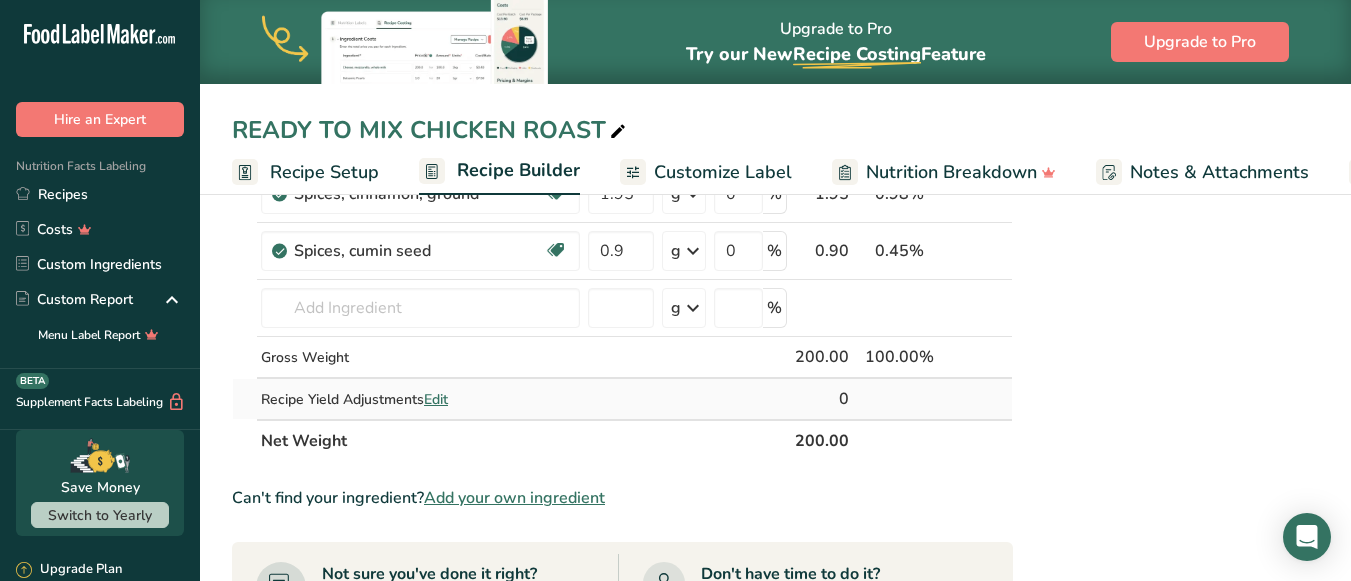 click on "Edit" at bounding box center [436, 399] 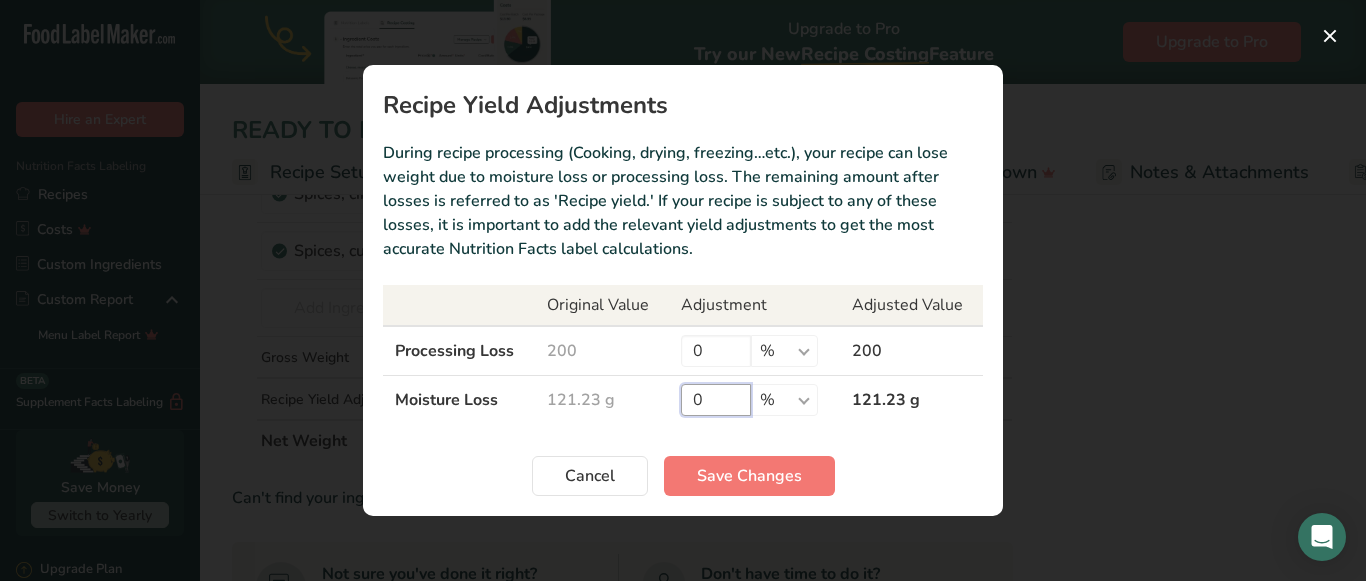 click on "0" at bounding box center [716, 400] 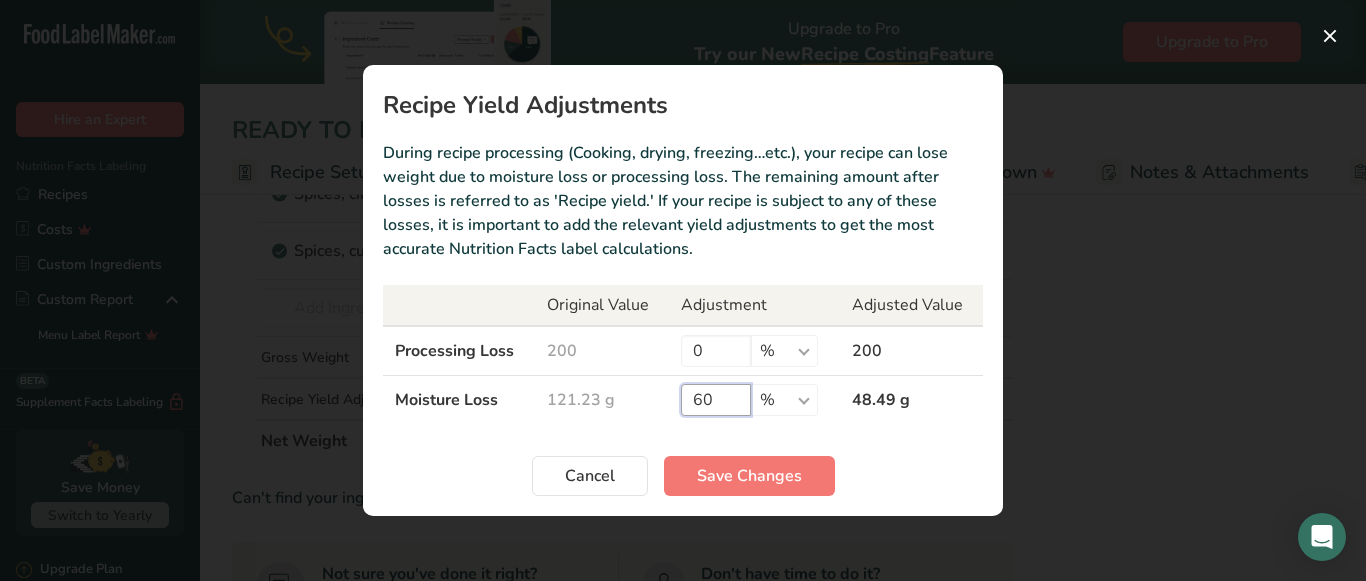 type on "6" 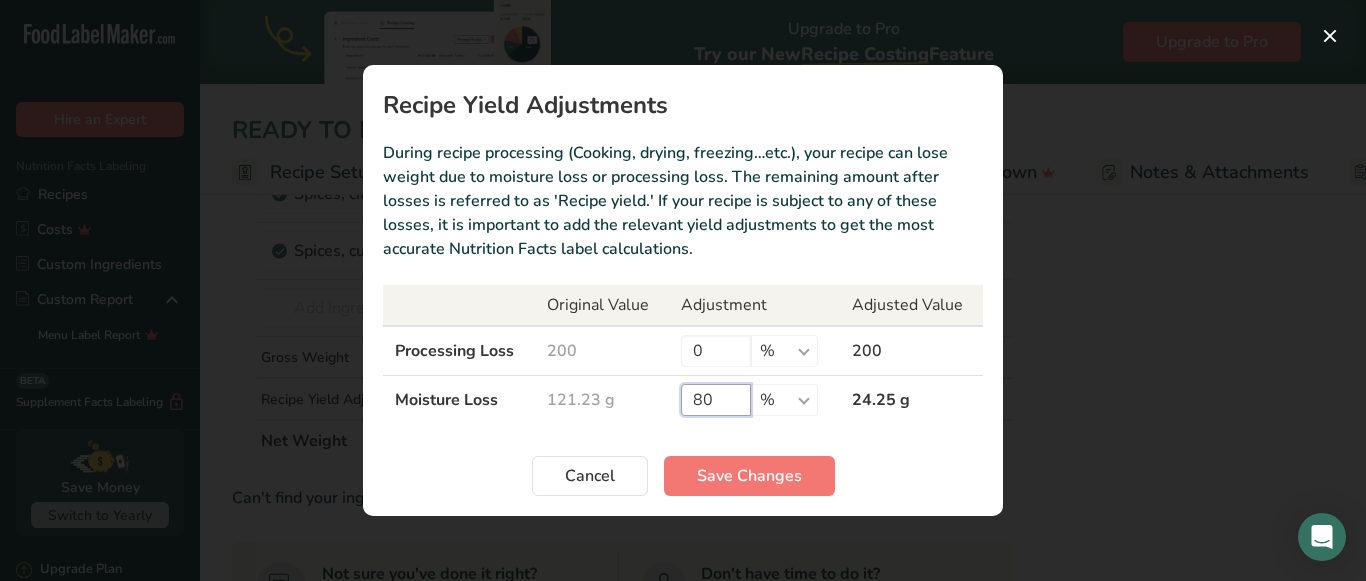 type on "8" 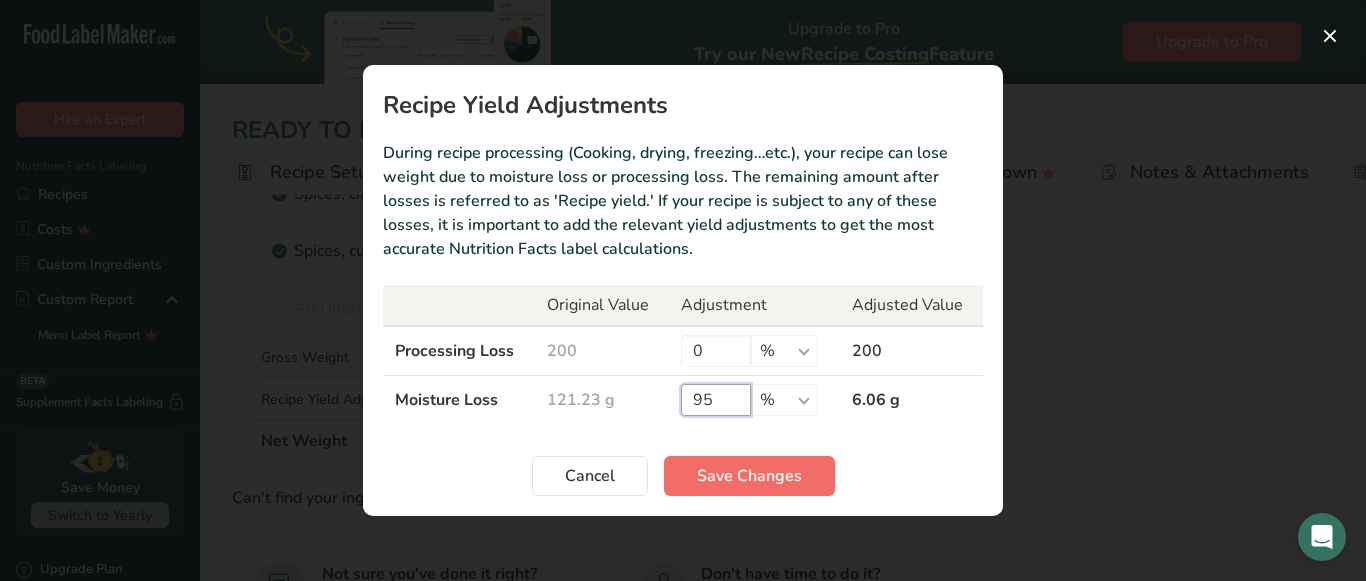 type on "95" 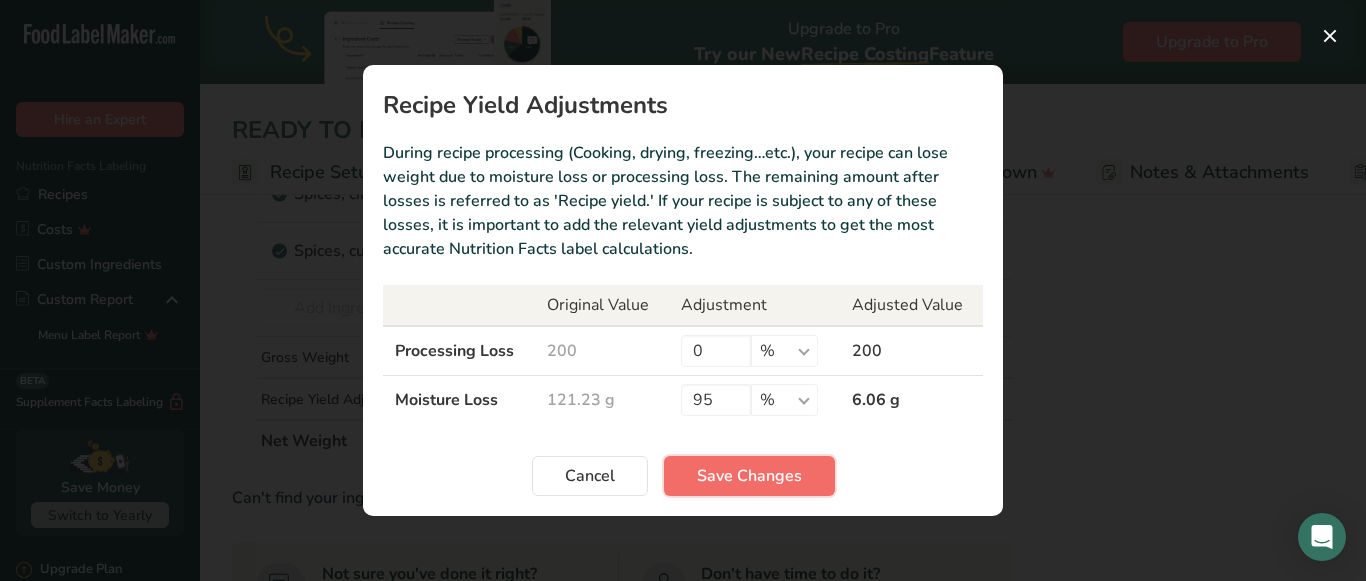 click on "Save Changes" at bounding box center (749, 476) 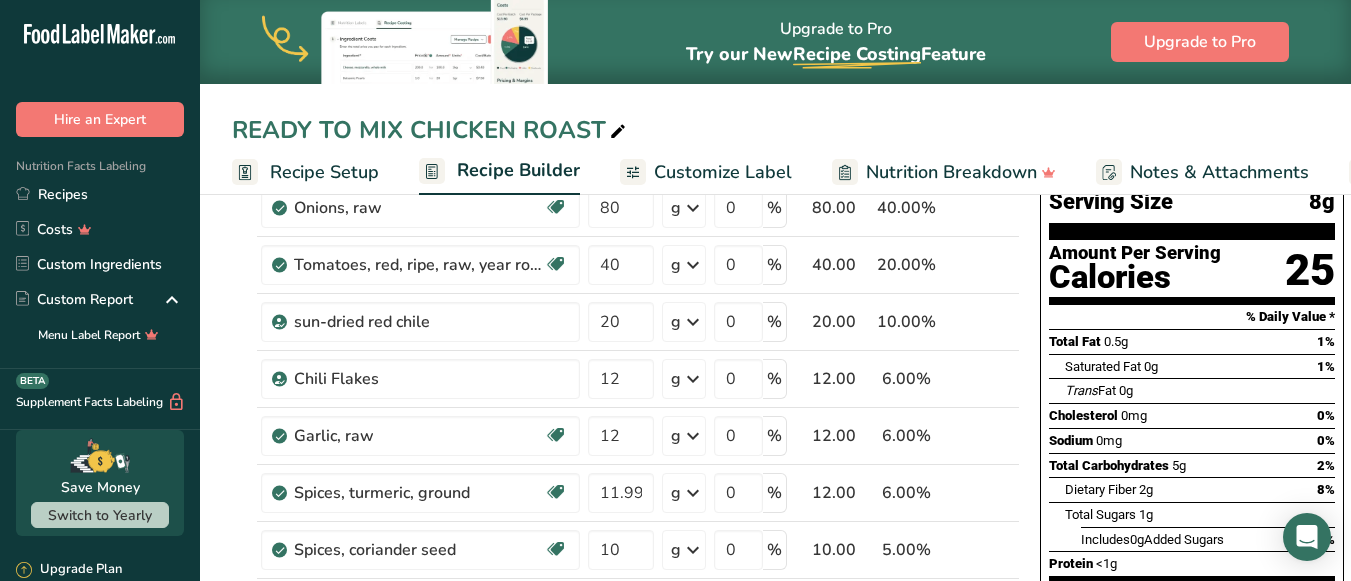 scroll, scrollTop: 0, scrollLeft: 0, axis: both 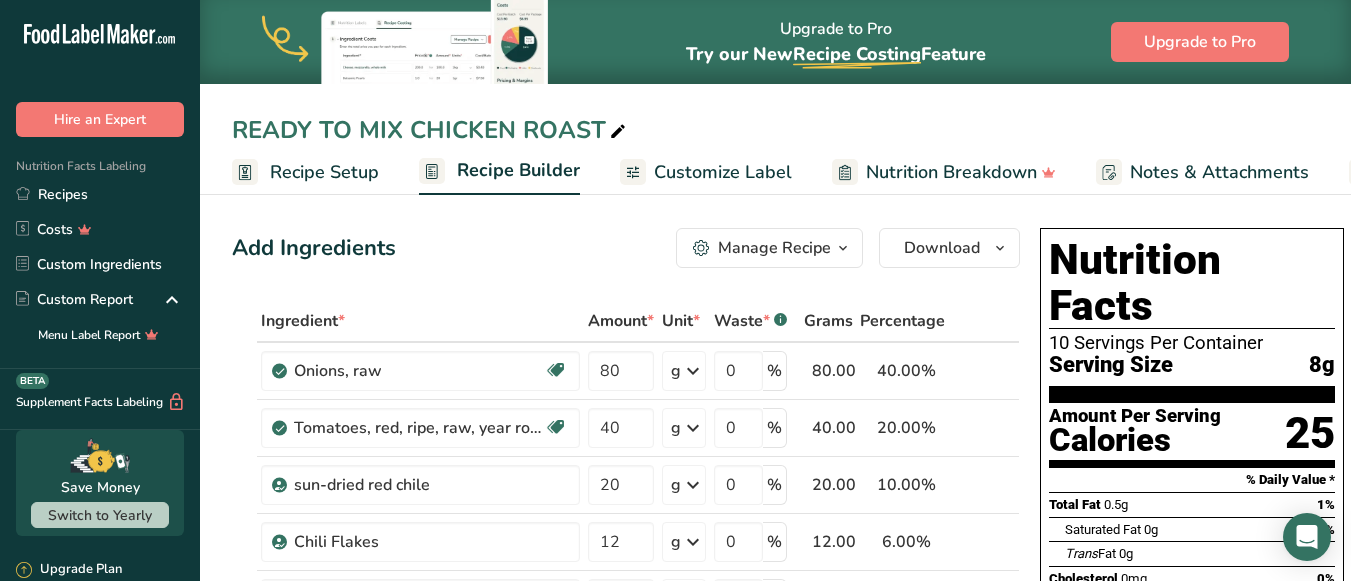 click on "Recipe Setup" at bounding box center [305, 172] 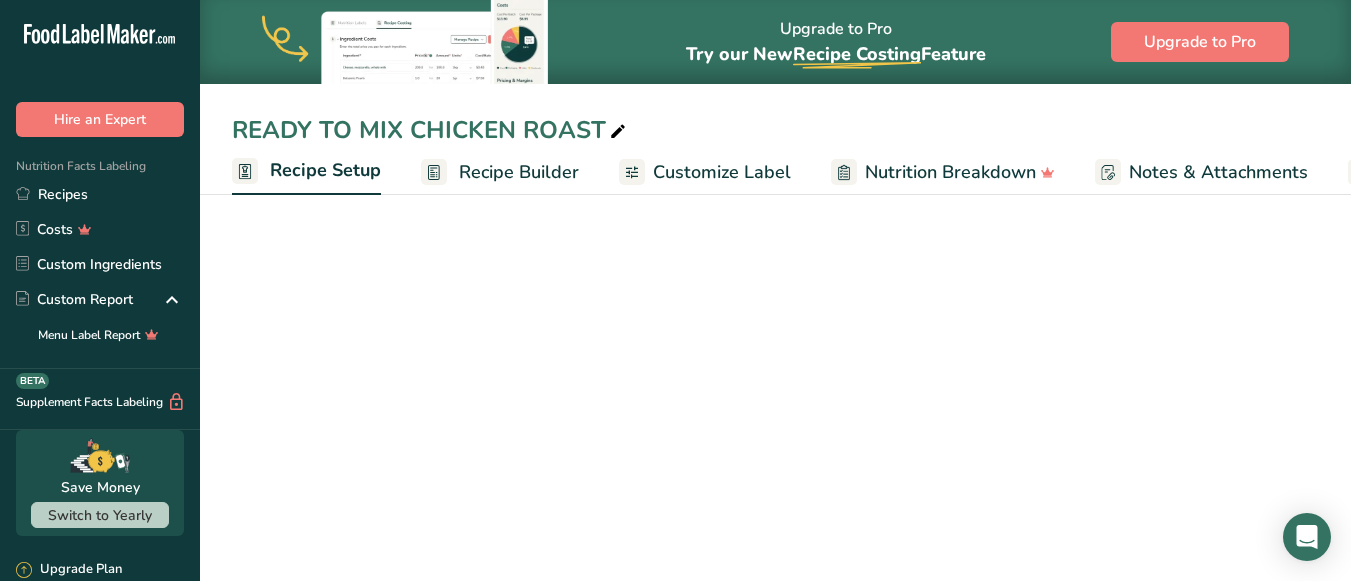 scroll, scrollTop: 0, scrollLeft: 7, axis: horizontal 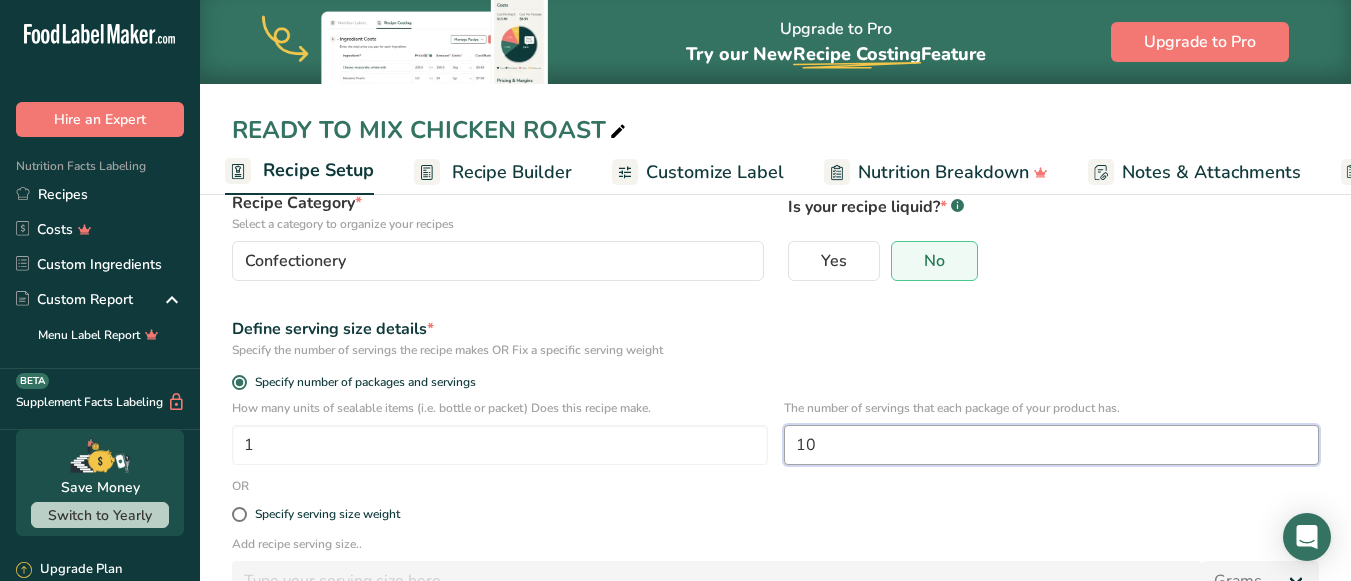 click on "10" at bounding box center [1052, 445] 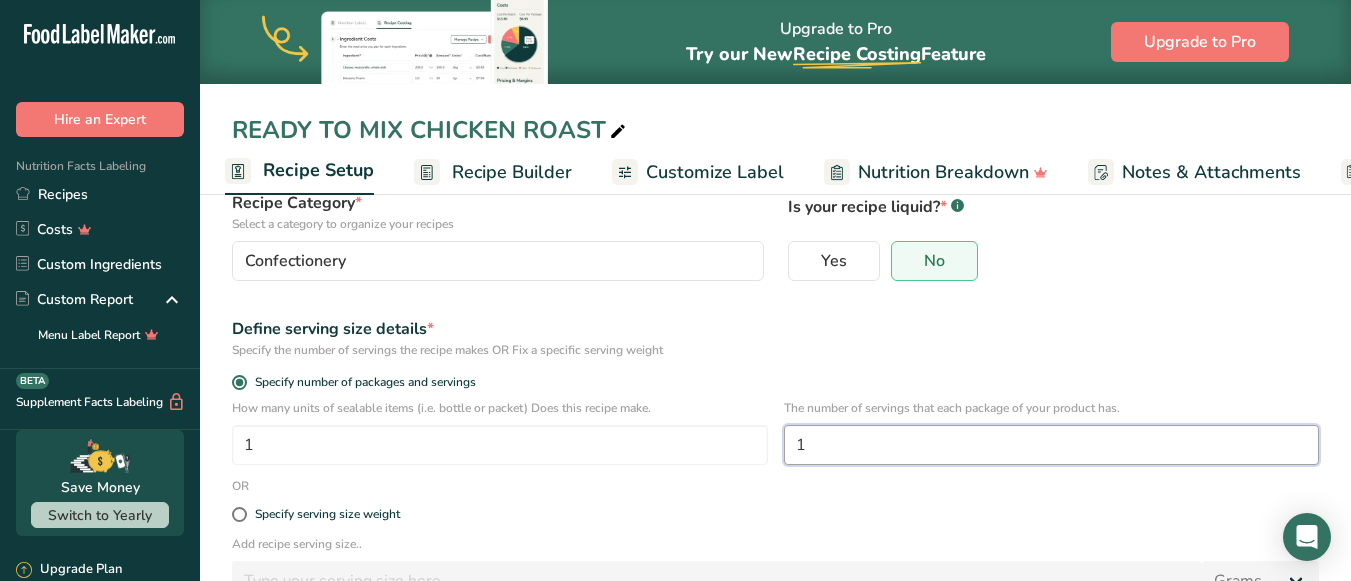 scroll, scrollTop: 293, scrollLeft: 0, axis: vertical 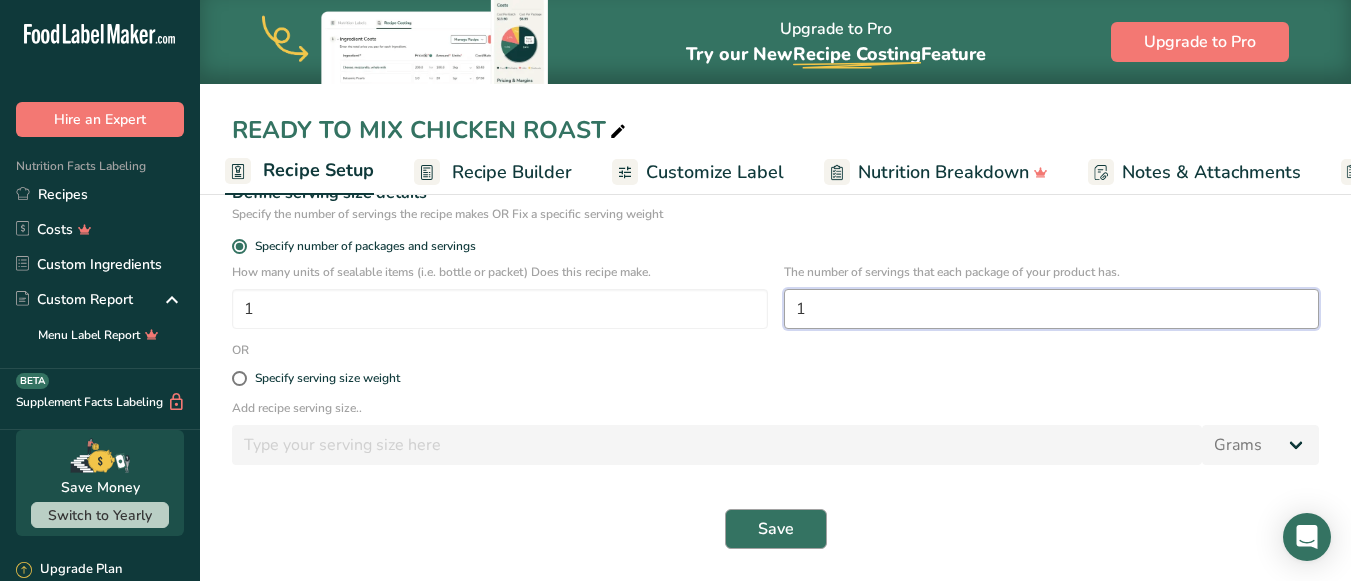 type on "1" 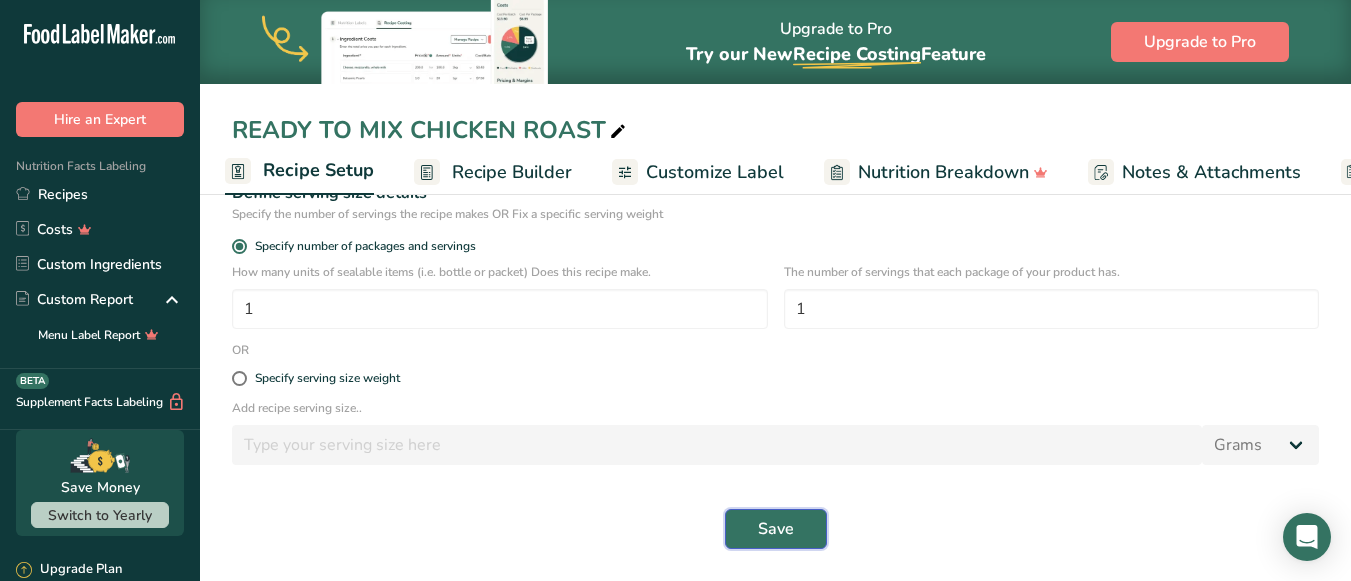 click on "Save" at bounding box center (776, 529) 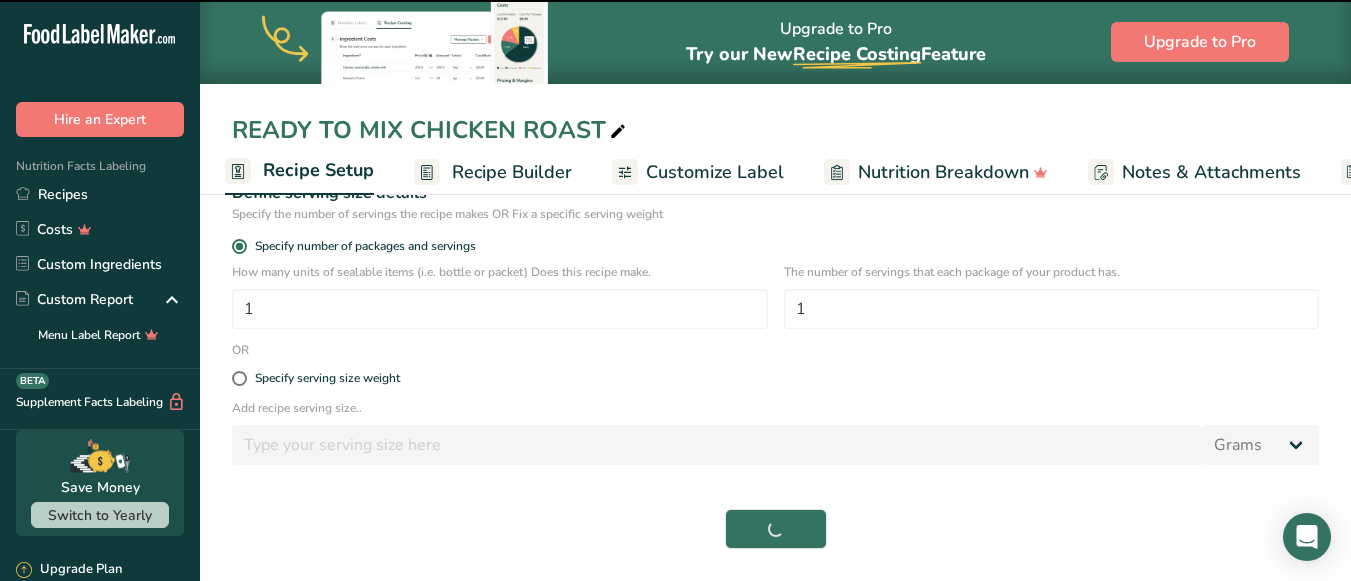 click on "Recipe Builder" at bounding box center [512, 172] 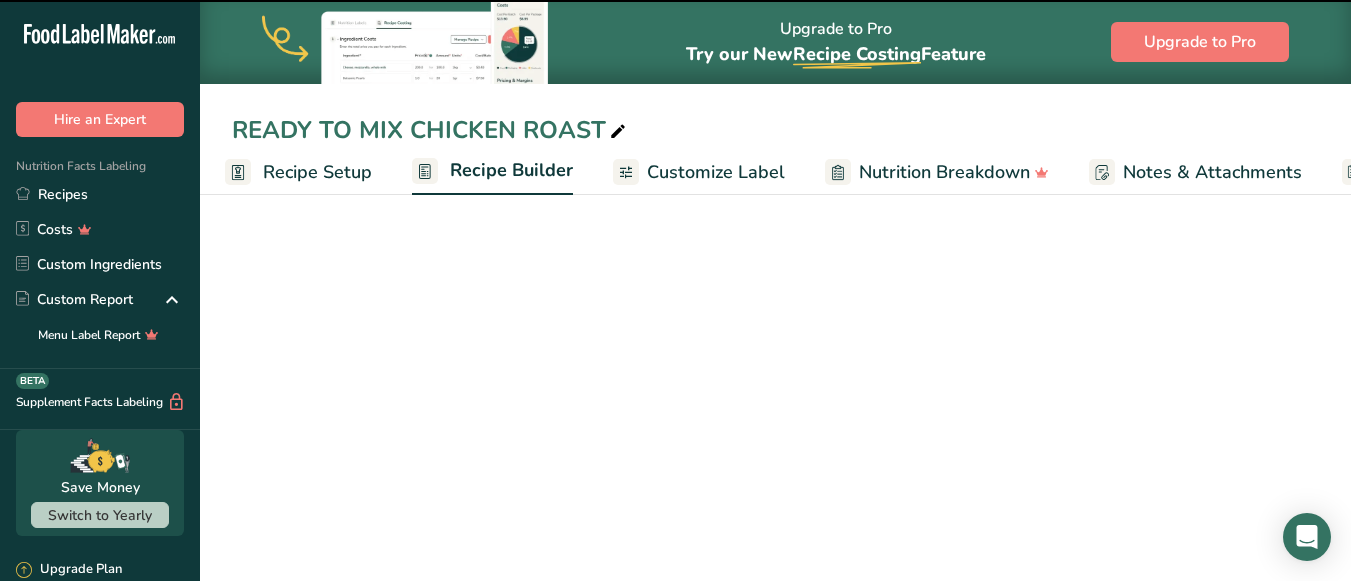 scroll, scrollTop: 0, scrollLeft: 193, axis: horizontal 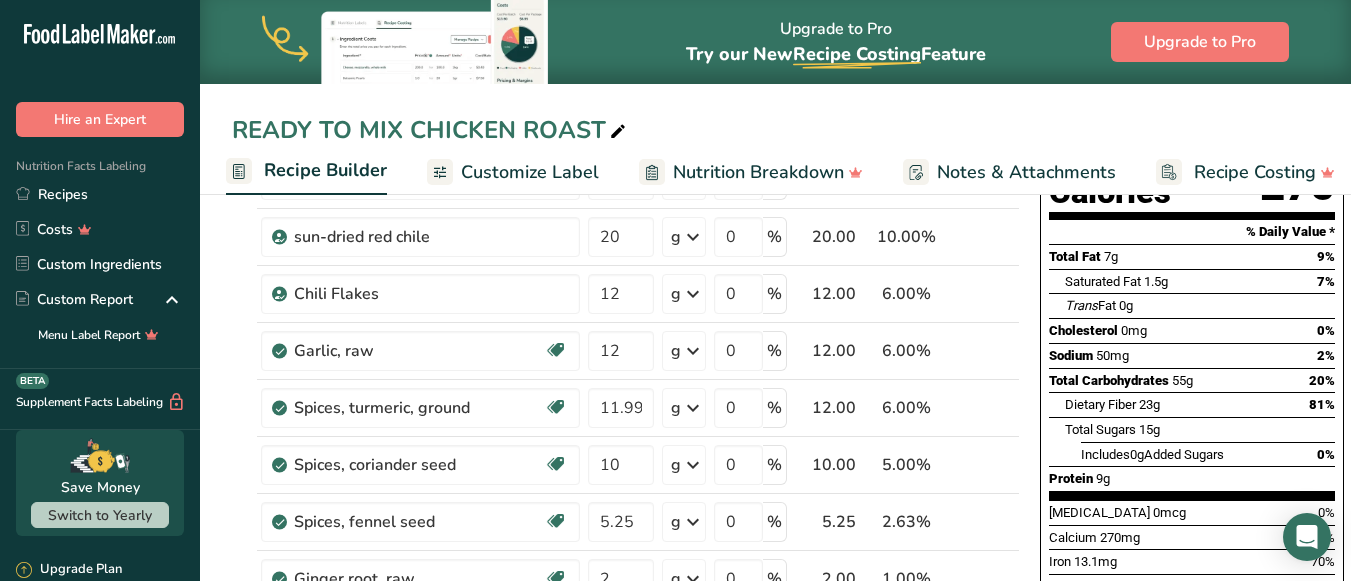 click on "Recipe Builder" at bounding box center [325, 170] 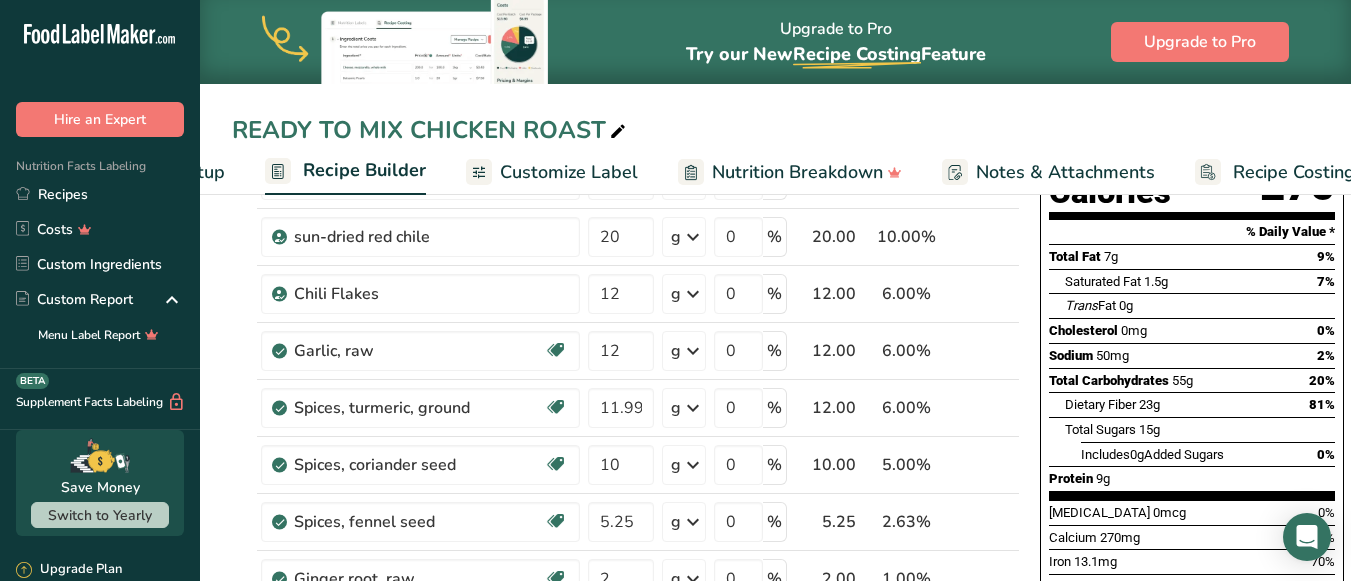 scroll, scrollTop: 0, scrollLeft: 153, axis: horizontal 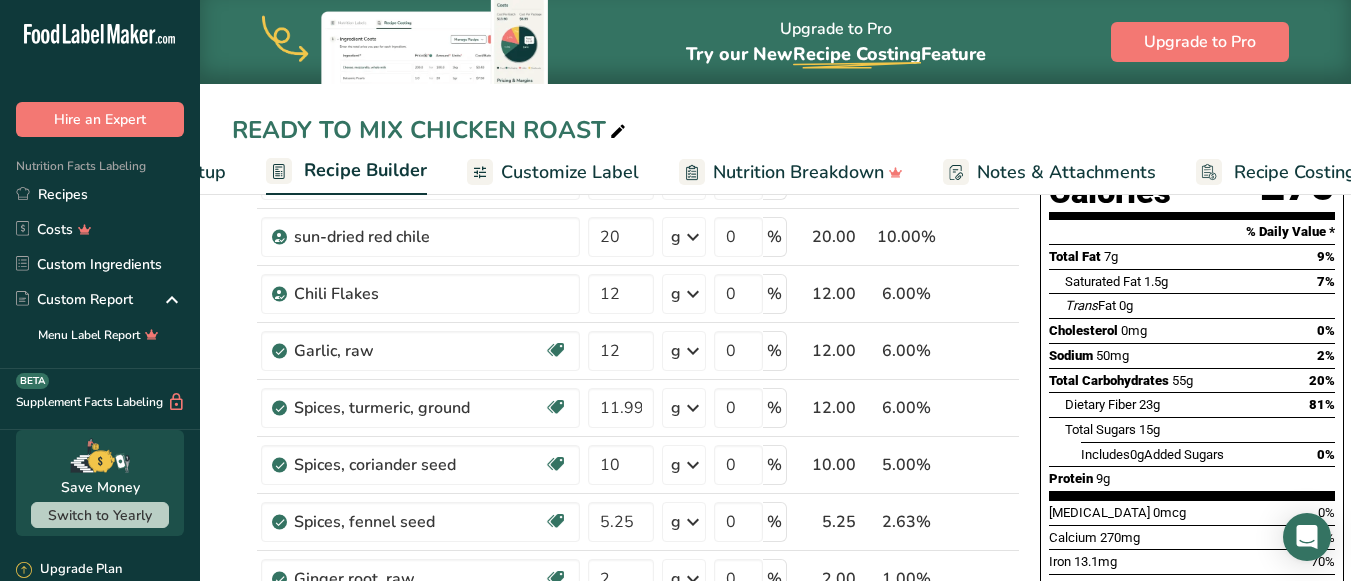 click on "Recipe Setup" at bounding box center (171, 172) 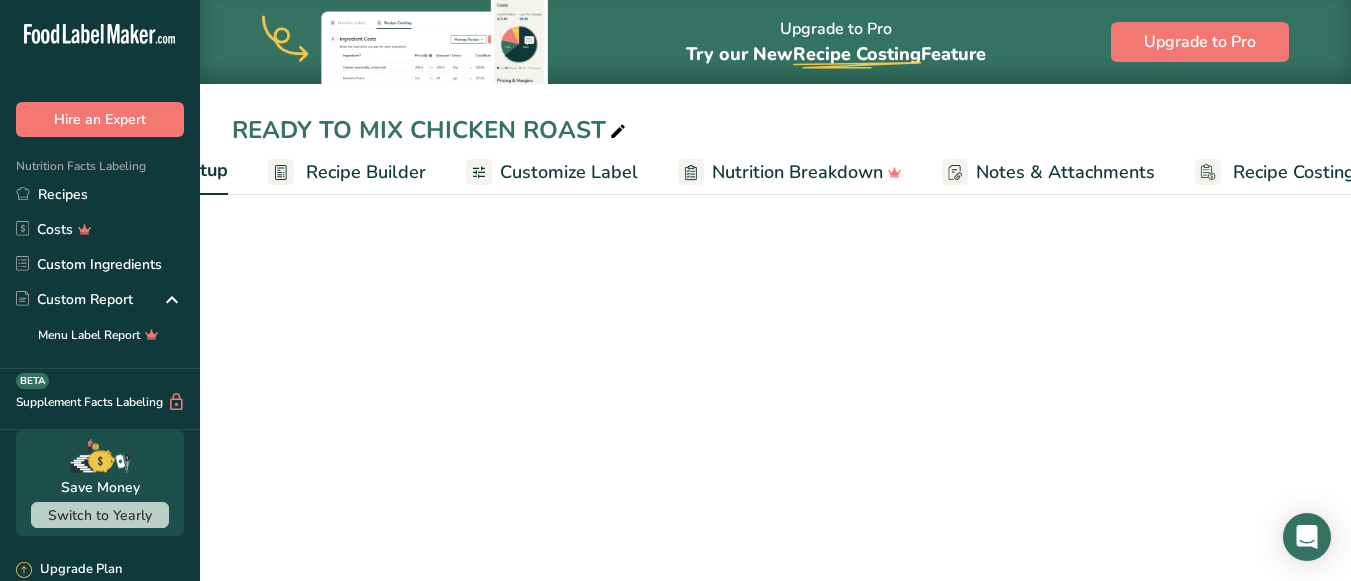 scroll, scrollTop: 0, scrollLeft: 7, axis: horizontal 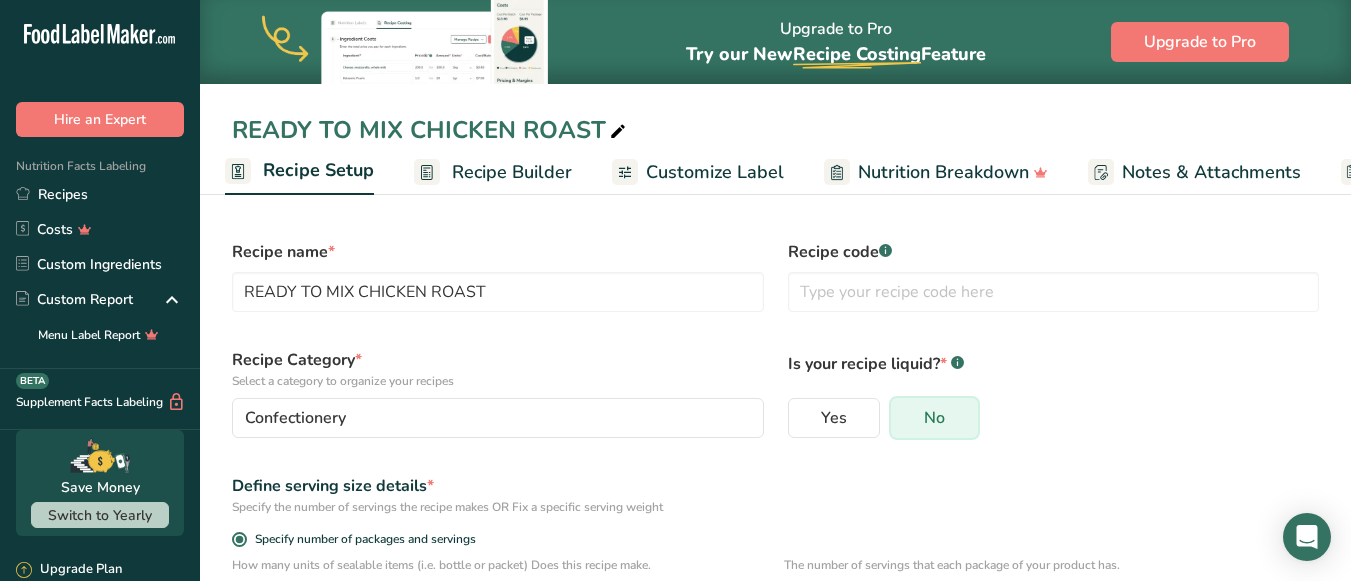click on "No" at bounding box center [898, 418] 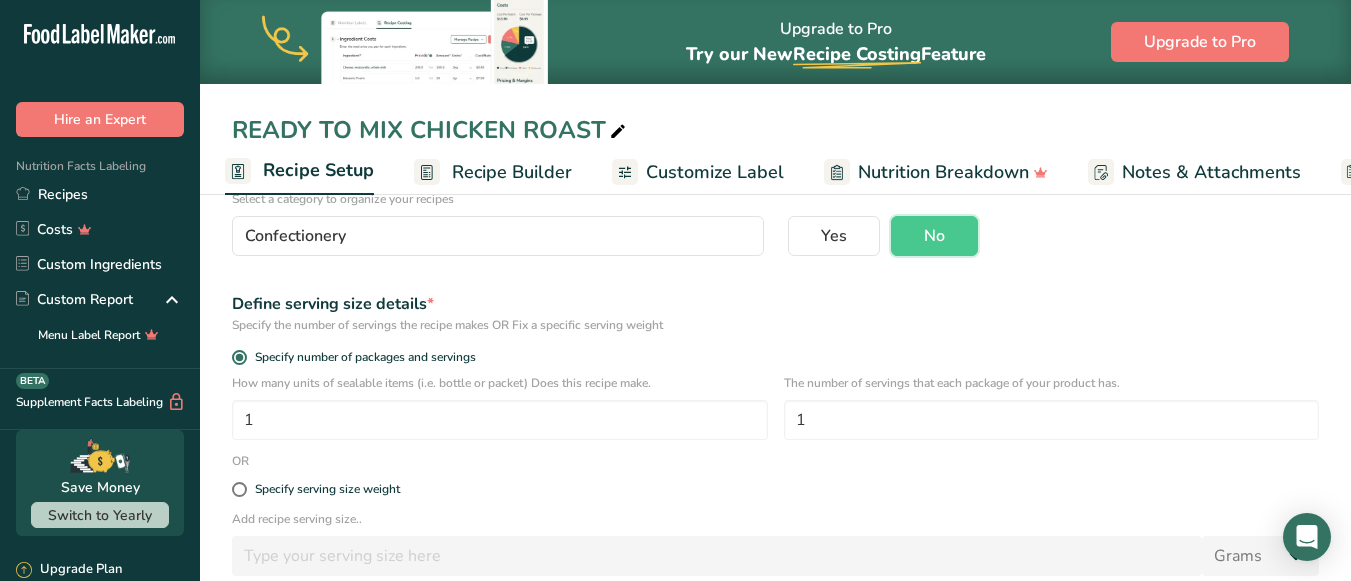 scroll, scrollTop: 184, scrollLeft: 0, axis: vertical 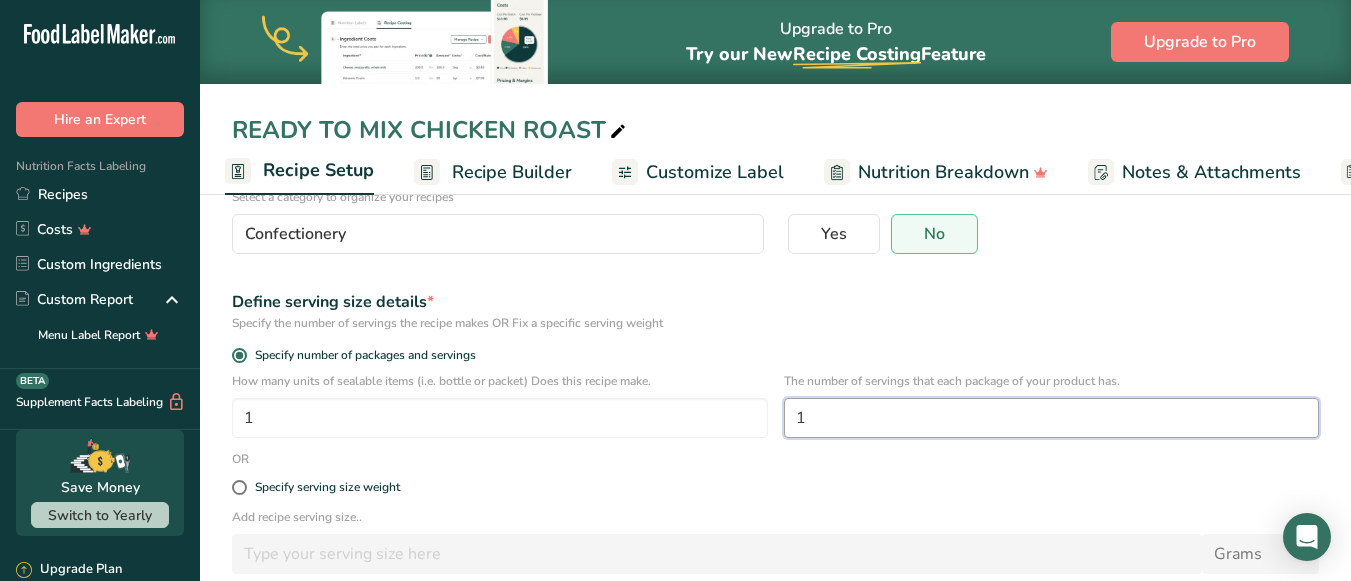 click on "1" at bounding box center (1052, 418) 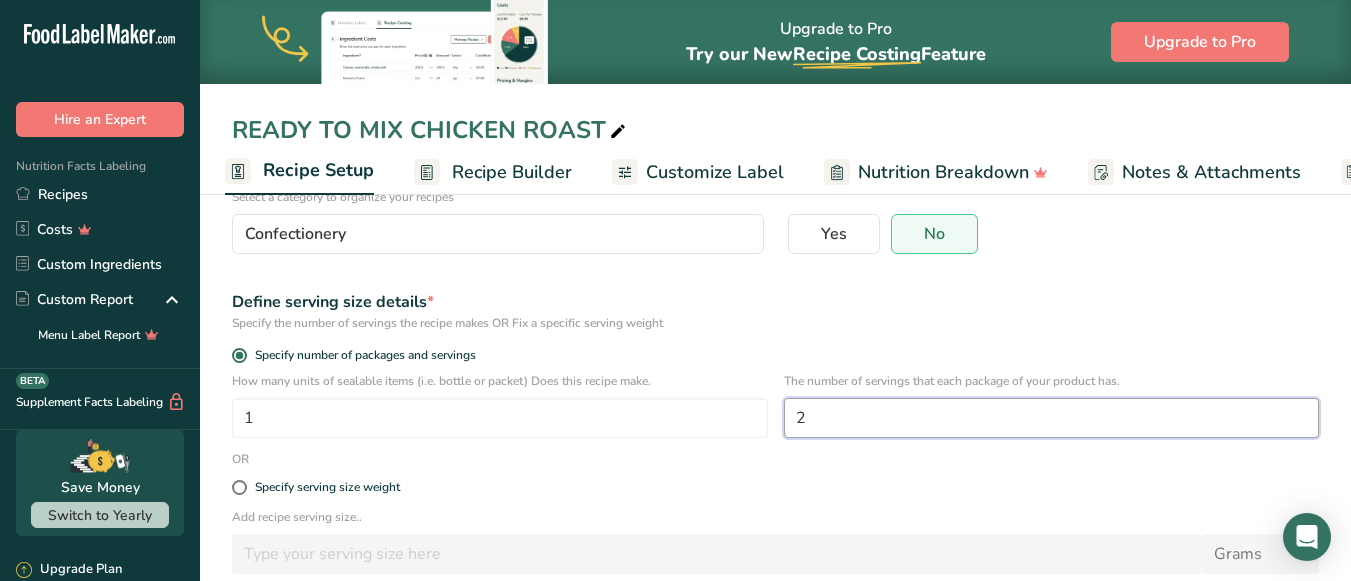 scroll, scrollTop: 293, scrollLeft: 0, axis: vertical 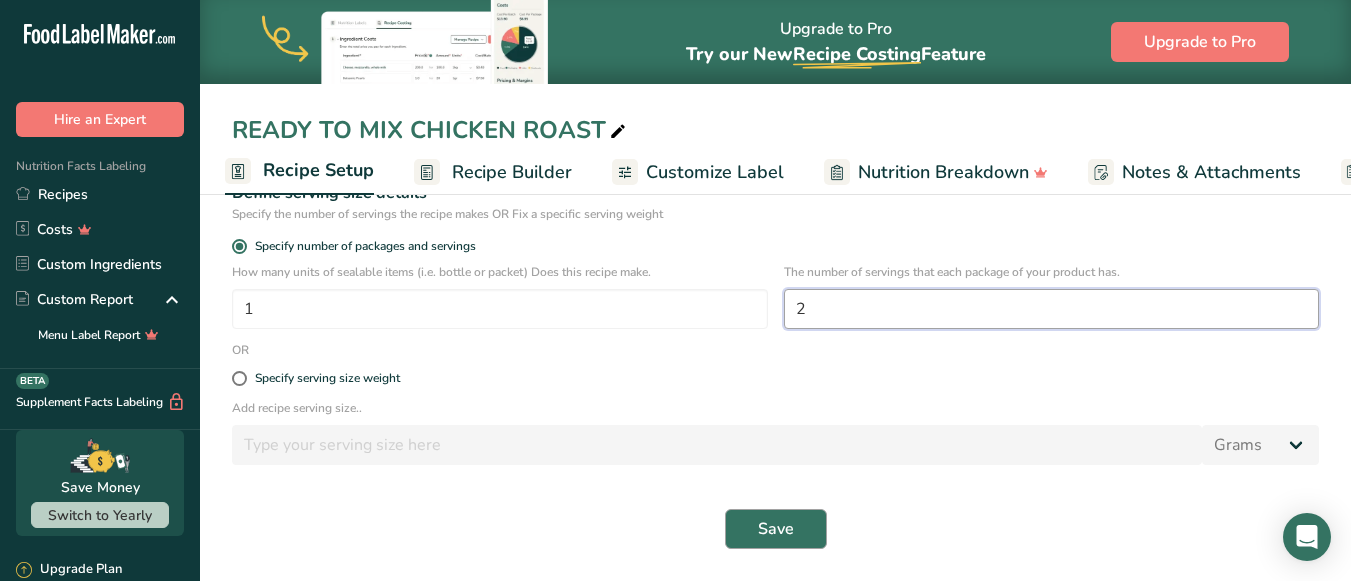 type on "2" 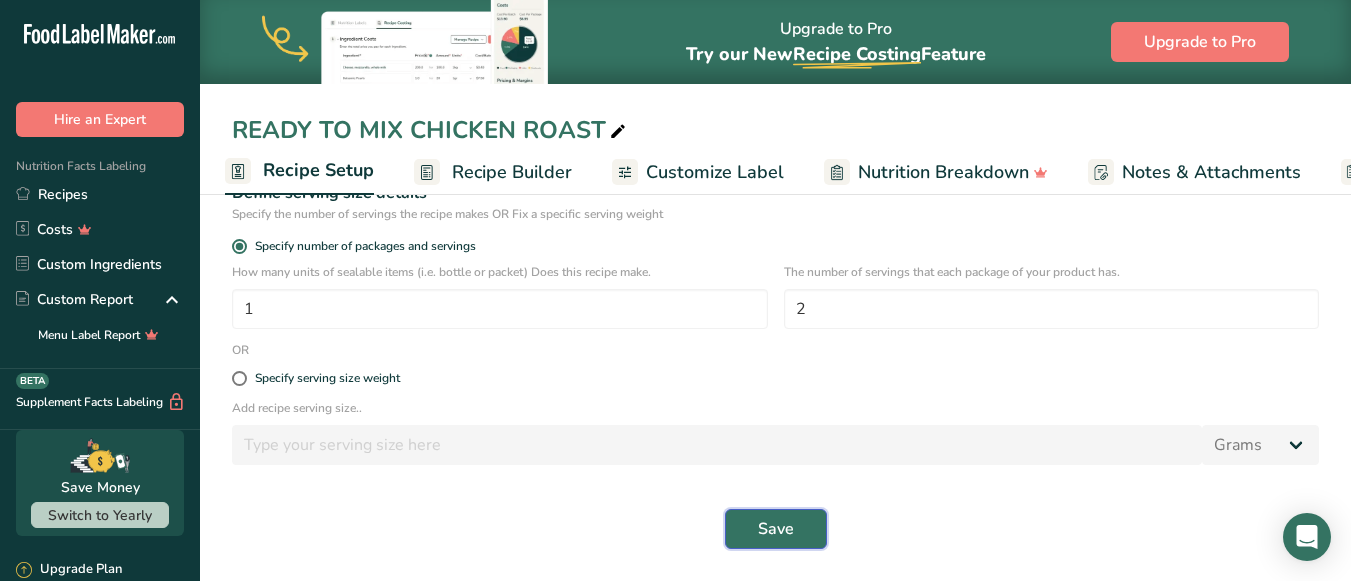 click on "Save" at bounding box center [776, 529] 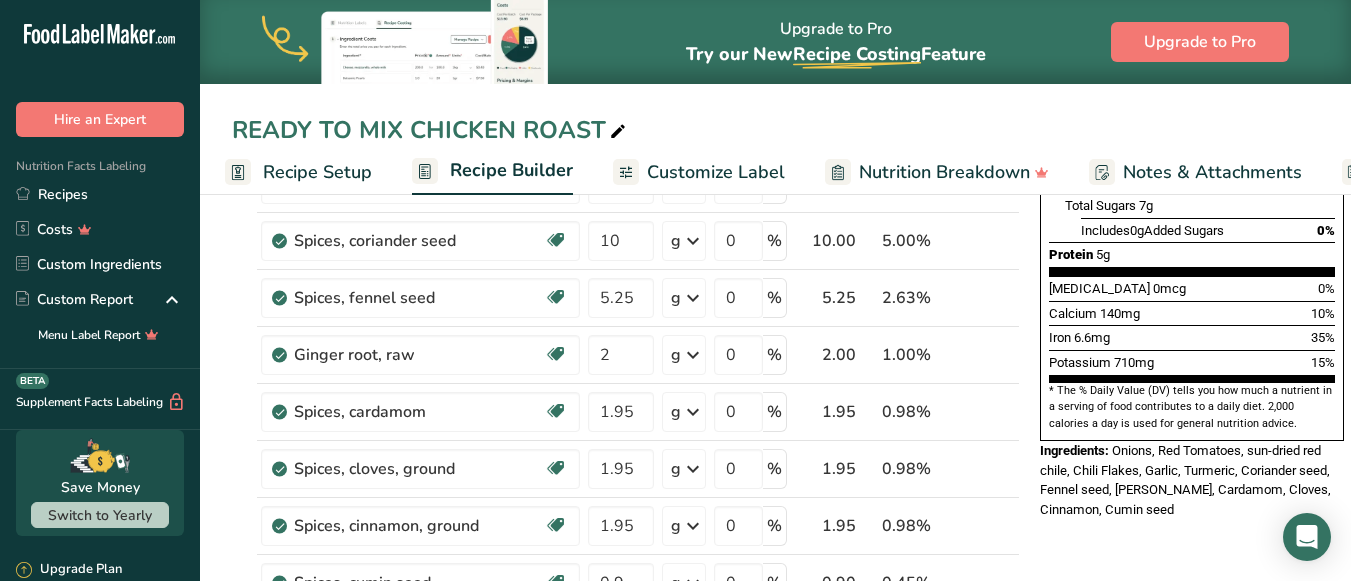scroll, scrollTop: 471, scrollLeft: 0, axis: vertical 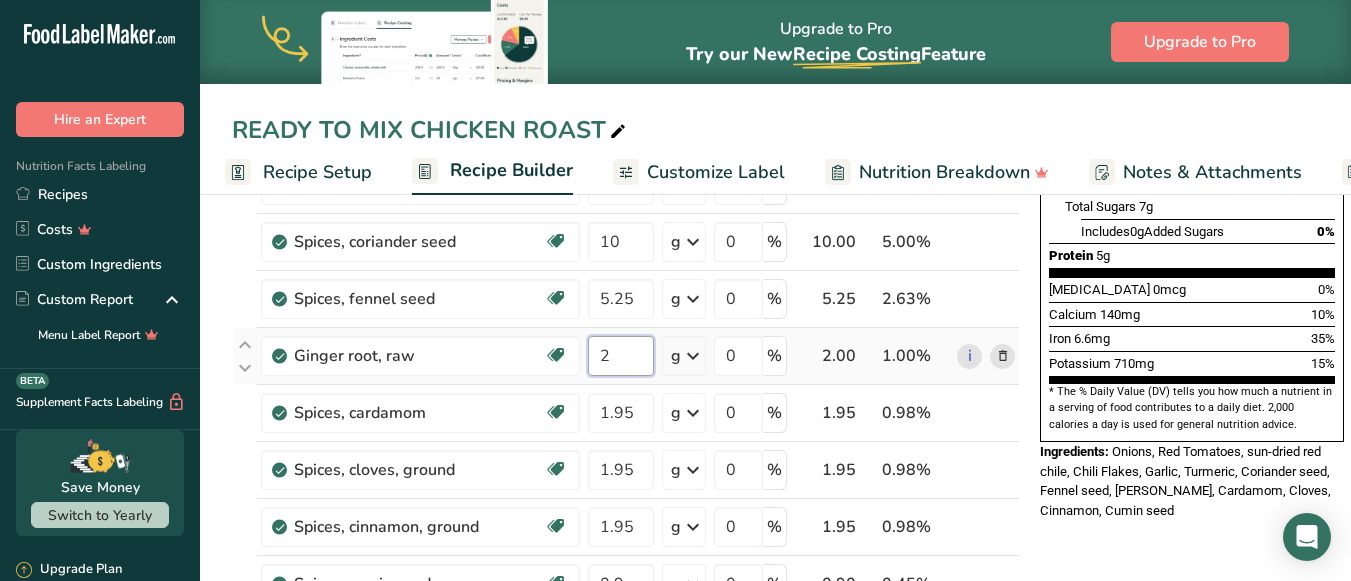 click on "2" at bounding box center (621, 356) 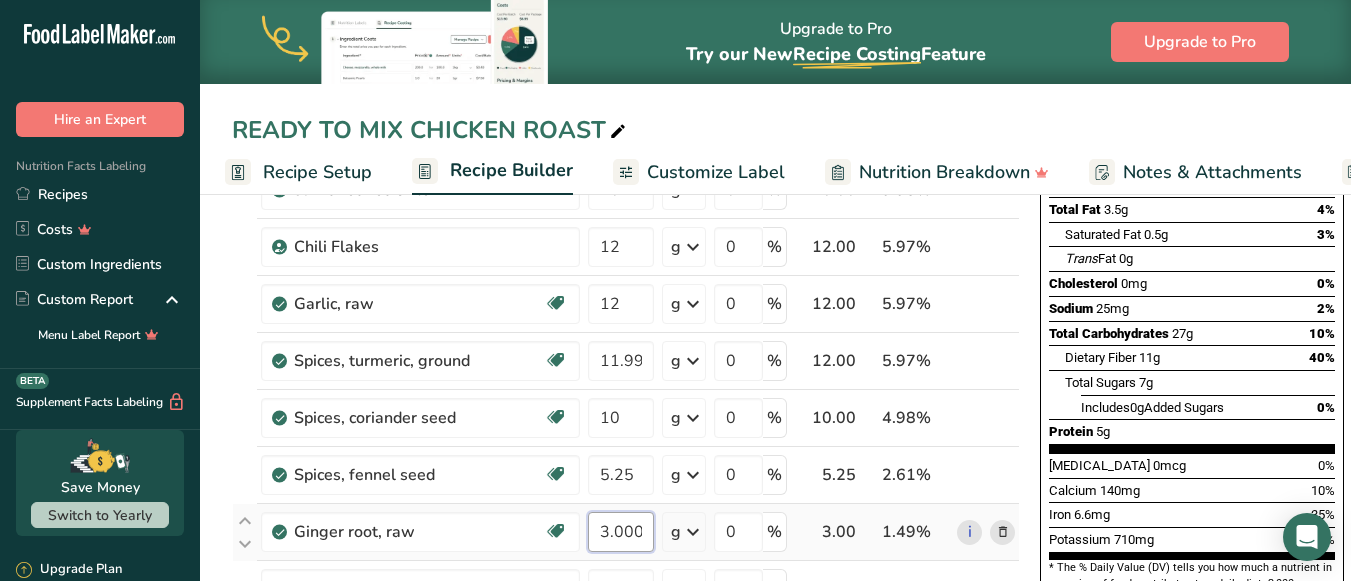 scroll, scrollTop: 294, scrollLeft: 0, axis: vertical 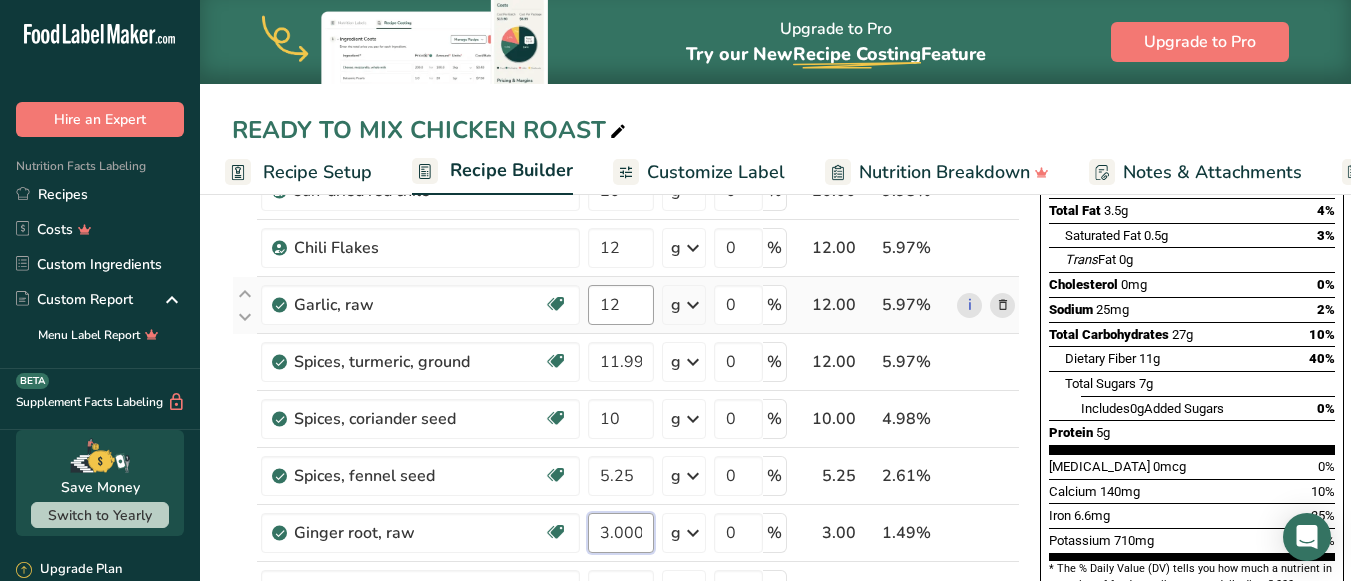 type on "3.000001" 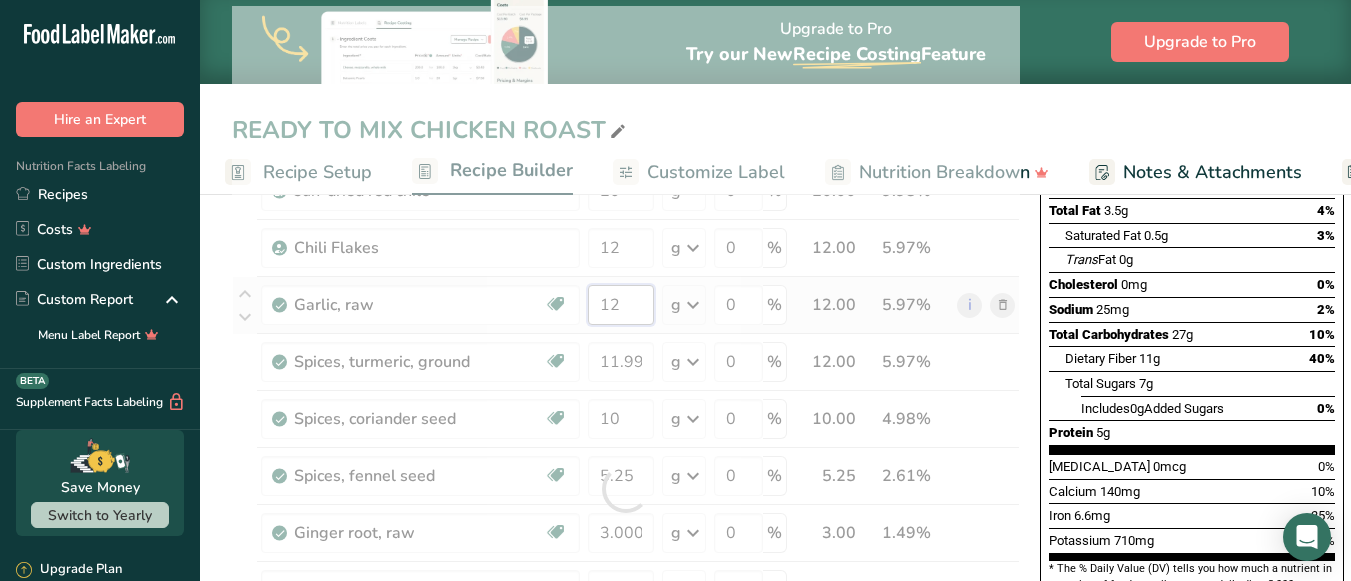 click on "Ingredient *
Amount *
Unit *
Waste *   .a-a{fill:#347362;}.b-a{fill:#fff;}          Grams
Percentage
Onions, raw
Source of Antioxidants
[MEDICAL_DATA] Effect
Dairy free
Gluten free
Vegan
Vegetarian
Soy free
80
g
Portions
1 cup, sliced
1 tbsp chopped
1 large
See more
Weight Units
g
kg
mg
See more
Volume Units
l
Volume units require a density conversion. If you know your ingredient's density enter it below. Otherwise, click on "RIA" our AI Regulatory bot - she will be able to help you
lb/ft3
g/cm3" at bounding box center [626, 489] 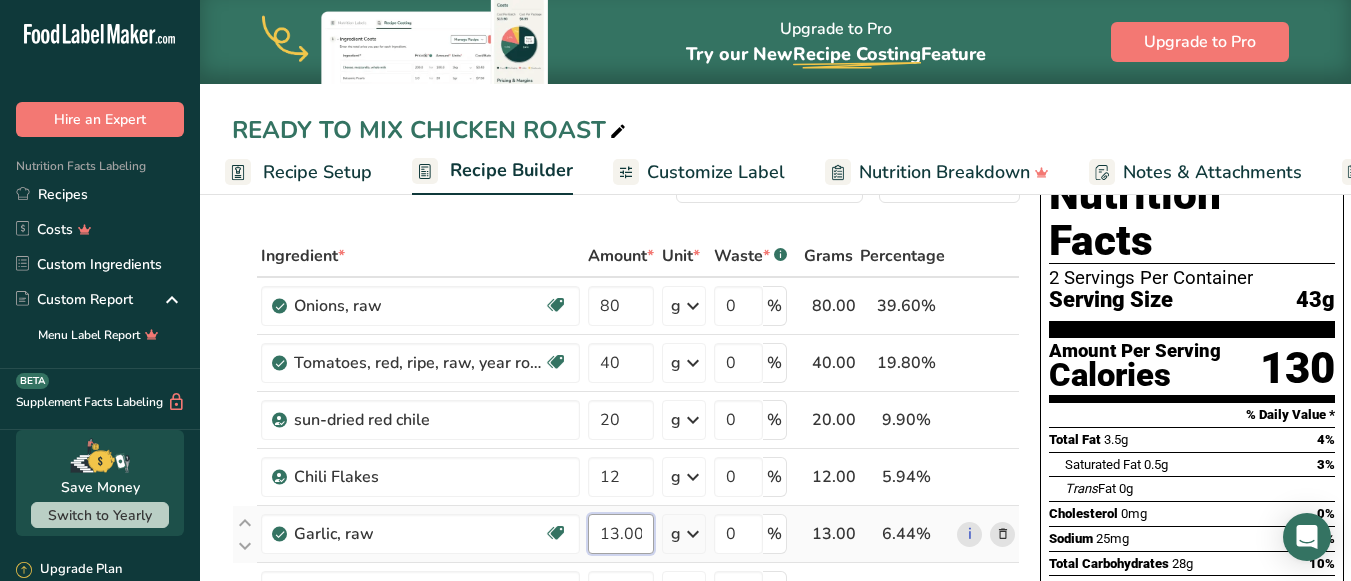 scroll, scrollTop: 64, scrollLeft: 0, axis: vertical 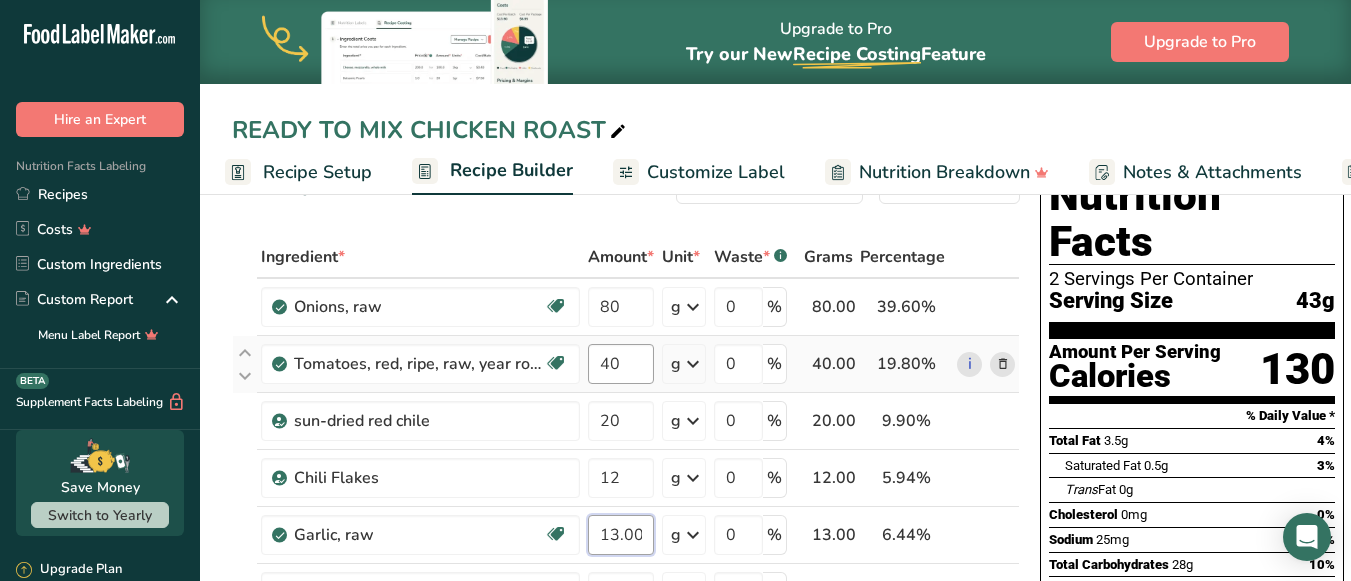 type on "13.000001" 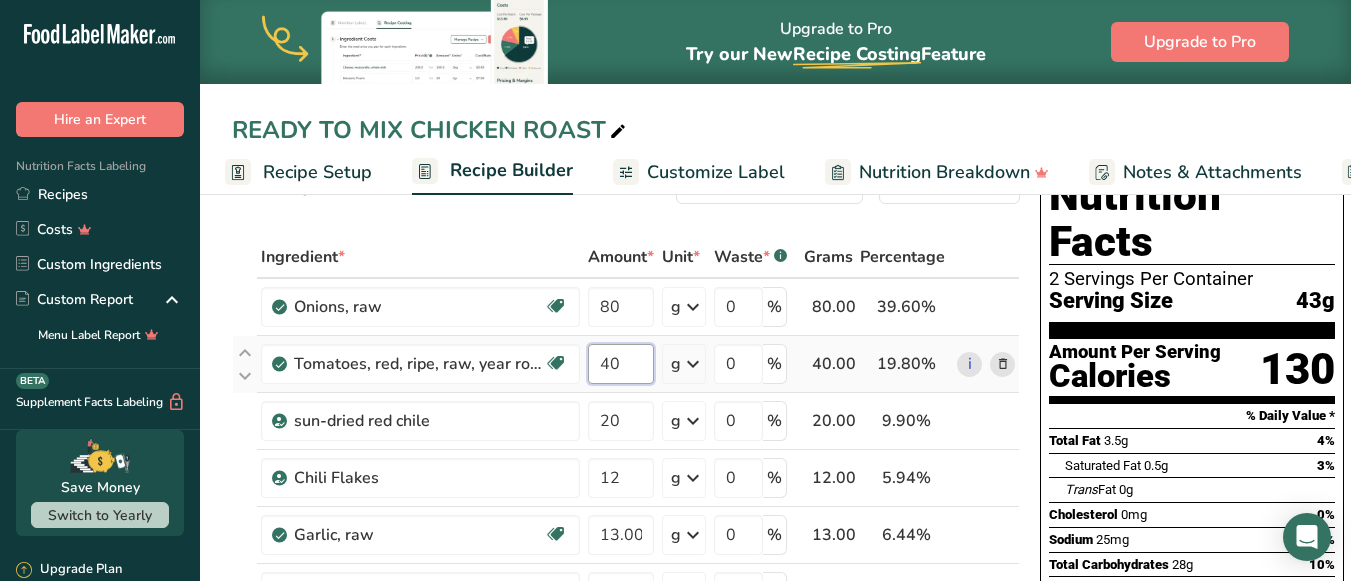 click on "Ingredient *
Amount *
Unit *
Waste *   .a-a{fill:#347362;}.b-a{fill:#fff;}          Grams
Percentage
Onions, raw
Source of Antioxidants
[MEDICAL_DATA] Effect
Dairy free
Gluten free
Vegan
Vegetarian
Soy free
80
g
Portions
1 cup, sliced
1 tbsp chopped
1 large
See more
Weight Units
g
kg
mg
See more
Volume Units
l
Volume units require a density conversion. If you know your ingredient's density enter it below. Otherwise, click on "RIA" our AI Regulatory bot - she will be able to help you
lb/ft3
g/cm3" at bounding box center (626, 719) 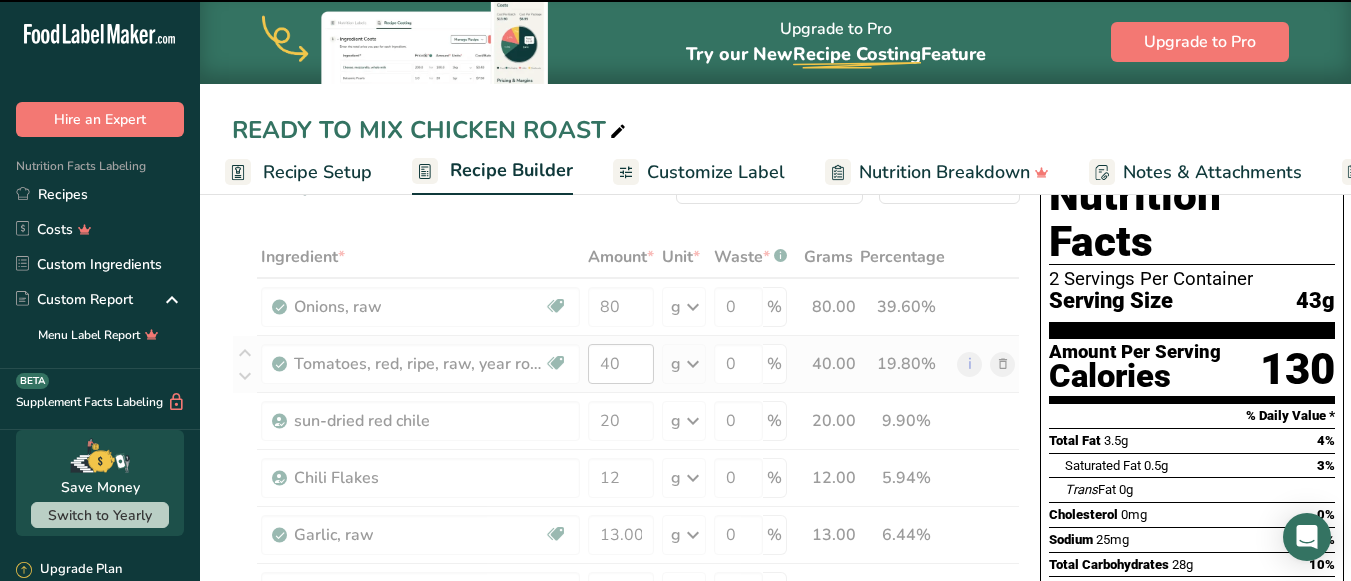 click at bounding box center (626, 719) 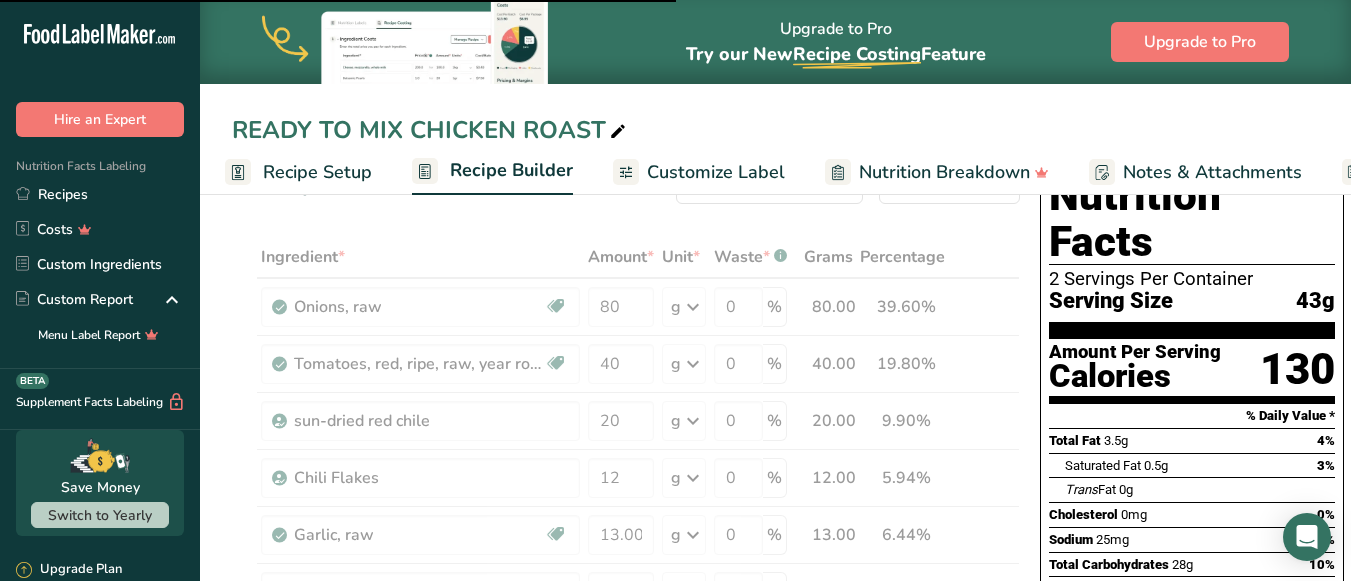 click at bounding box center (626, 719) 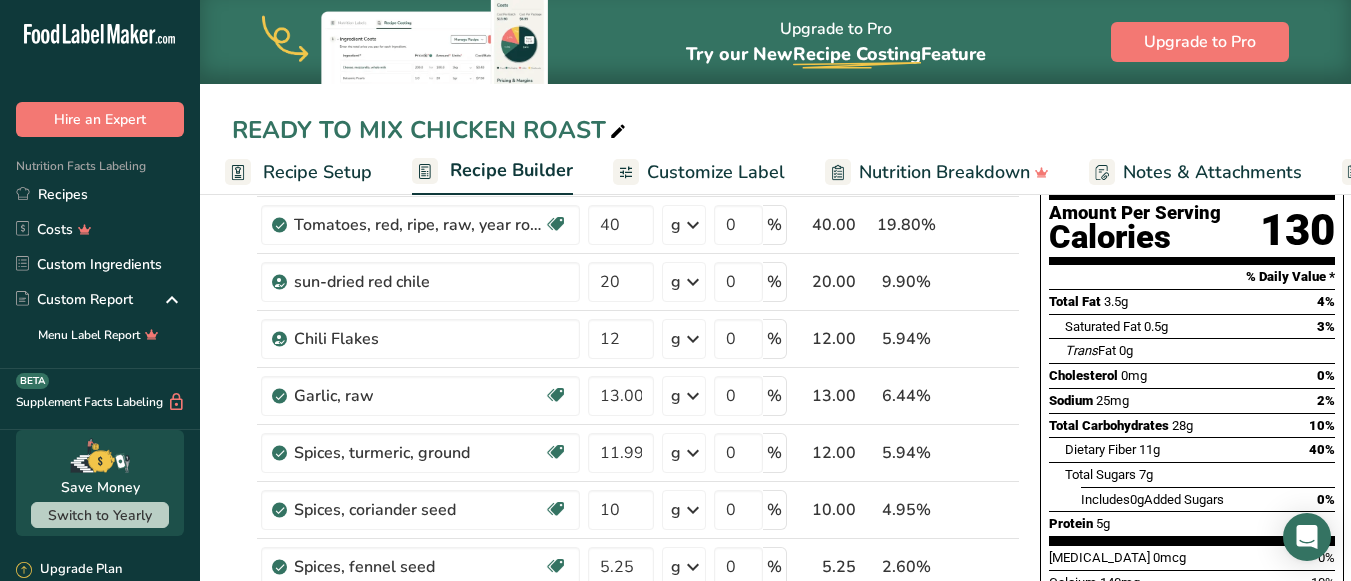 scroll, scrollTop: 13, scrollLeft: 0, axis: vertical 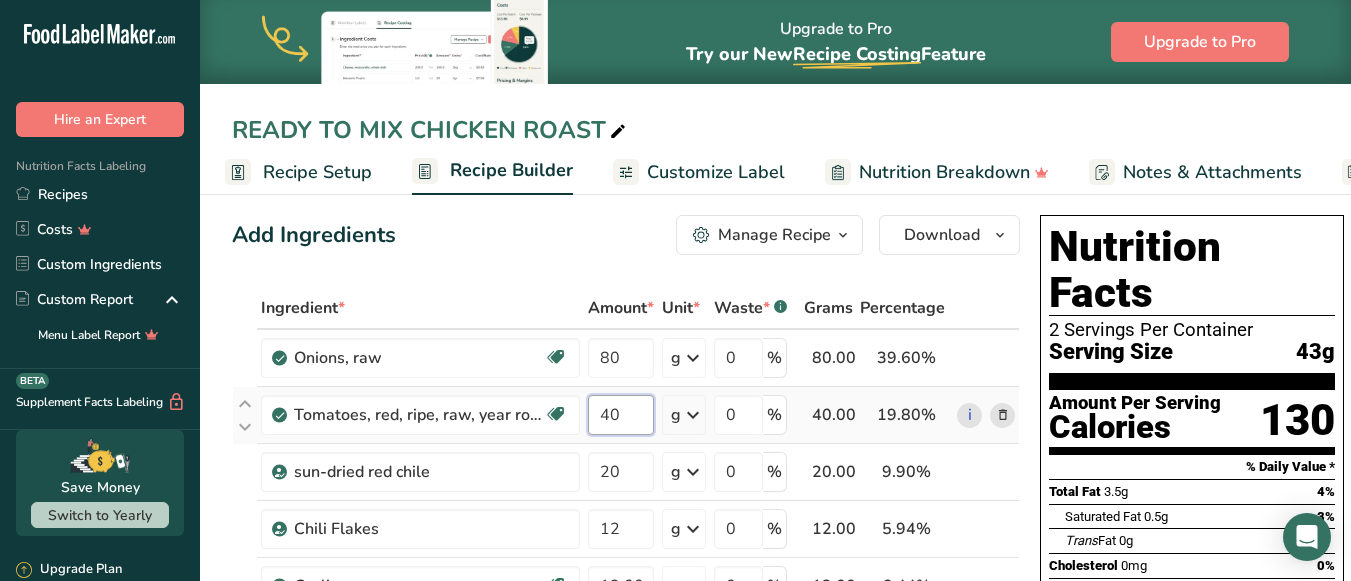 click on "40" at bounding box center (621, 415) 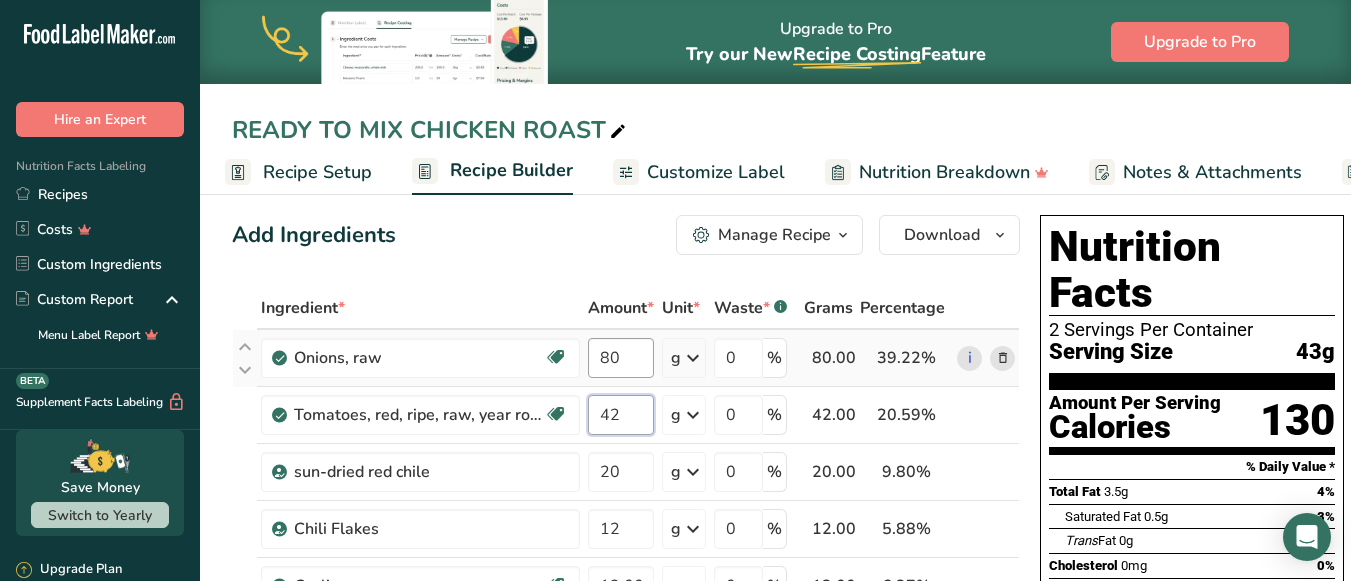 type on "42" 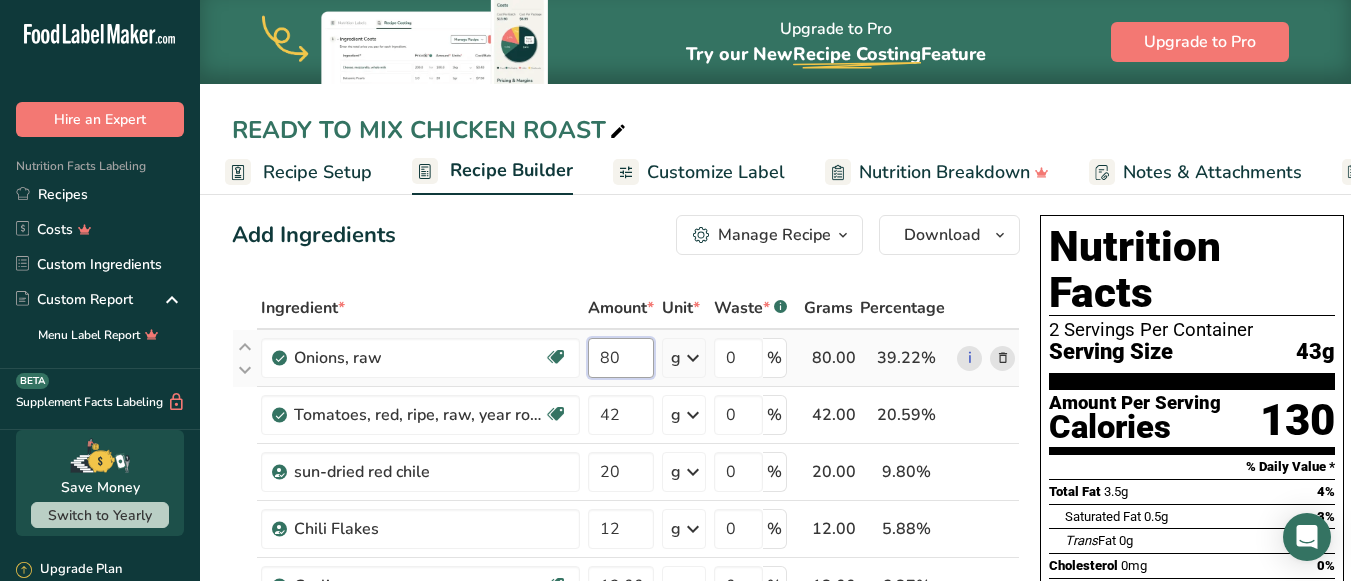click on "Ingredient *
Amount *
Unit *
Waste *   .a-a{fill:#347362;}.b-a{fill:#fff;}          Grams
Percentage
Onions, raw
Source of Antioxidants
[MEDICAL_DATA] Effect
Dairy free
Gluten free
Vegan
Vegetarian
Soy free
80
g
Portions
1 cup, sliced
1 tbsp chopped
1 large
See more
Weight Units
g
kg
mg
See more
Volume Units
l
Volume units require a density conversion. If you know your ingredient's density enter it below. Otherwise, click on "RIA" our AI Regulatory bot - she will be able to help you
lb/ft3
g/cm3" at bounding box center [626, 770] 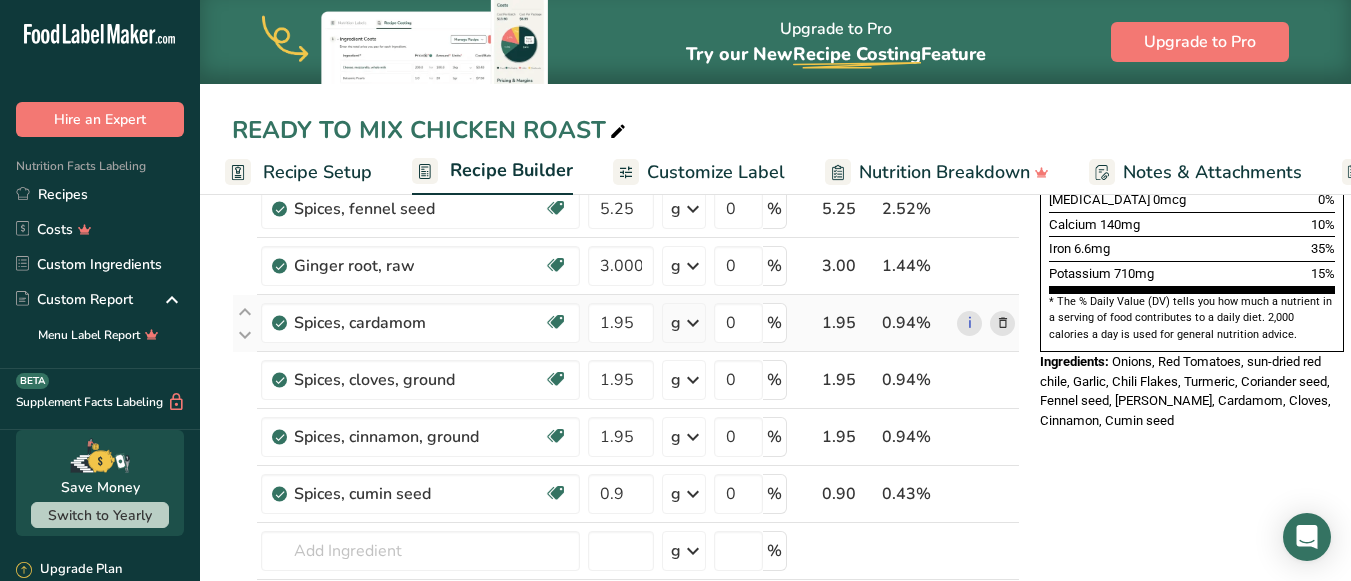 scroll, scrollTop: 573, scrollLeft: 0, axis: vertical 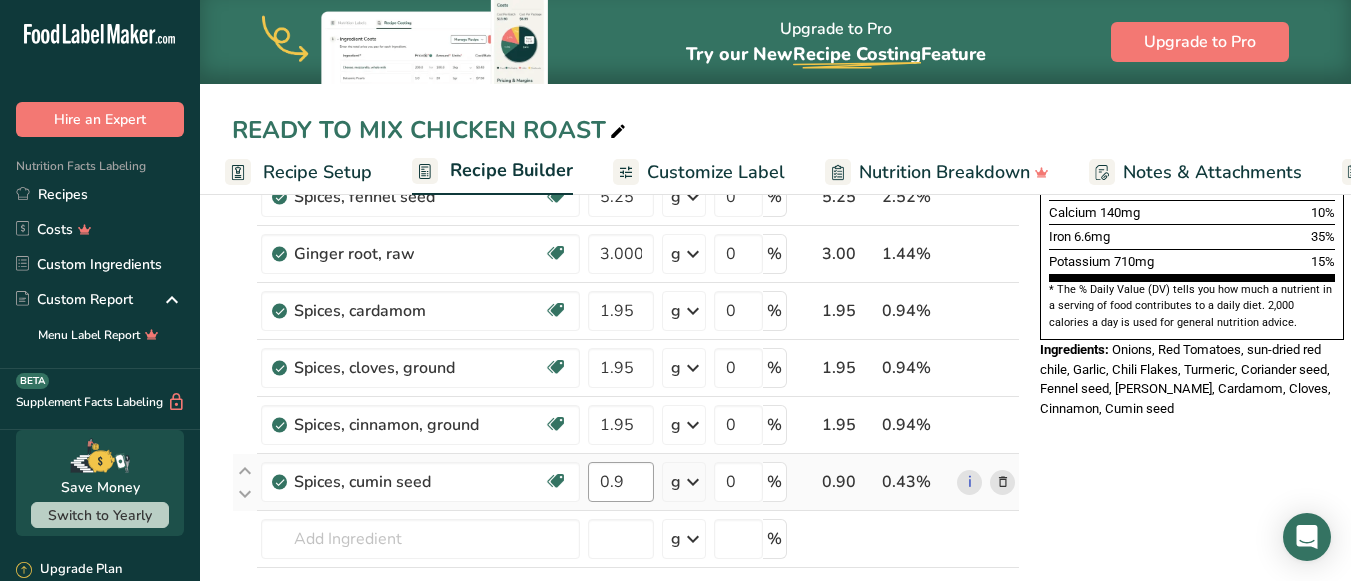 type on "84" 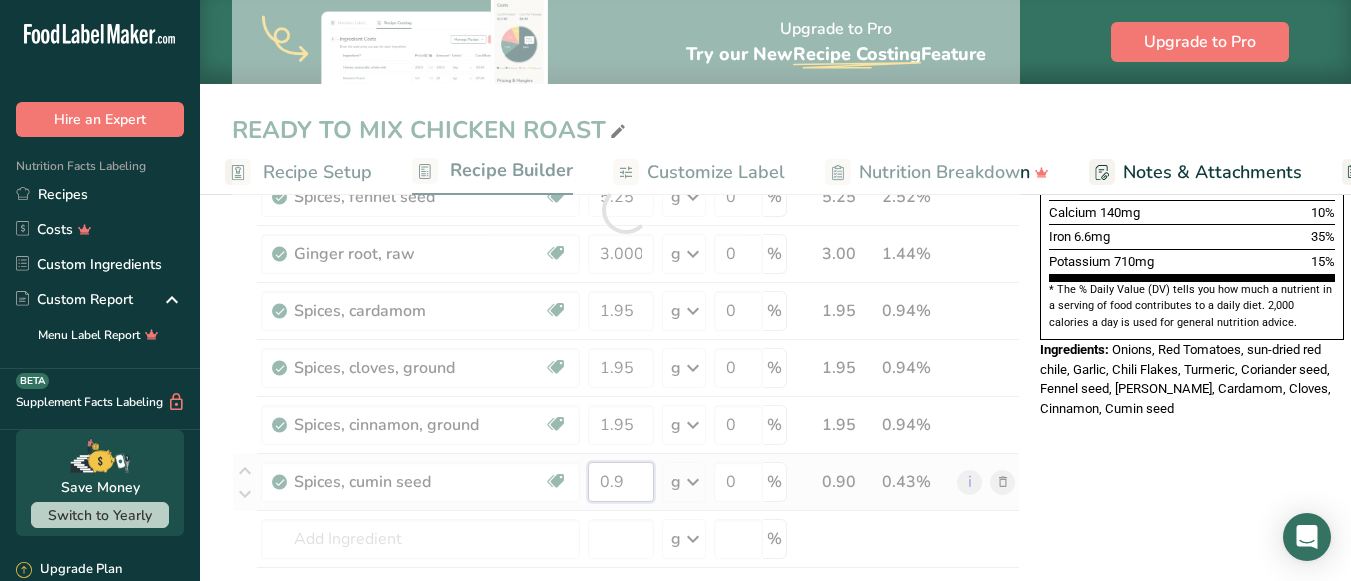 click on "Ingredient *
Amount *
Unit *
Waste *   .a-a{fill:#347362;}.b-a{fill:#fff;}          Grams
Percentage
Onions, raw
Source of Antioxidants
[MEDICAL_DATA] Effect
Dairy free
Gluten free
Vegan
Vegetarian
Soy free
84
g
Portions
1 cup, sliced
1 tbsp chopped
1 large
See more
Weight Units
g
kg
mg
See more
Volume Units
l
Volume units require a density conversion. If you know your ingredient's density enter it below. Otherwise, click on "RIA" our AI Regulatory bot - she will be able to help you
lb/ft3
g/cm3" at bounding box center [626, 210] 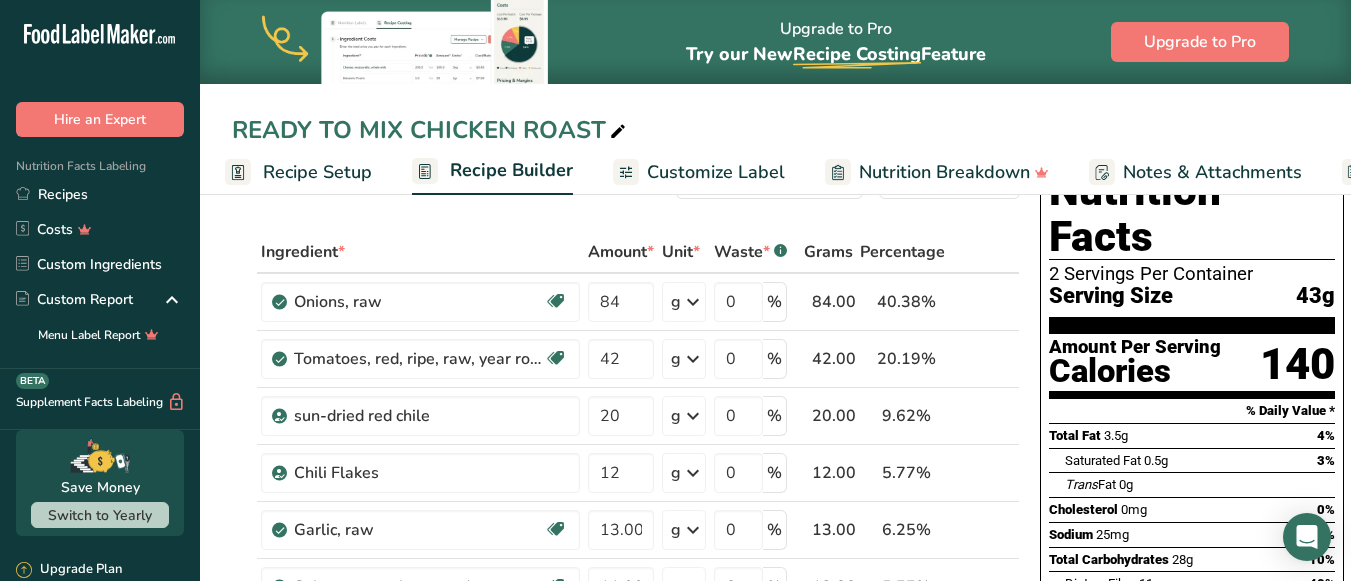 scroll, scrollTop: 70, scrollLeft: 0, axis: vertical 